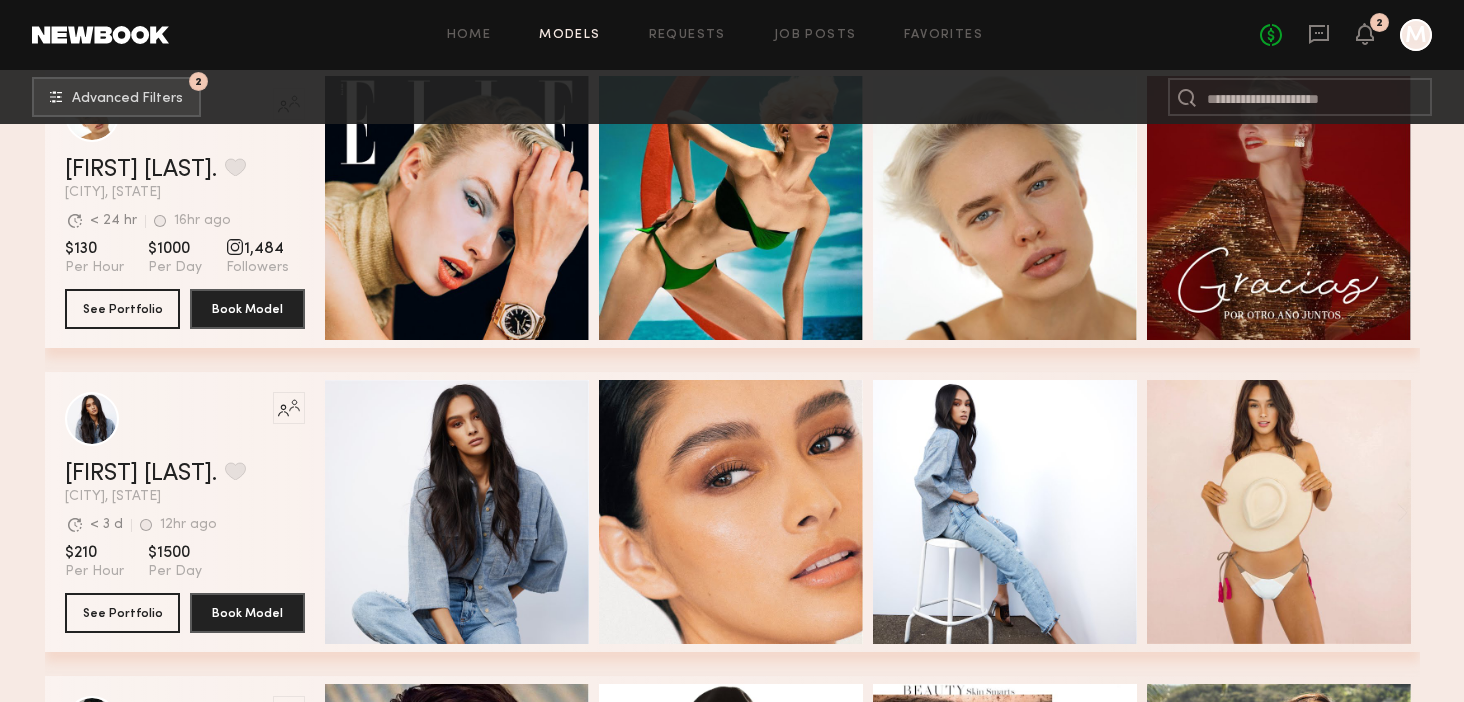 scroll, scrollTop: 2225, scrollLeft: 0, axis: vertical 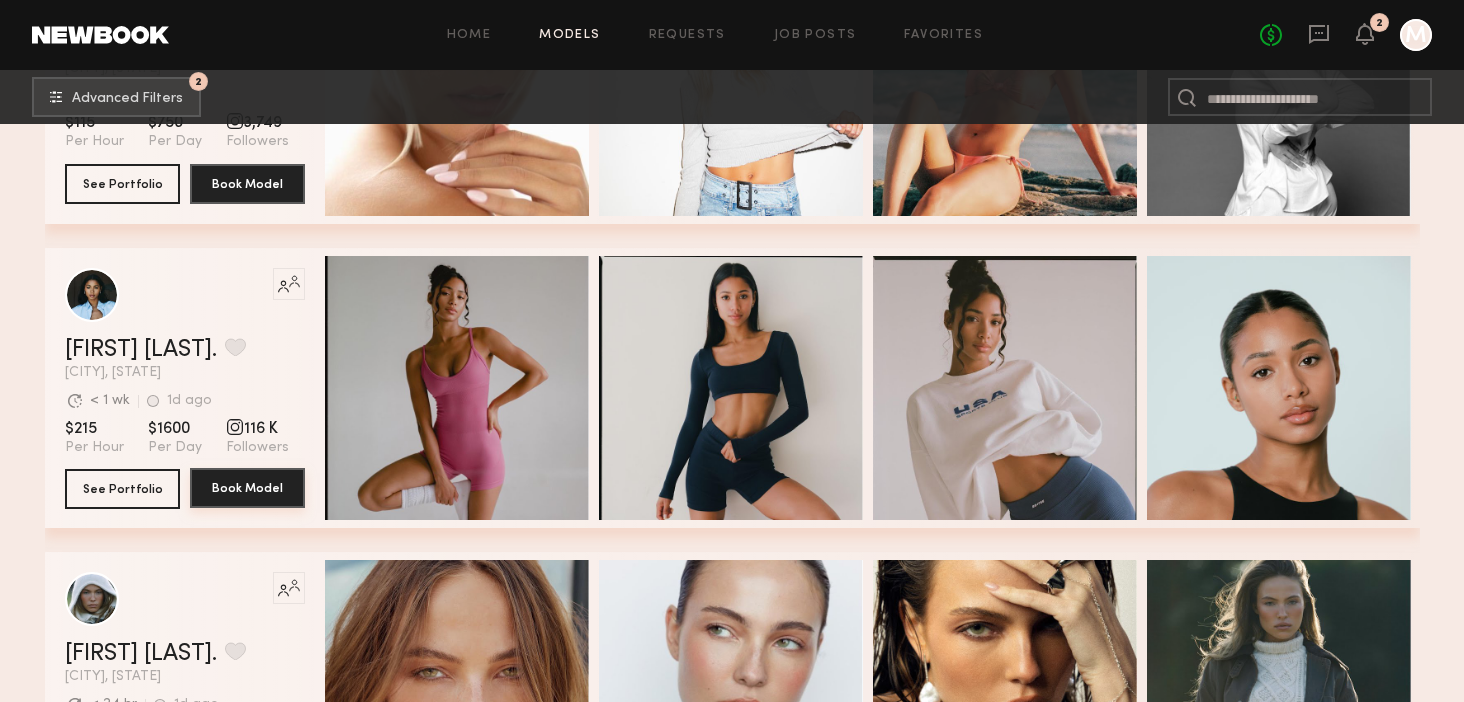 click on "Book Model" 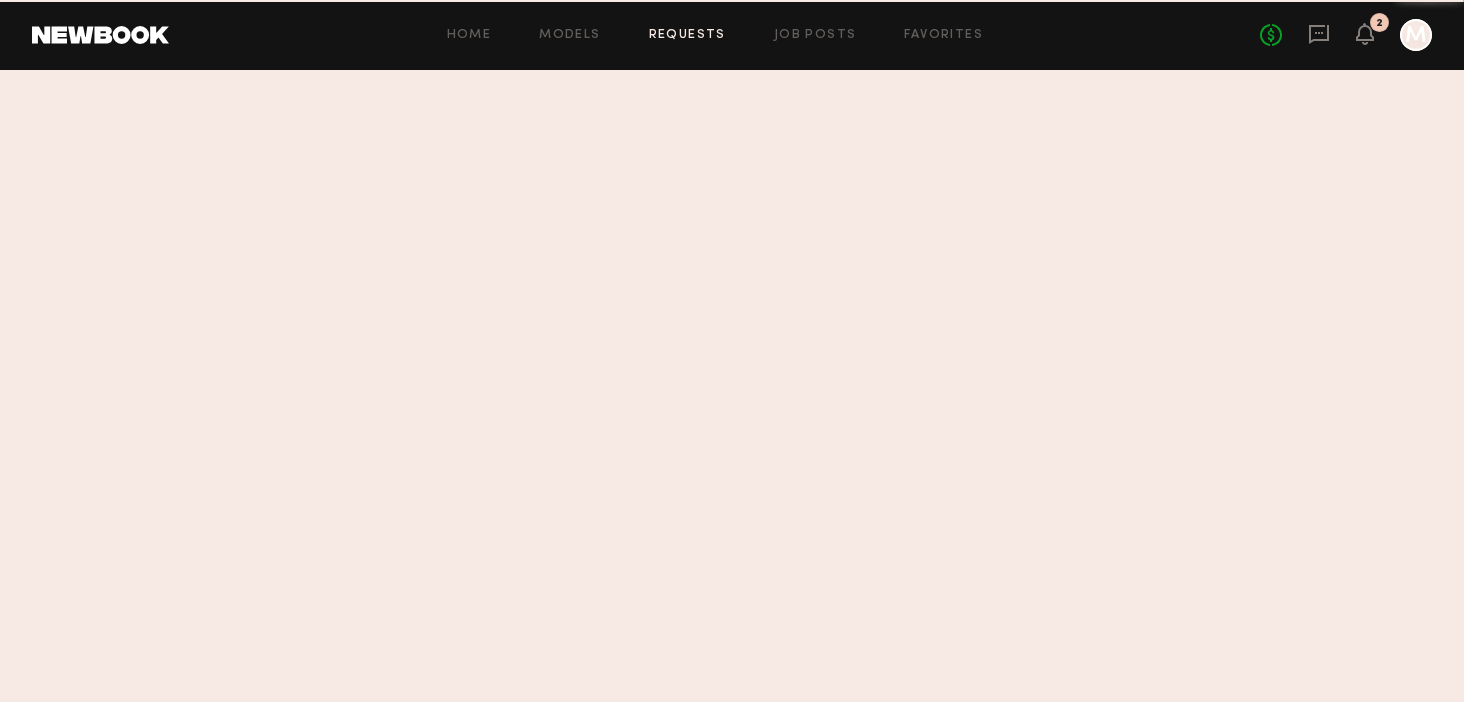 scroll, scrollTop: 0, scrollLeft: 0, axis: both 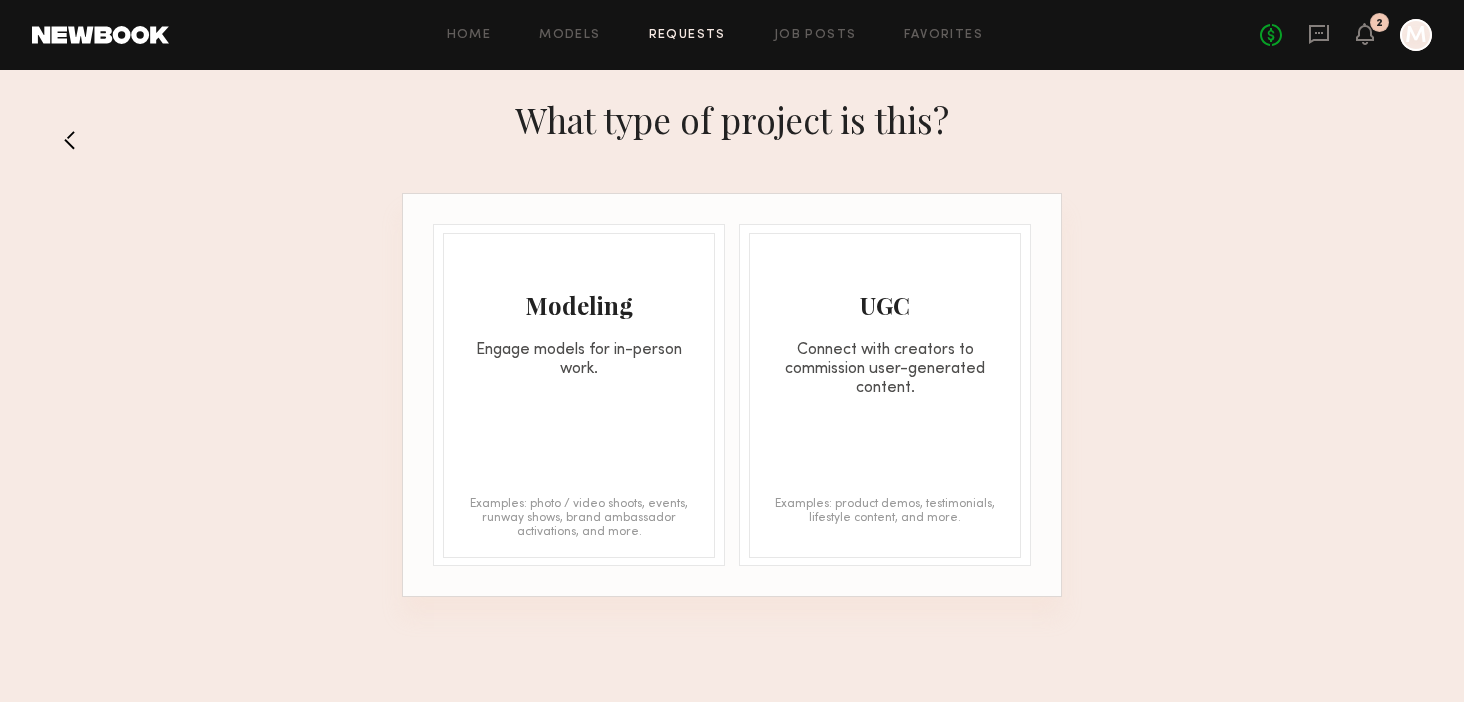 click on "Modeling Engage models for in-person work. Examples: photo / video shoots, events, runway shows, brand ambassador activations, and more." 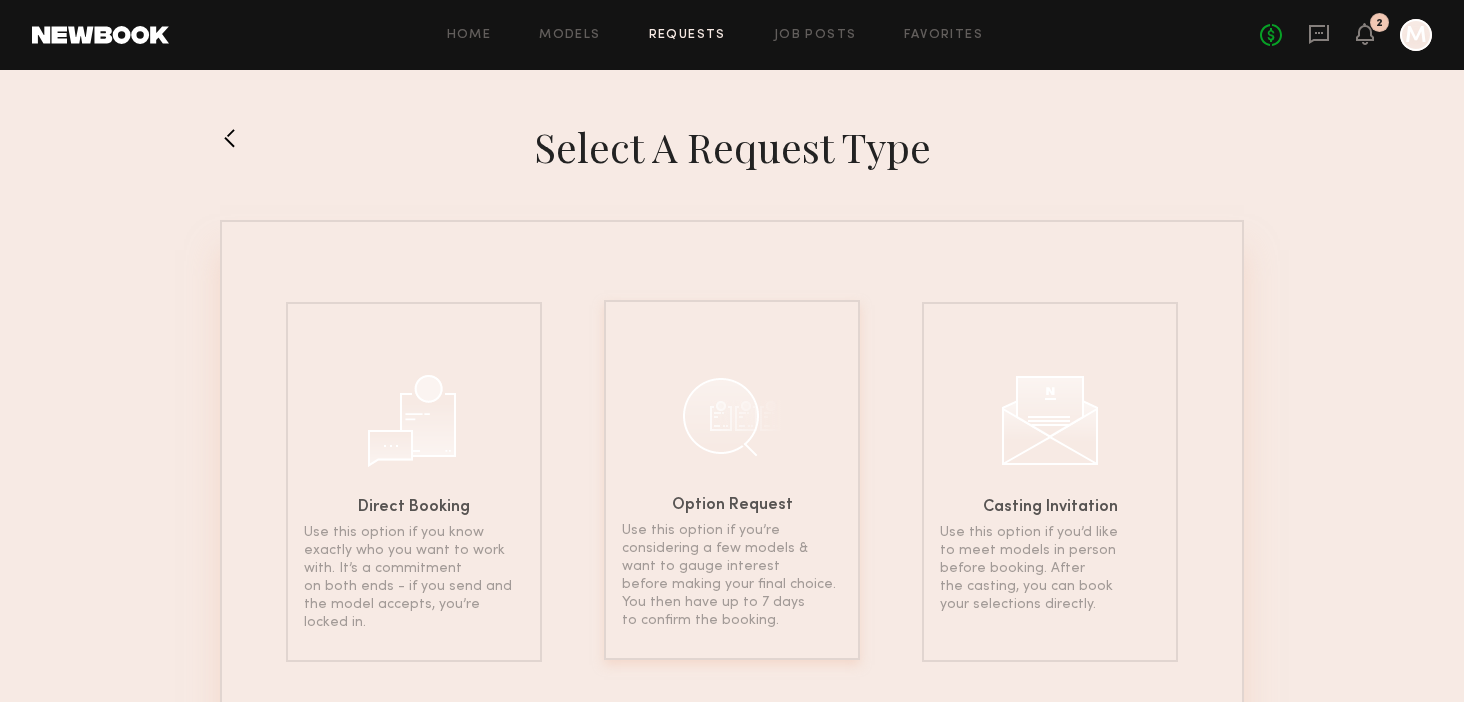 click 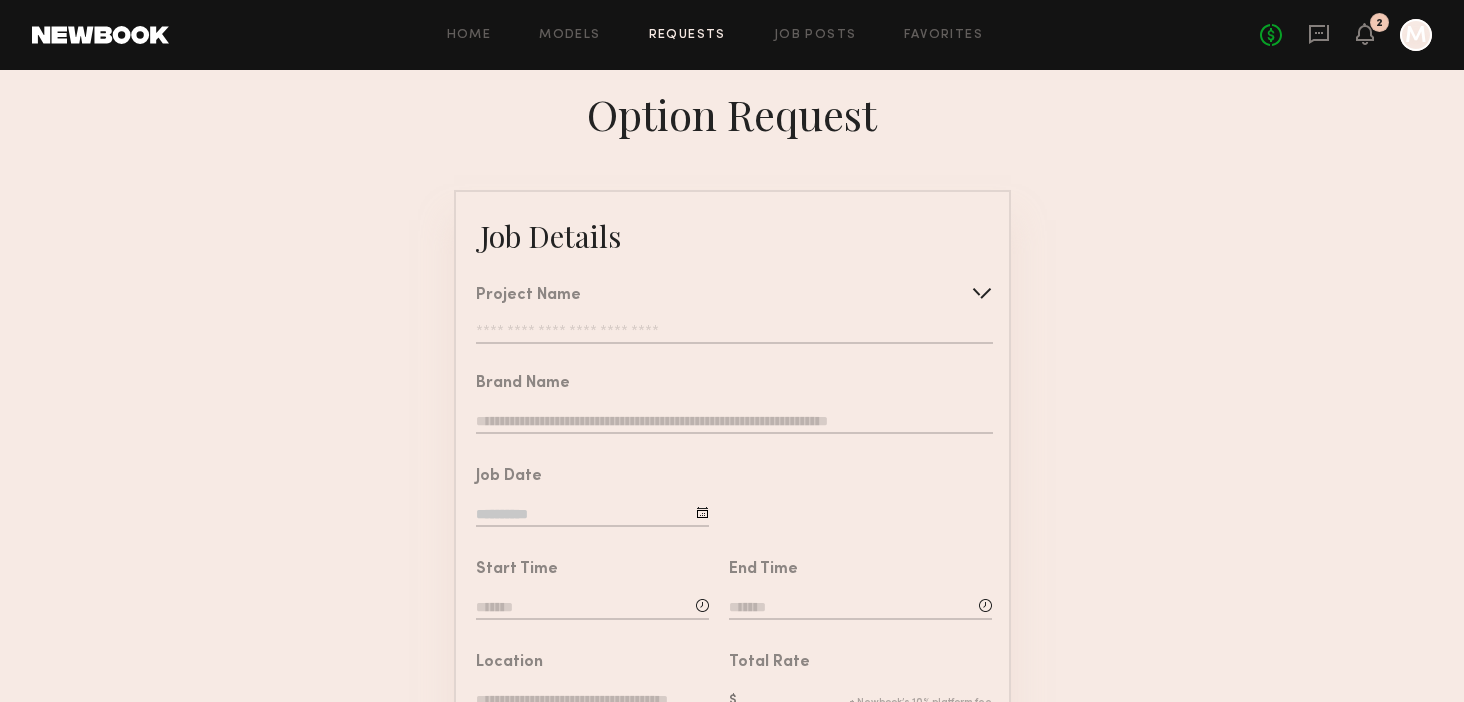 click on "Project Name   Create   Use recent modeling project  Bandolier Shoot" 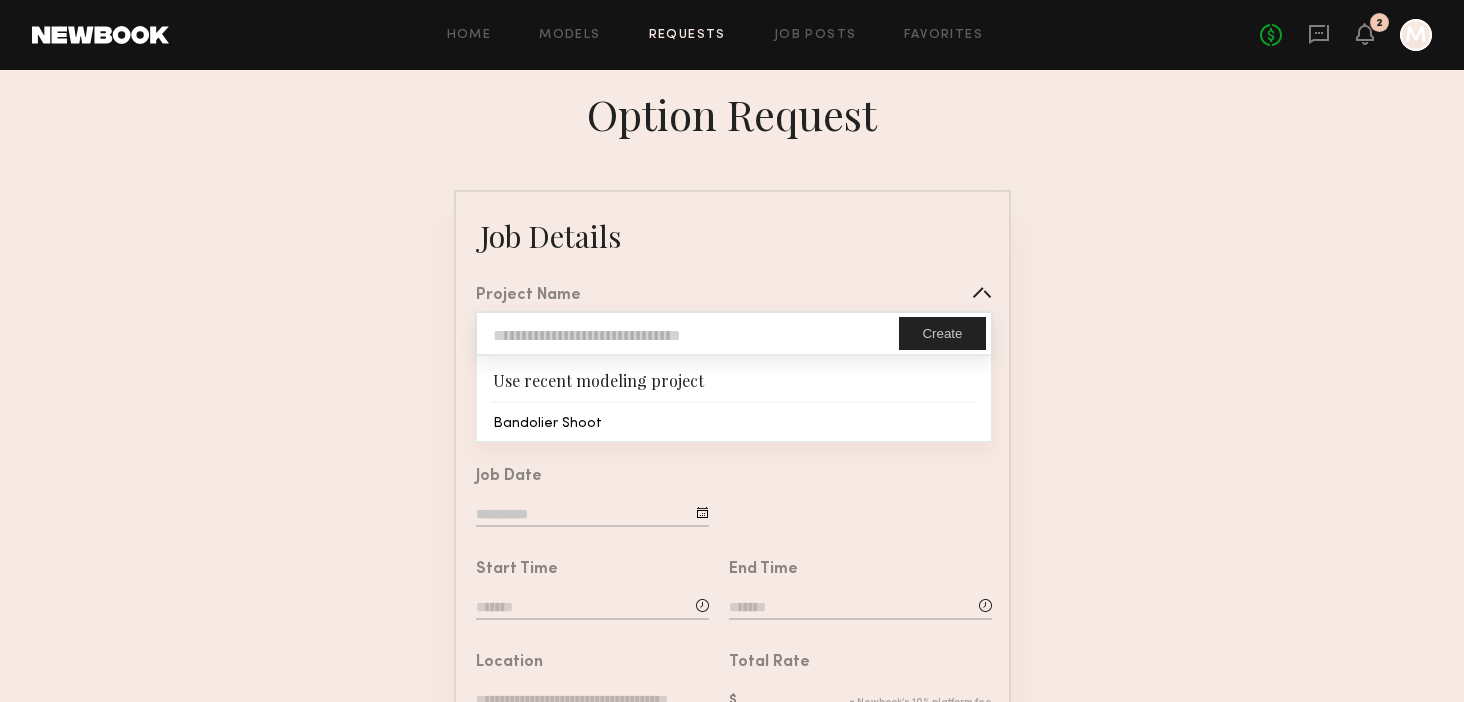 type on "**********" 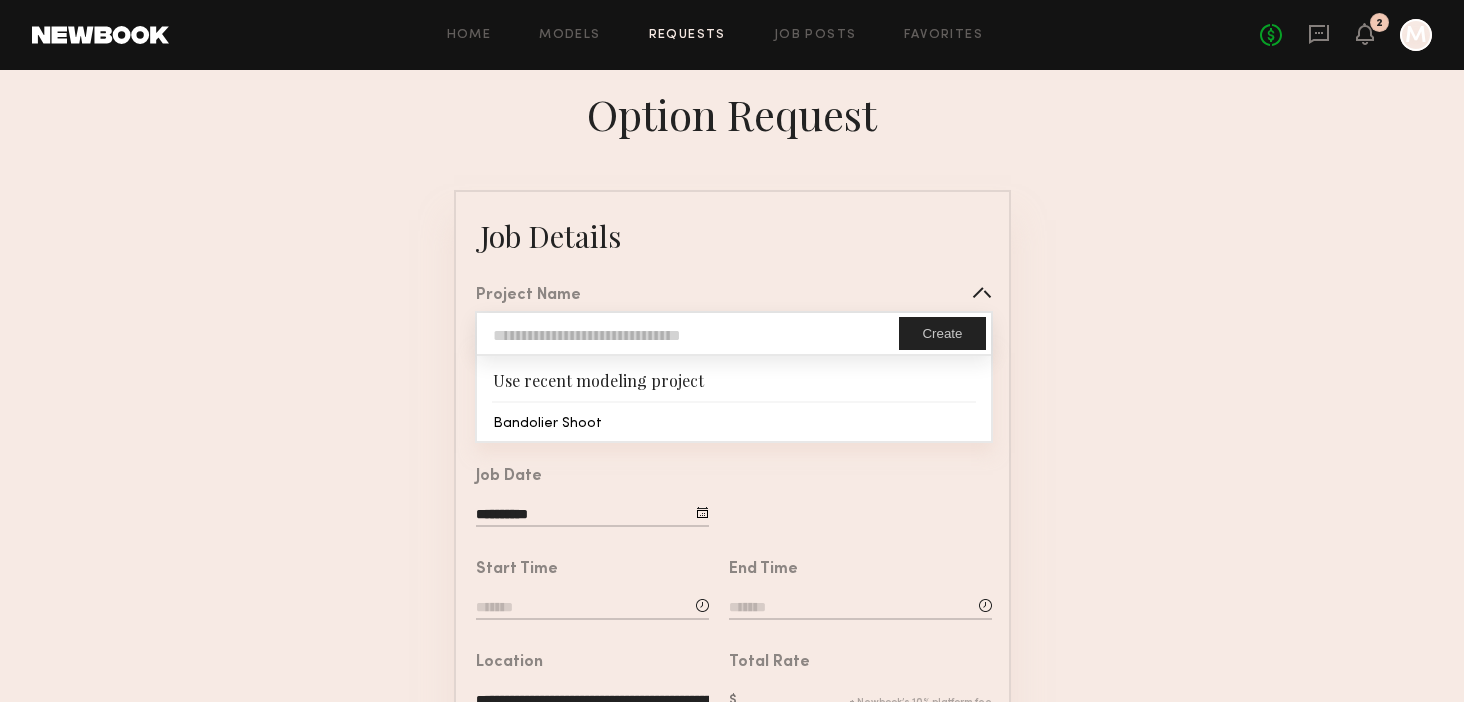 click on "**********" 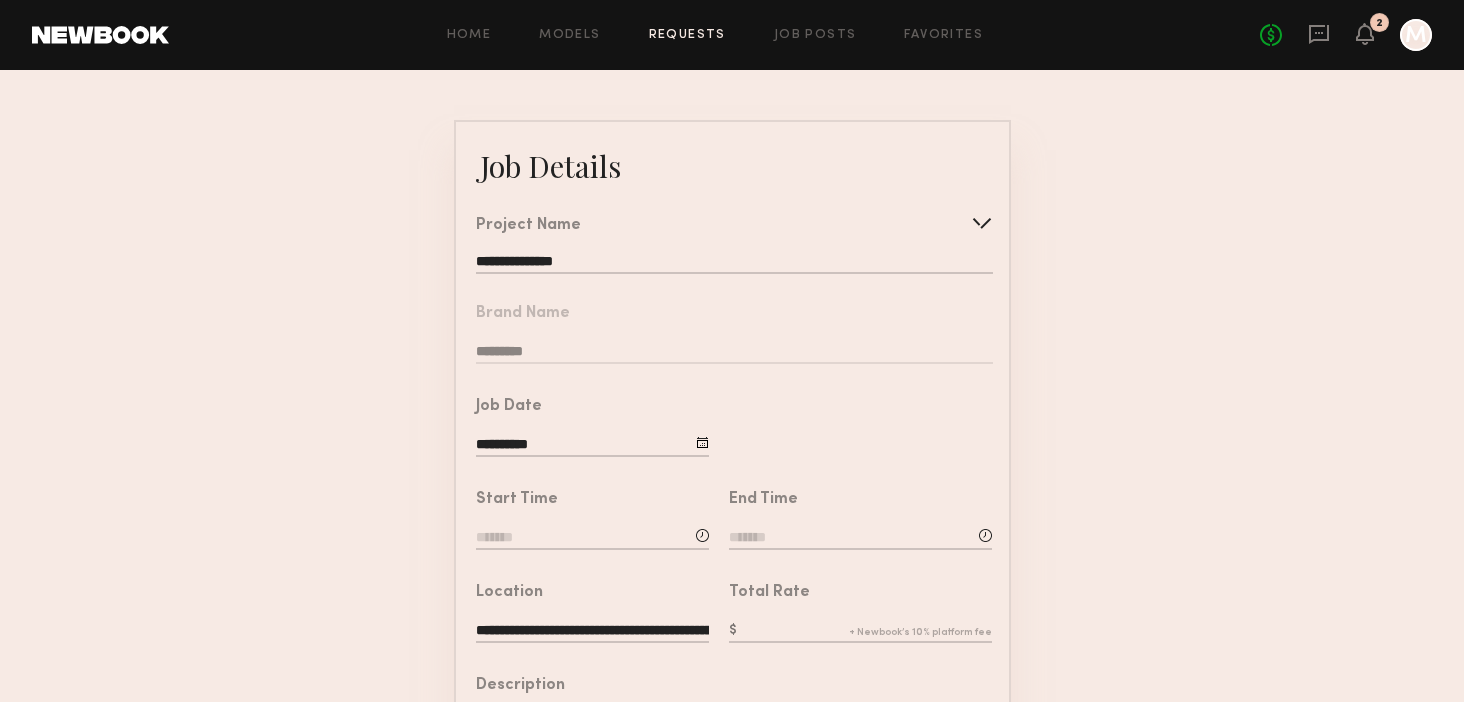 click on "**********" 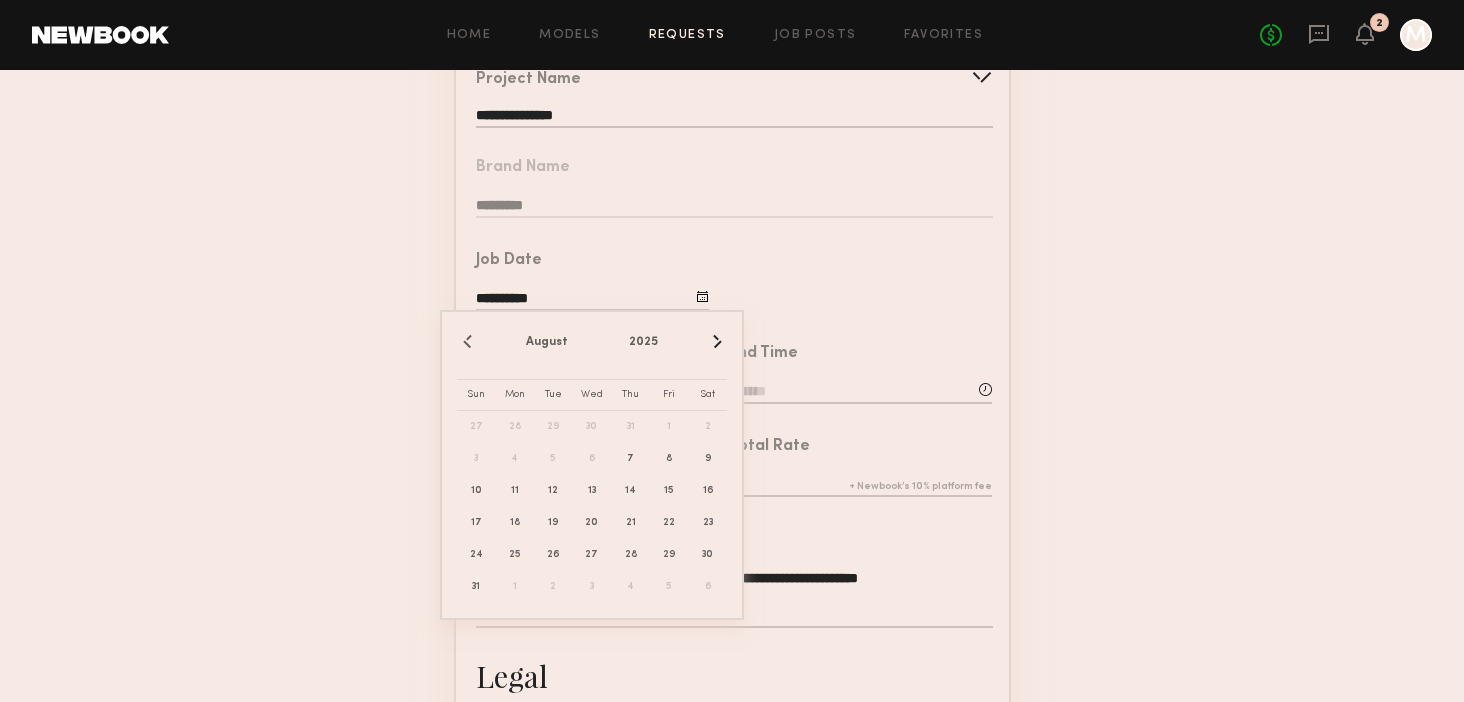 scroll, scrollTop: 223, scrollLeft: 0, axis: vertical 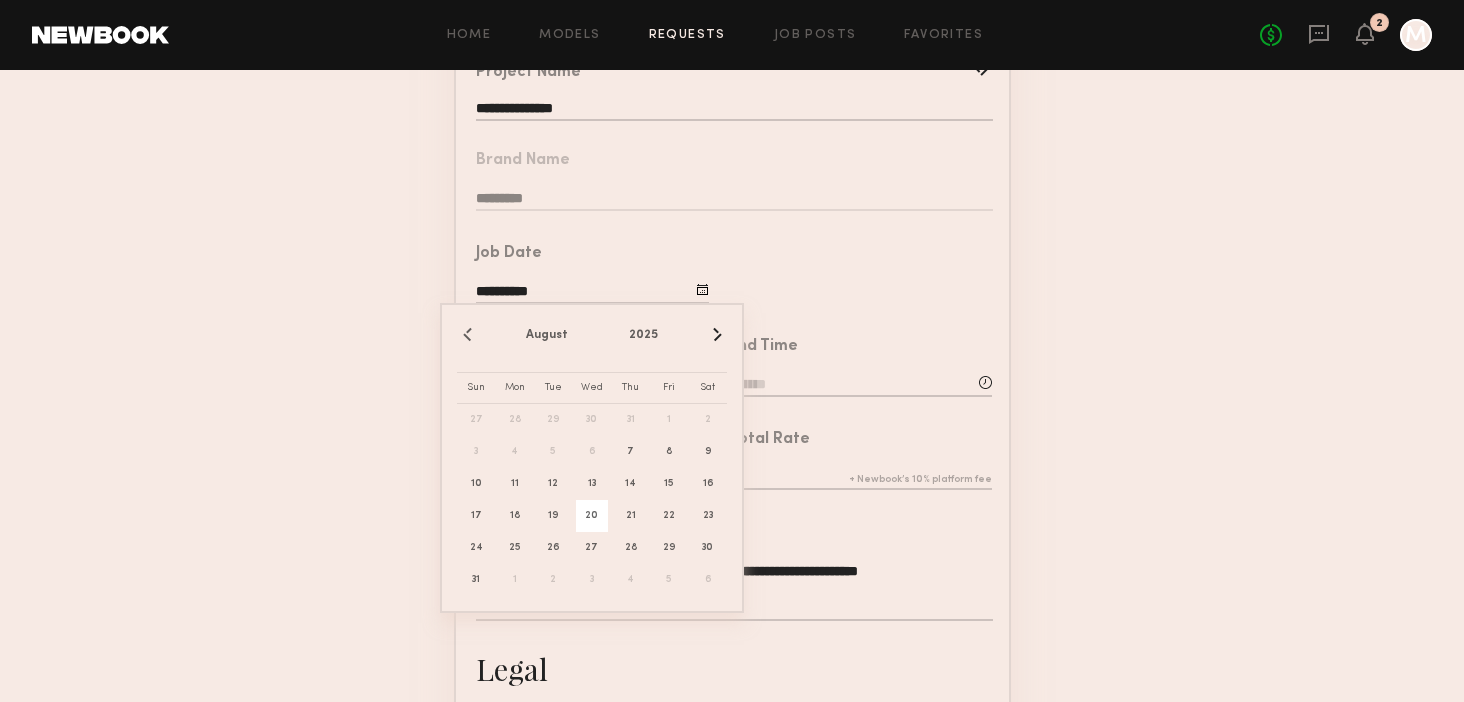 click on "20" 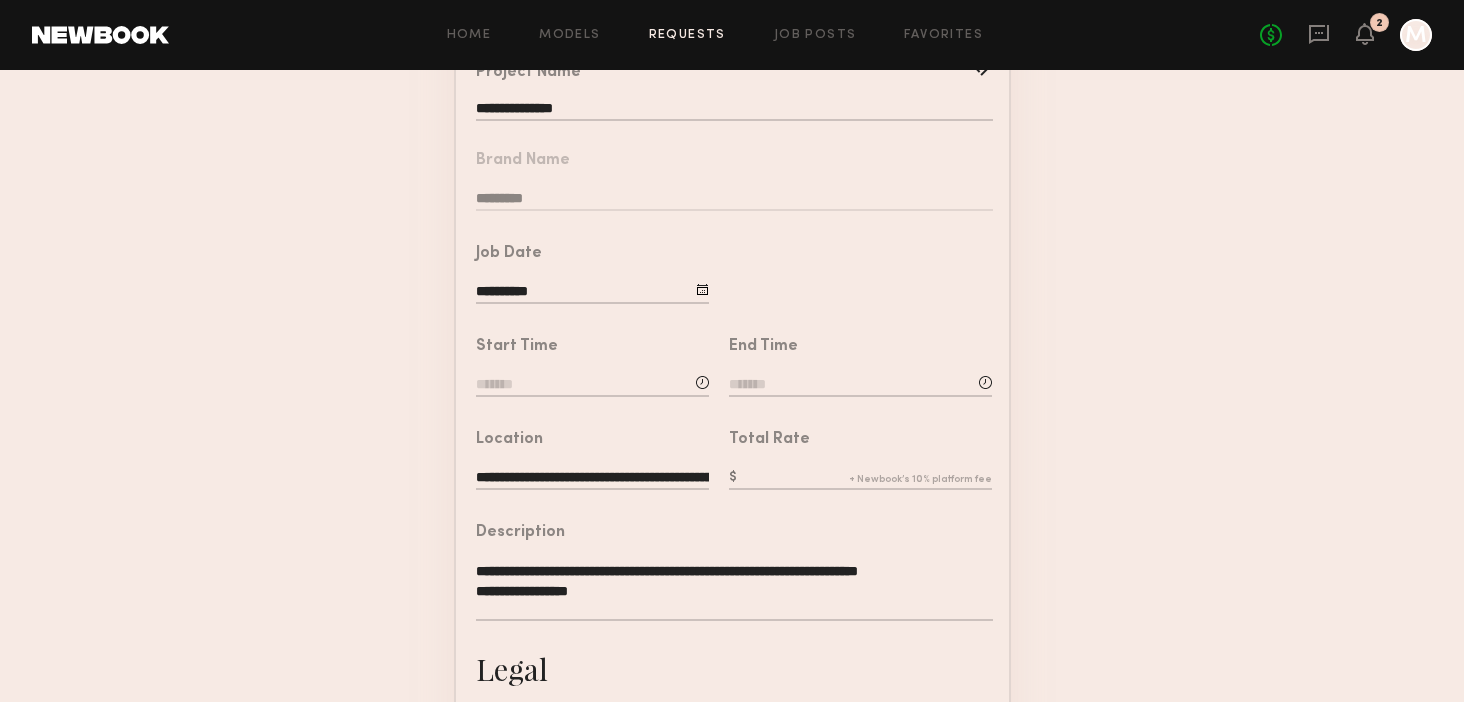 click 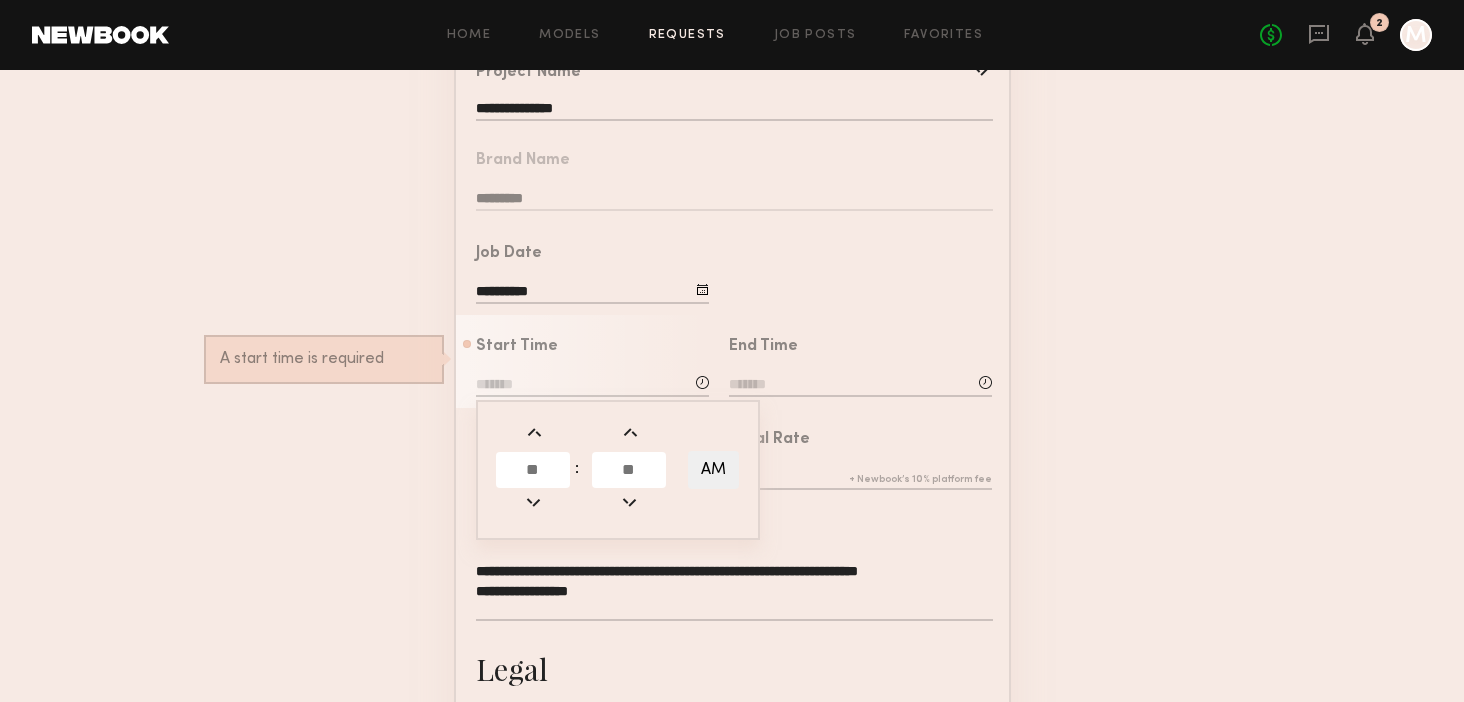 click 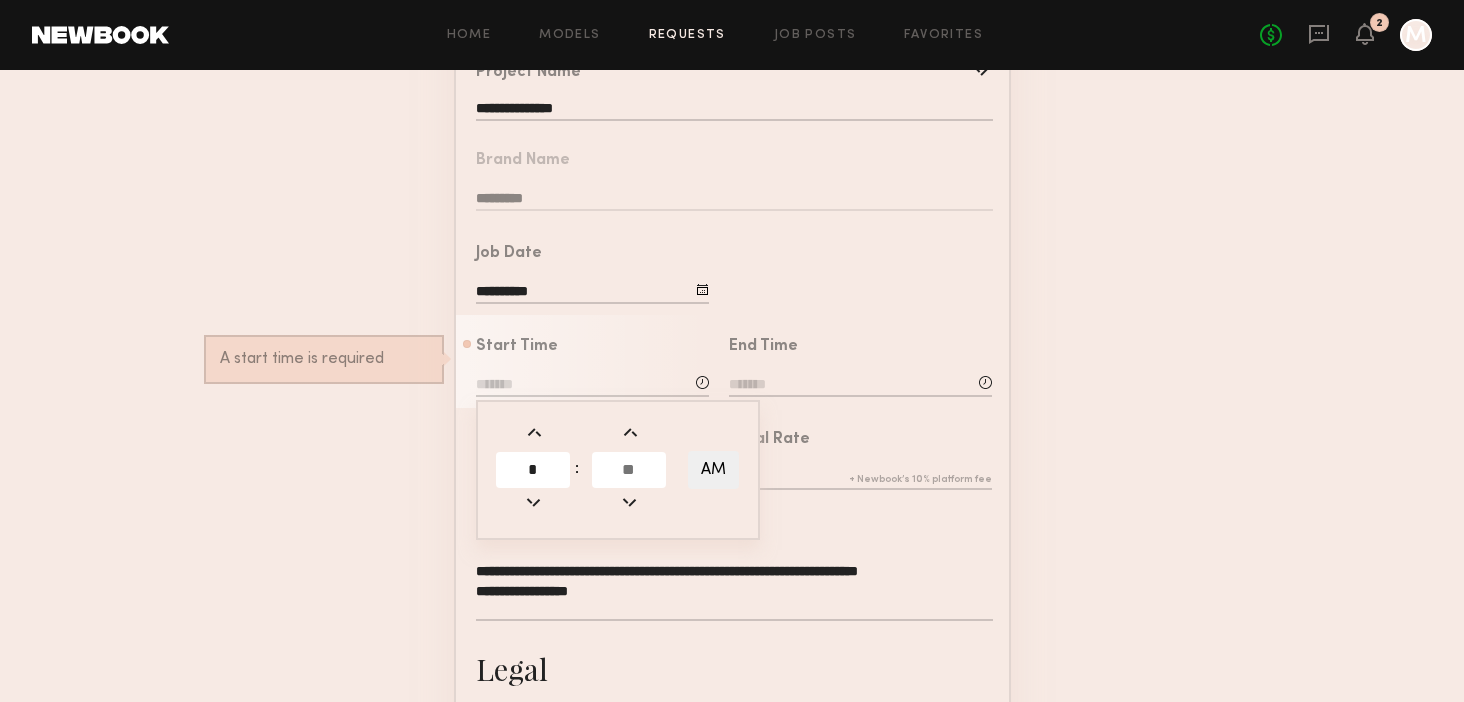 type on "*" 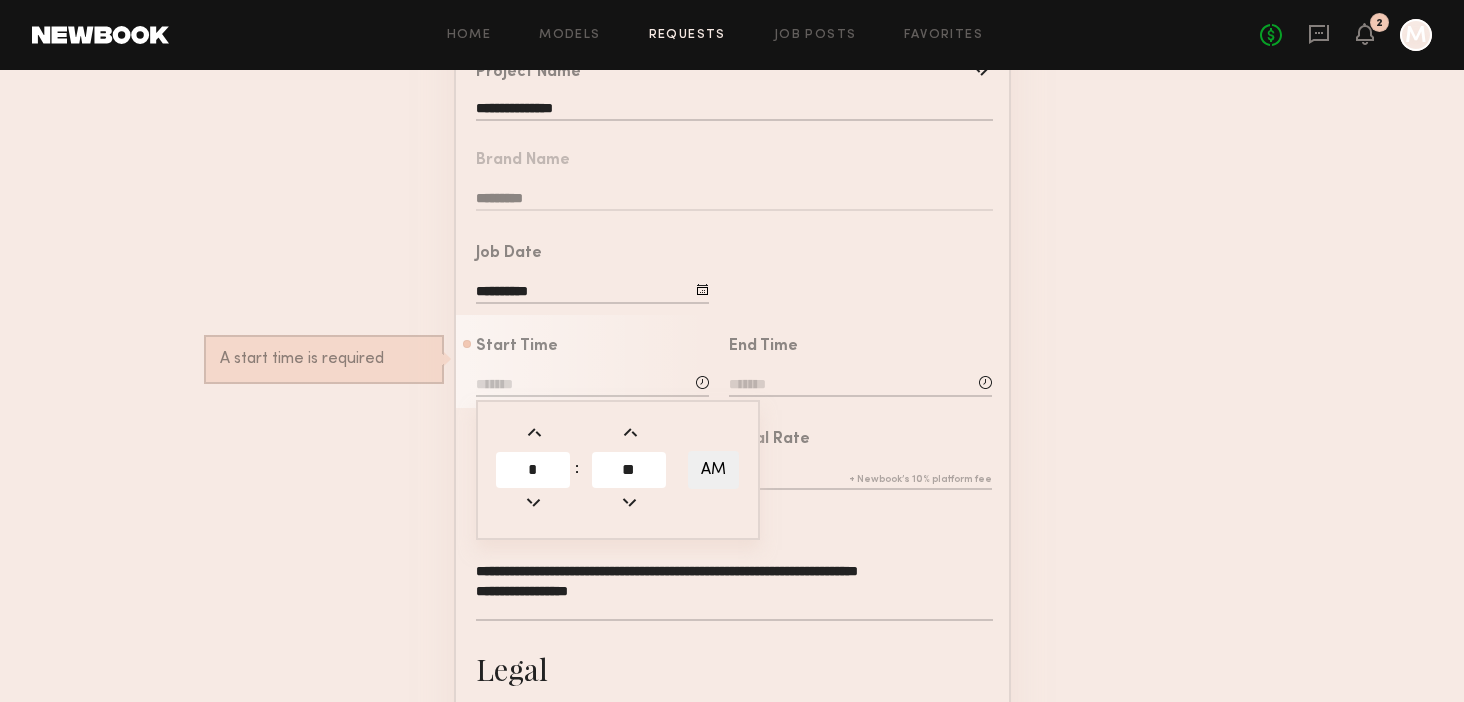 type on "*" 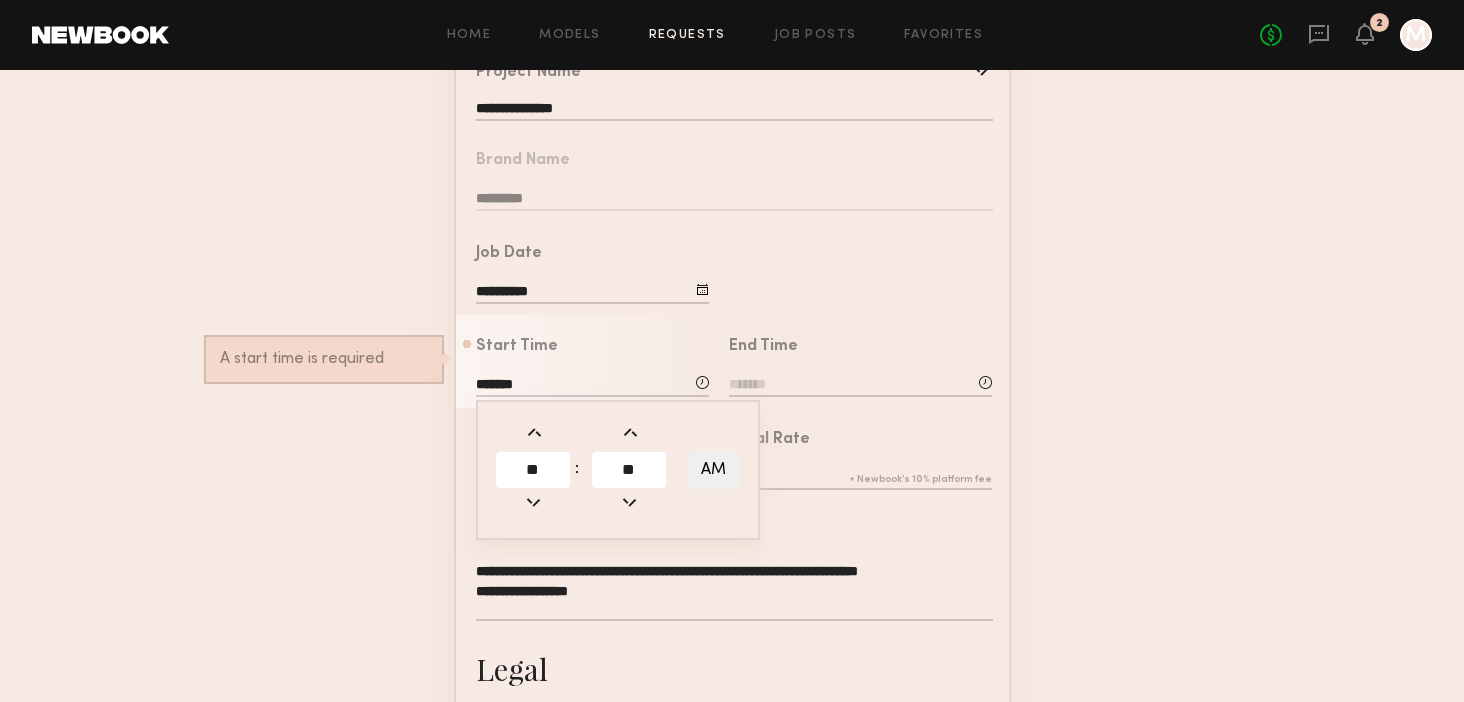 click 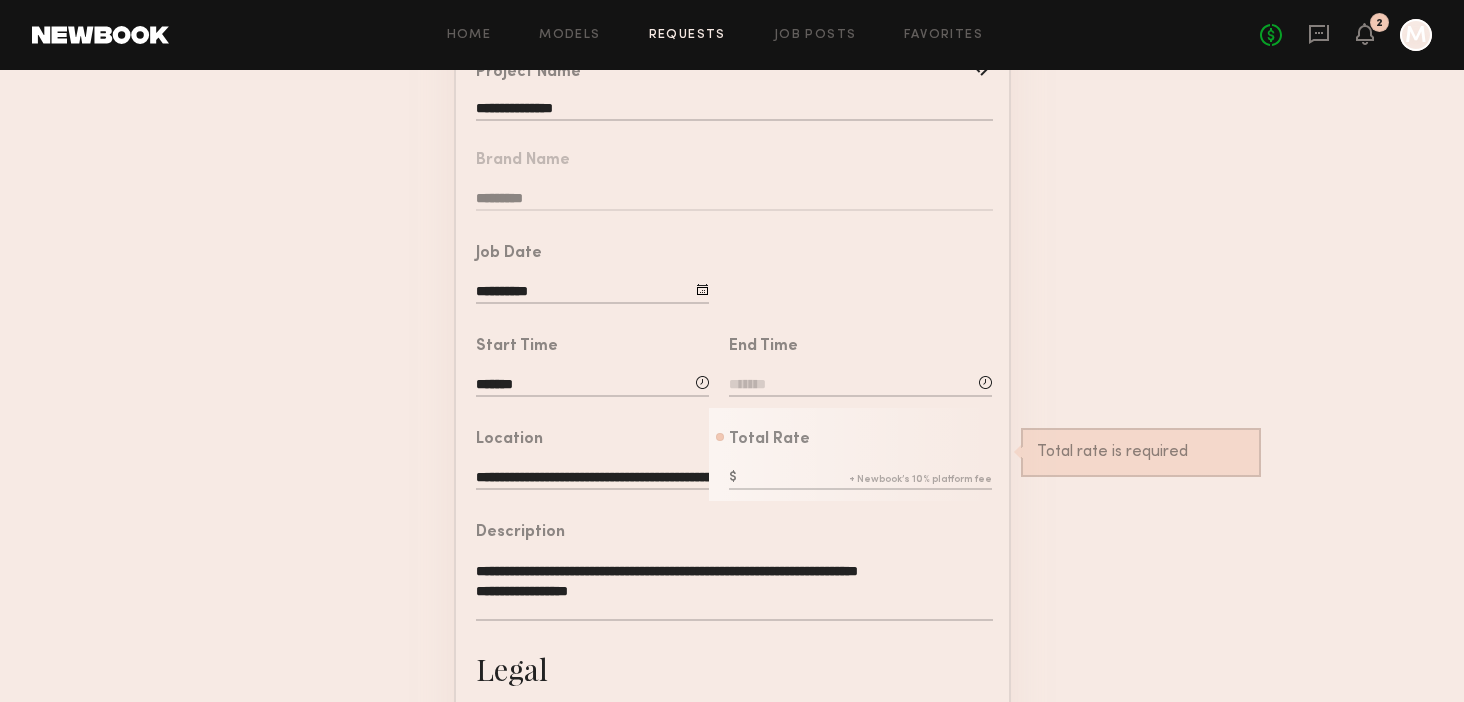 click 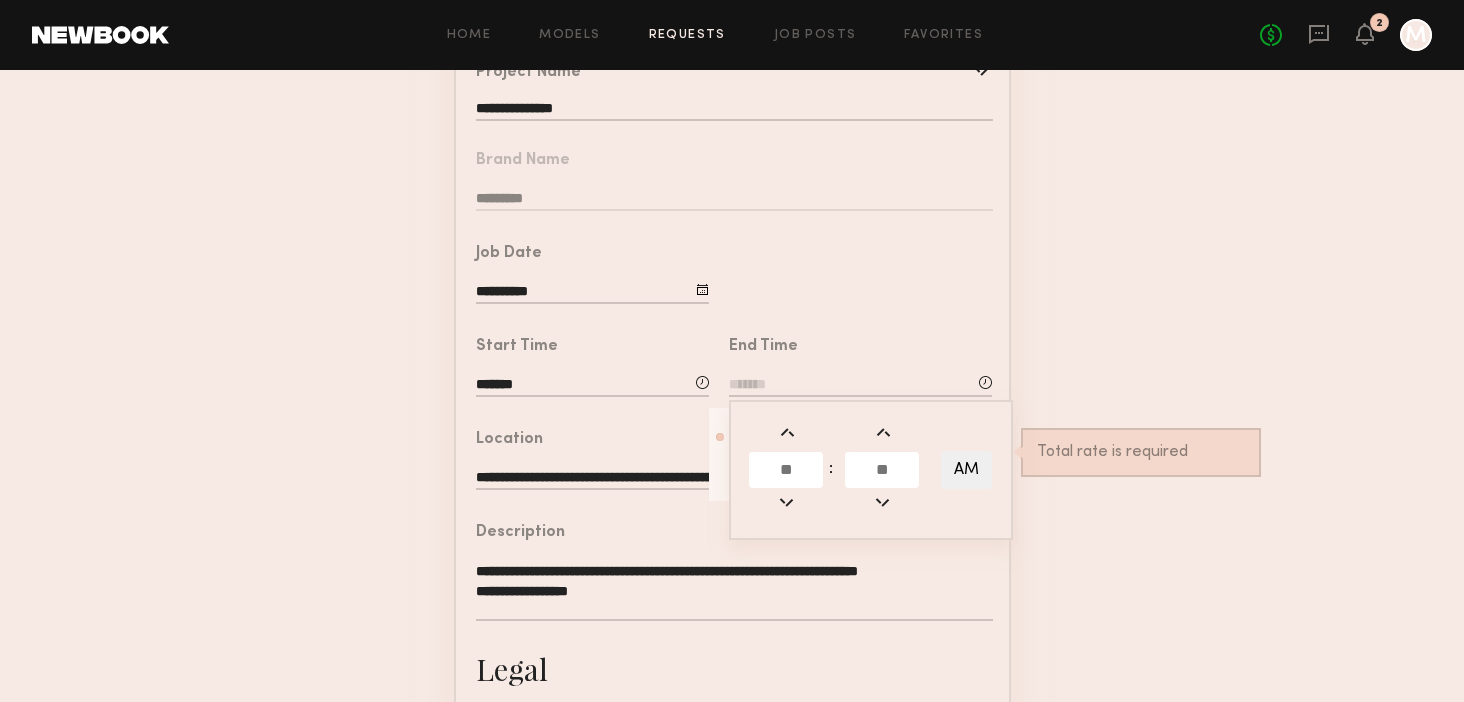 click 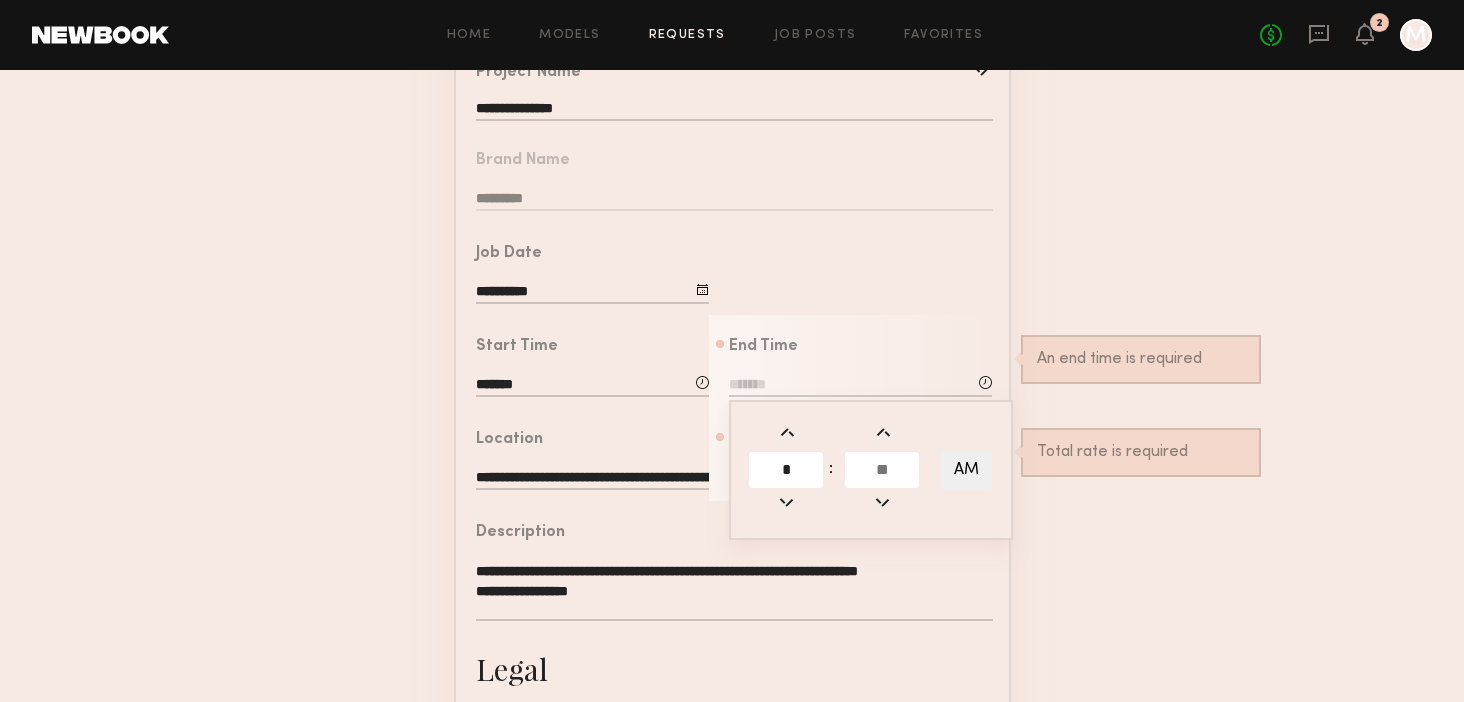 type on "*" 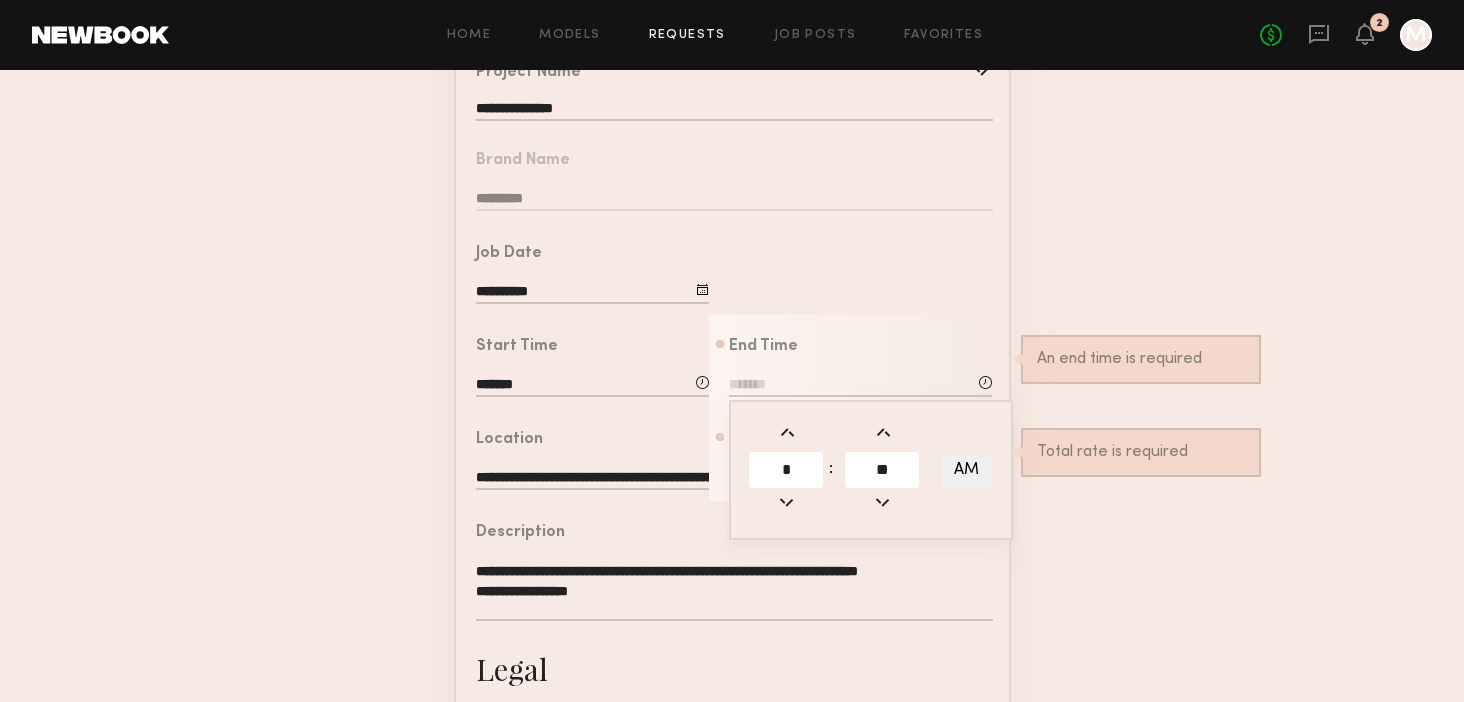 type on "**" 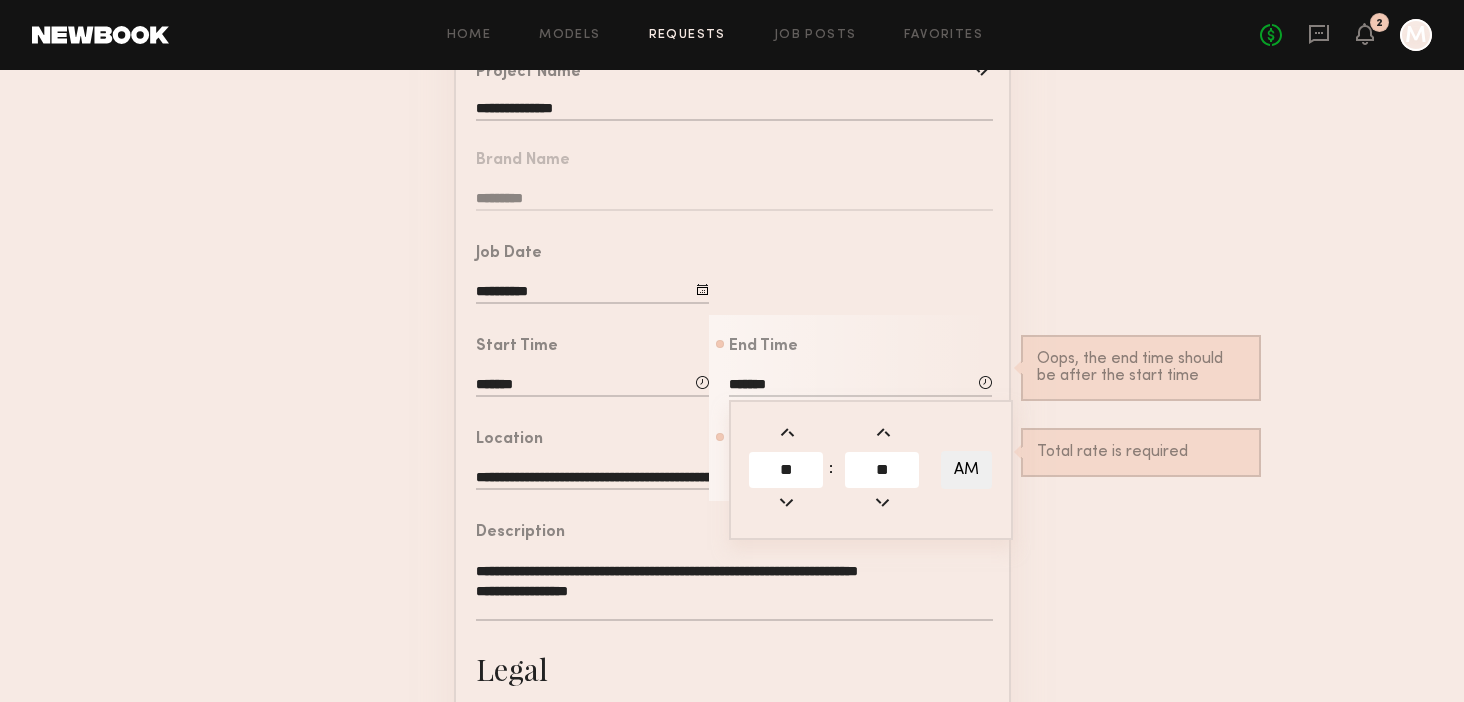 click on "AM" 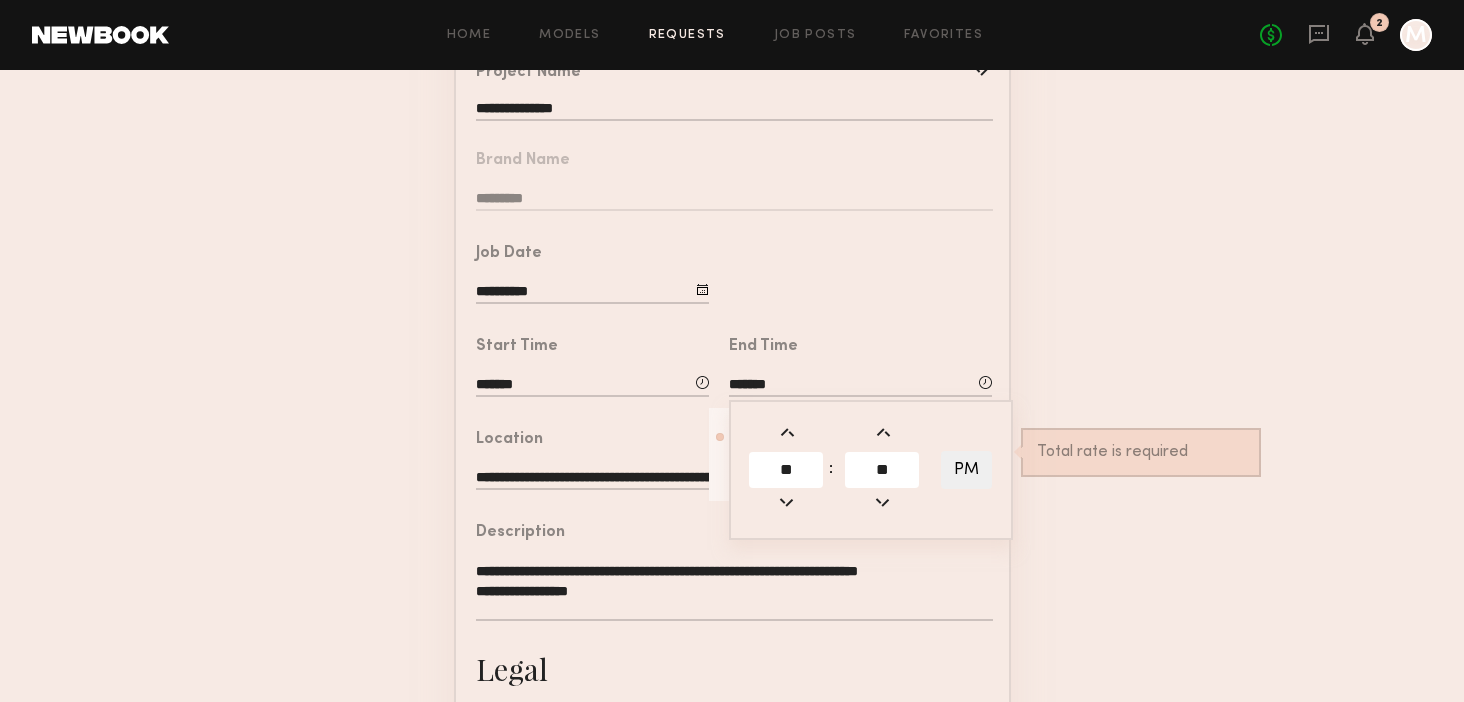 click on "**********" 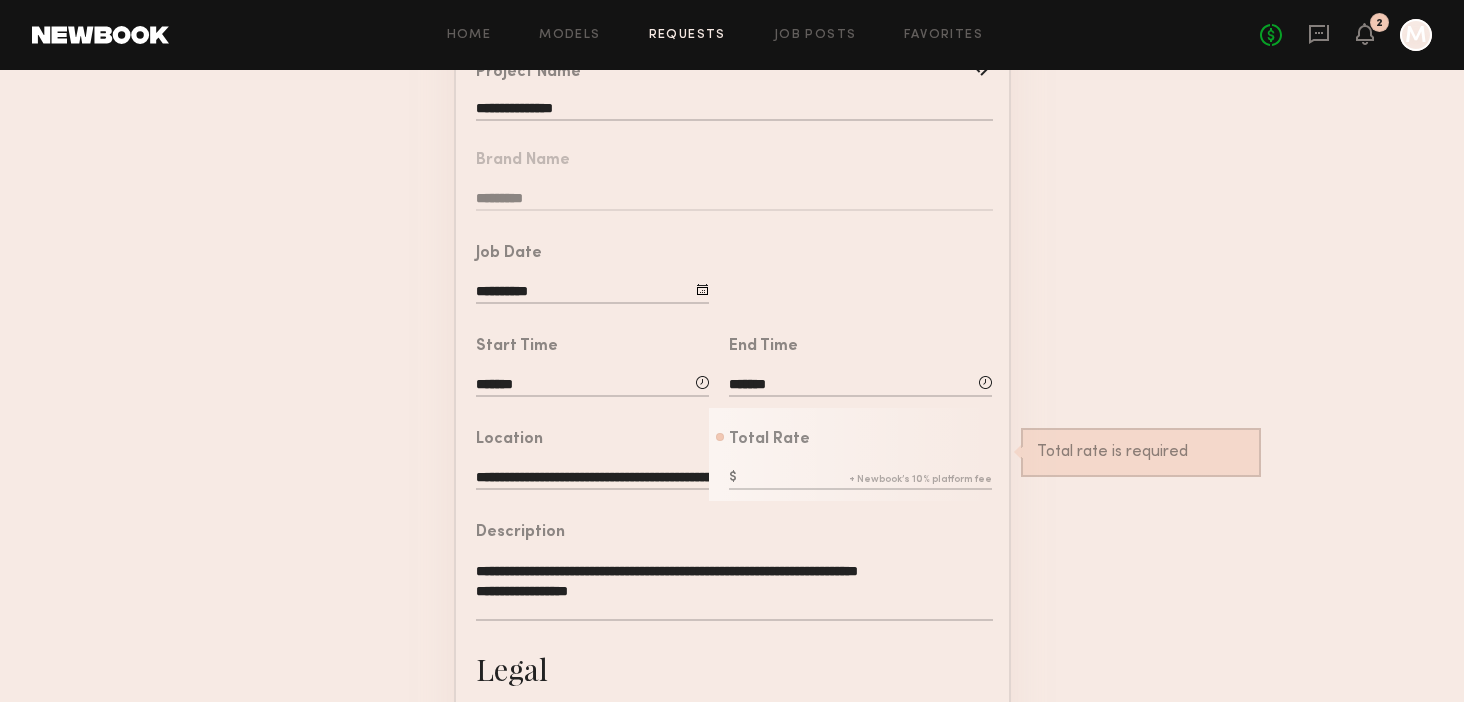 click 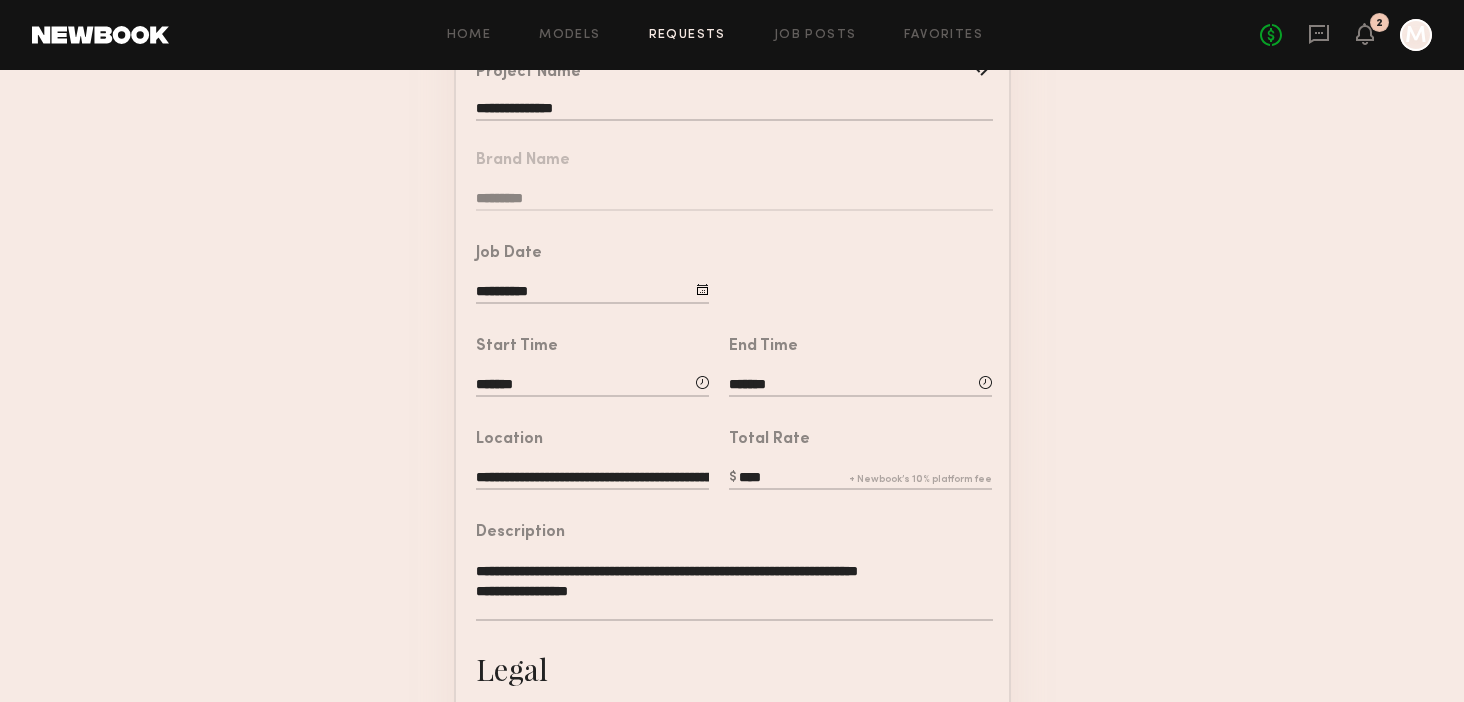 type on "****" 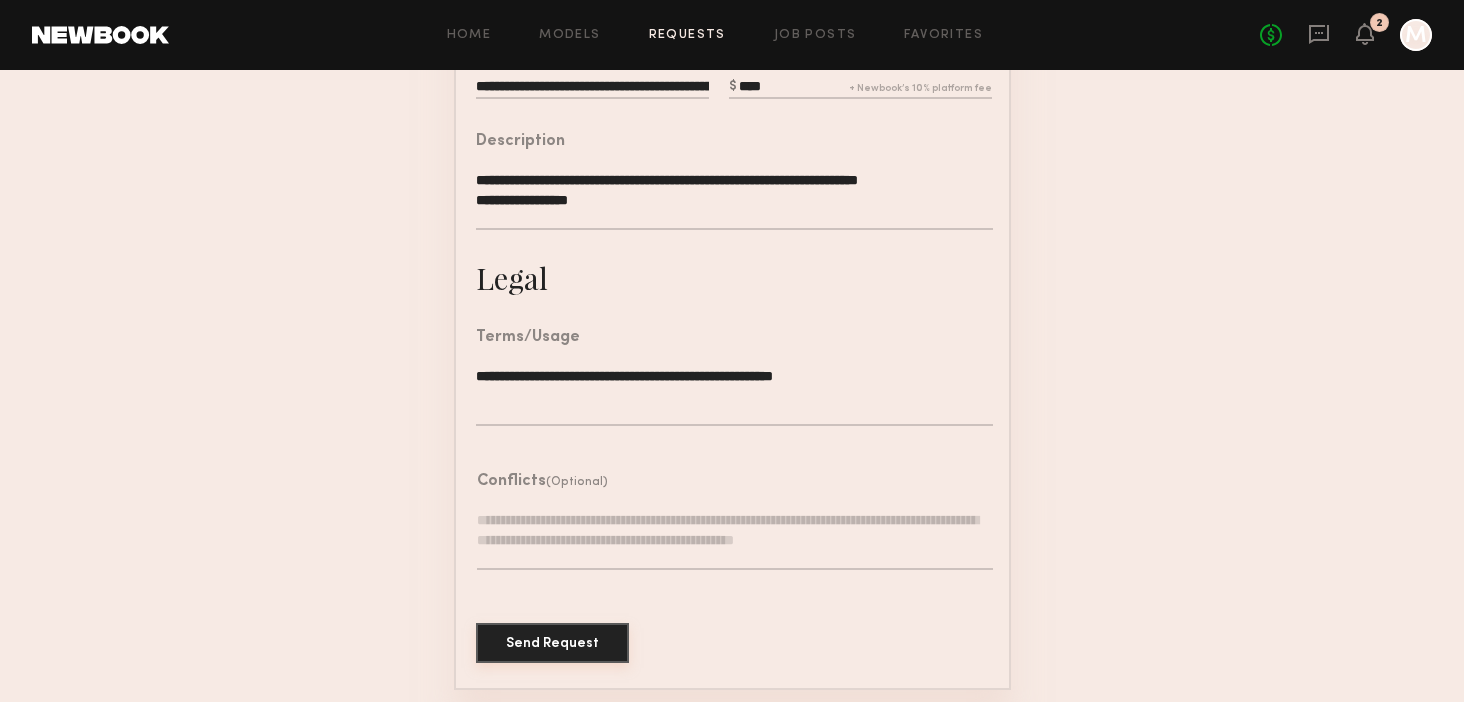 click on "Send Request" 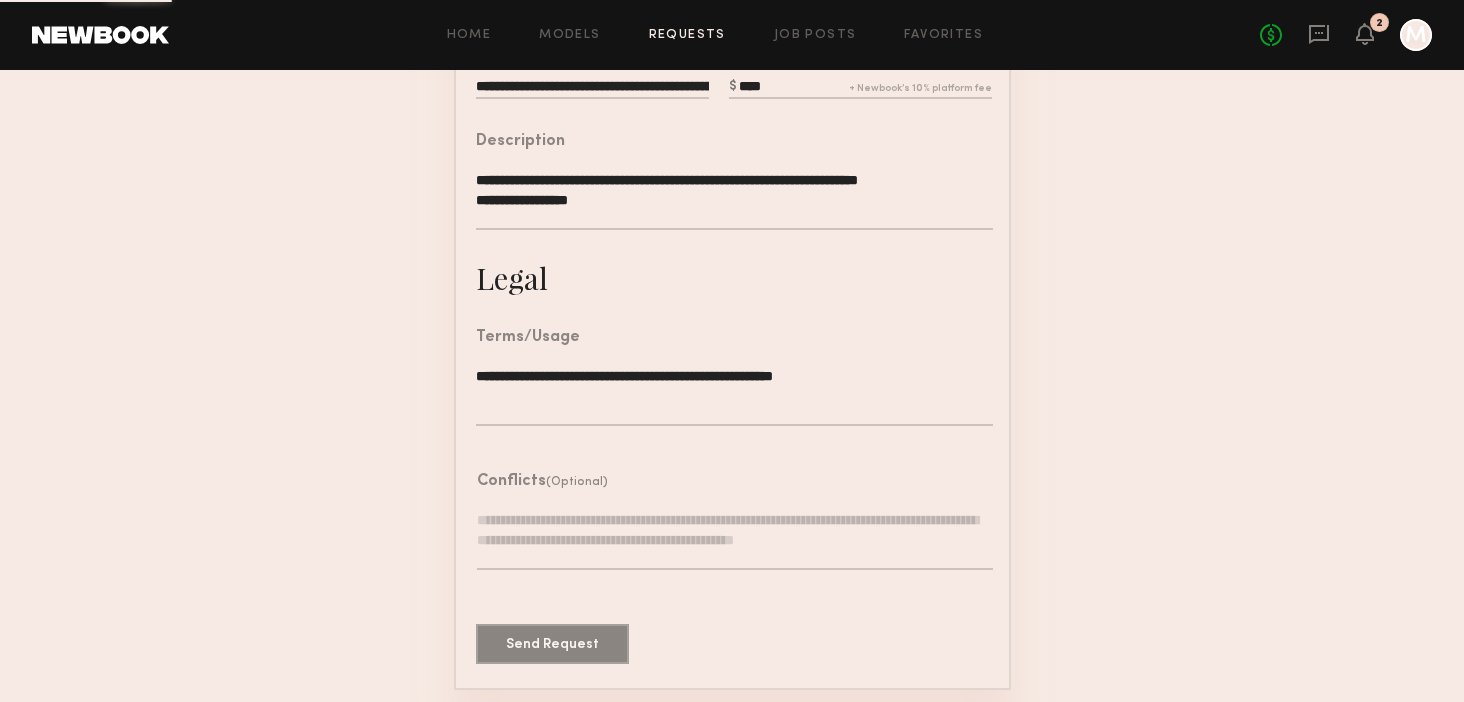 scroll, scrollTop: 0, scrollLeft: 0, axis: both 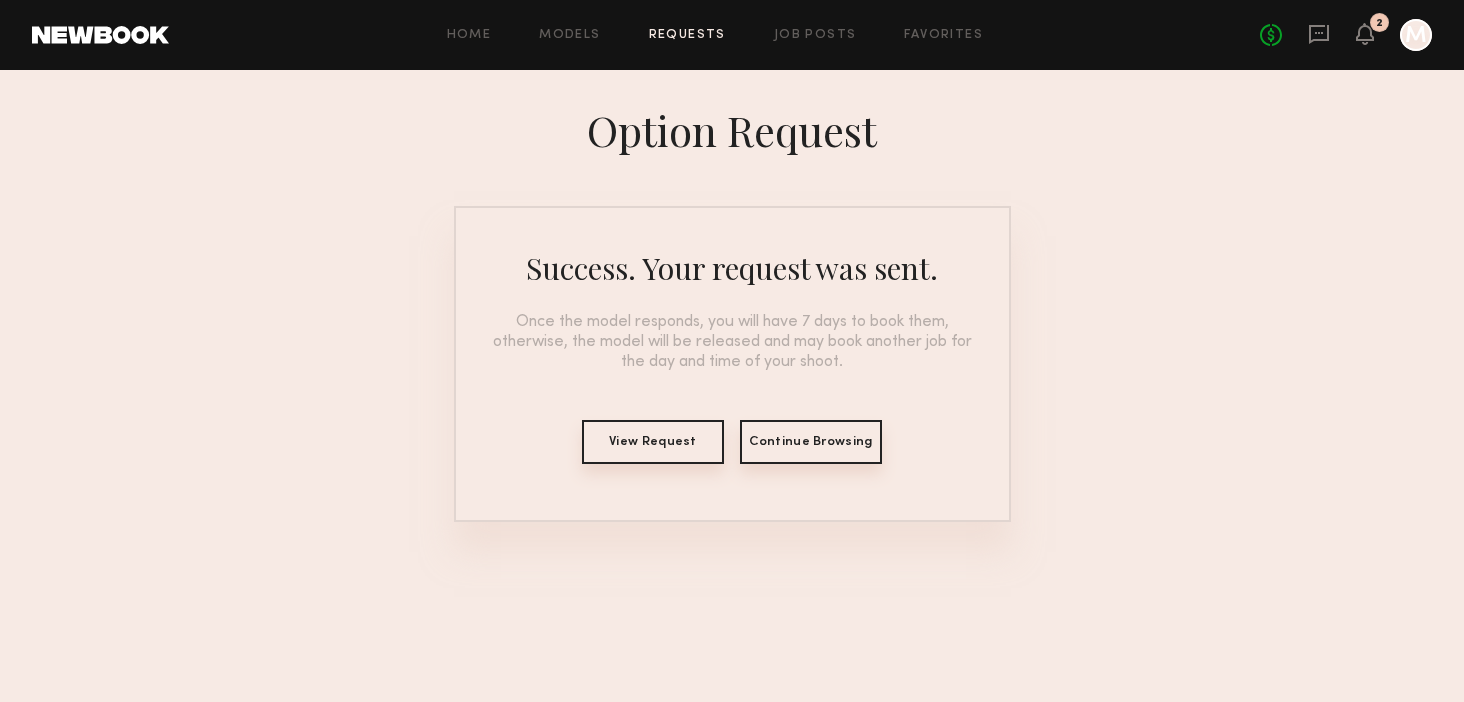 click on "Continue Browsing" 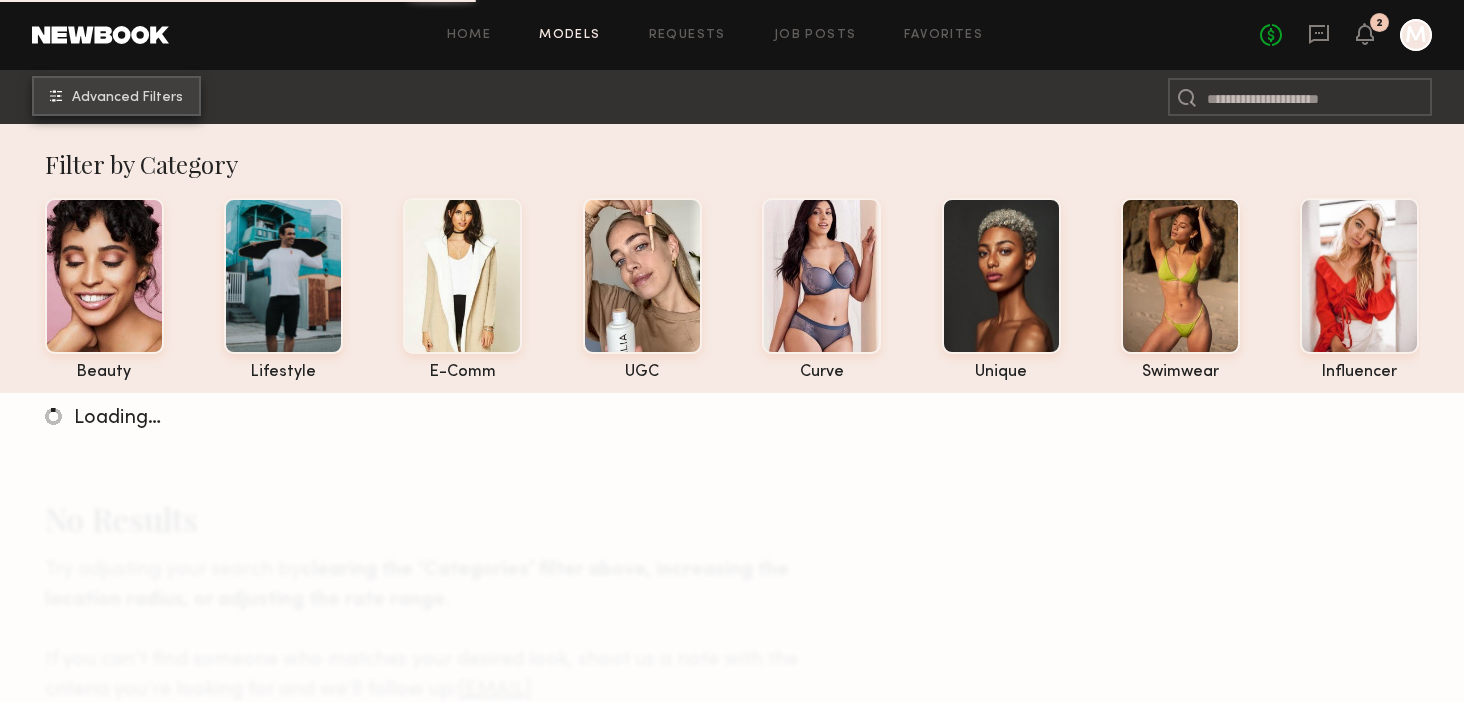 click on "Advanced Filters" 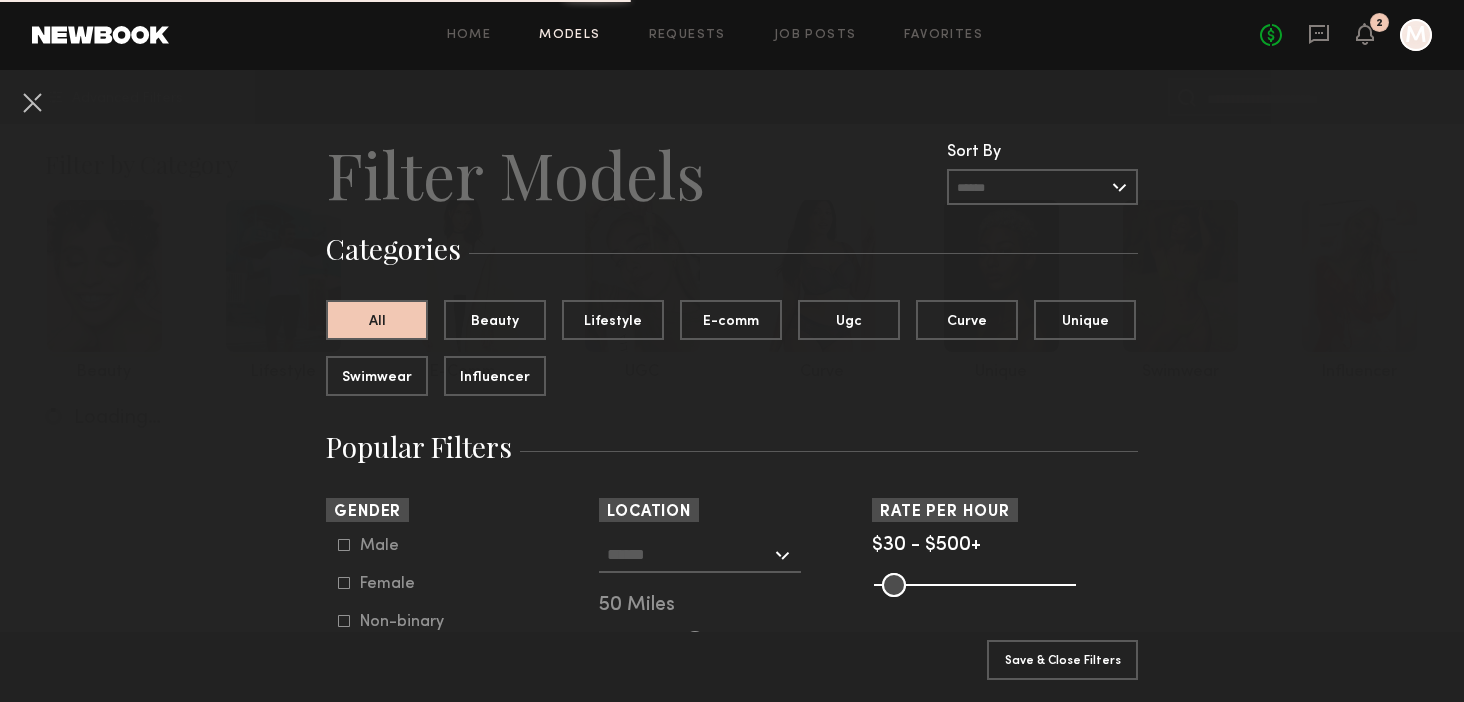 click on "Female" 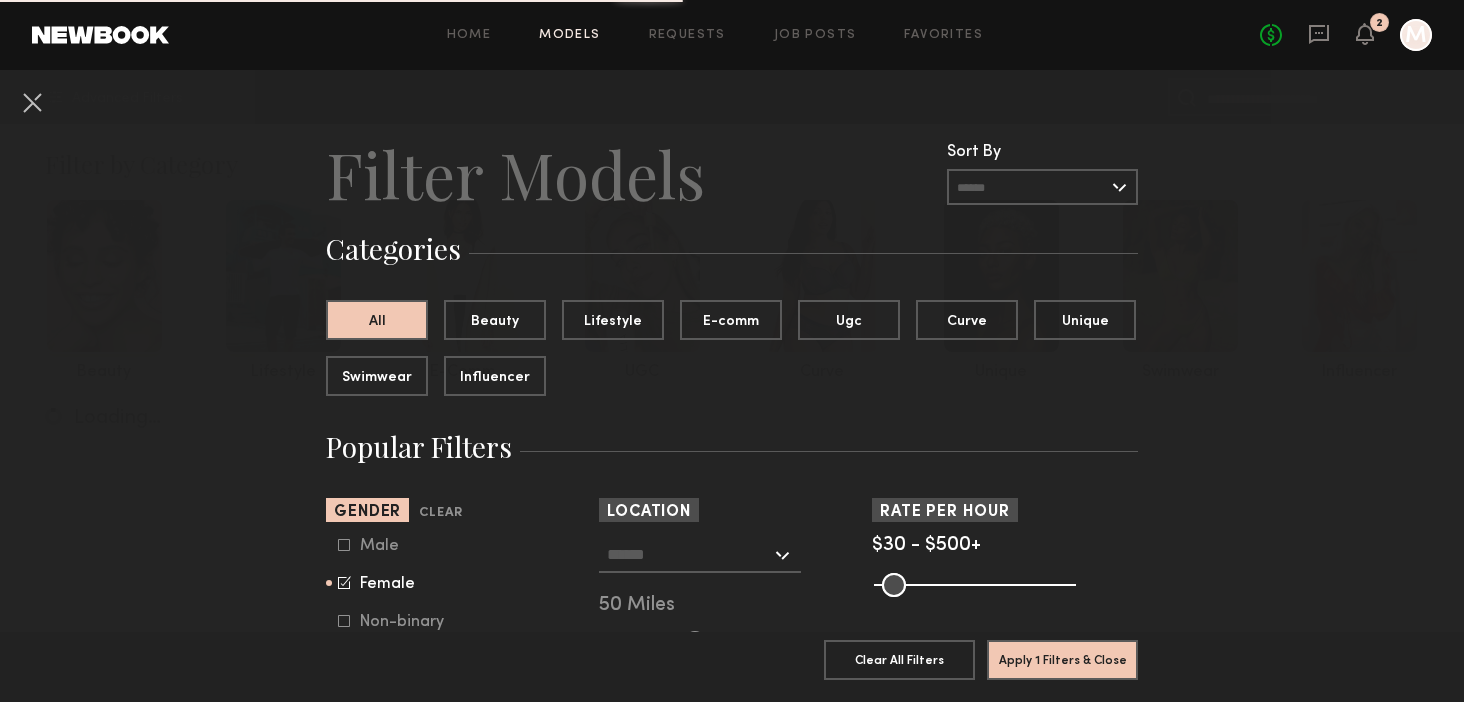click 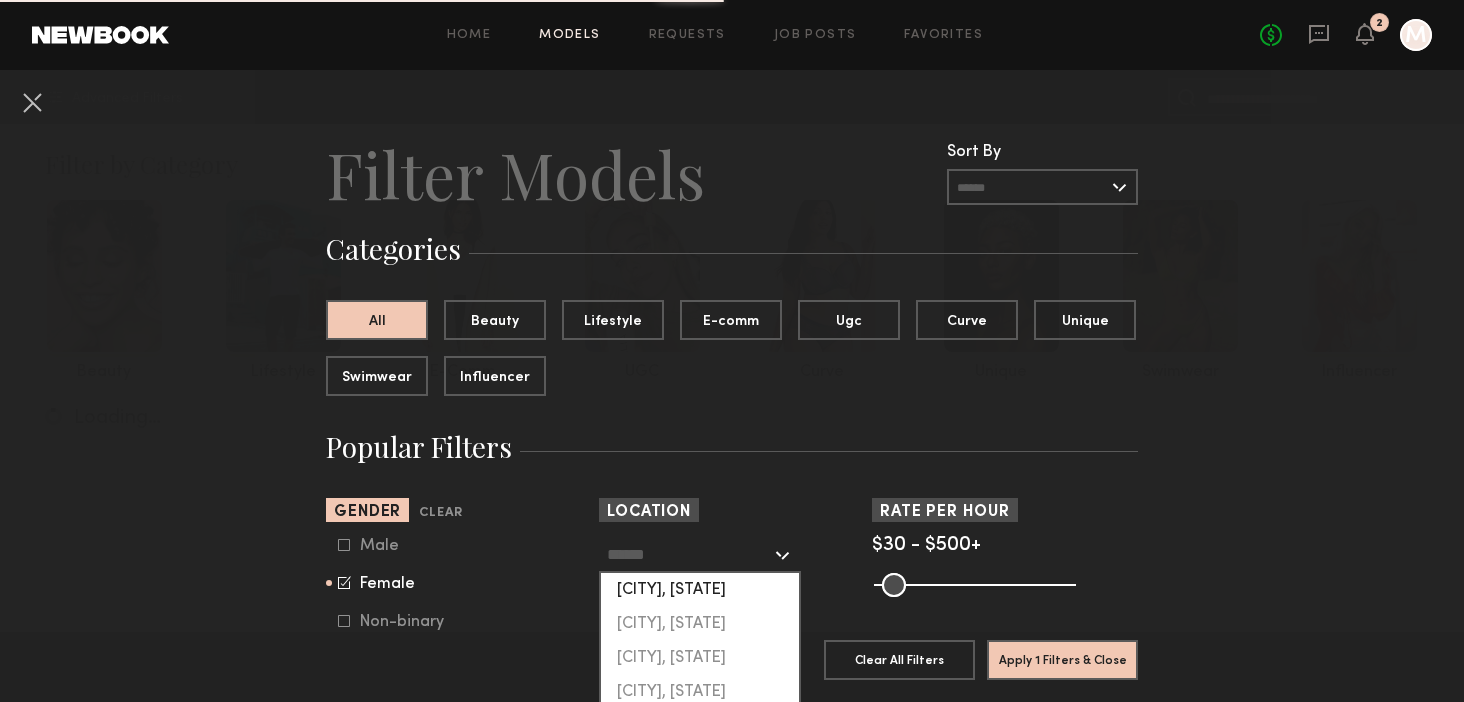 click on "Los Angeles, CA" 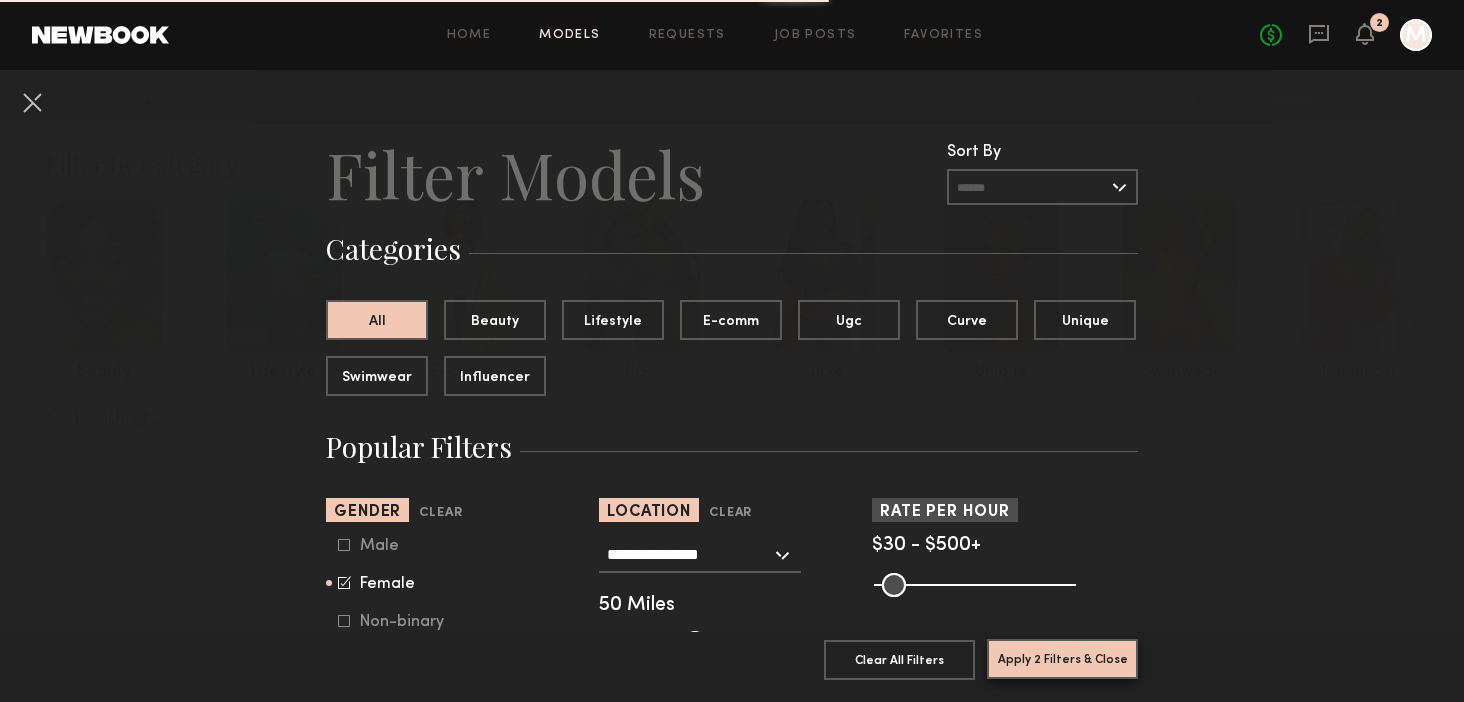 click on "Apply 2 Filters & Close" 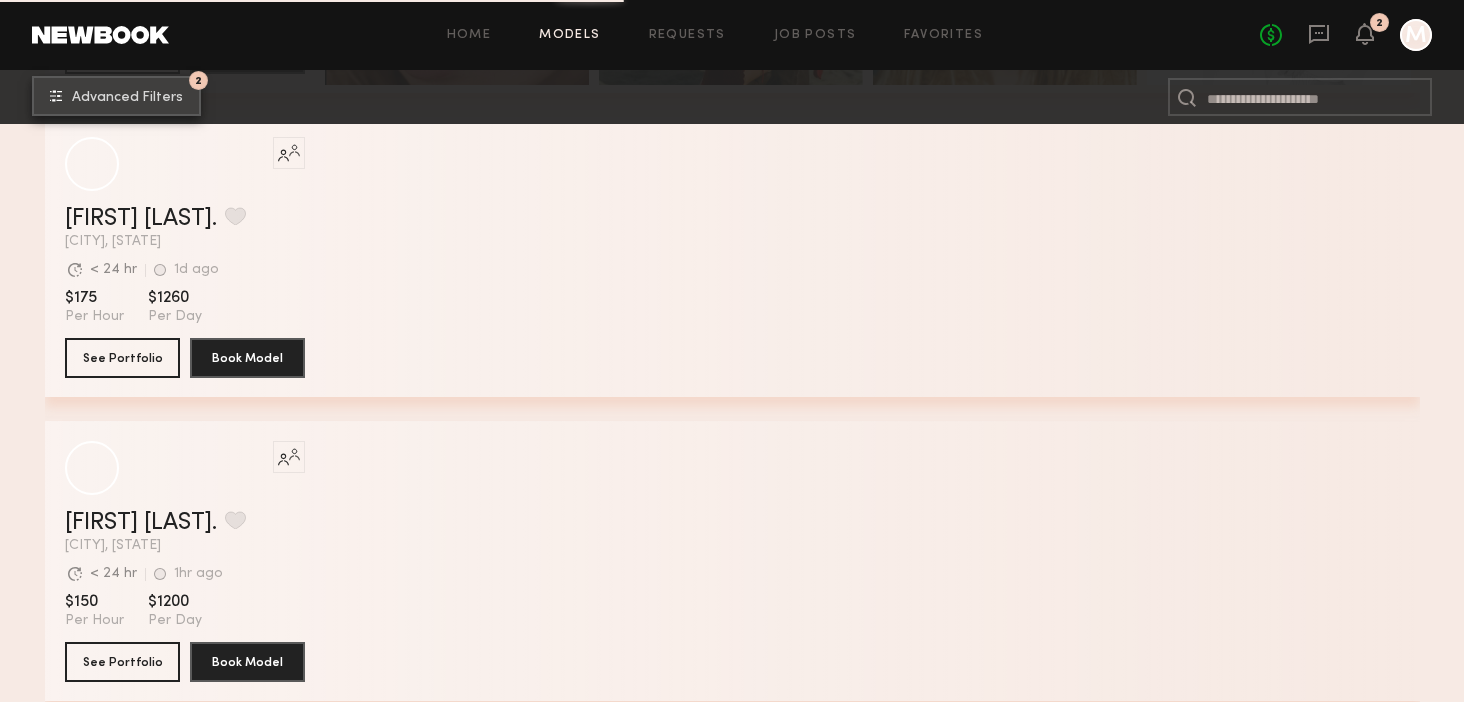 scroll, scrollTop: 6923, scrollLeft: 0, axis: vertical 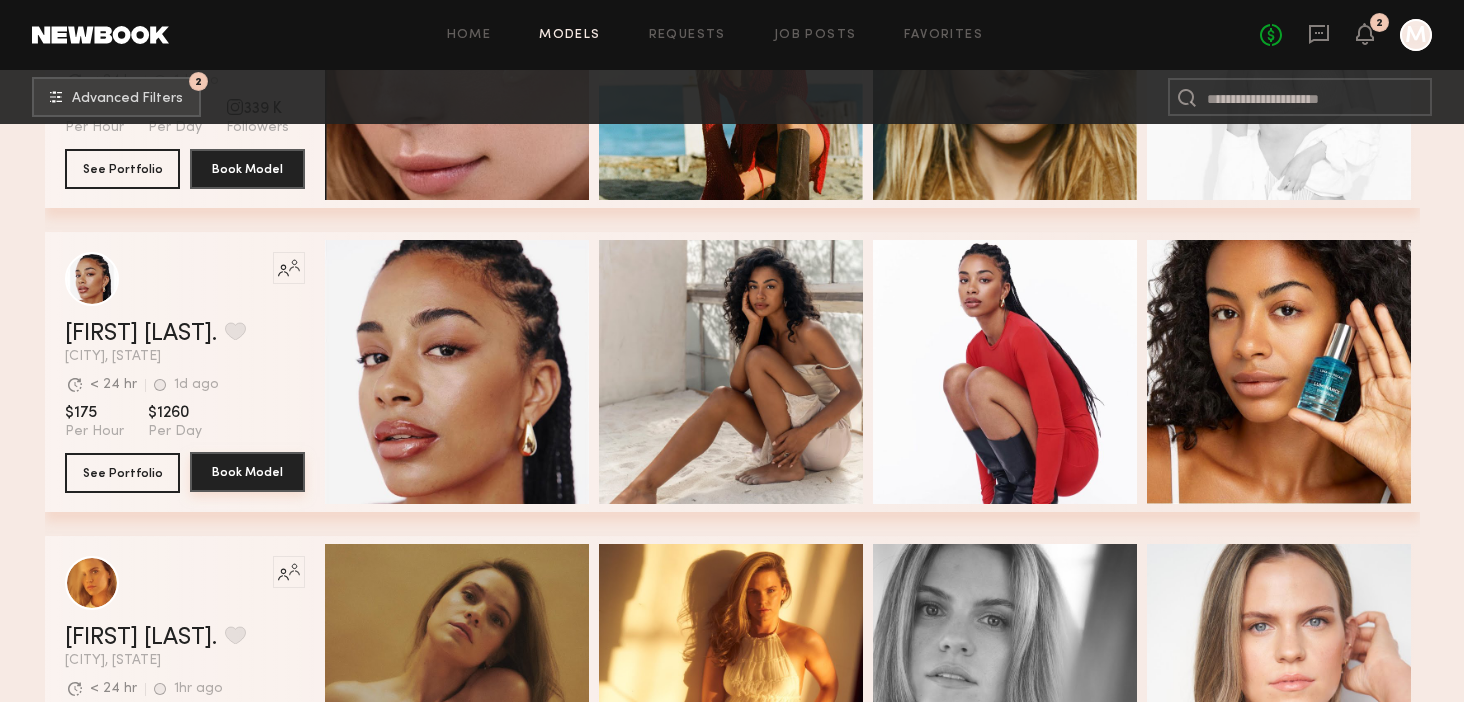 click on "Book Model" 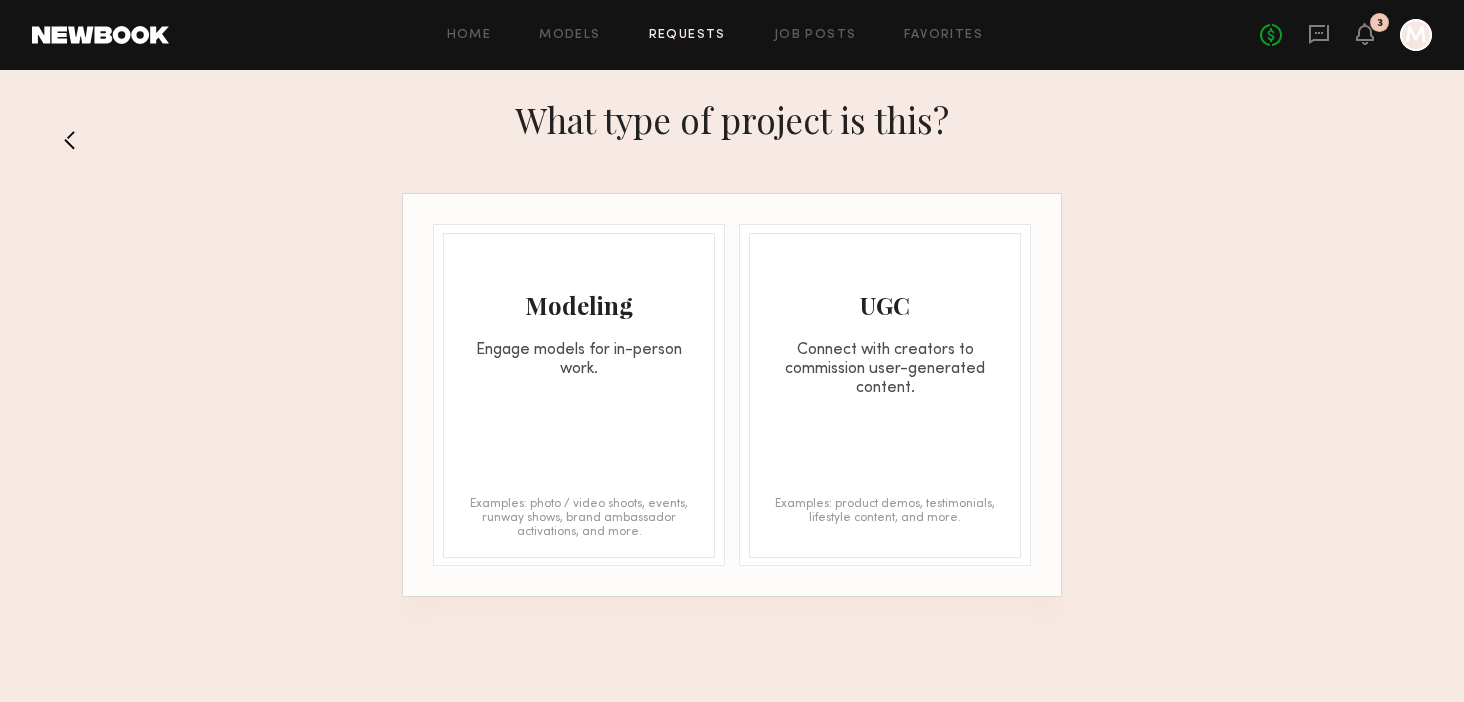 click on "Engage models for in-person work." 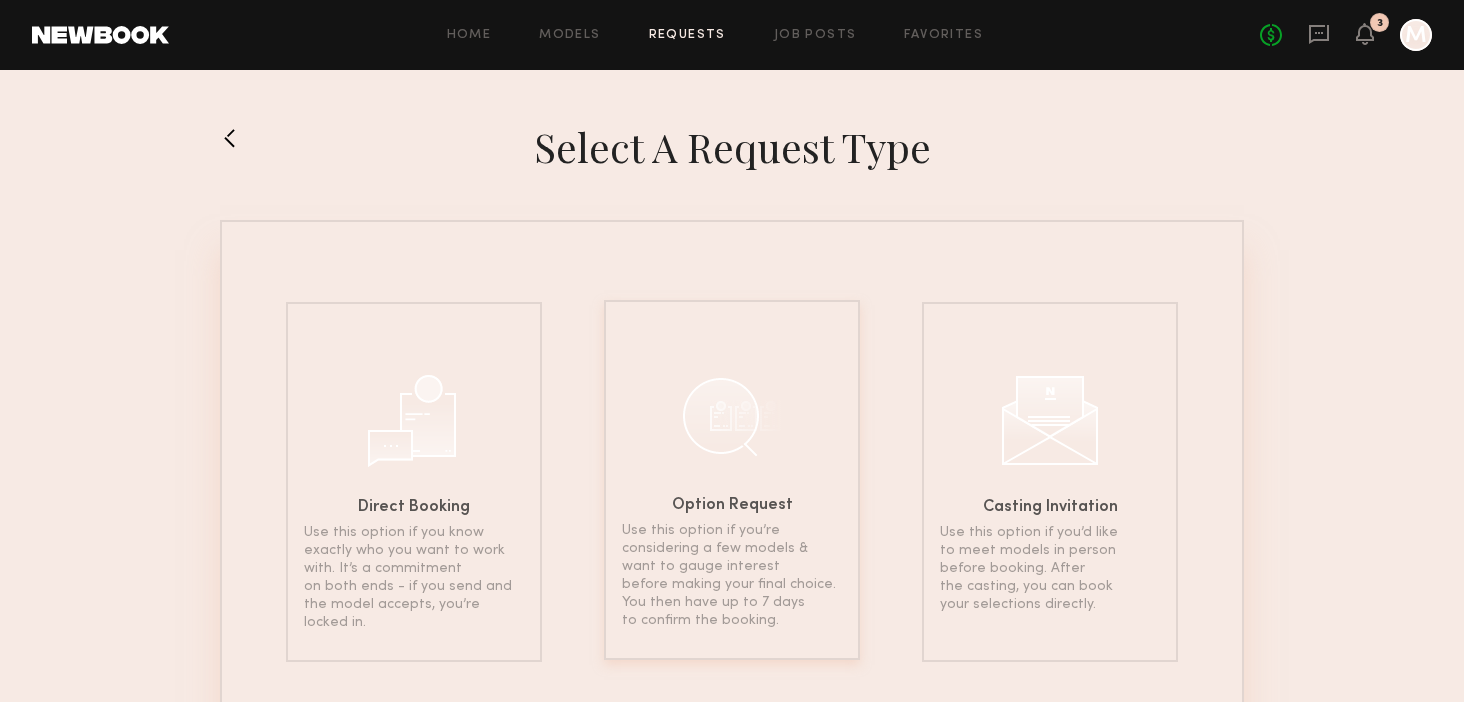 click on "Option Request Use this option if you’re considering a few models & want to gauge interest before making your final choice. You then have up to 7 days to confirm the booking." 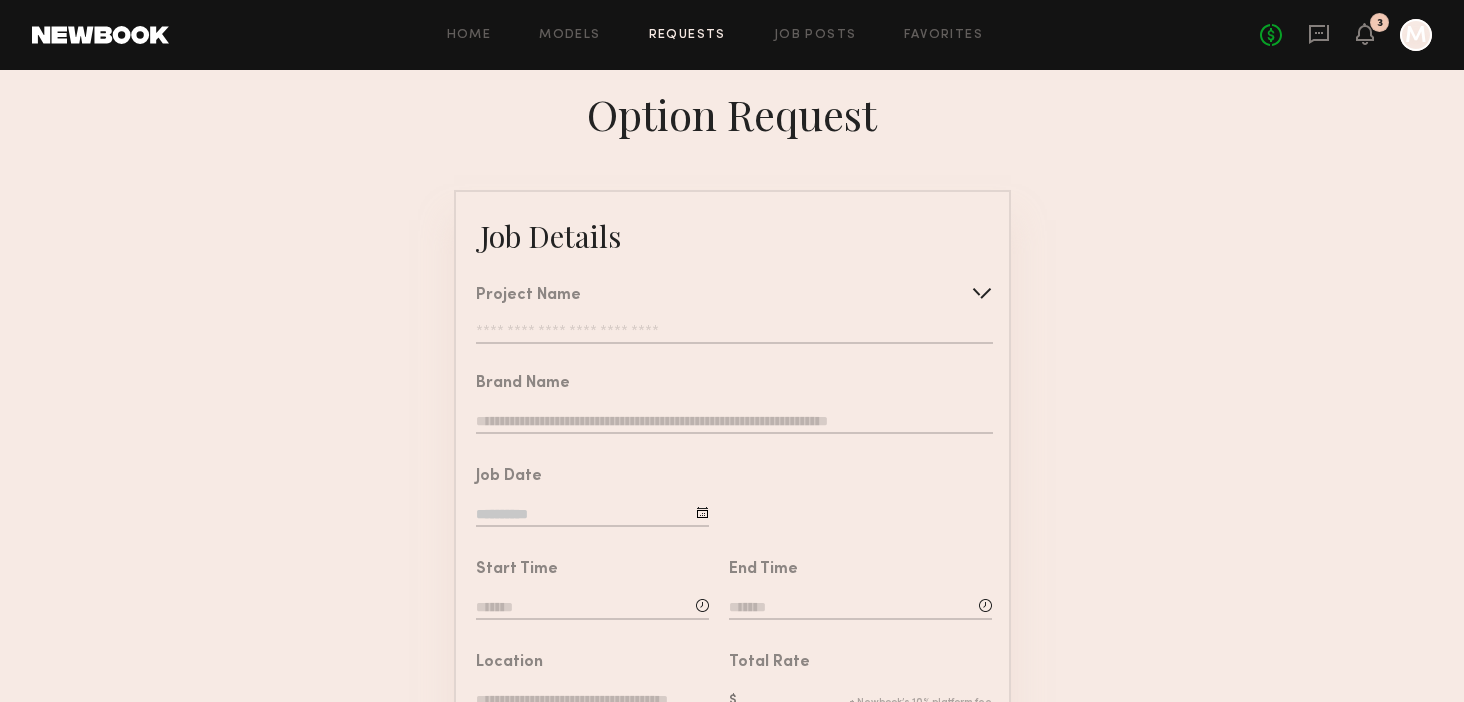 click 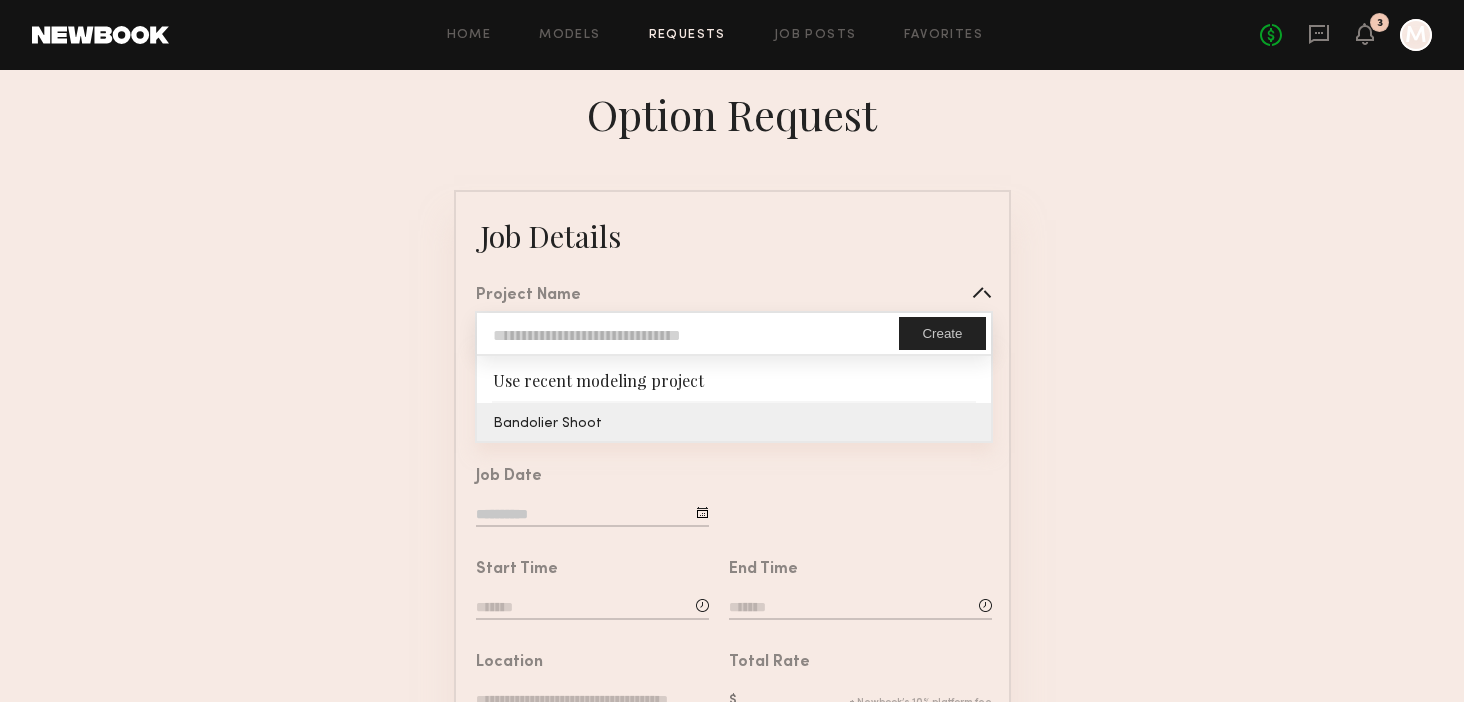 type on "**********" 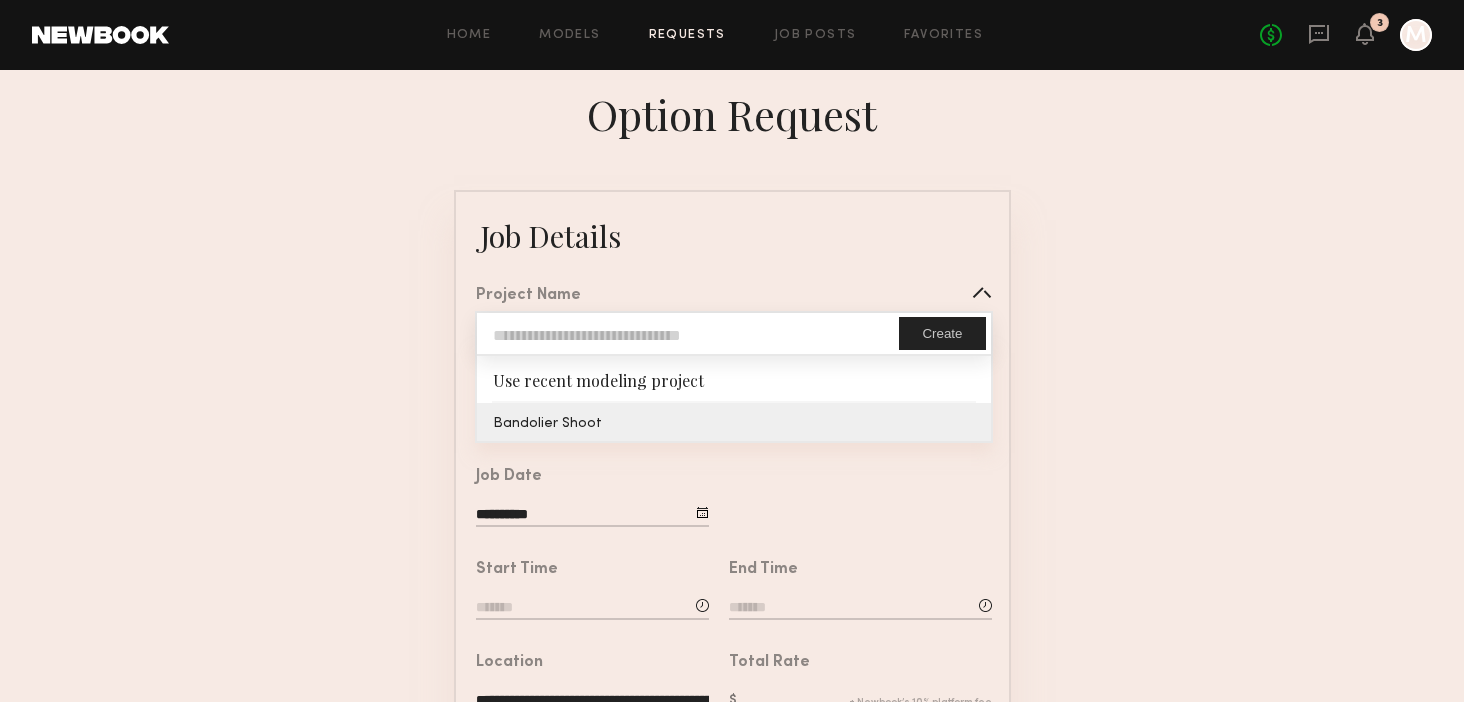 click on "**********" 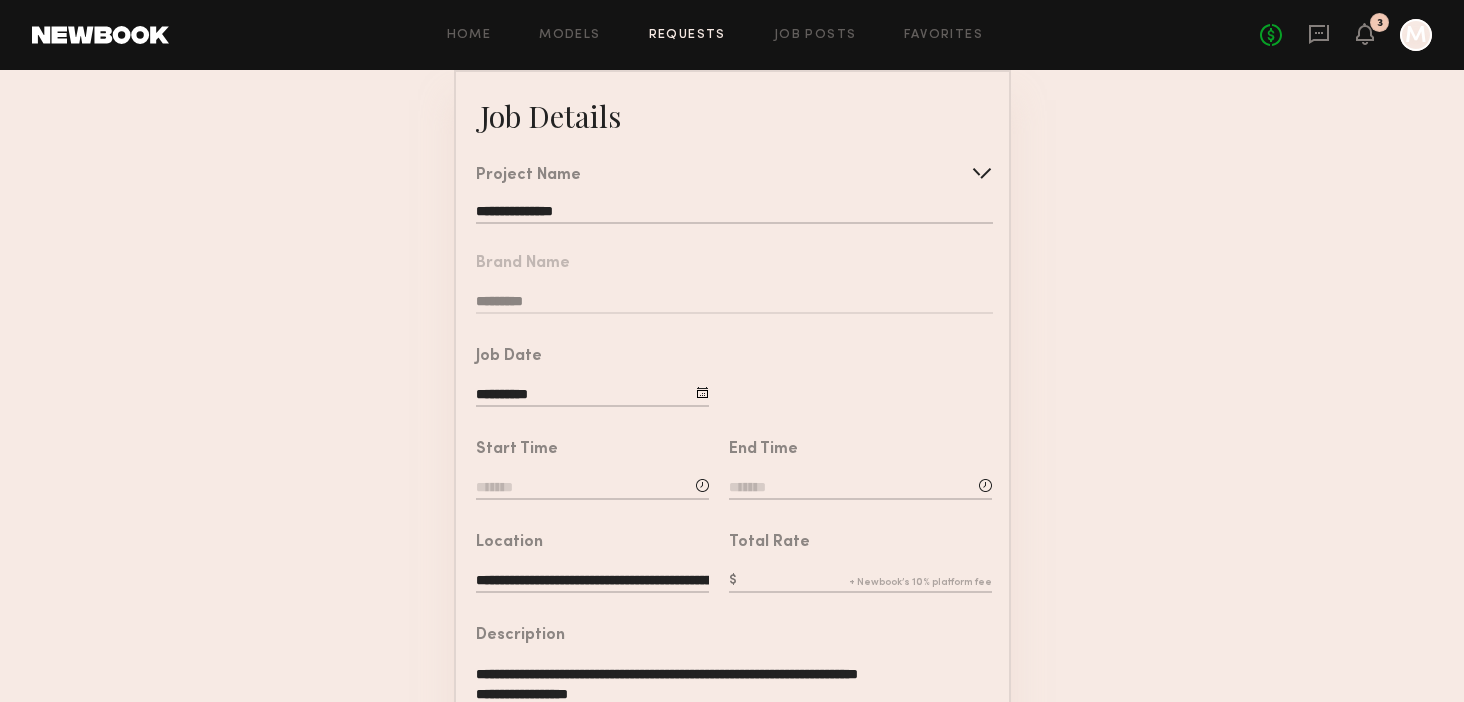 scroll, scrollTop: 123, scrollLeft: 0, axis: vertical 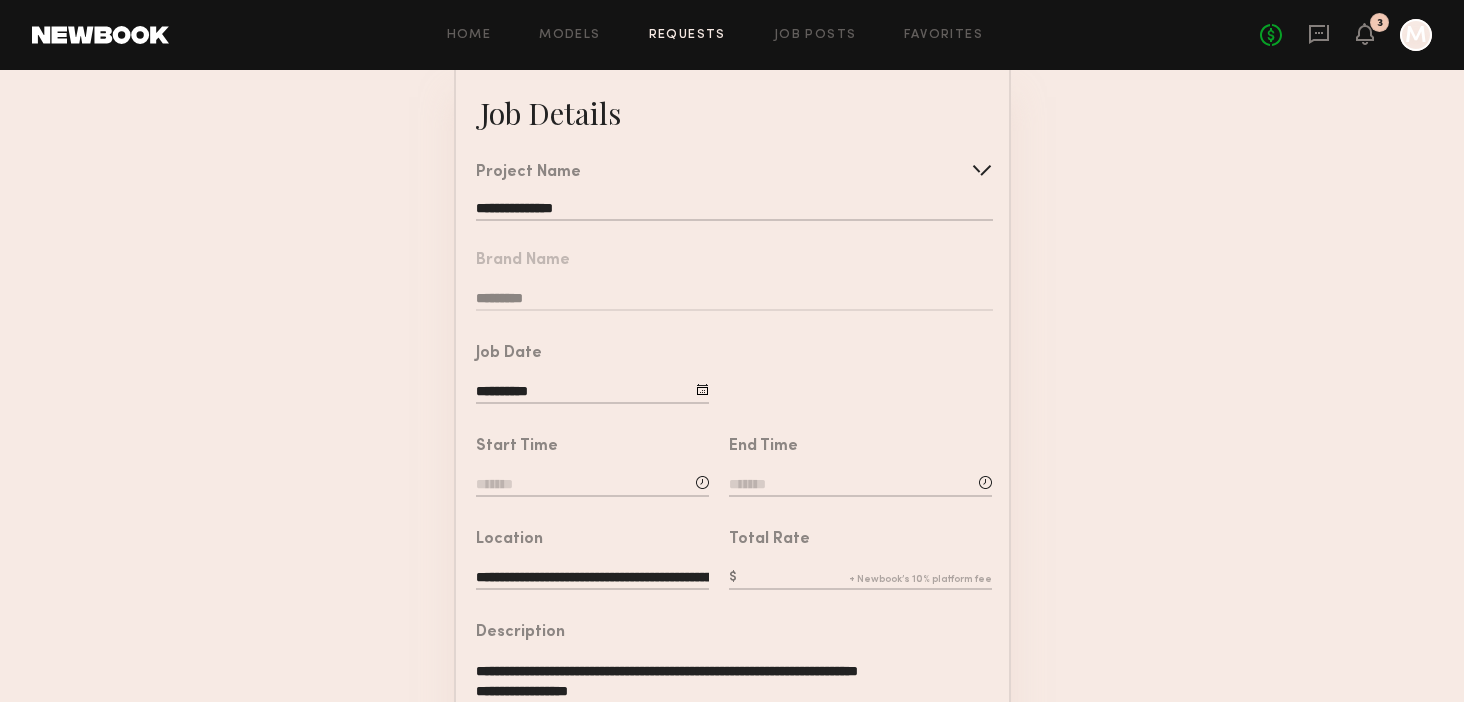 click on "**********" 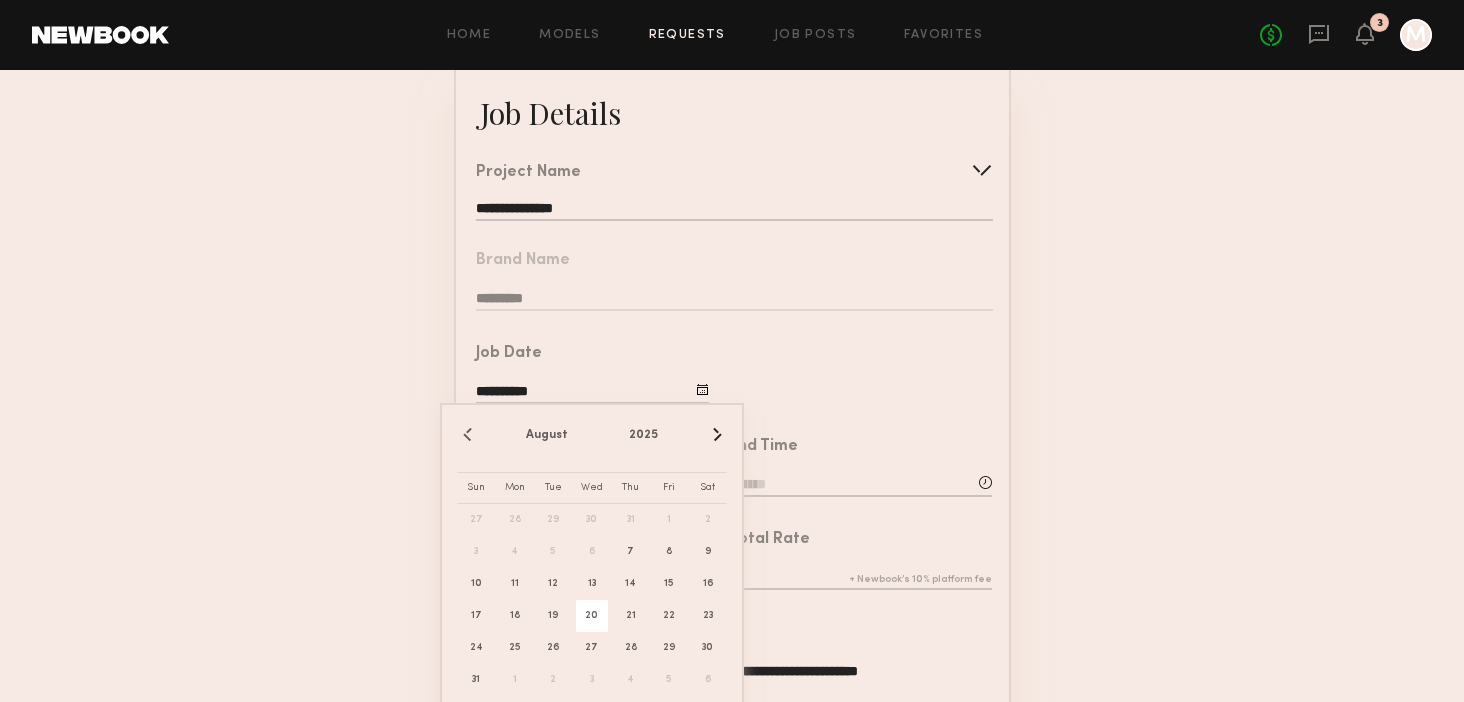click on "20" 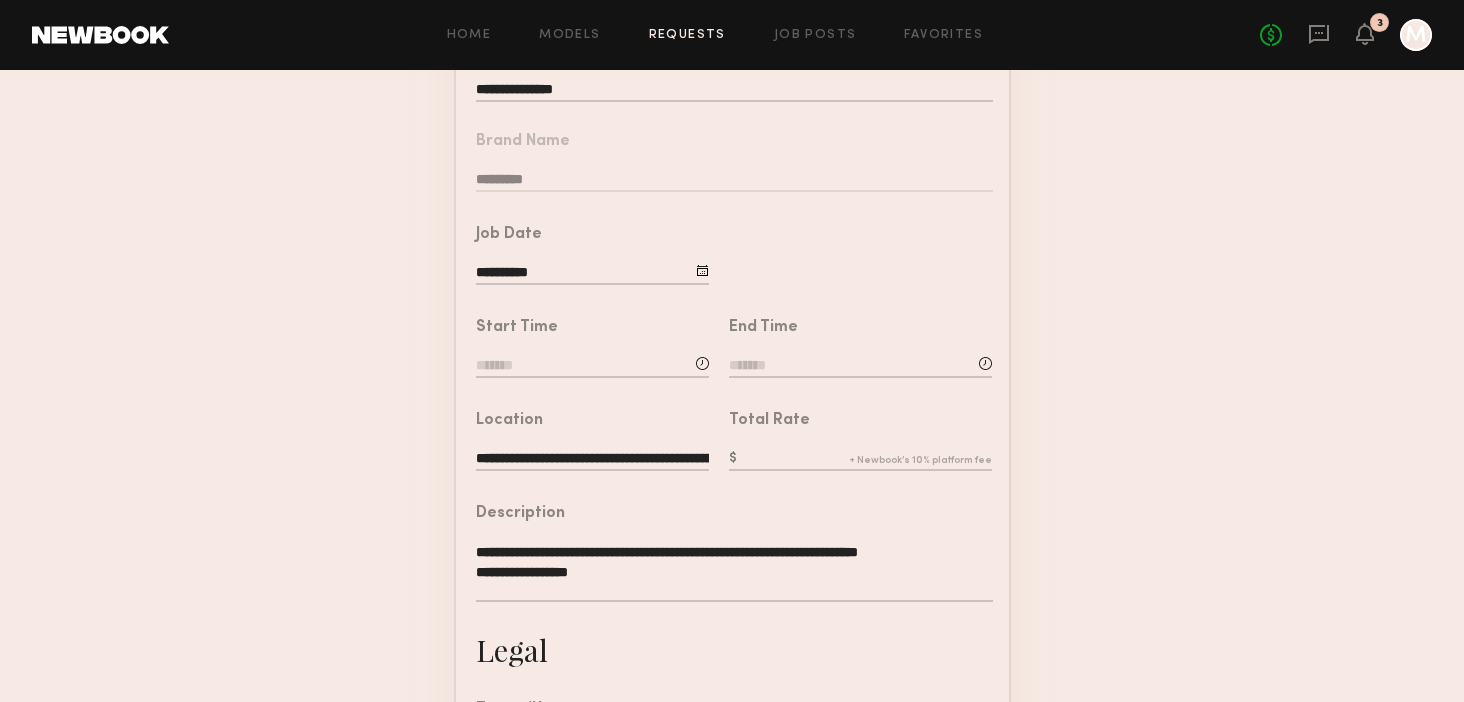scroll, scrollTop: 250, scrollLeft: 0, axis: vertical 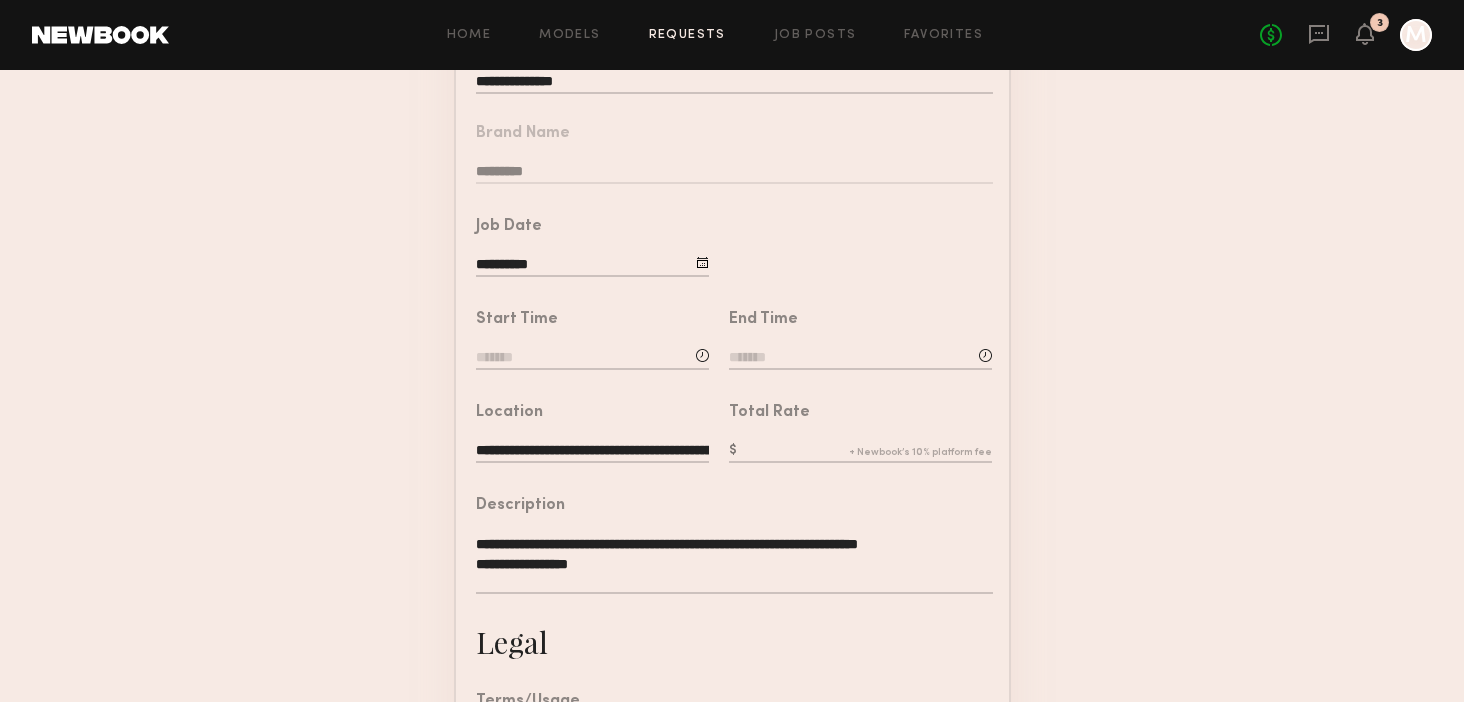 click 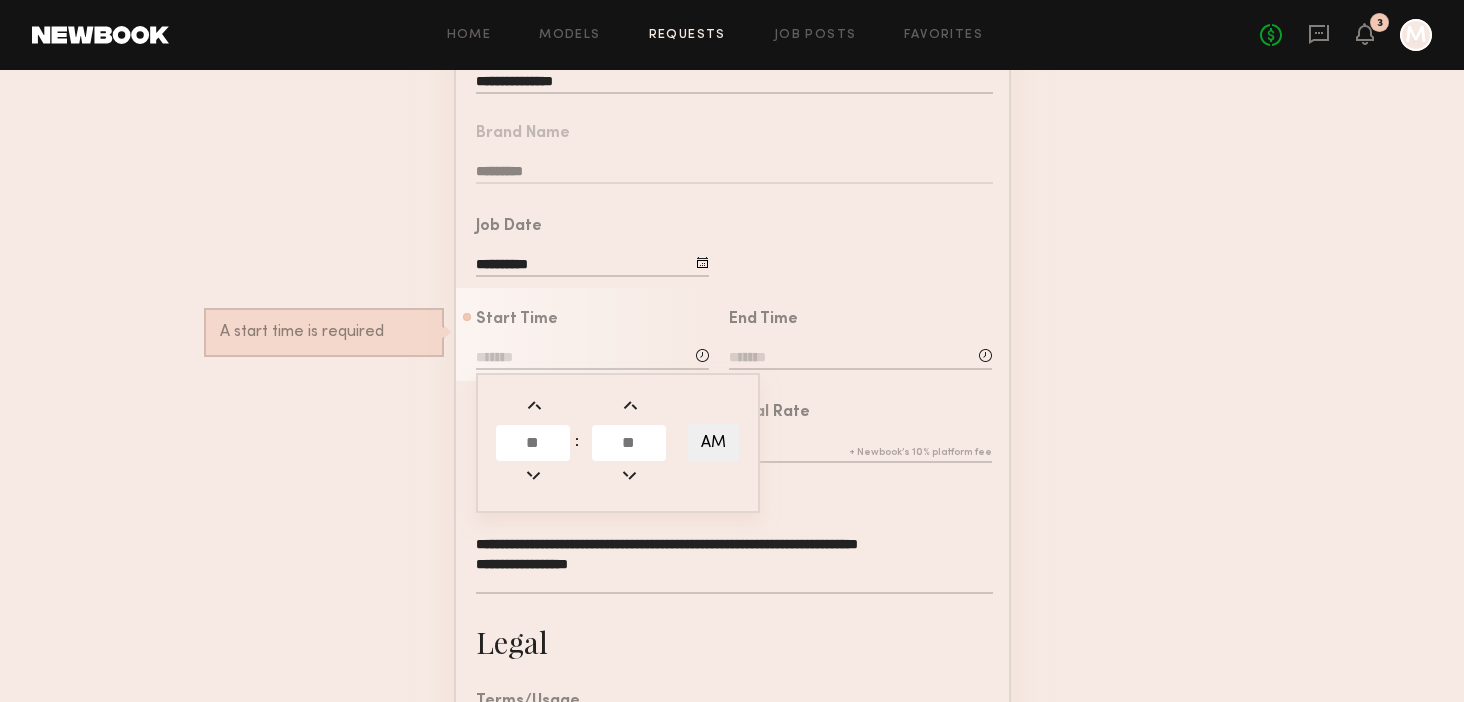 click 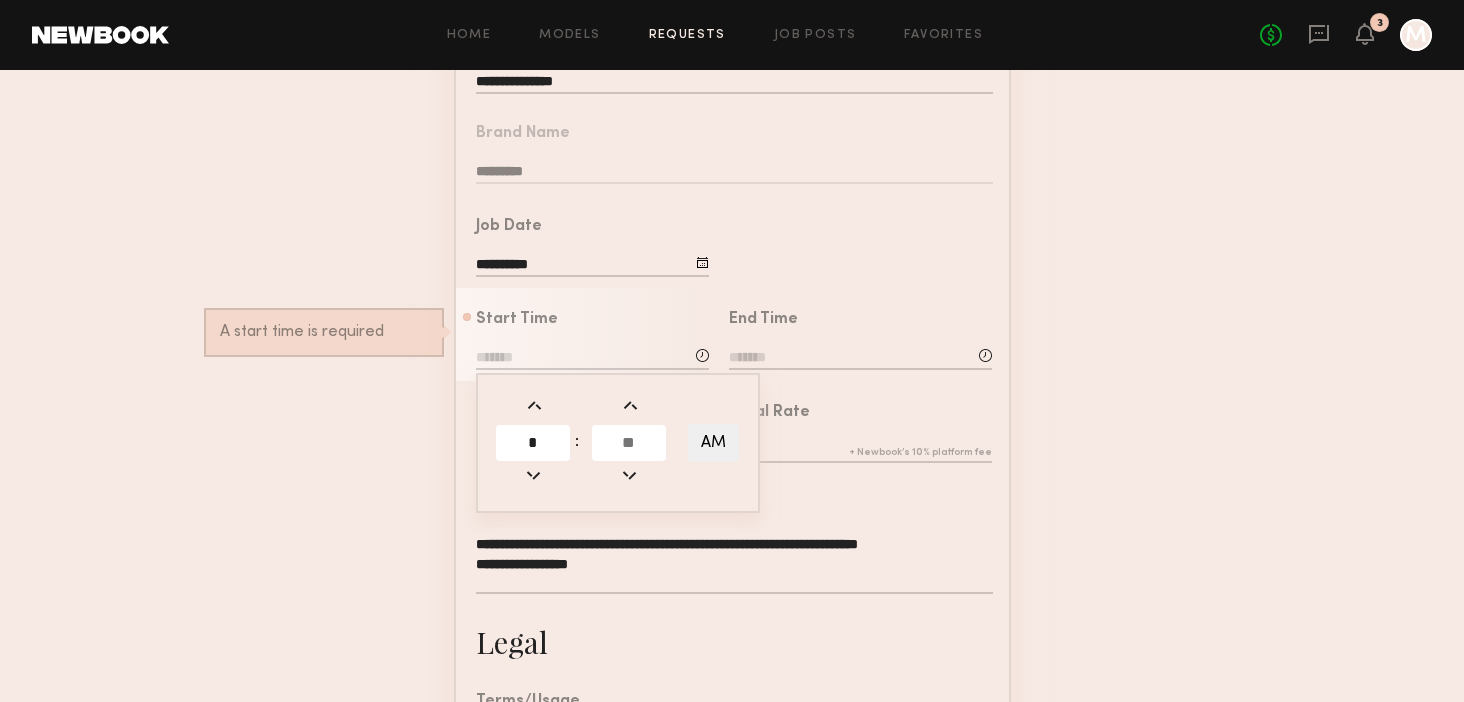 type on "*" 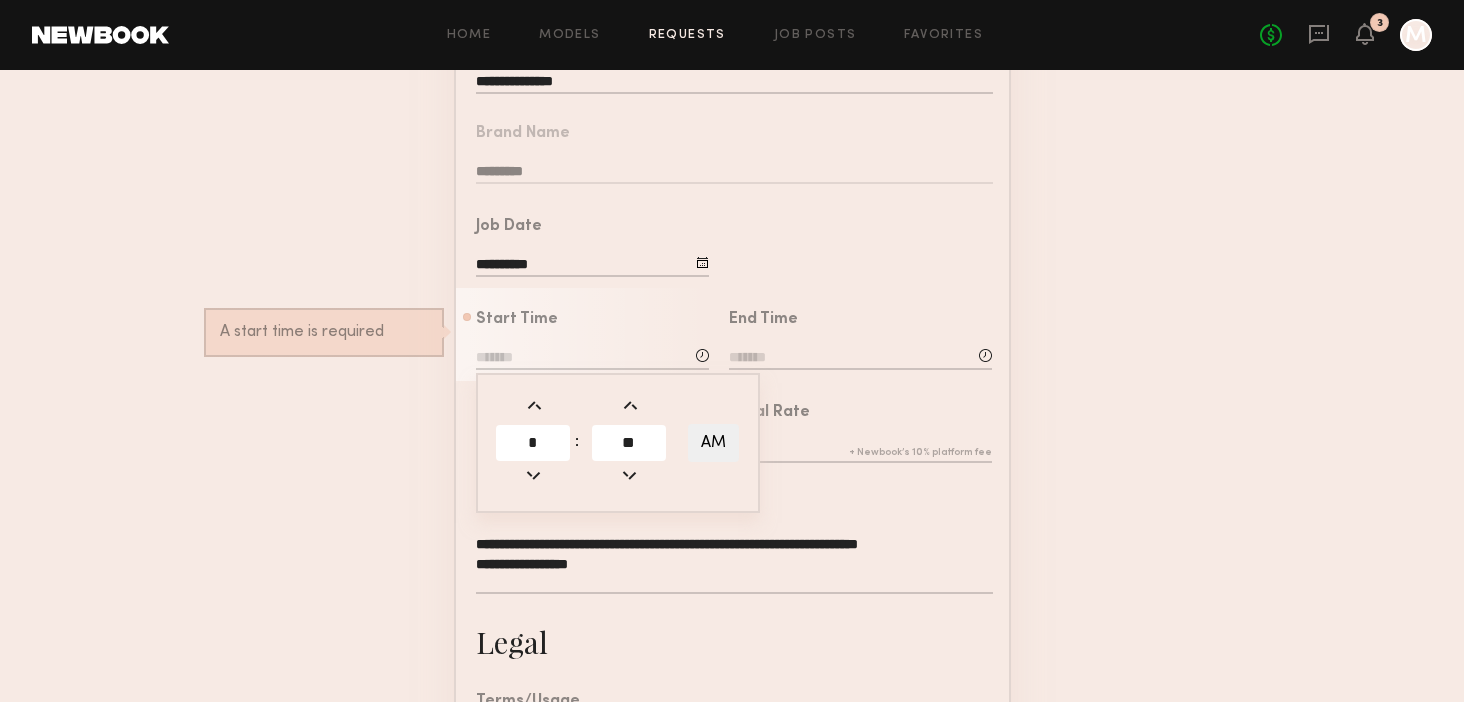 type on "**" 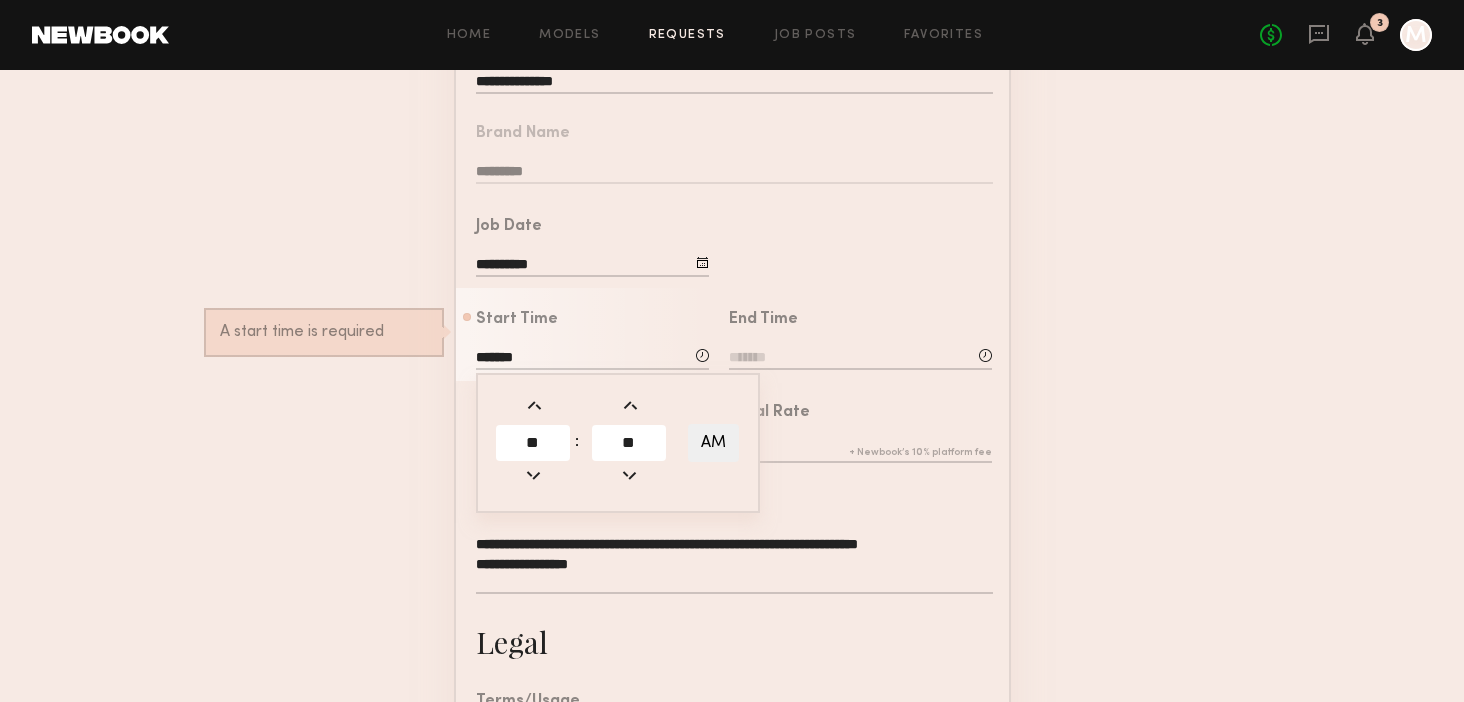 click 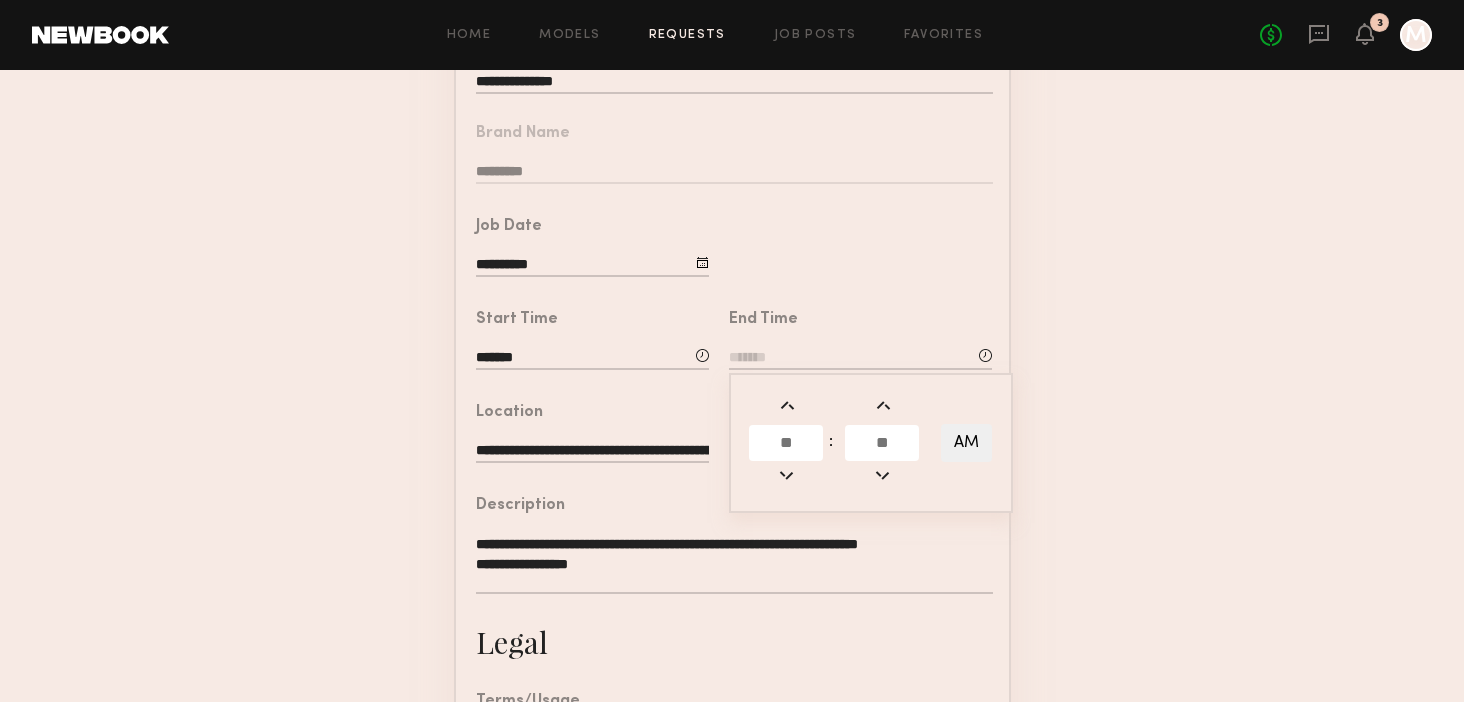 click 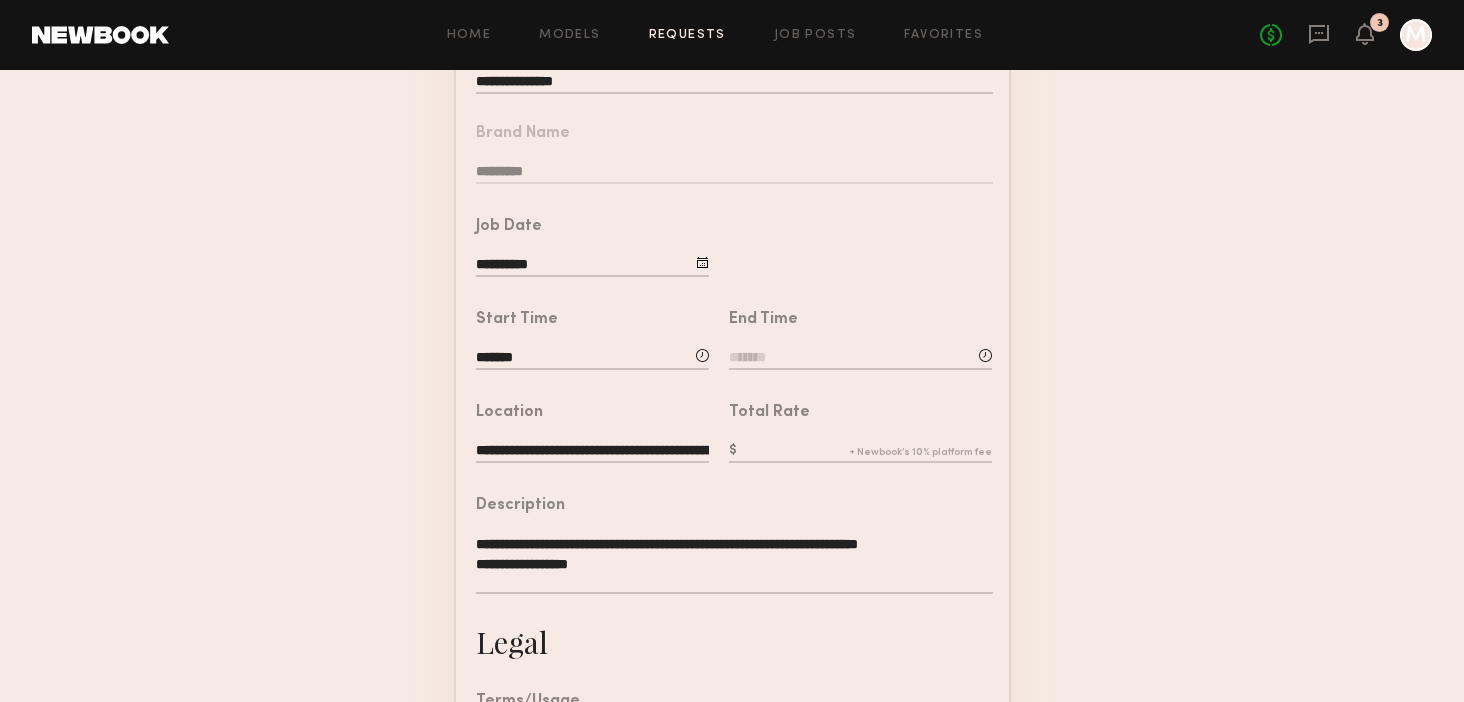 click on "End Time           :      AM" 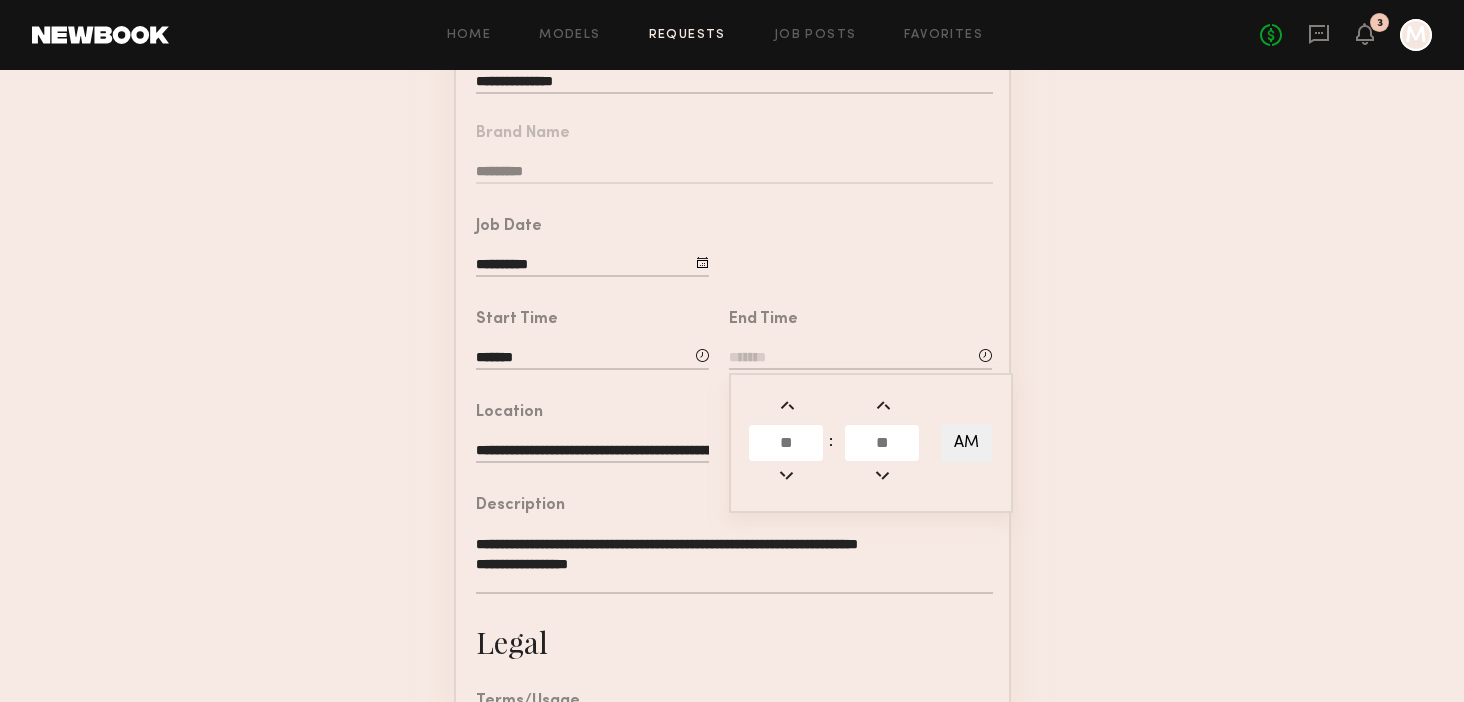 click 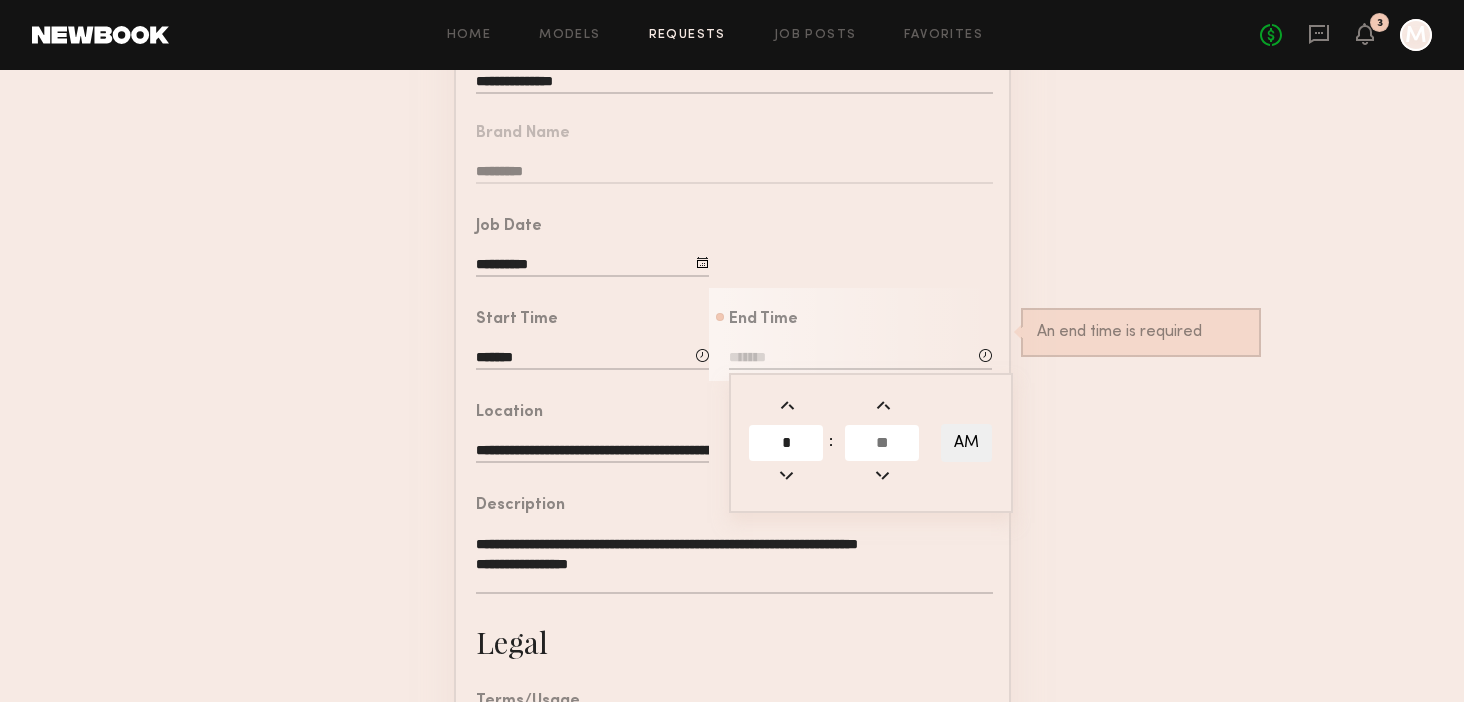 type on "*" 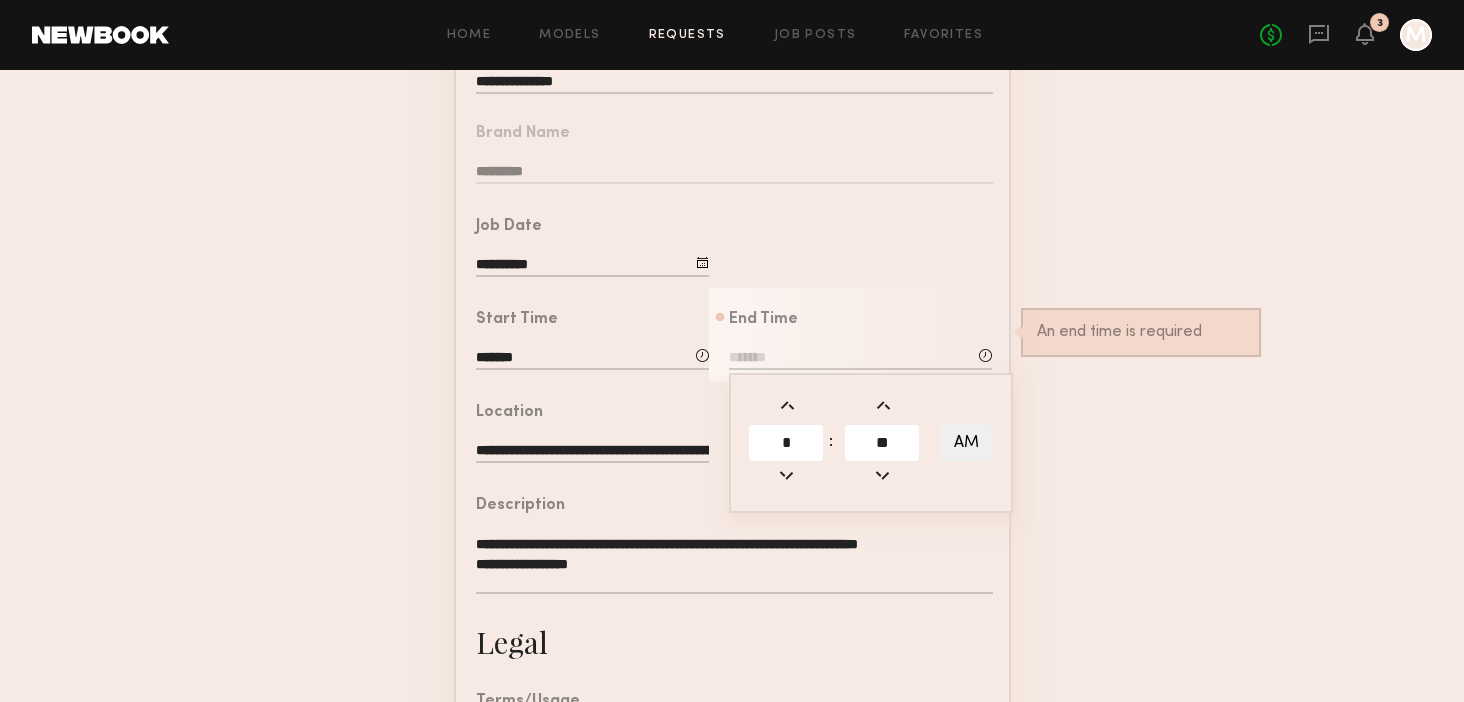 type on "**" 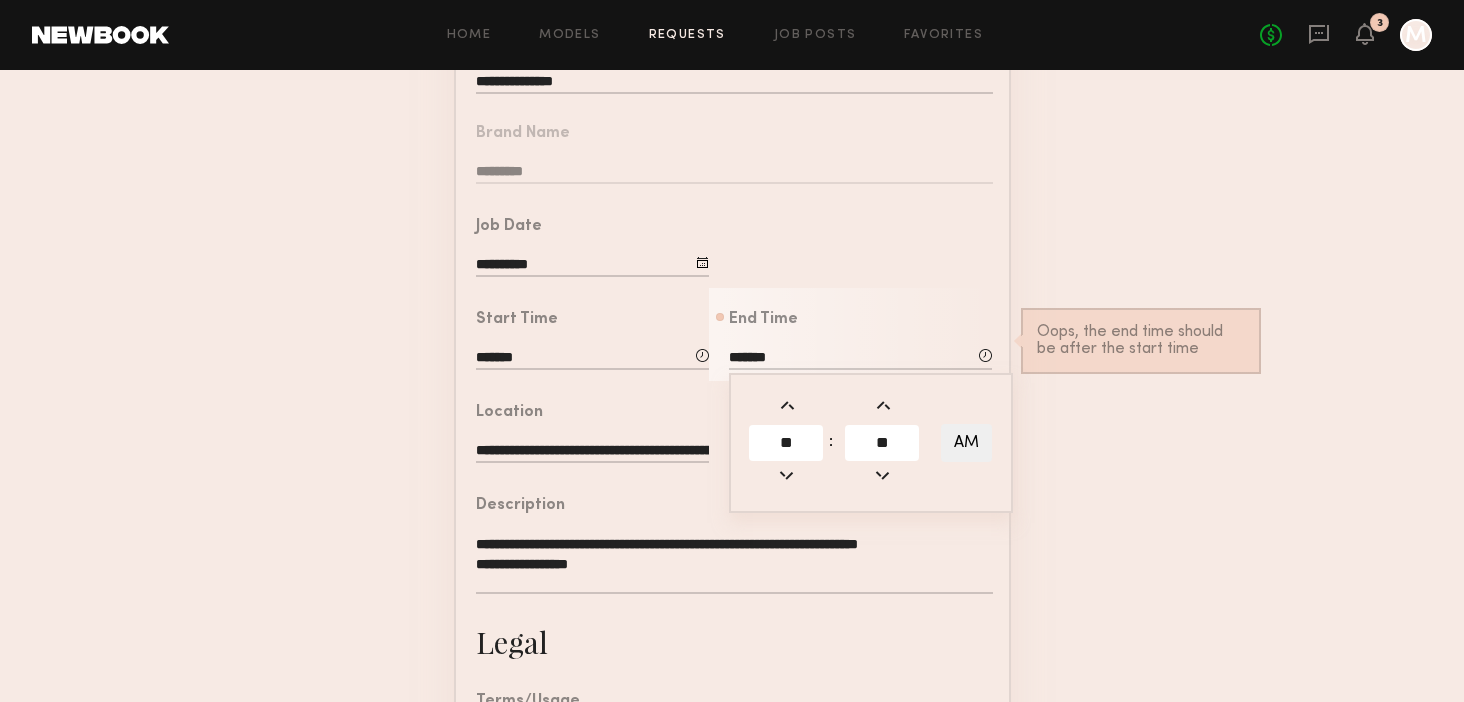 click on "AM" 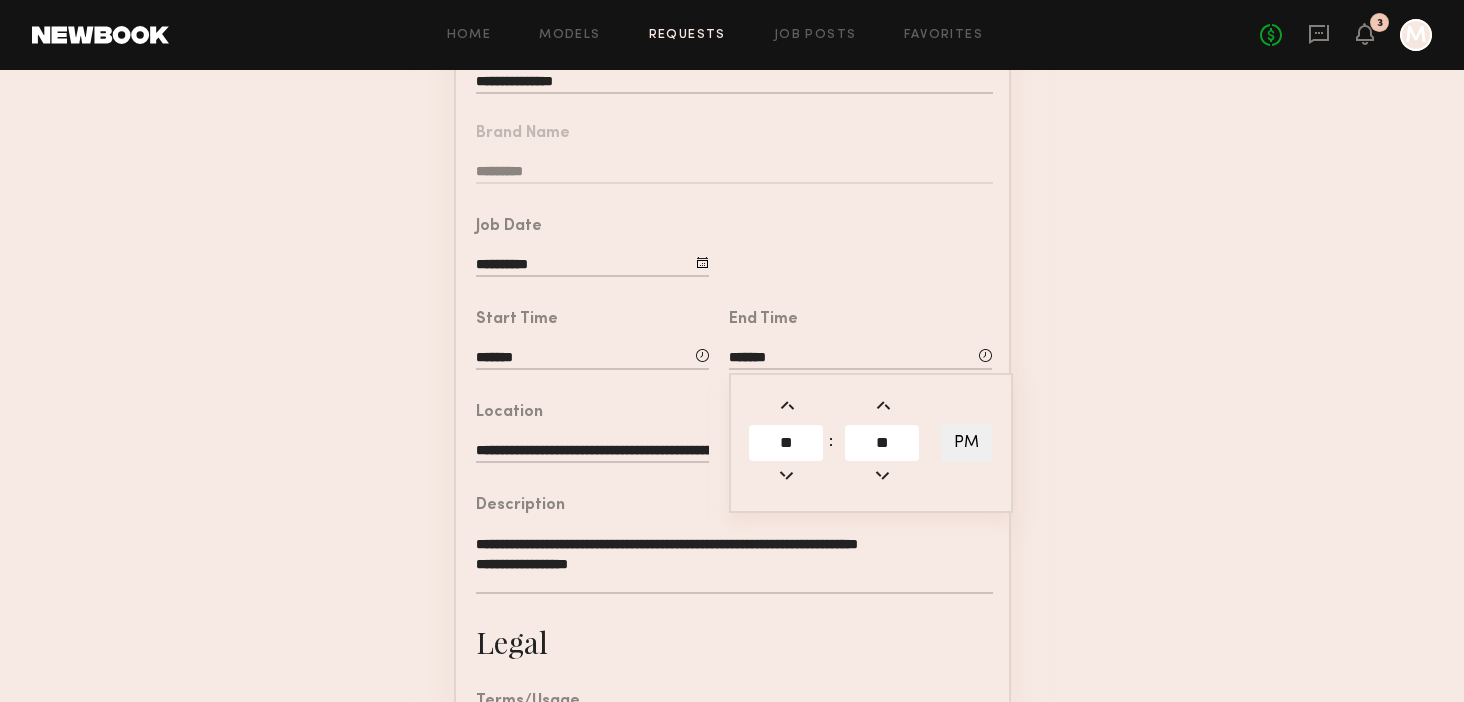 click on "**********" 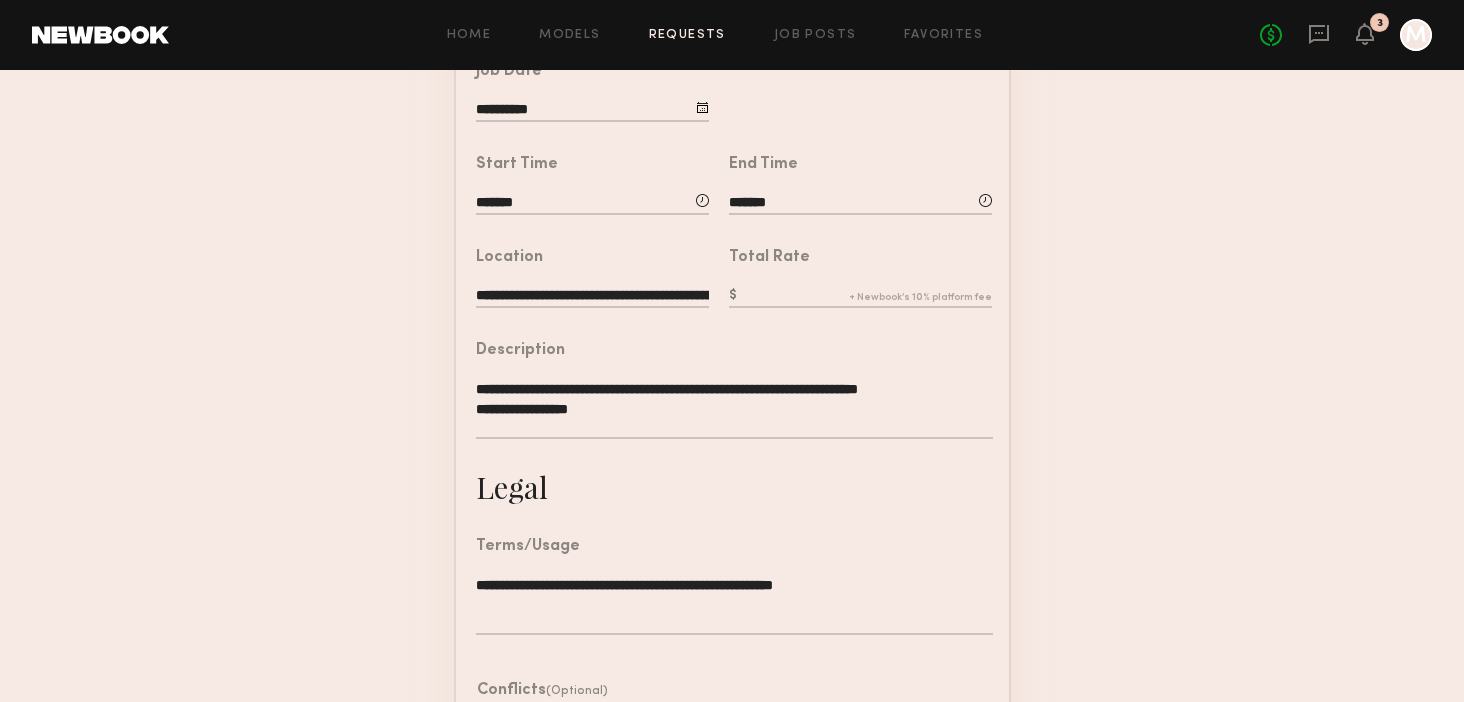 scroll, scrollTop: 453, scrollLeft: 0, axis: vertical 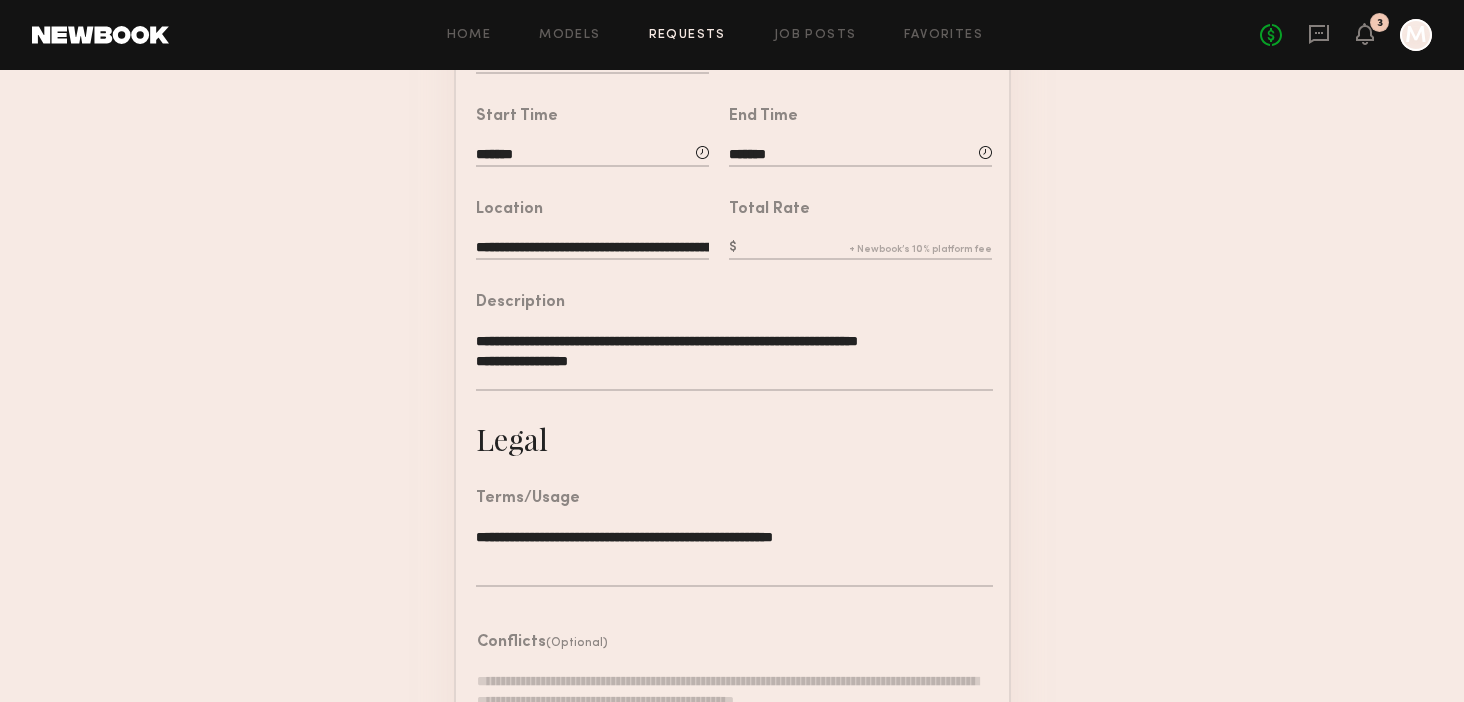 click 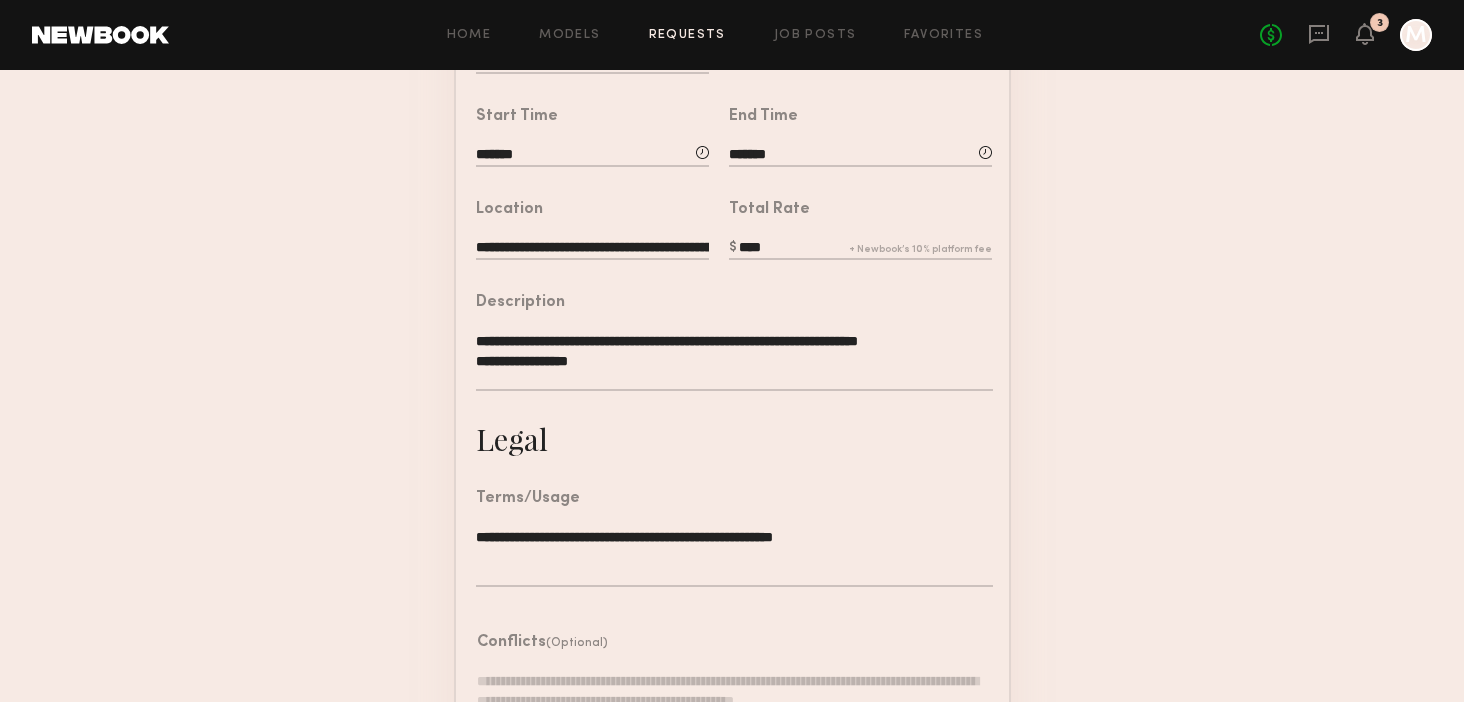 type on "****" 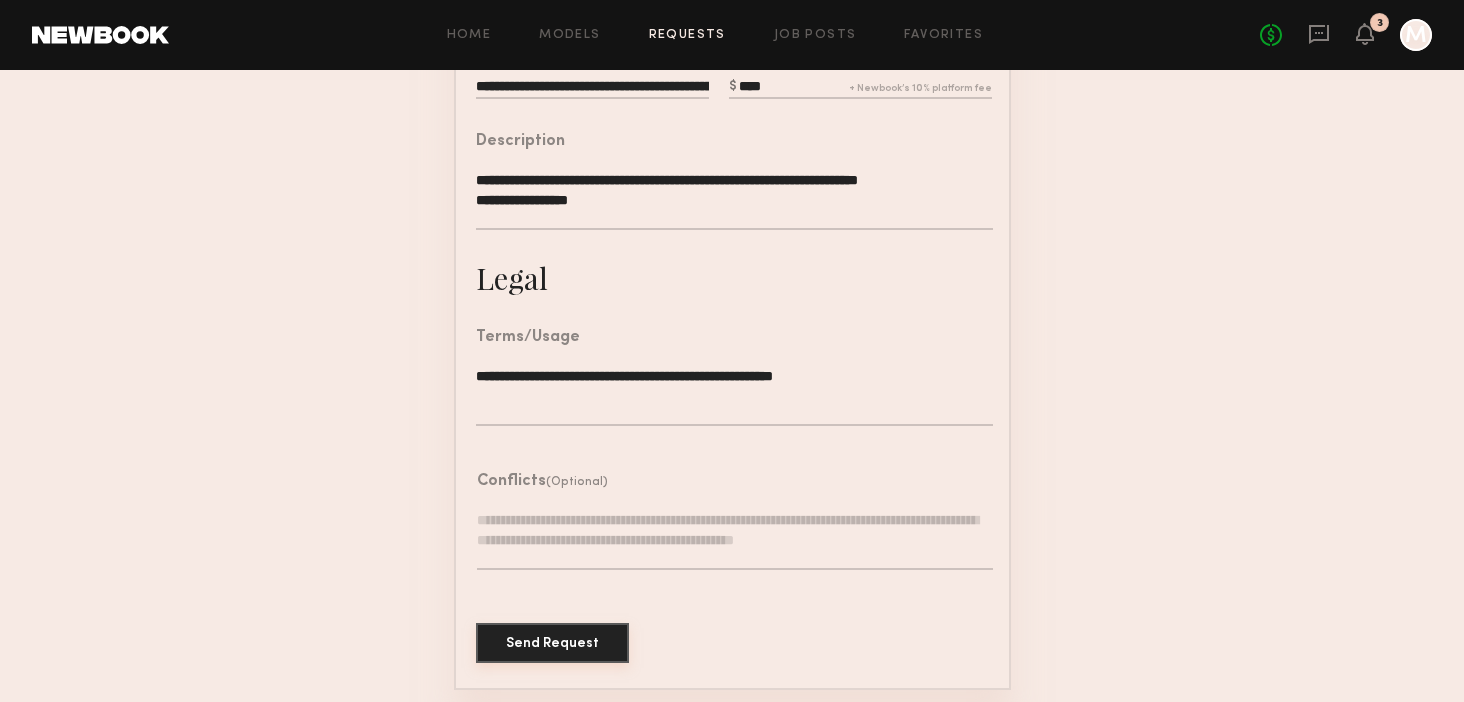 click on "Send Request" 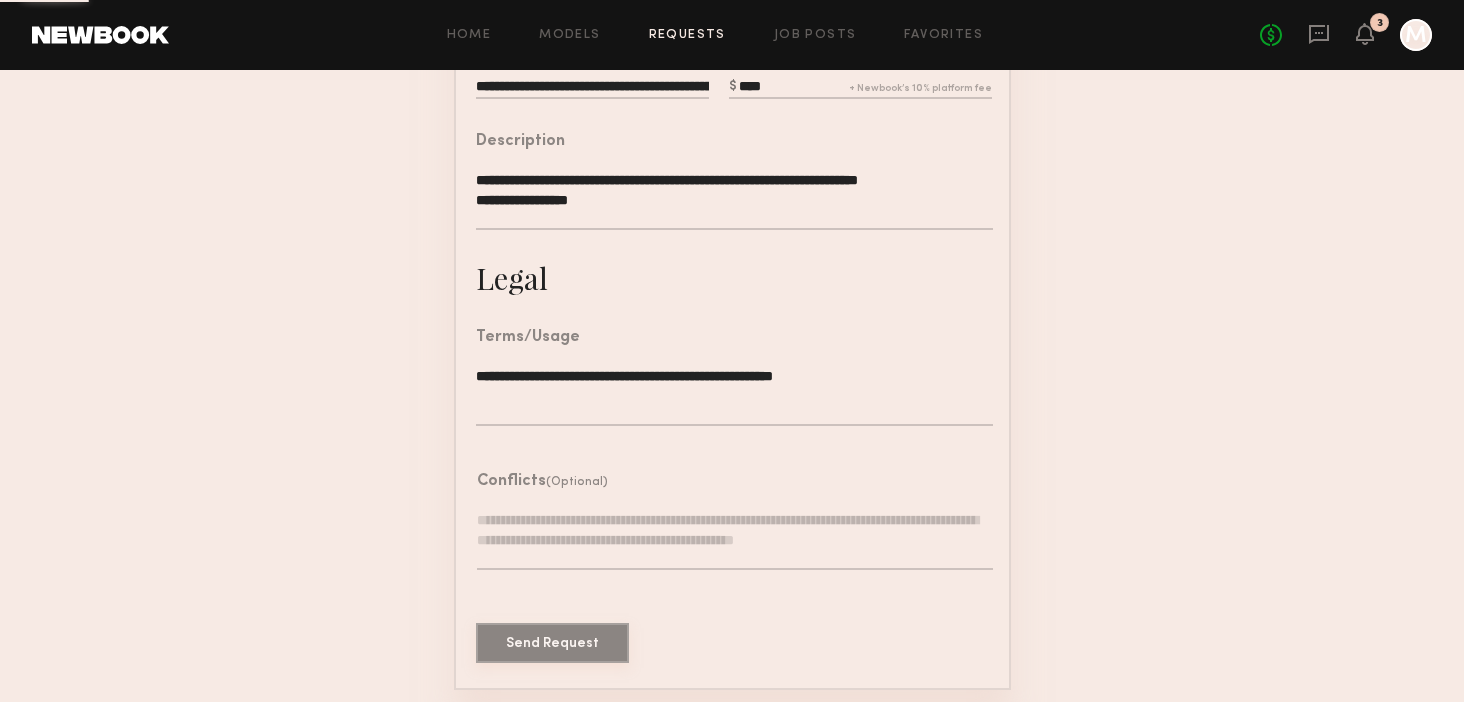 scroll, scrollTop: 0, scrollLeft: 0, axis: both 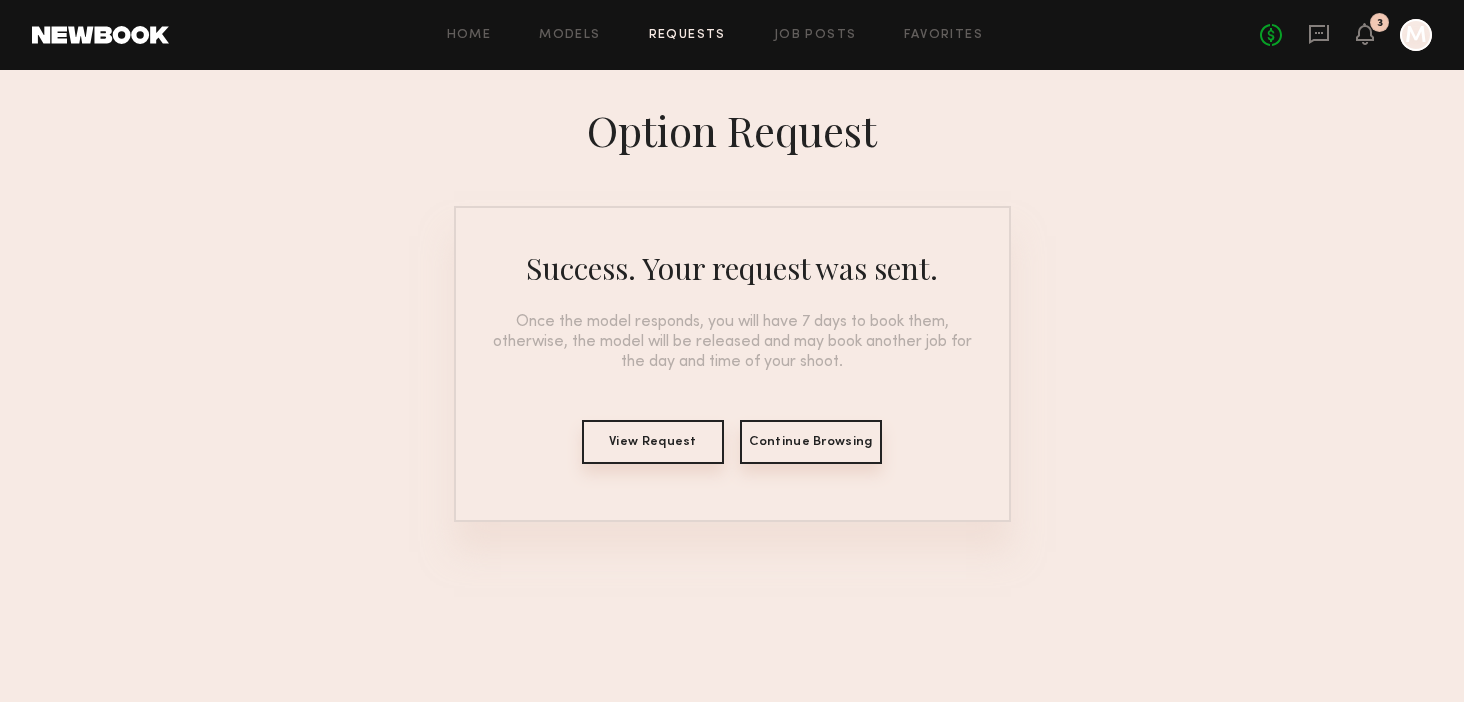 click on "Continue Browsing" 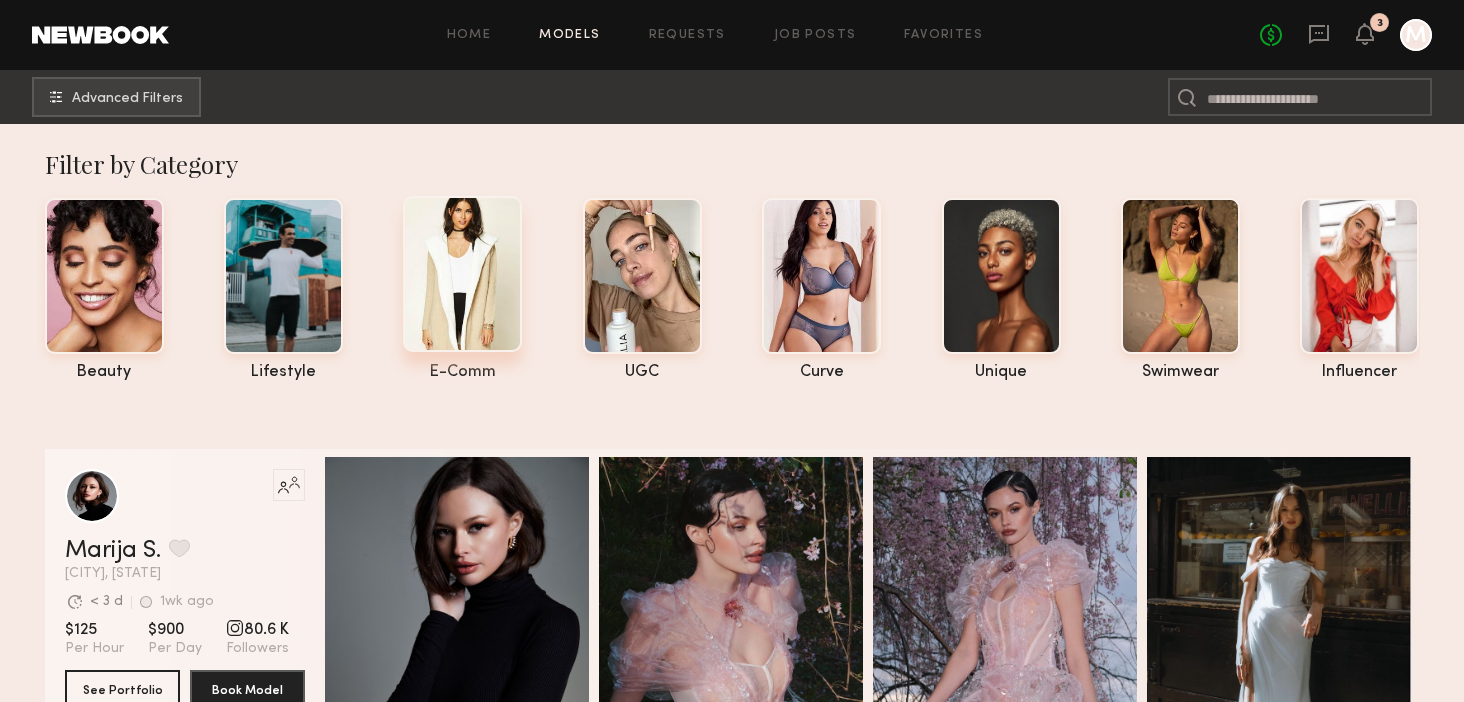 click 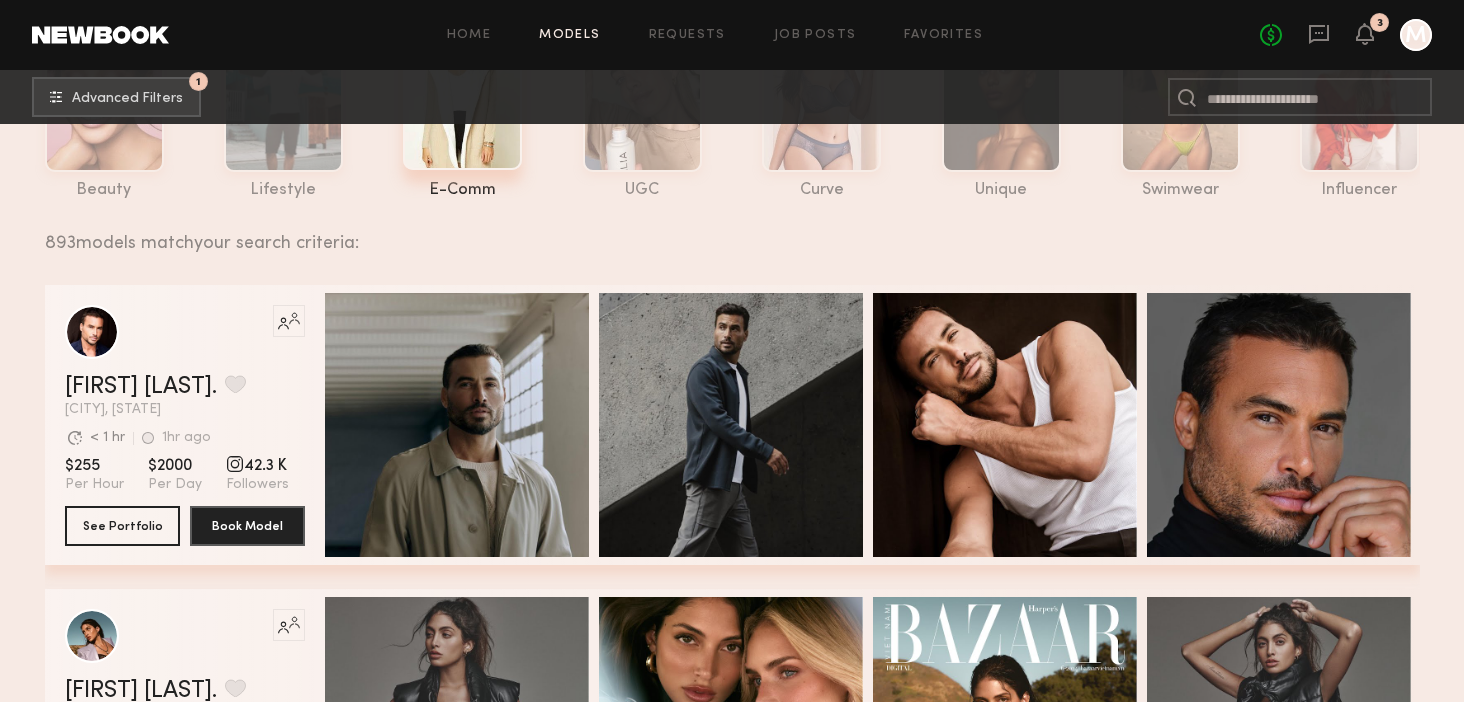 scroll, scrollTop: 0, scrollLeft: 0, axis: both 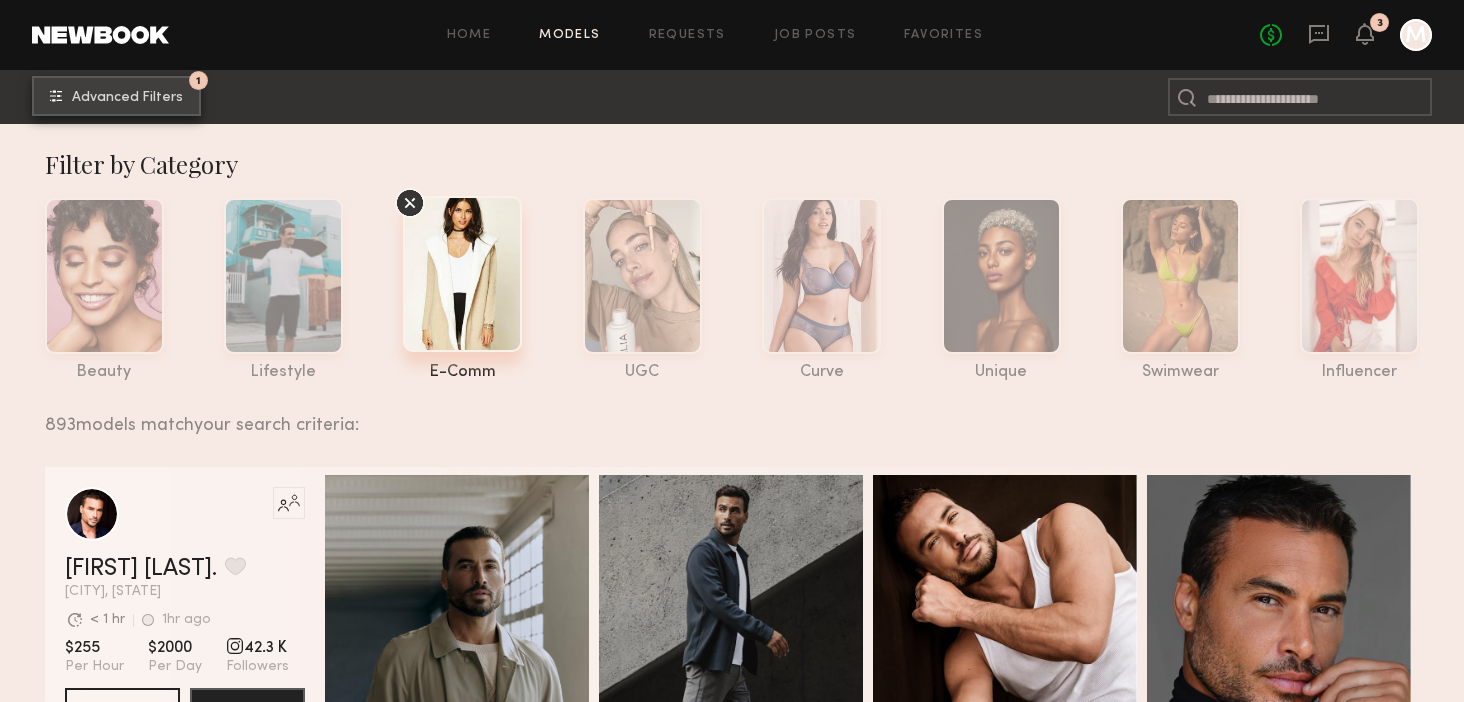 click on "Advanced Filters" 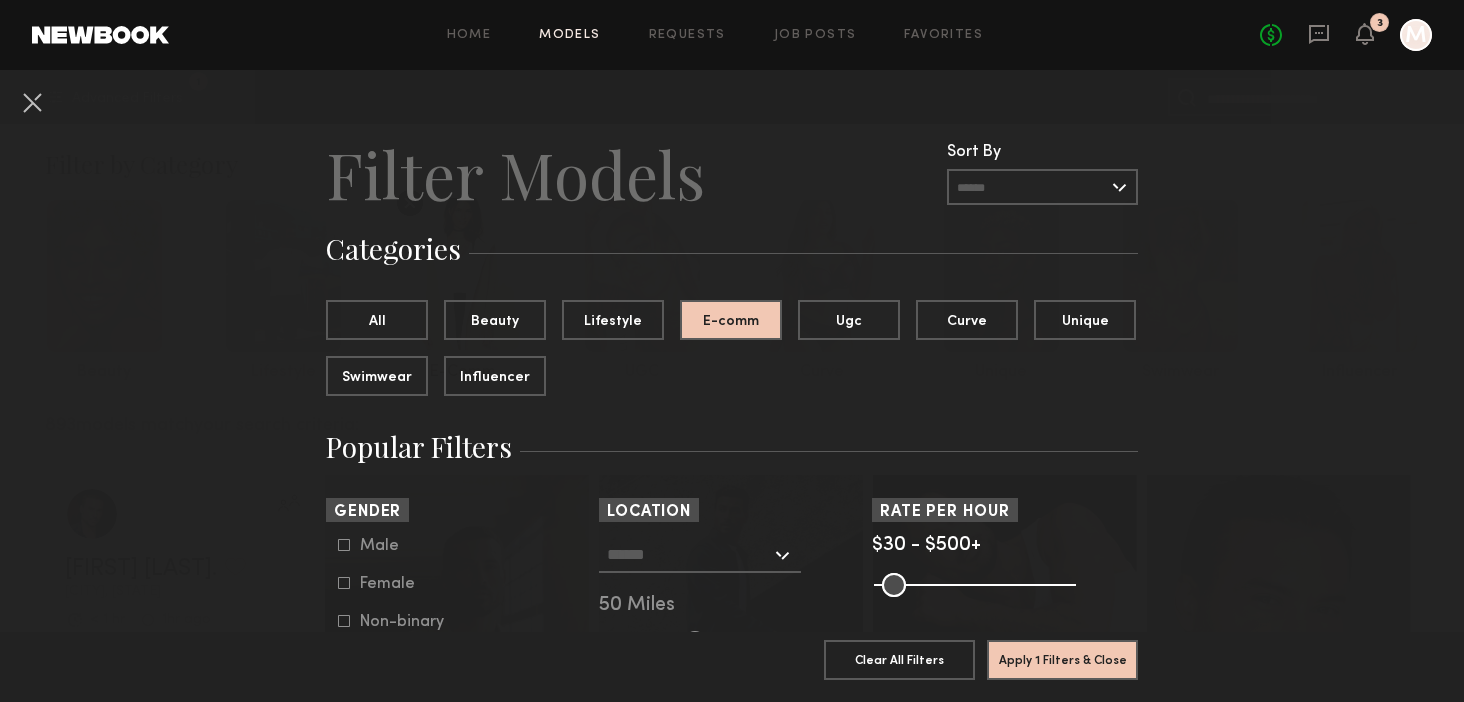 click 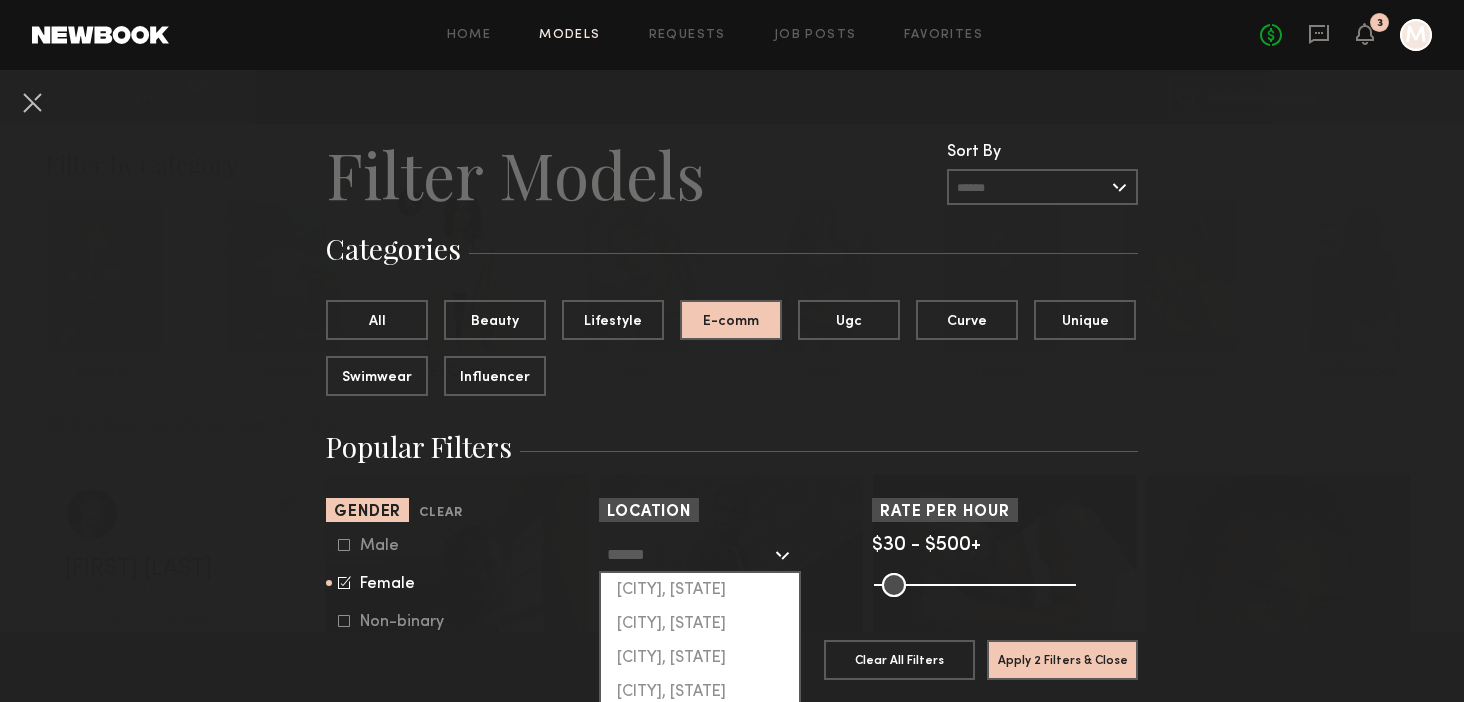 click 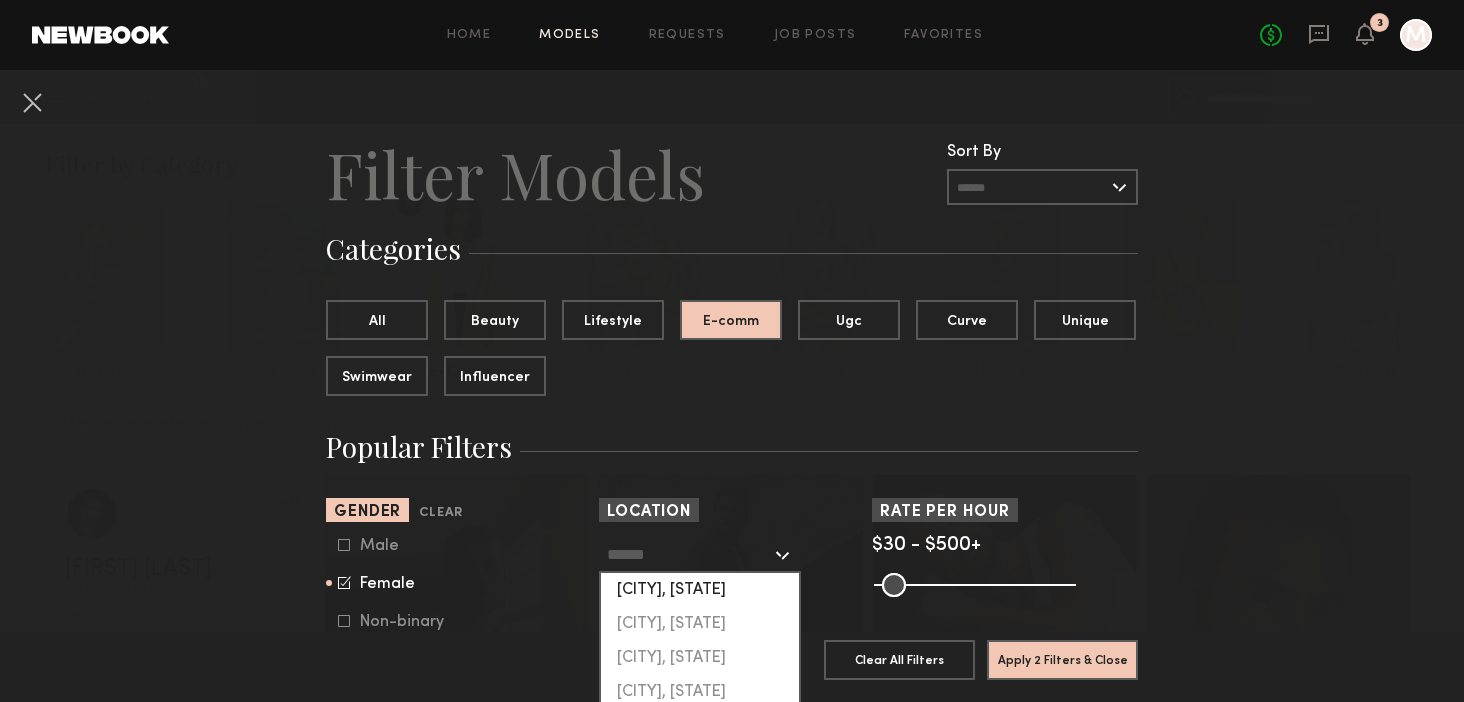 click on "Los Angeles, CA" 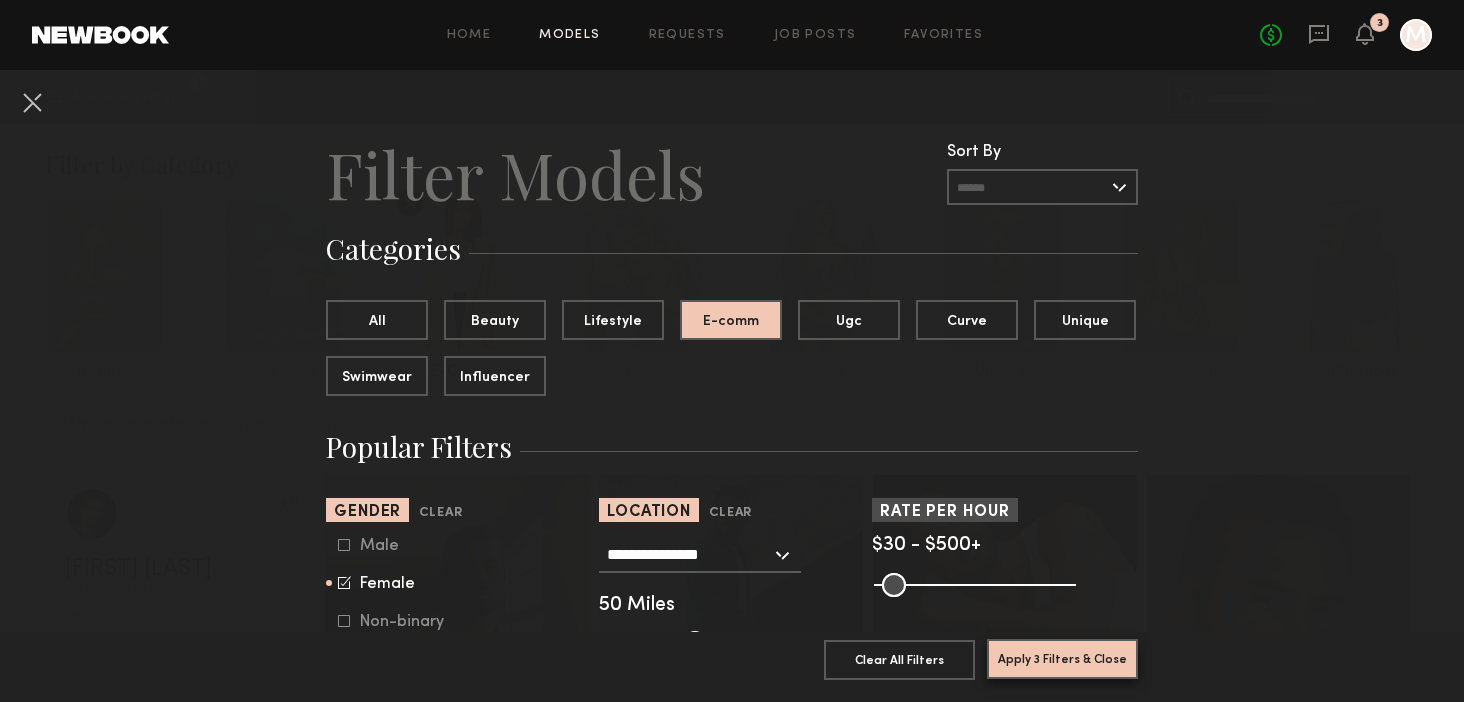 click on "Apply 3 Filters & Close" 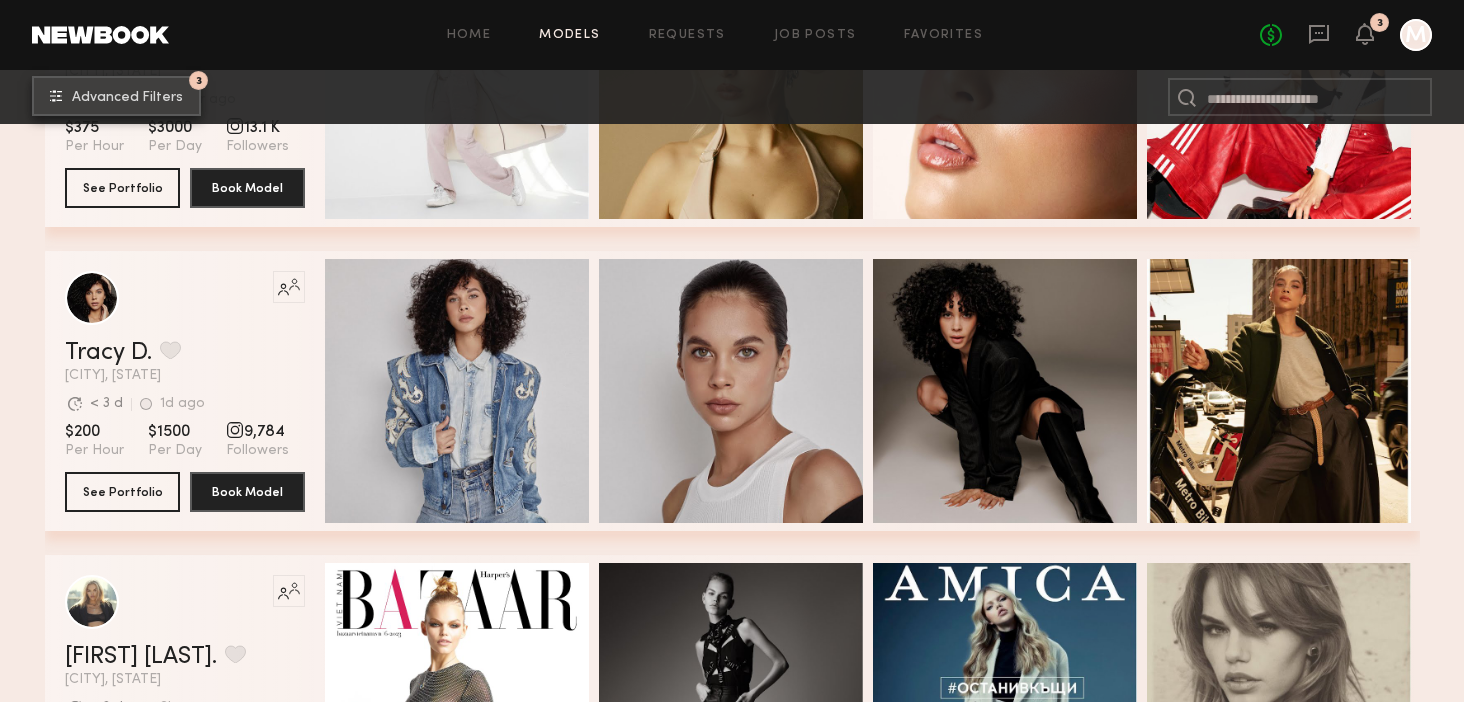 scroll, scrollTop: 1467, scrollLeft: 0, axis: vertical 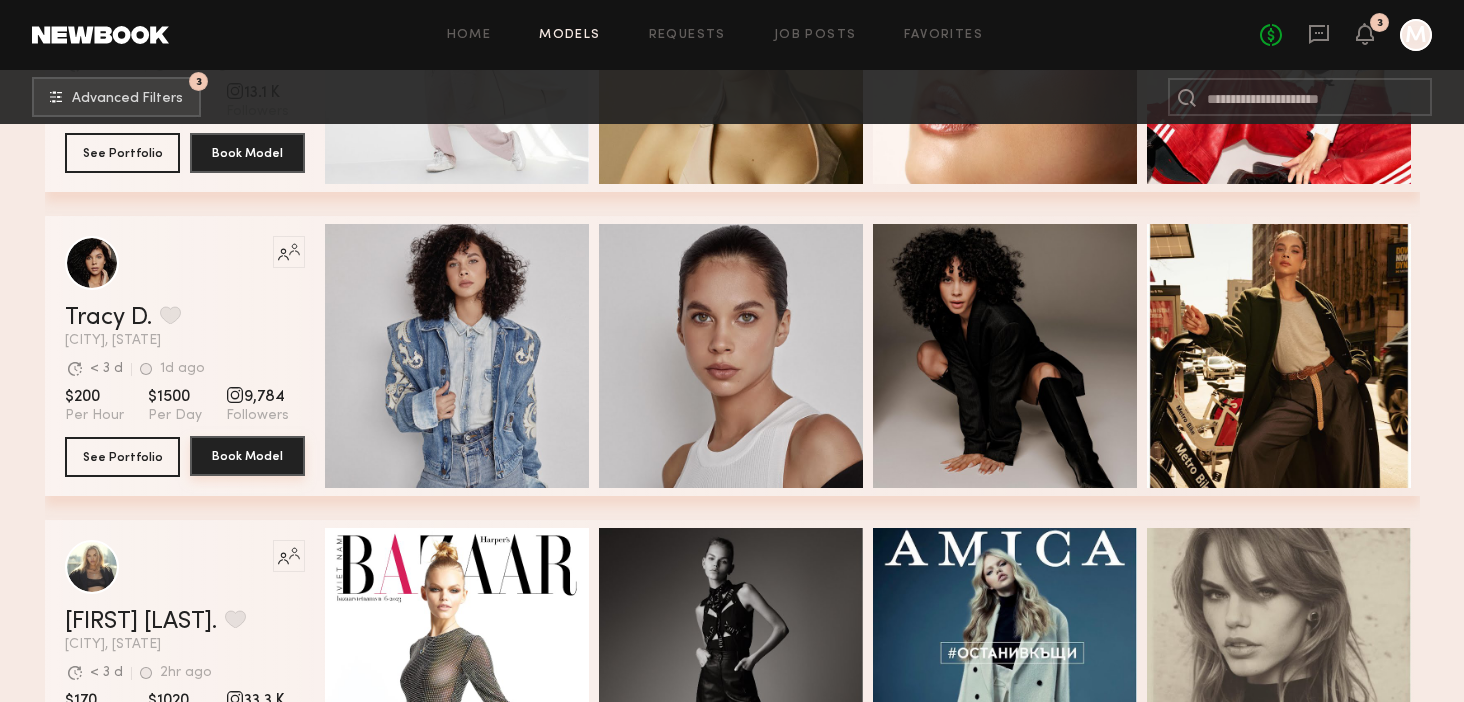click on "Book Model" 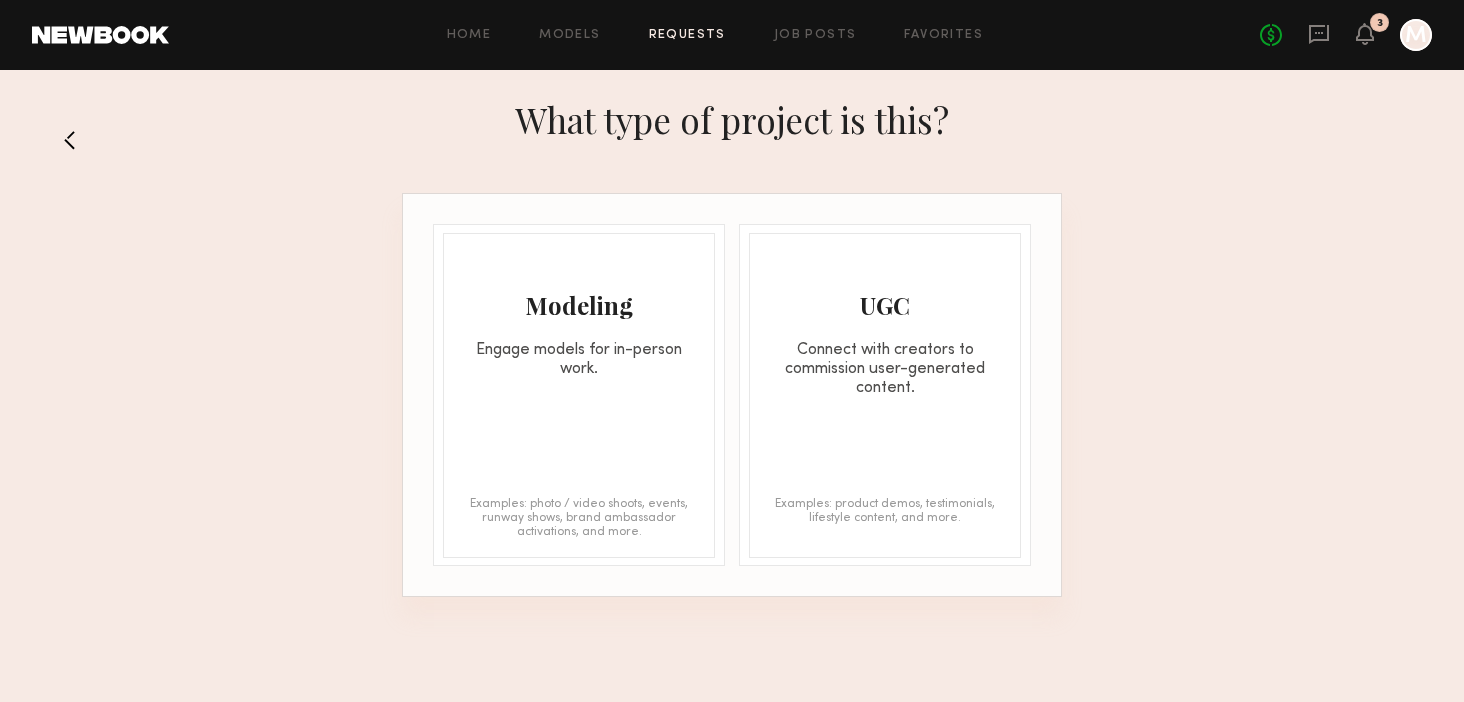 click on "Engage models for in-person work." 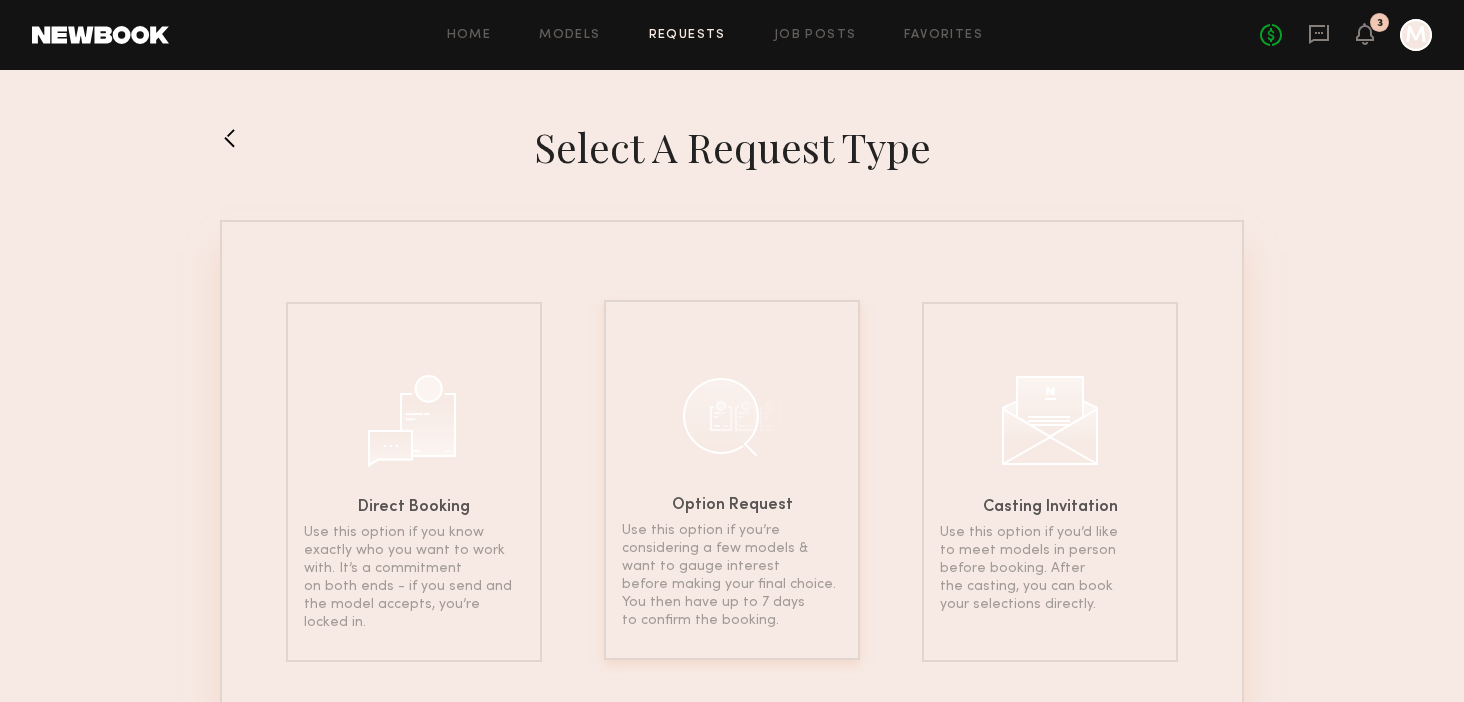 click 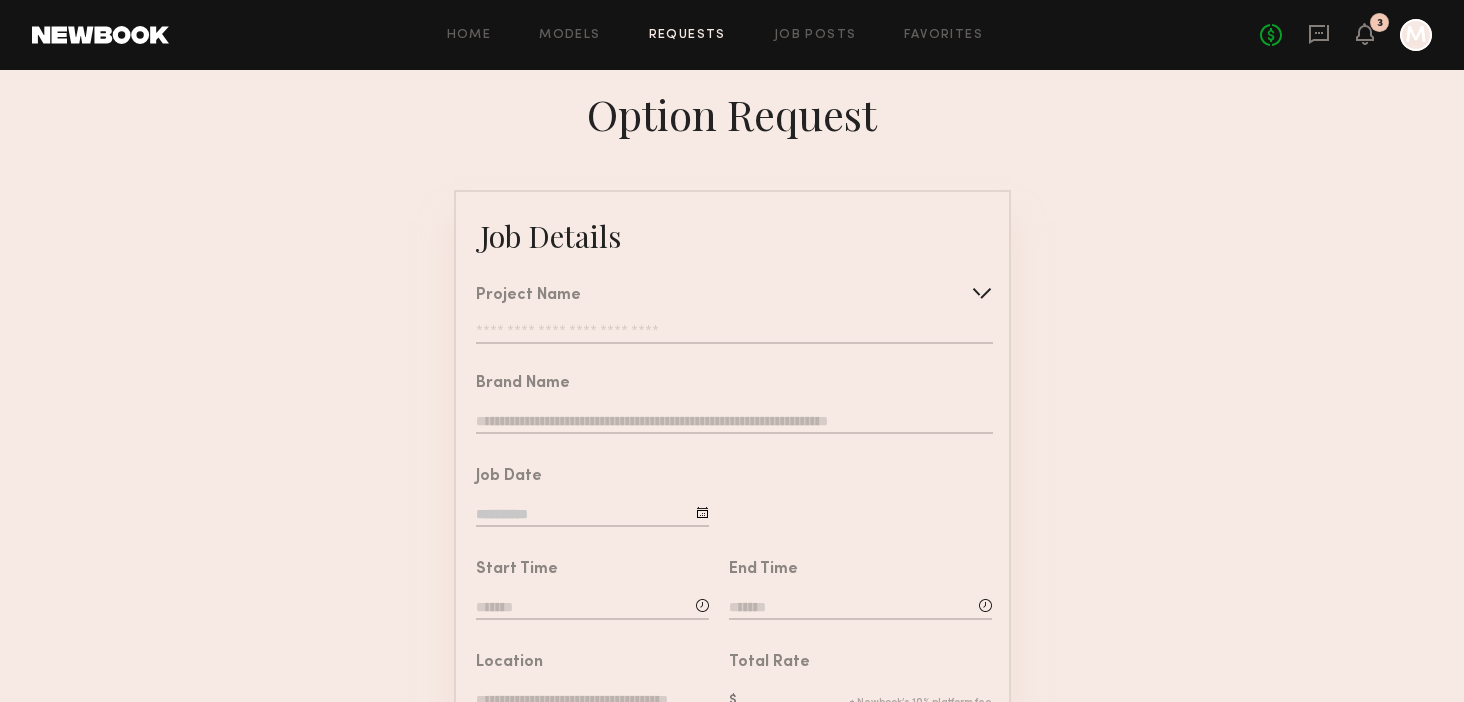 click 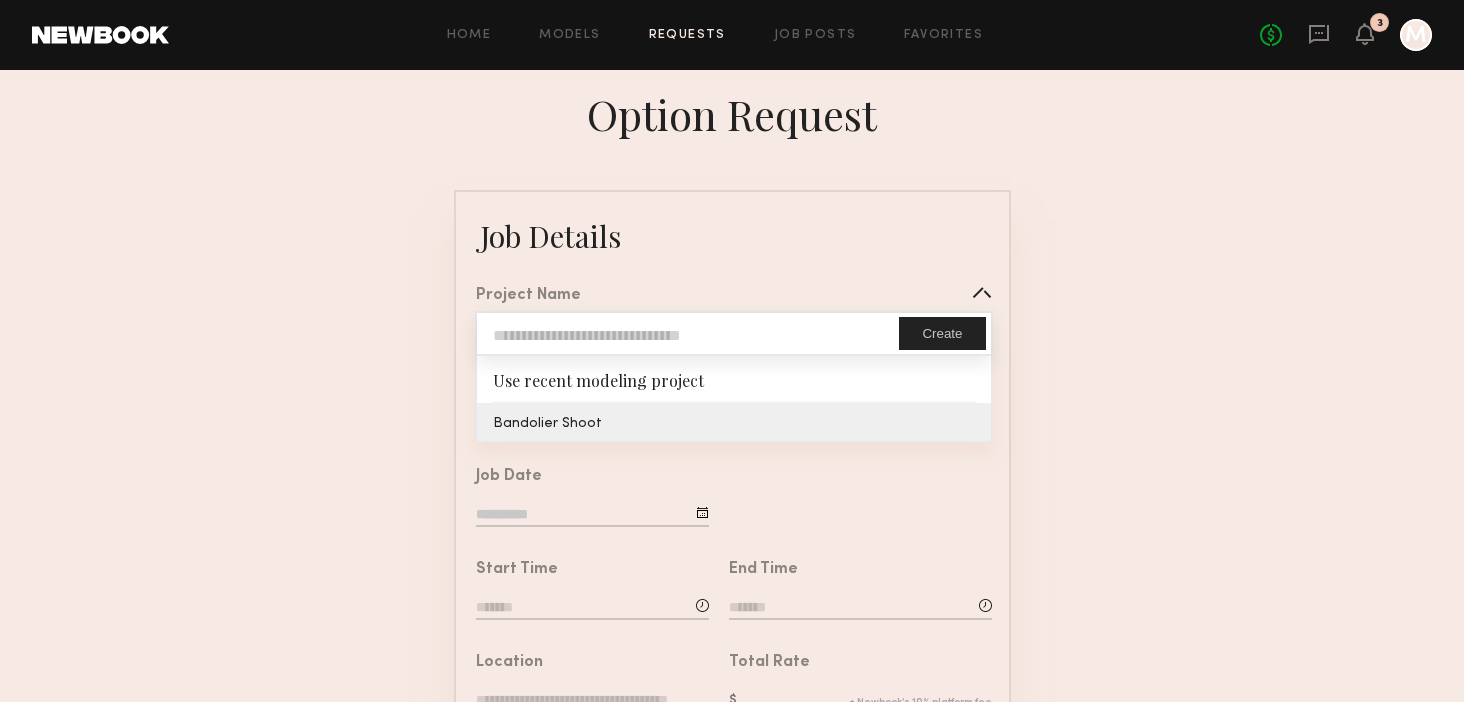 type on "**********" 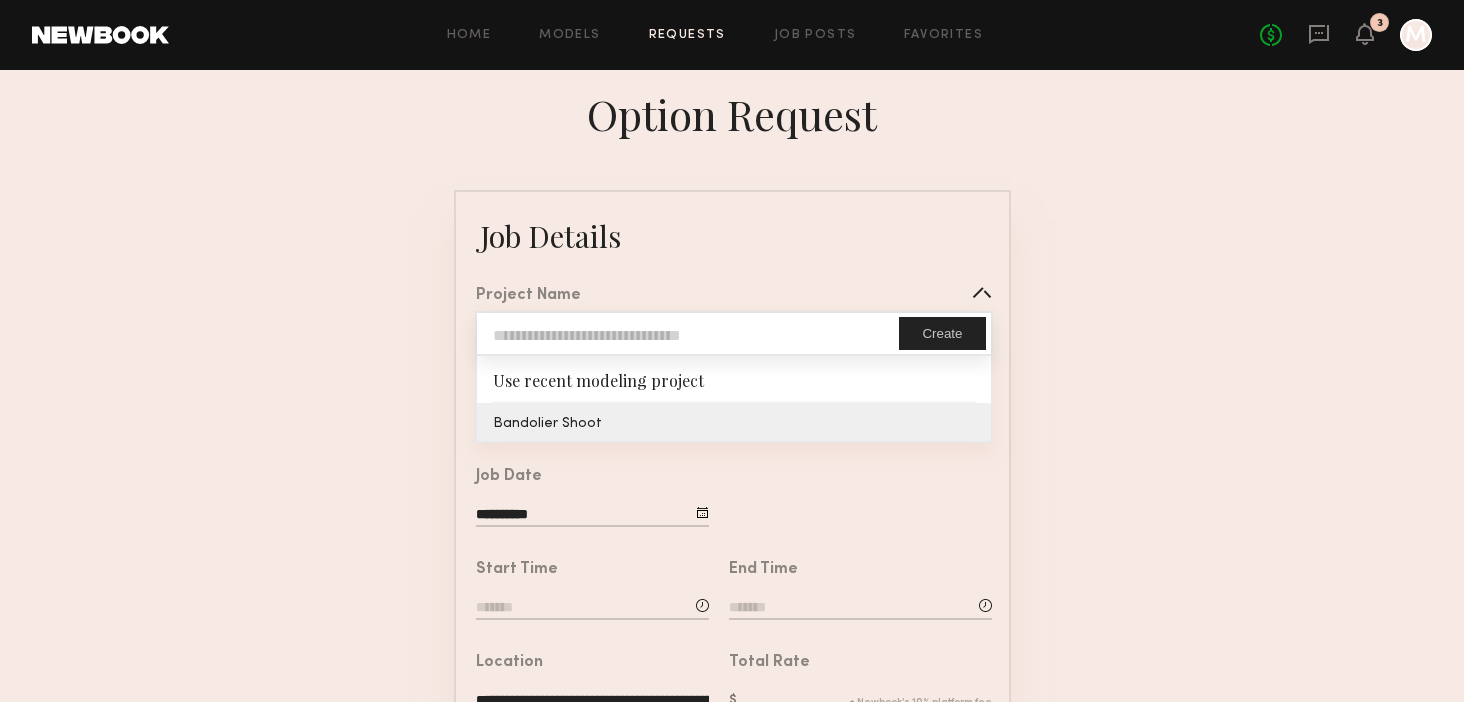 click on "**********" 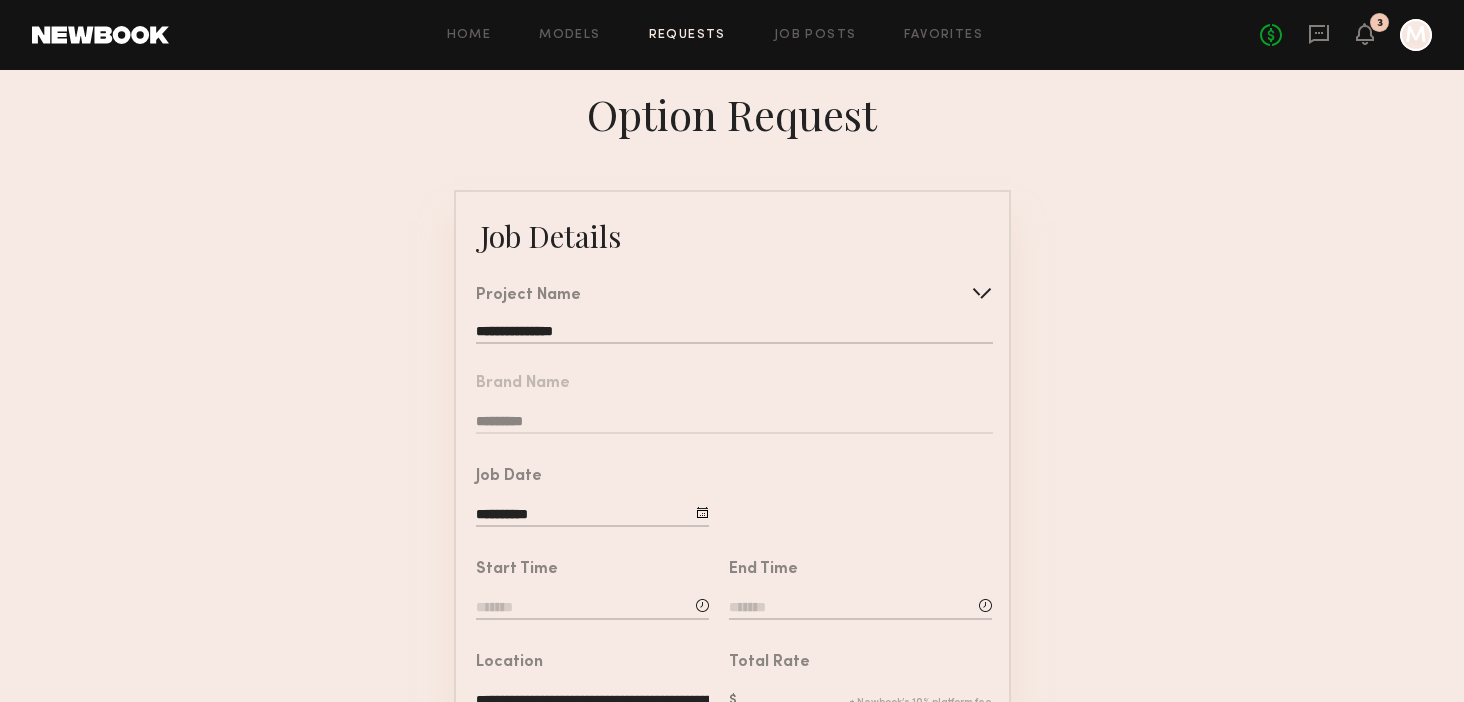 click on "**********" 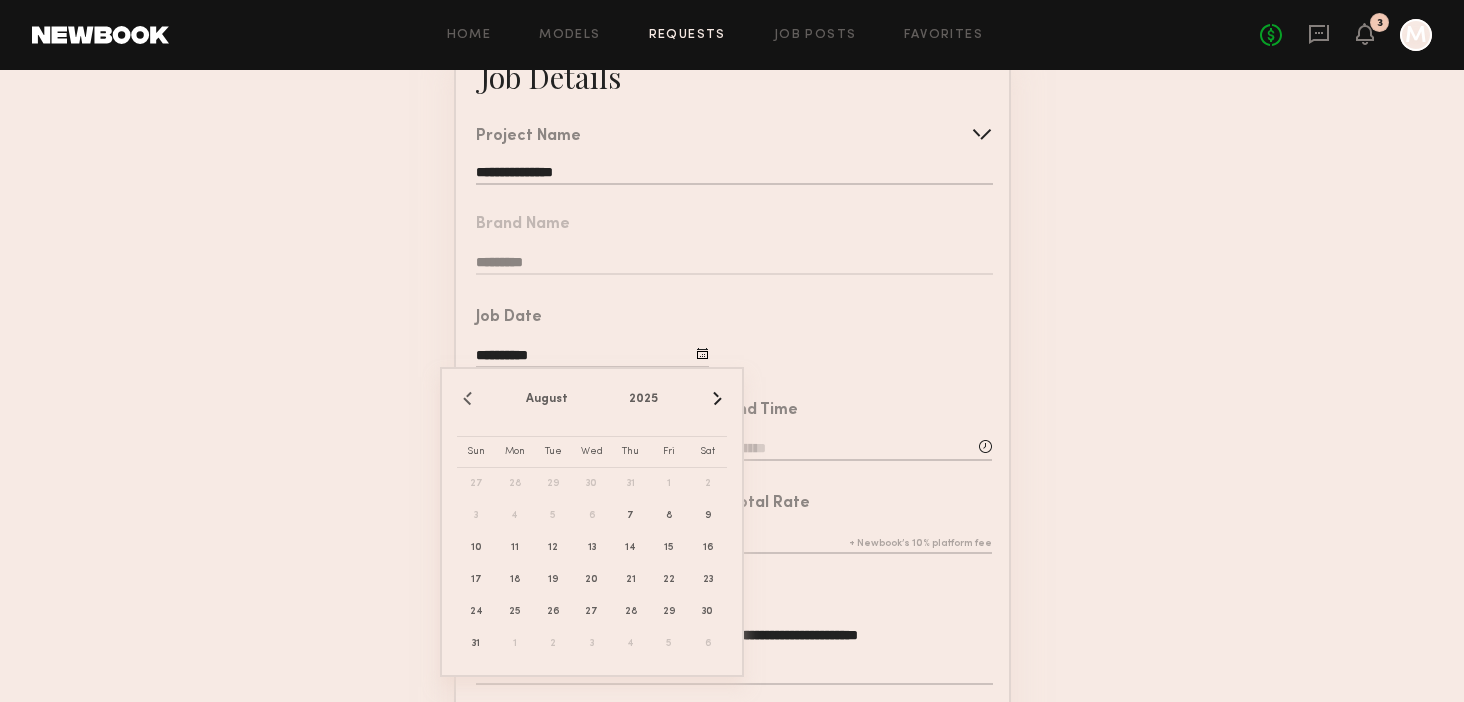 scroll, scrollTop: 224, scrollLeft: 0, axis: vertical 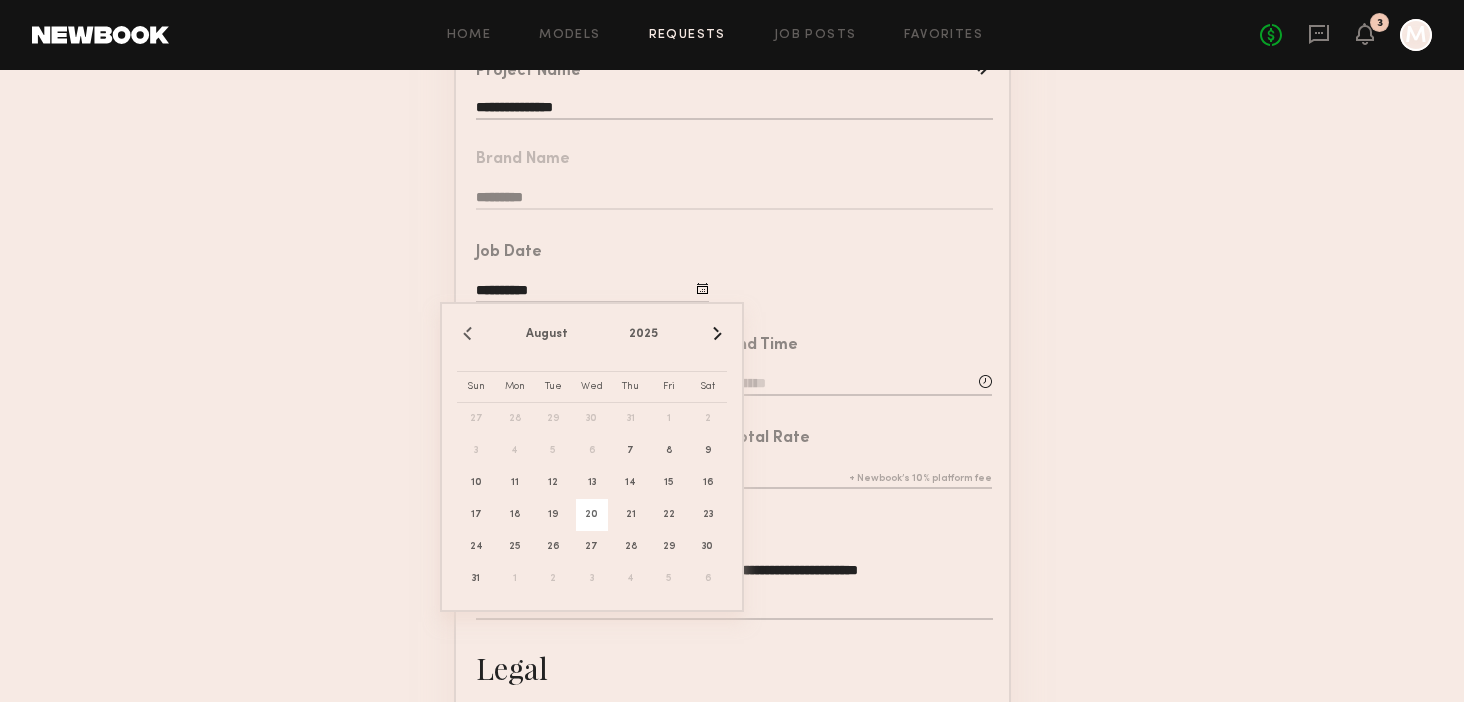 click on "20" 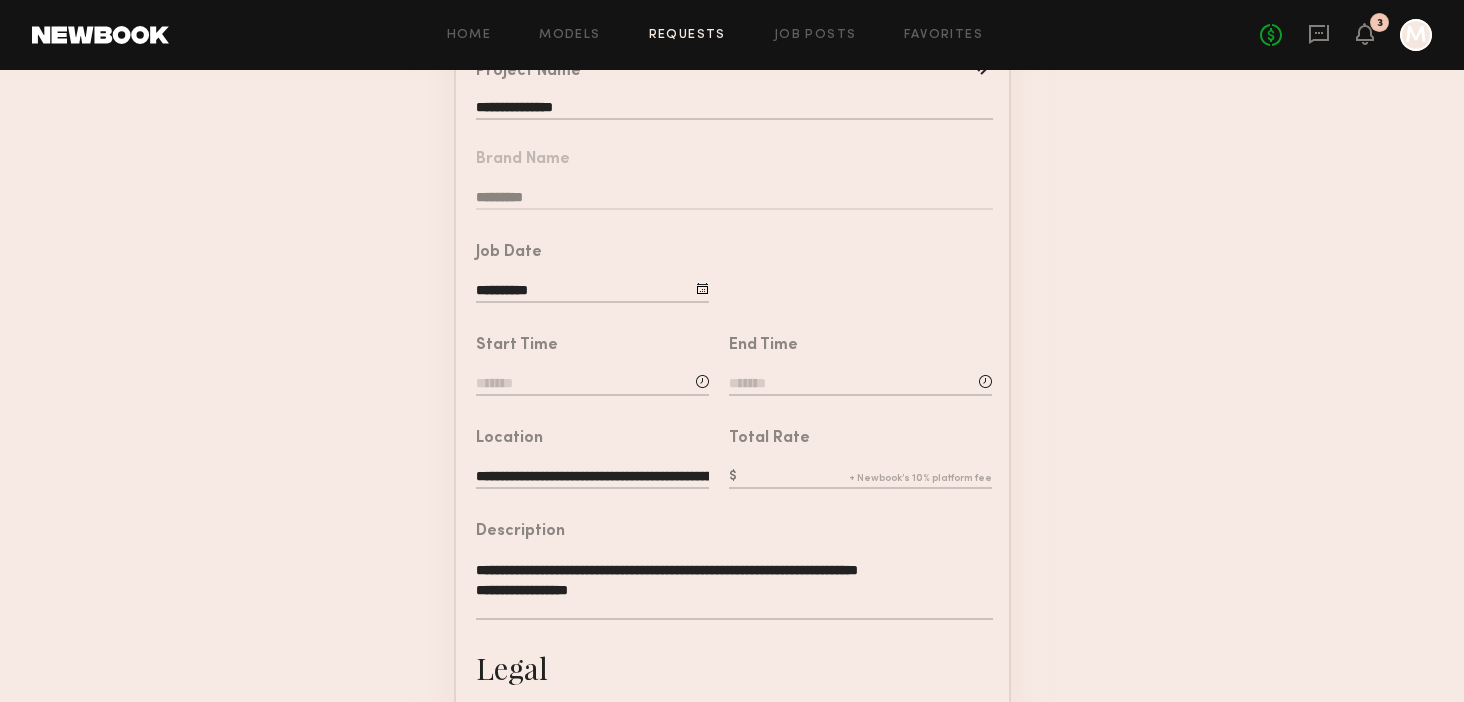 click 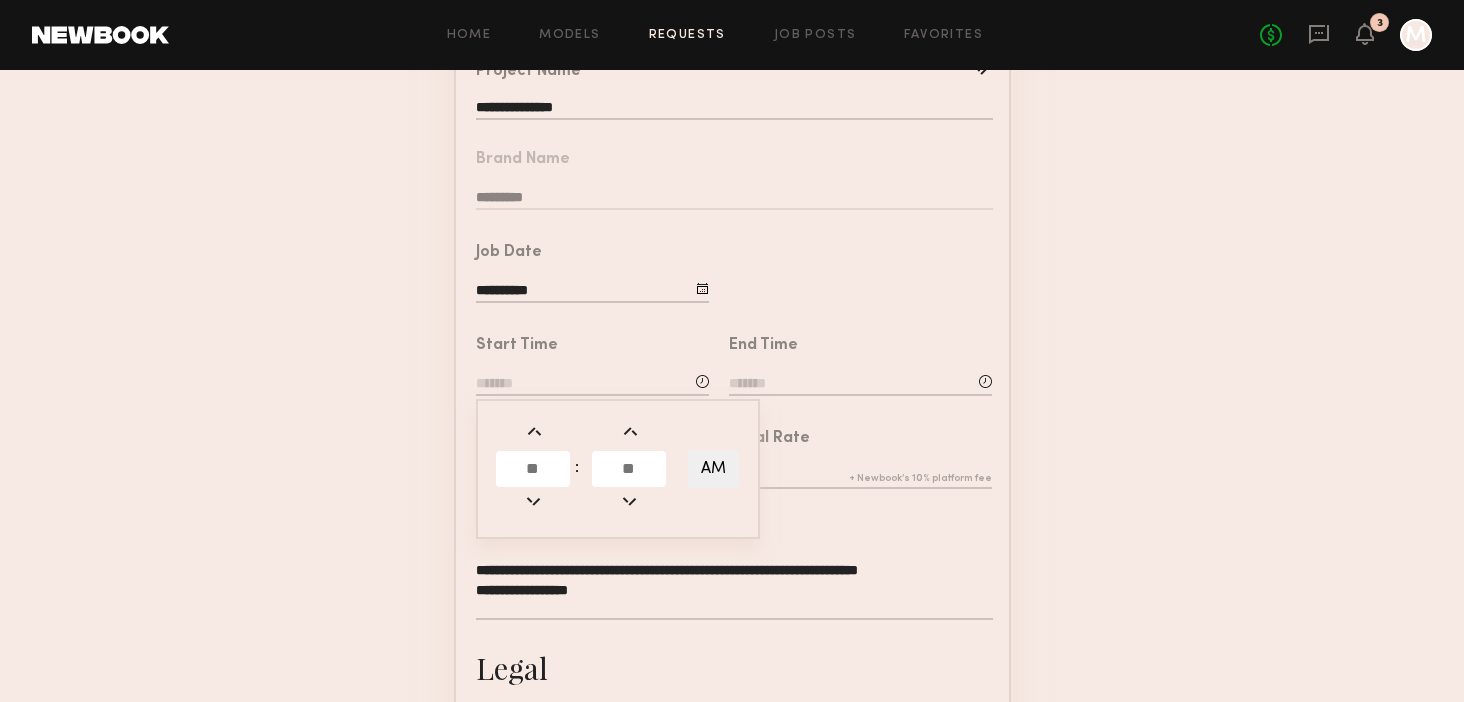 click 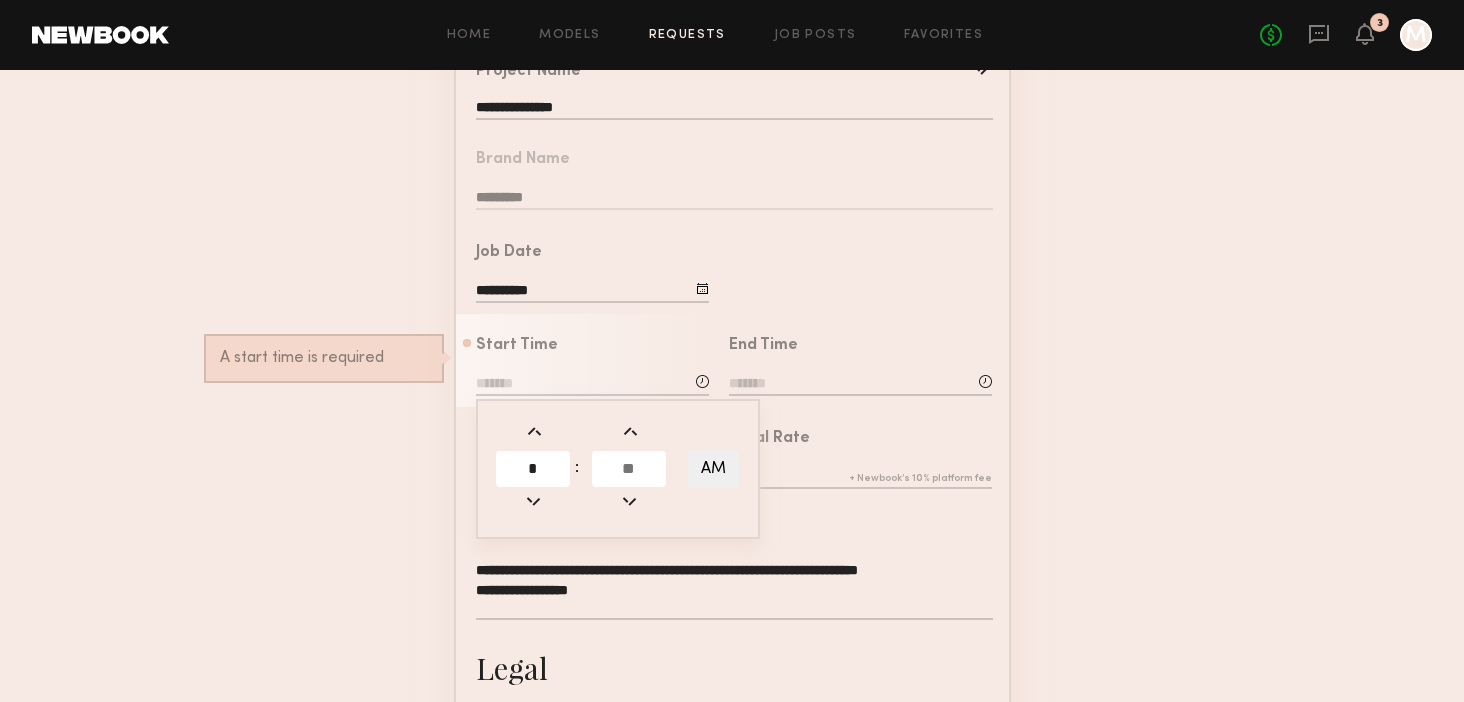 type on "*" 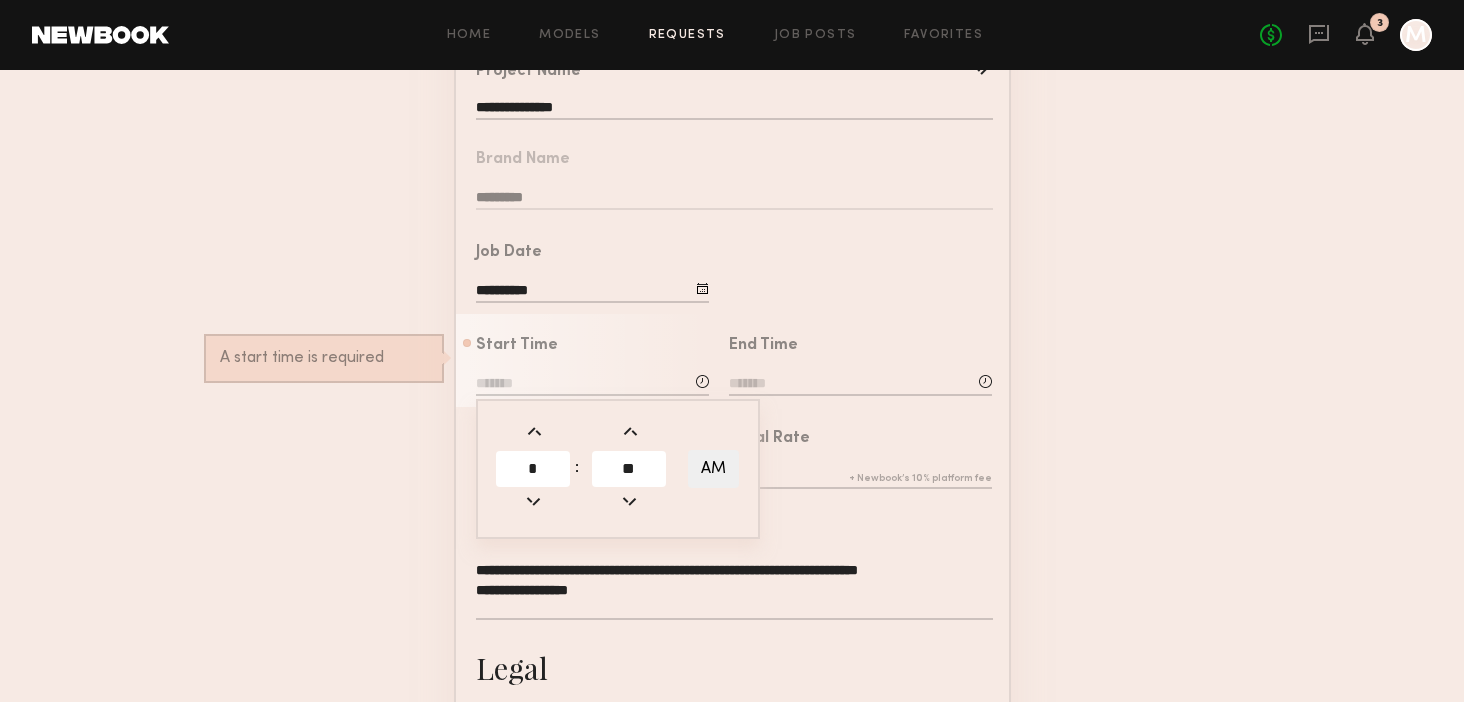 type on "**" 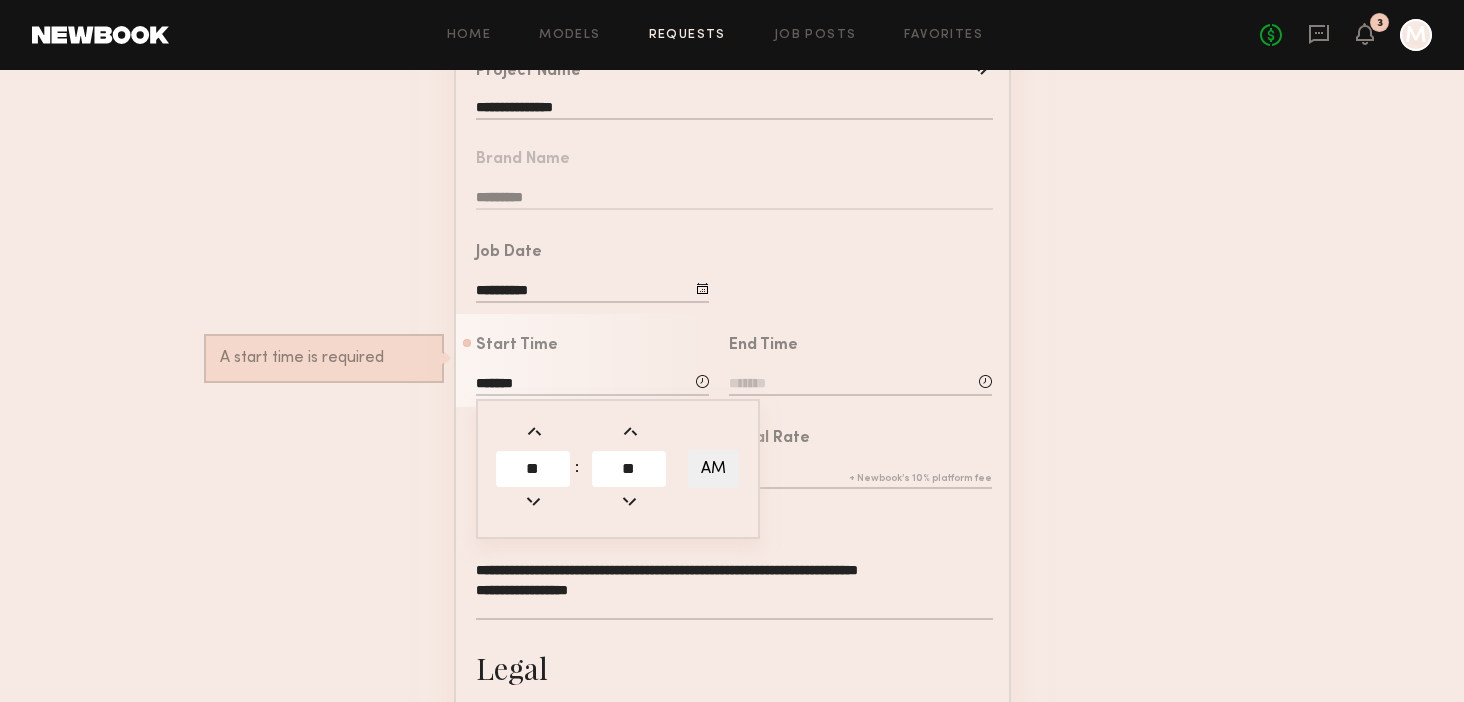 click 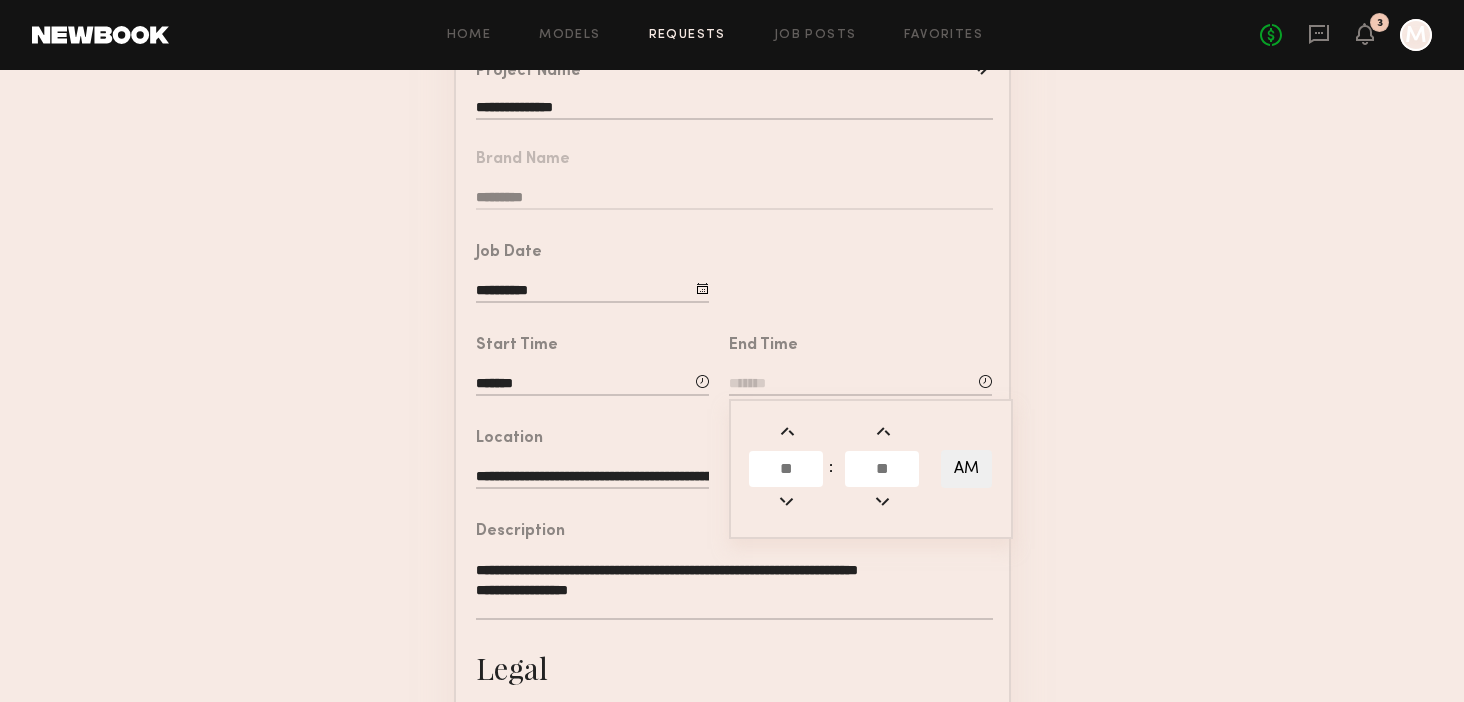 click 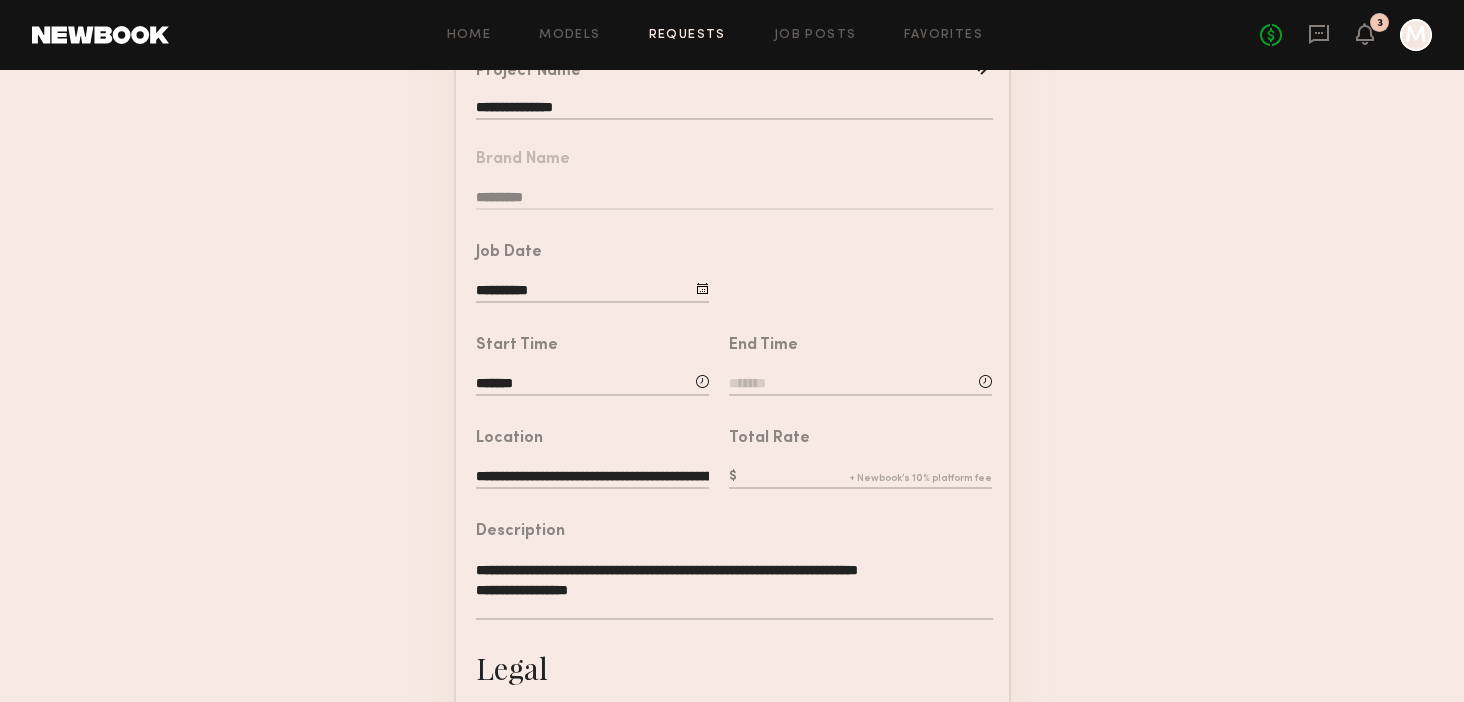 click 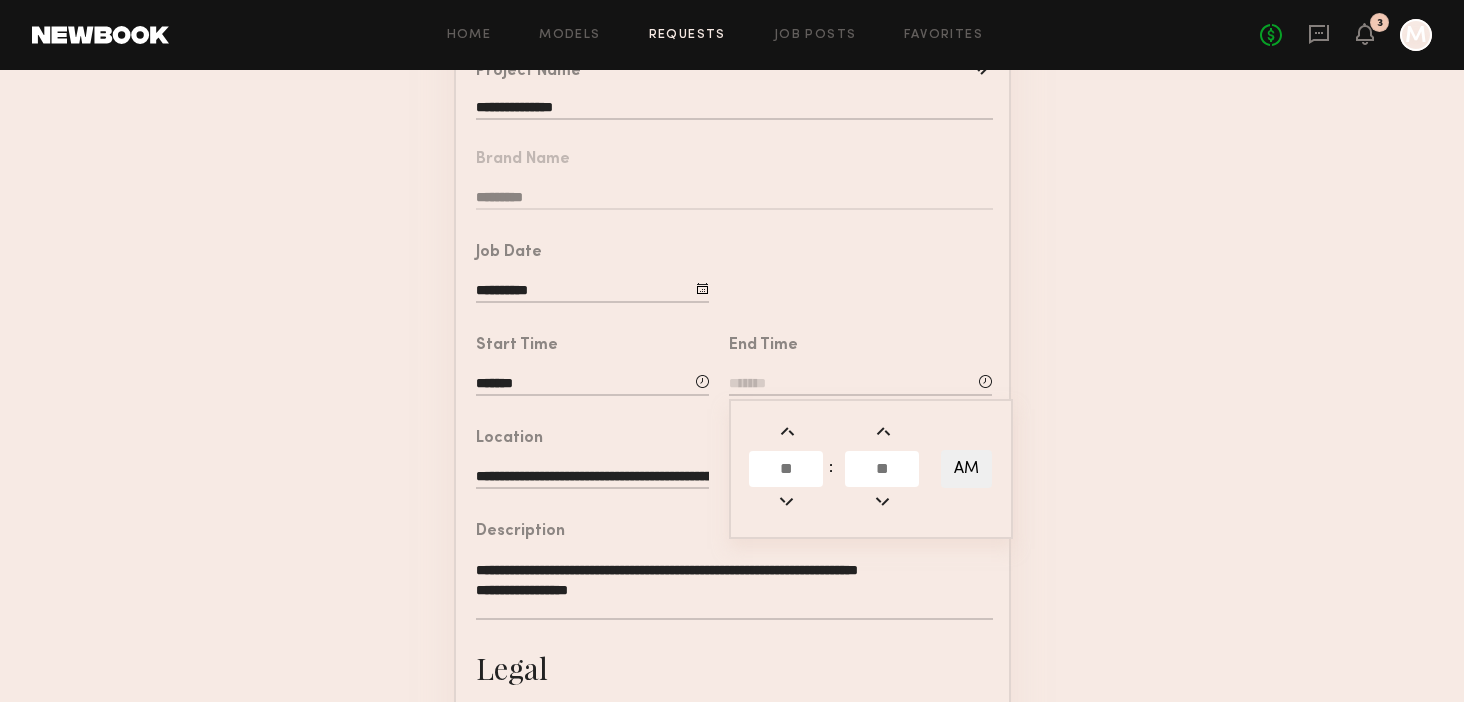 click 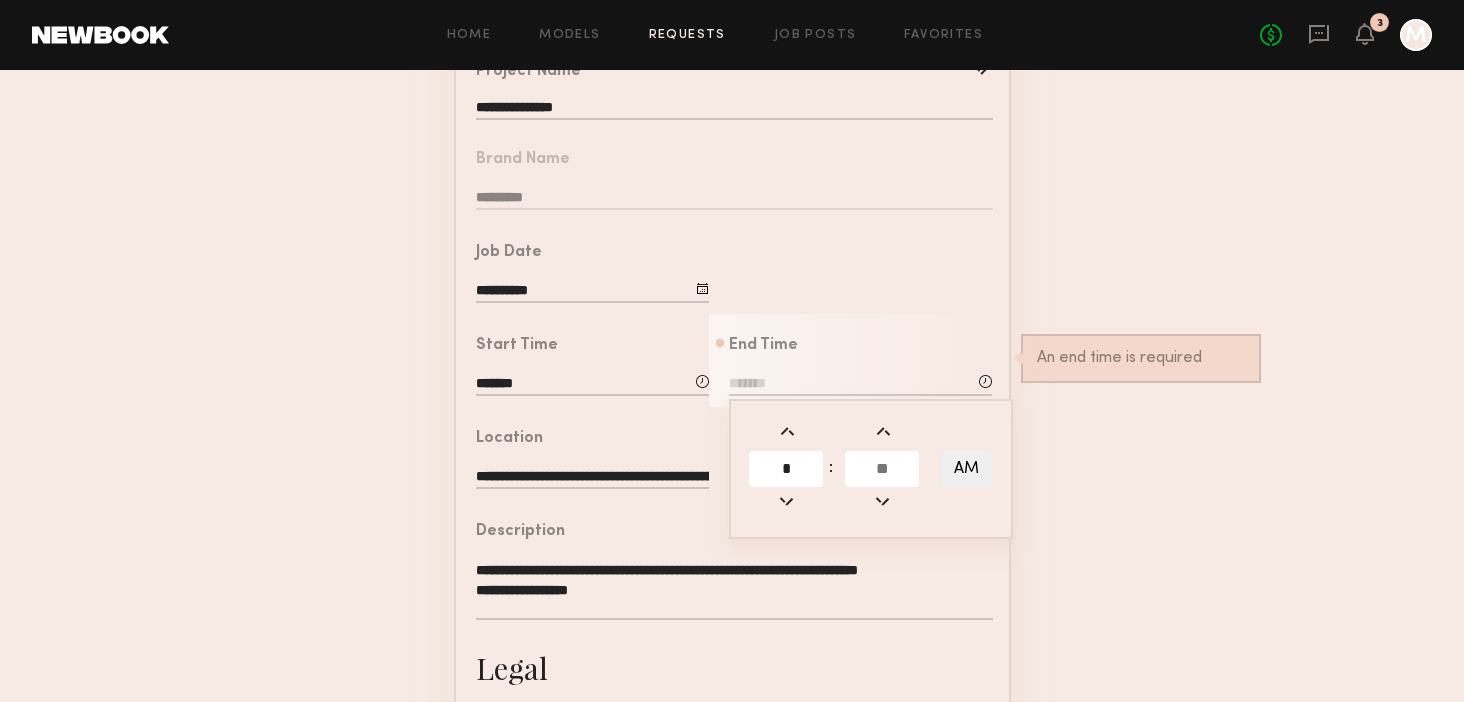 type on "*" 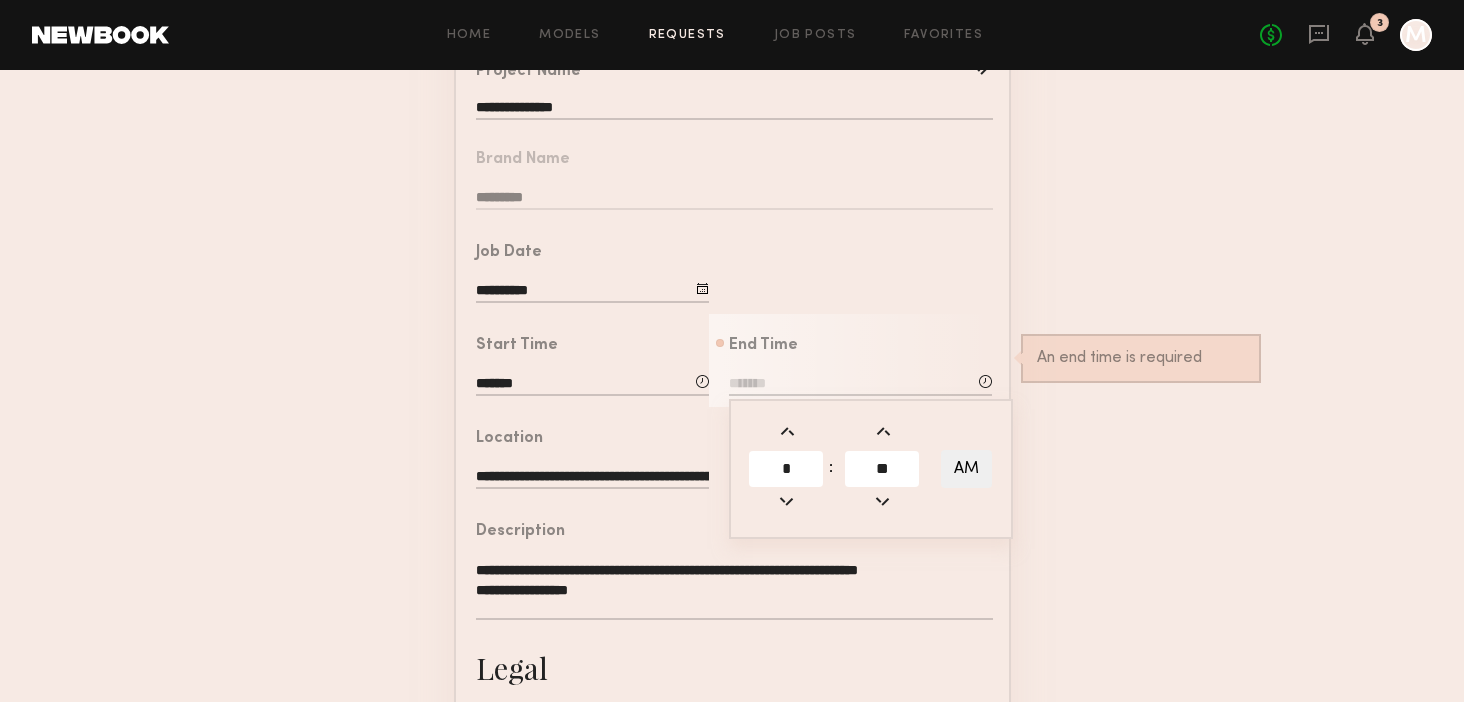type on "**" 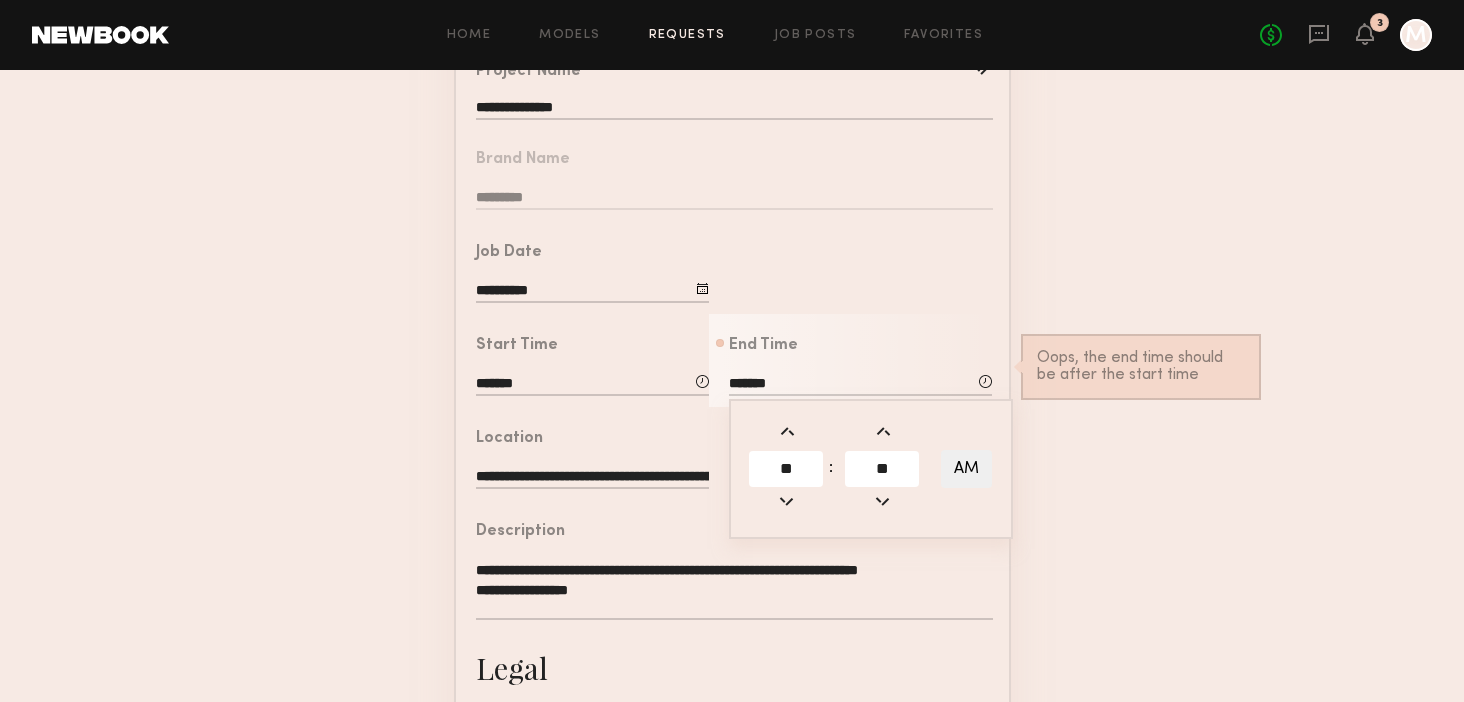 click on "AM" 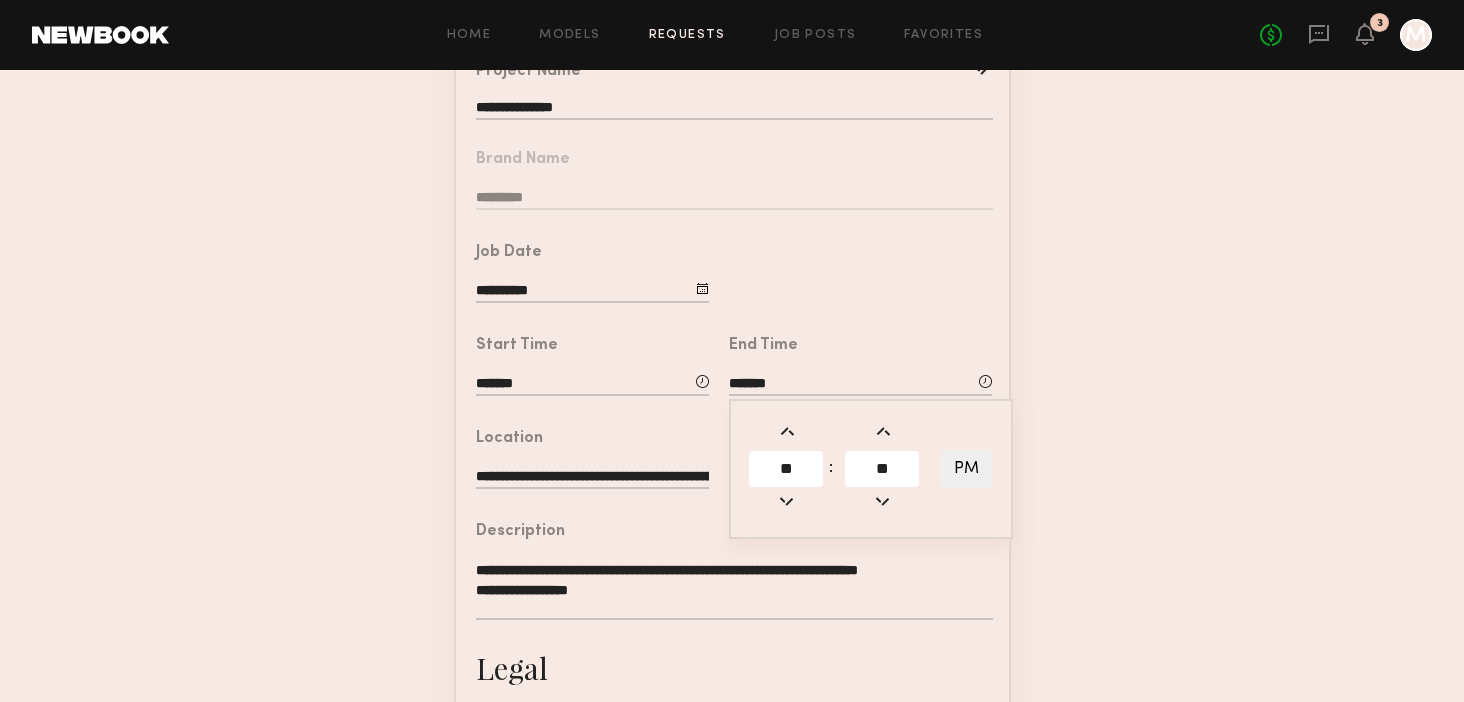 click on "**********" 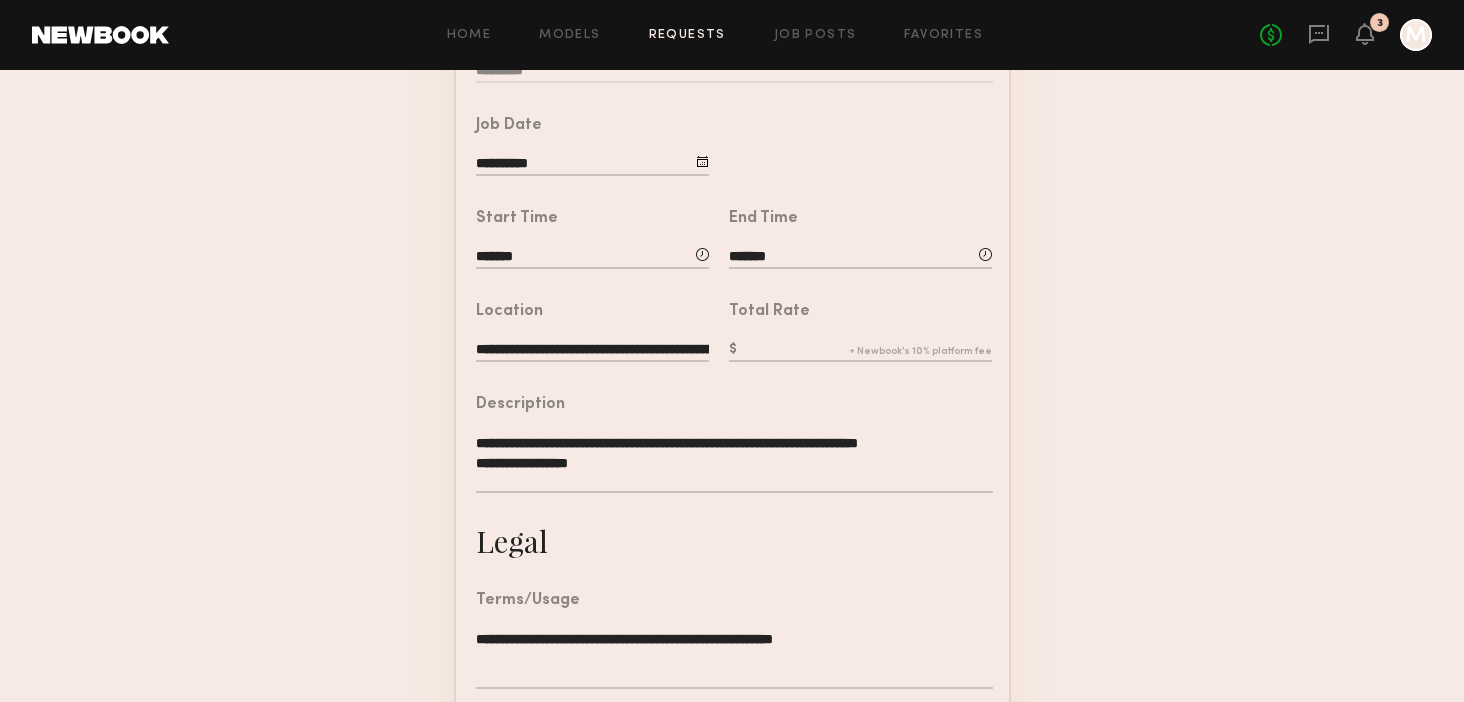scroll, scrollTop: 353, scrollLeft: 0, axis: vertical 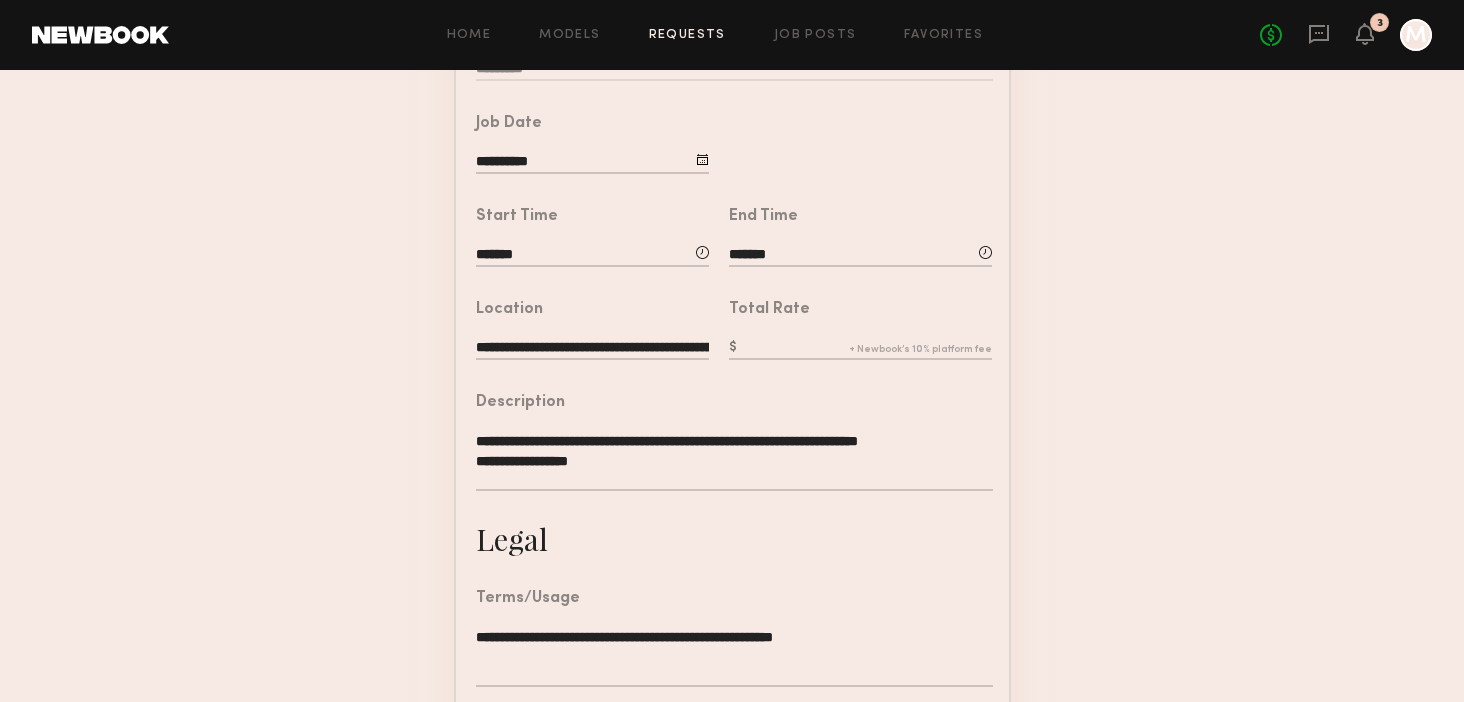 click 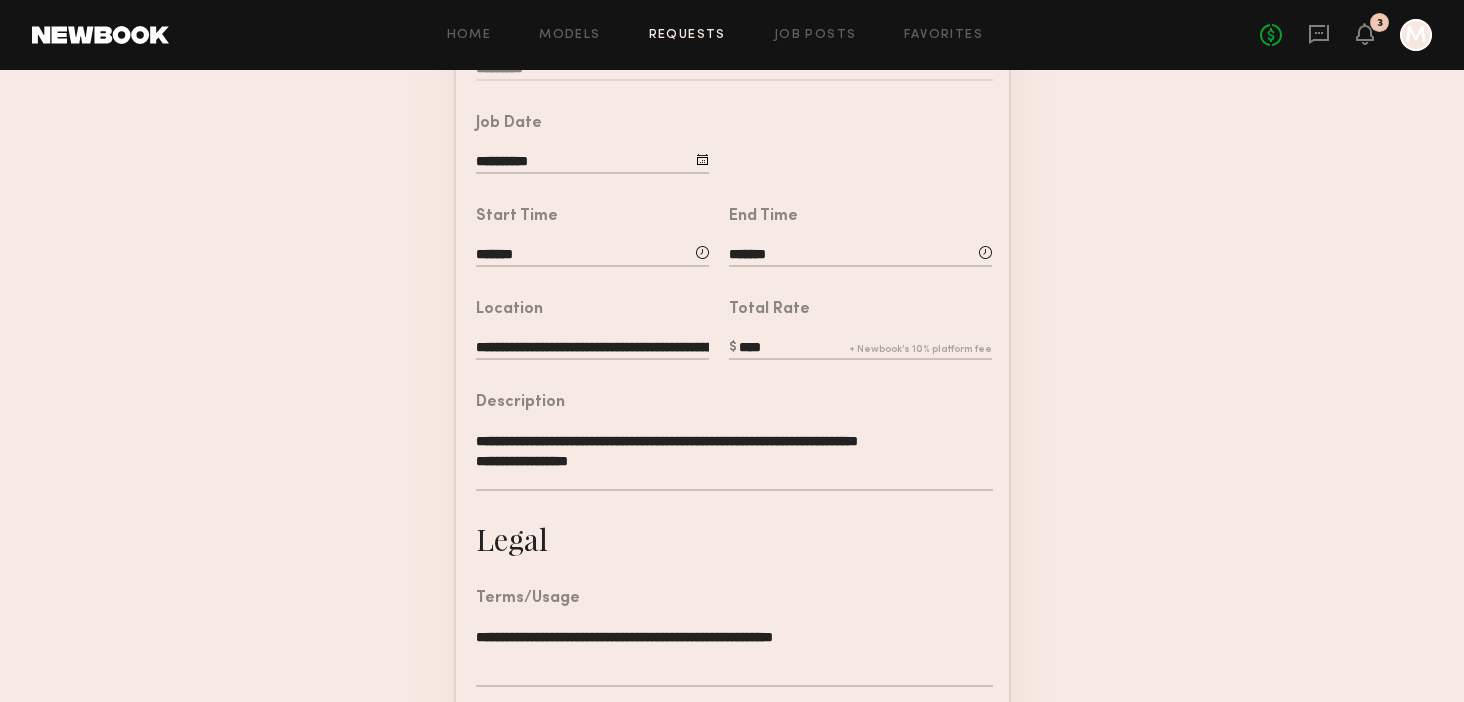 type on "****" 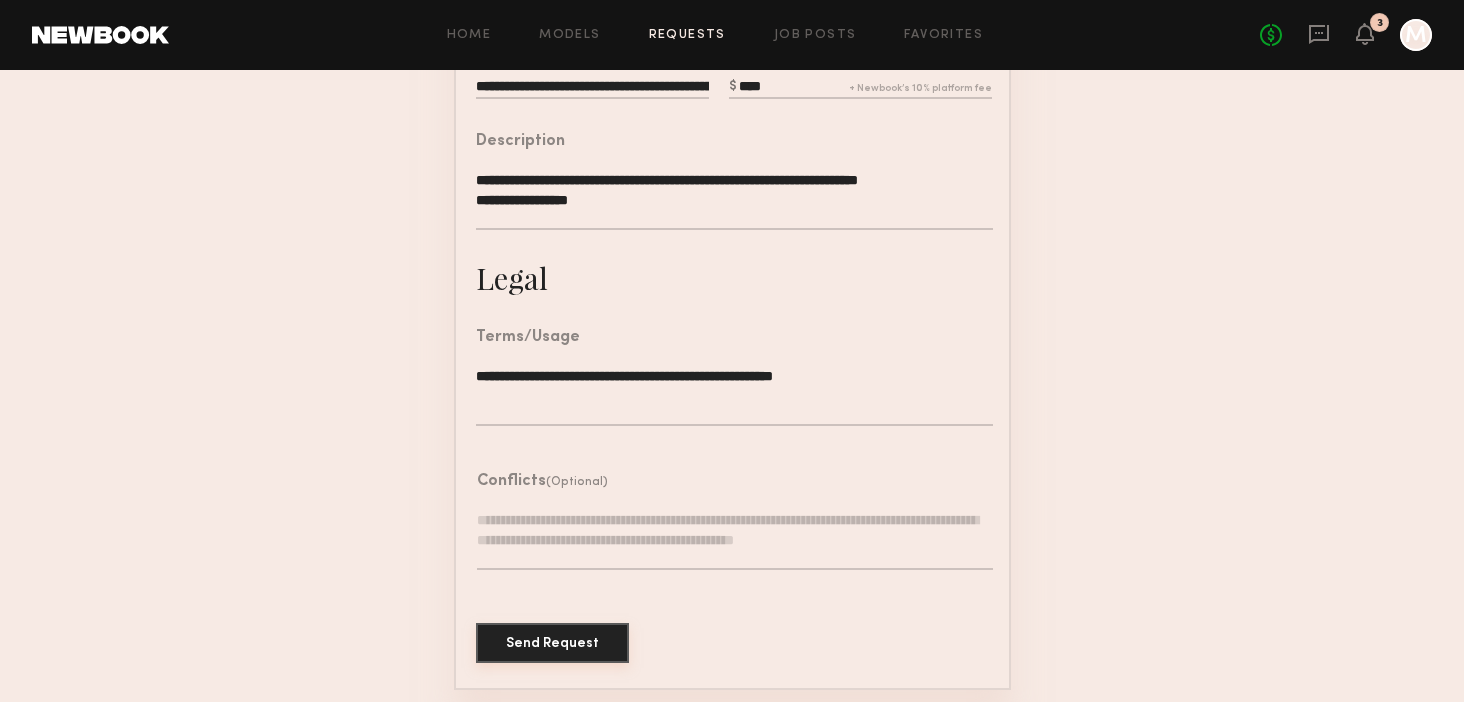 click on "Send Request" 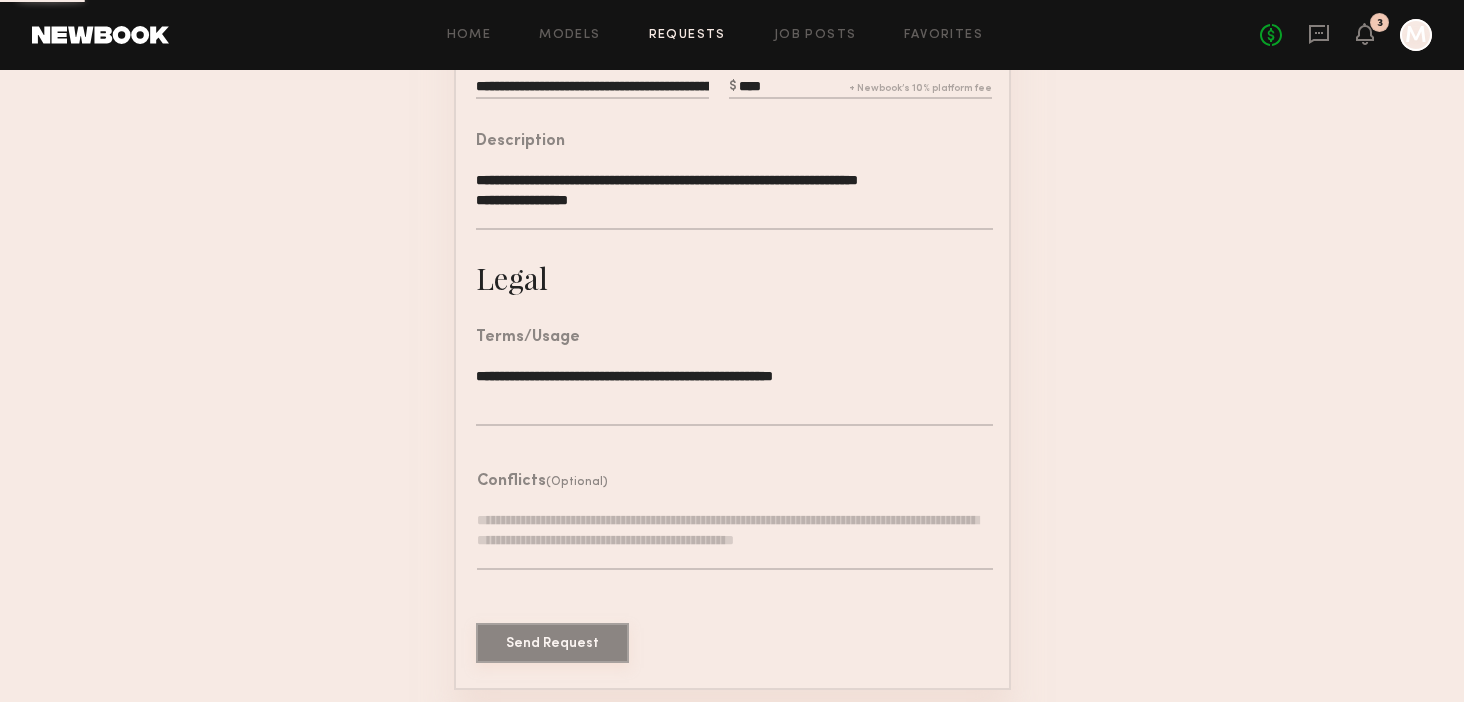 scroll, scrollTop: 0, scrollLeft: 0, axis: both 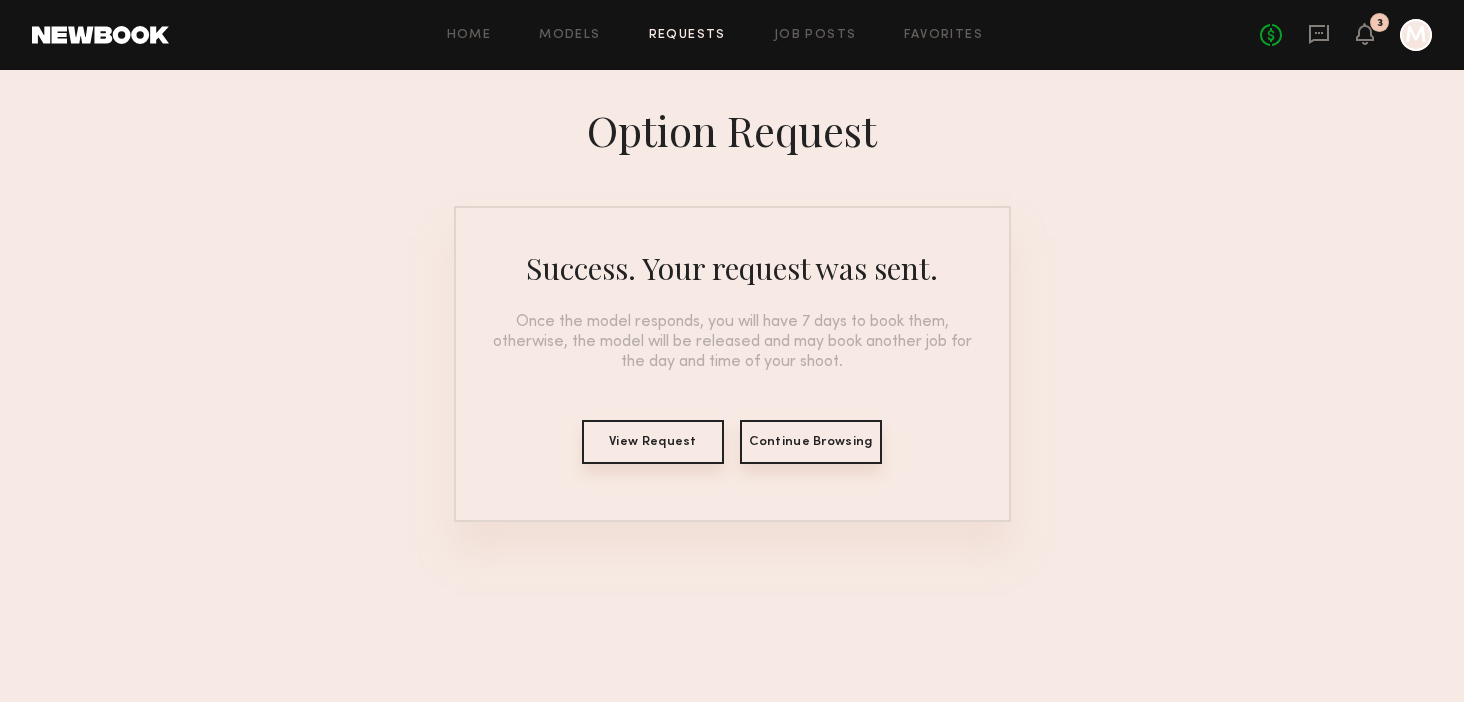 click on "Continue Browsing" 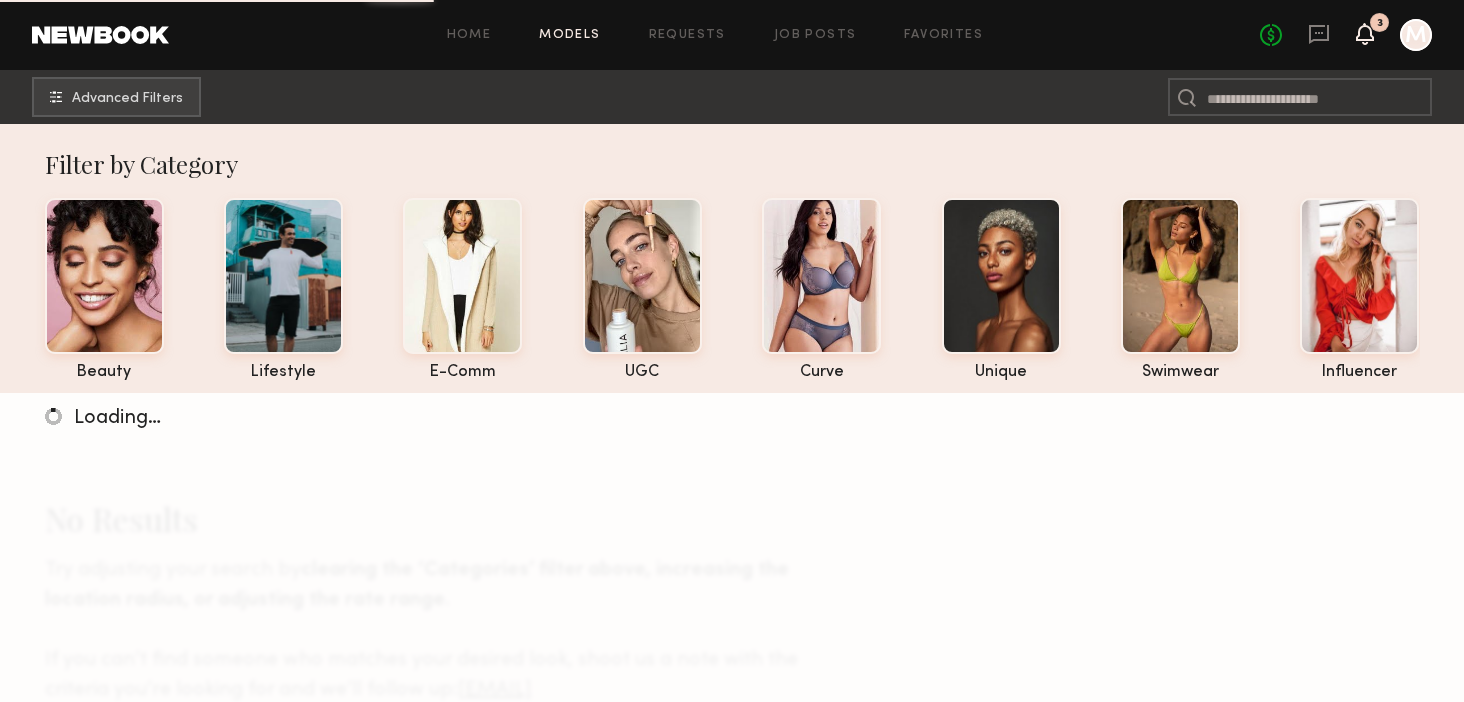 click 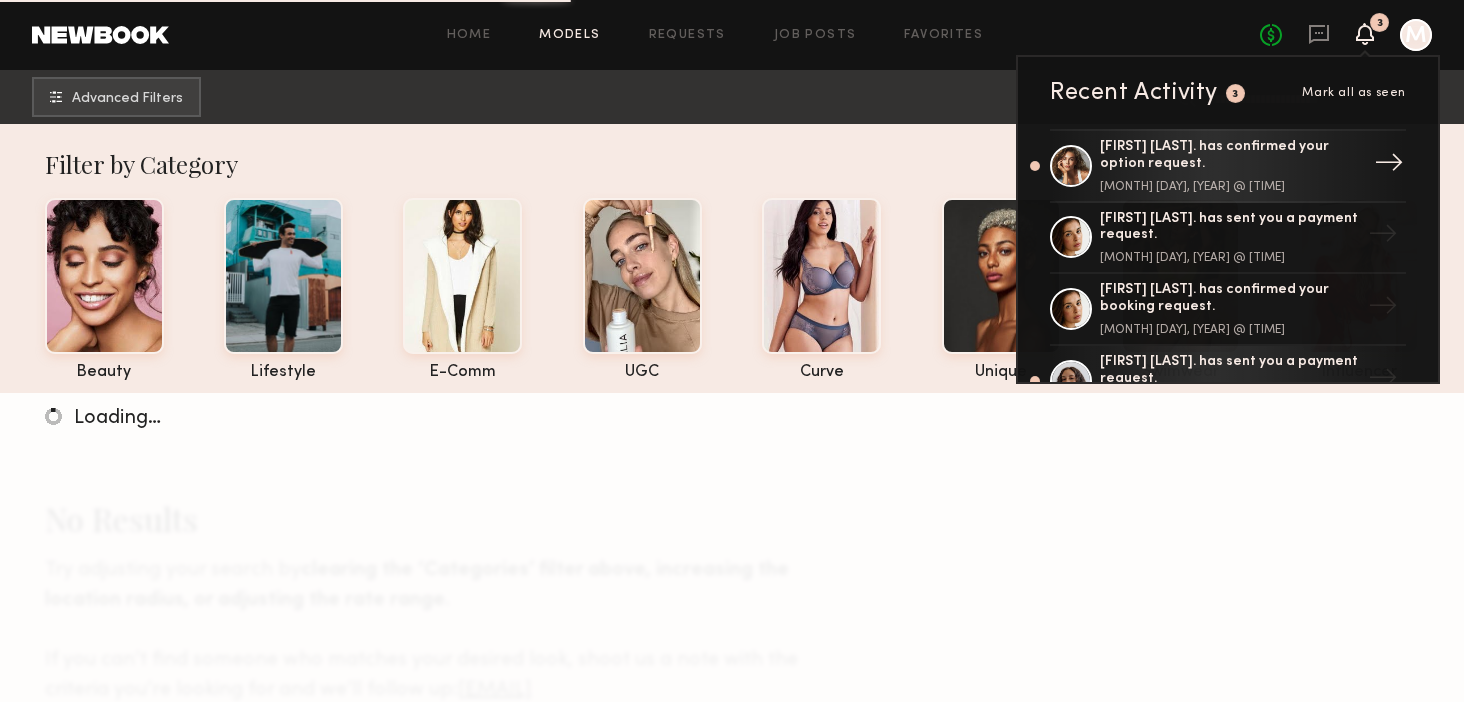 click on "[FIRST] [LAST] has confirmed your option request." 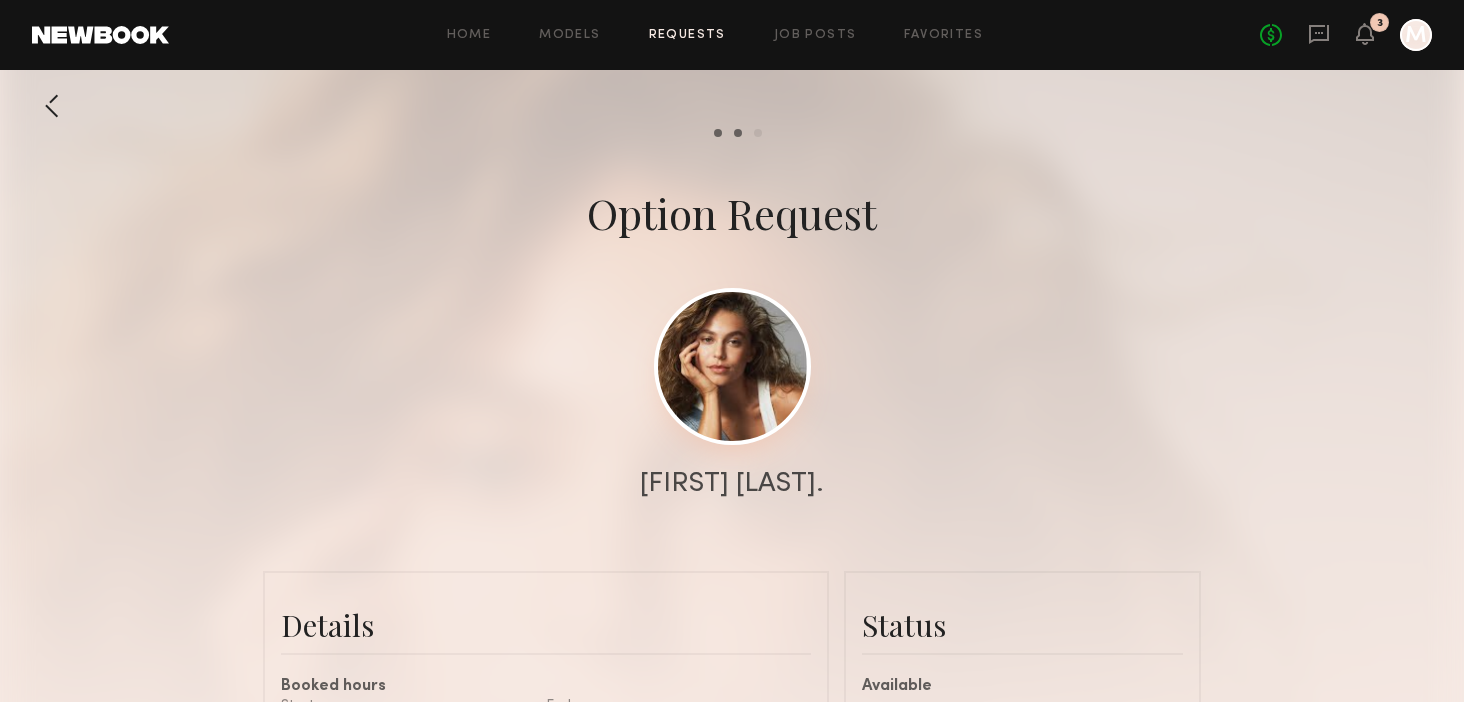 click 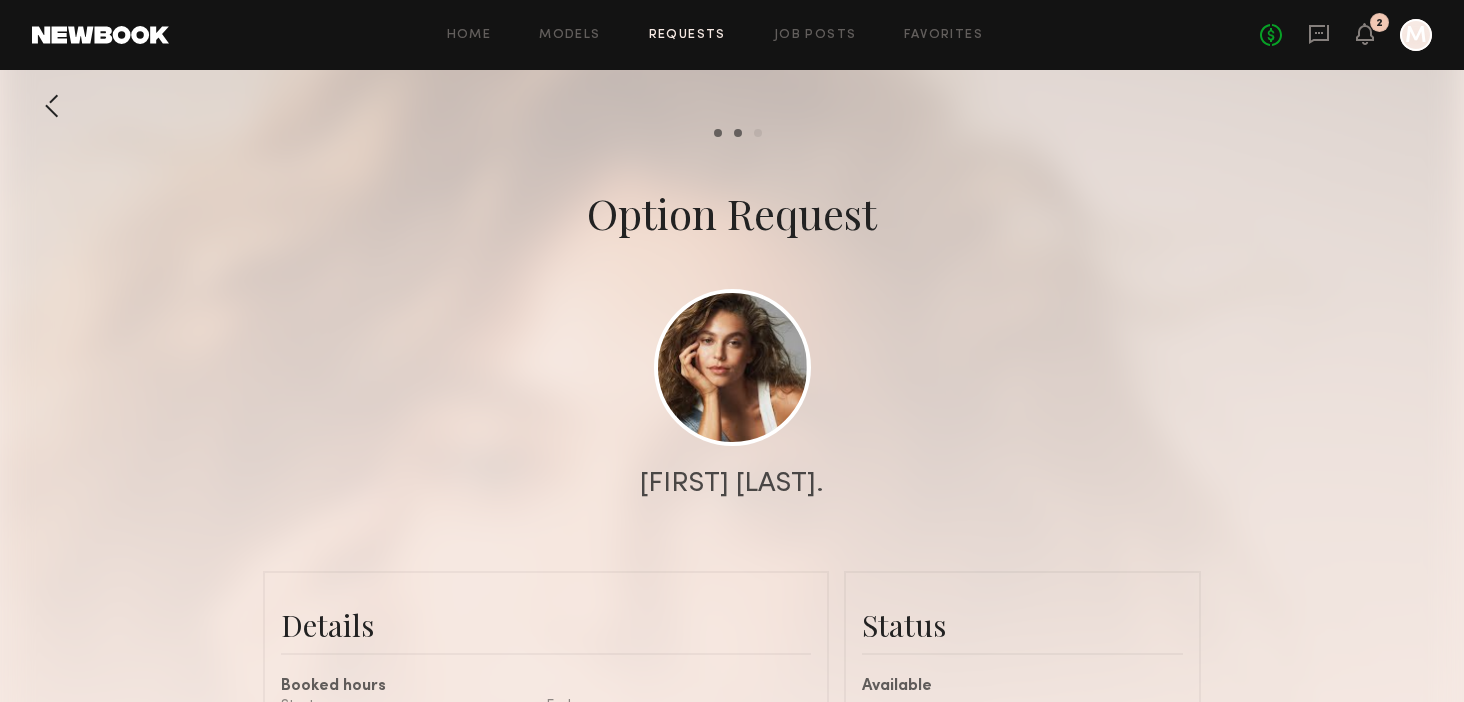 click 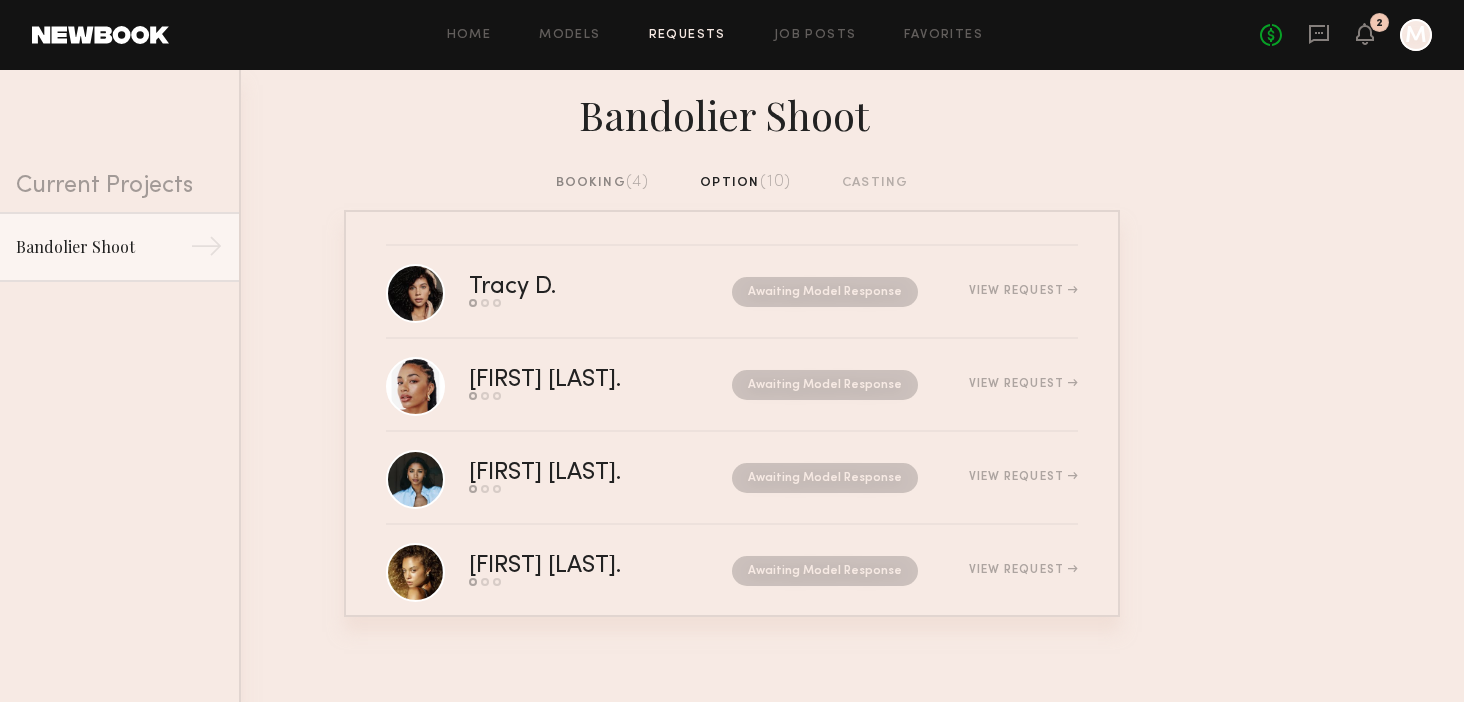 click on "booking  (4)" 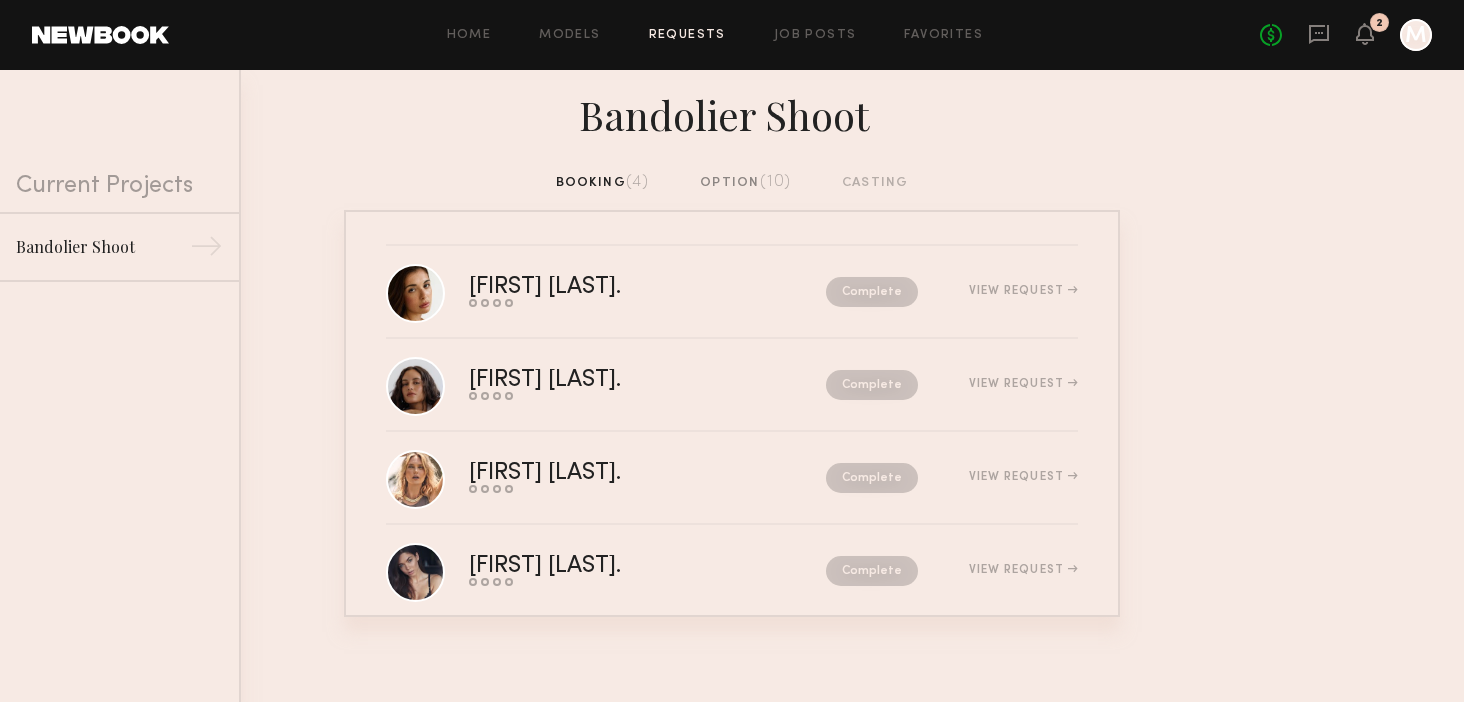 click on "option  (10)" 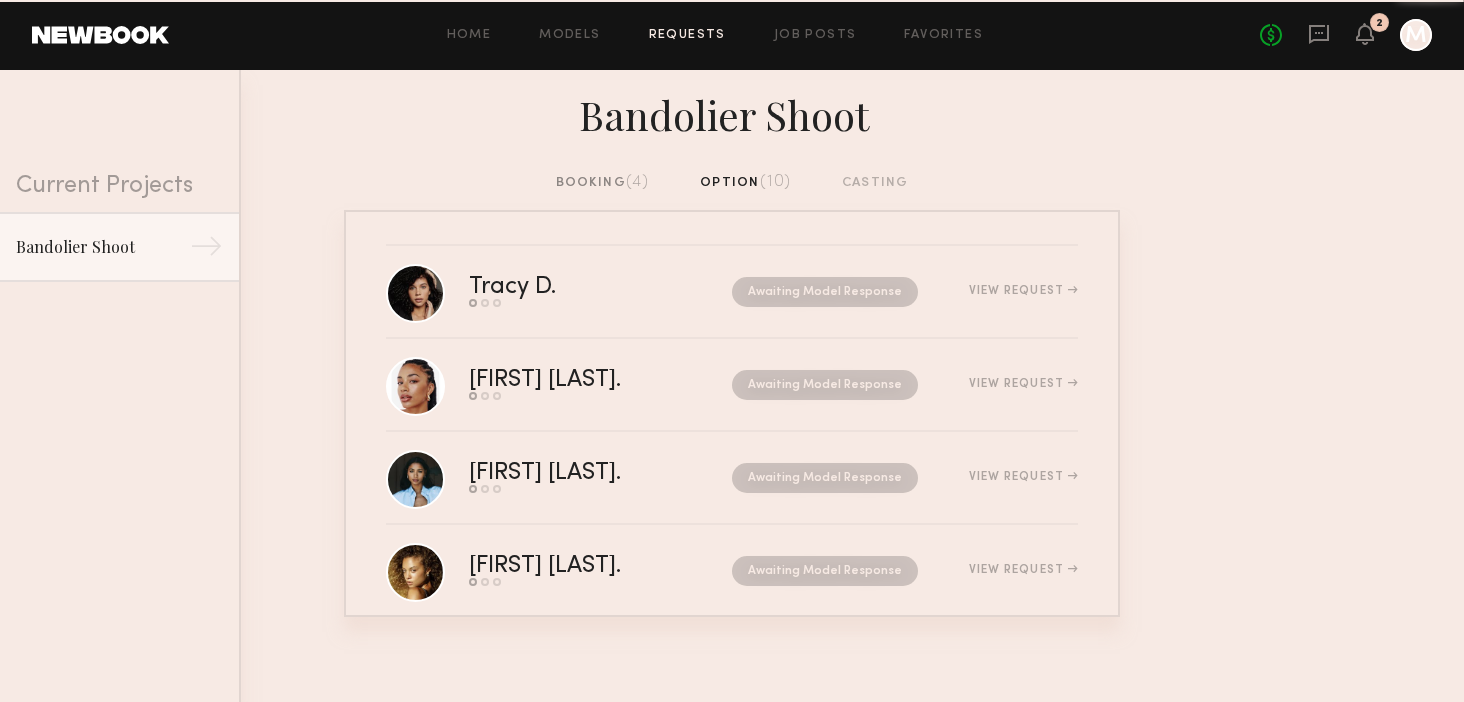 click on "Home Models Requests Job Posts Favorites Sign Out No fees up to $5,000 2 M" 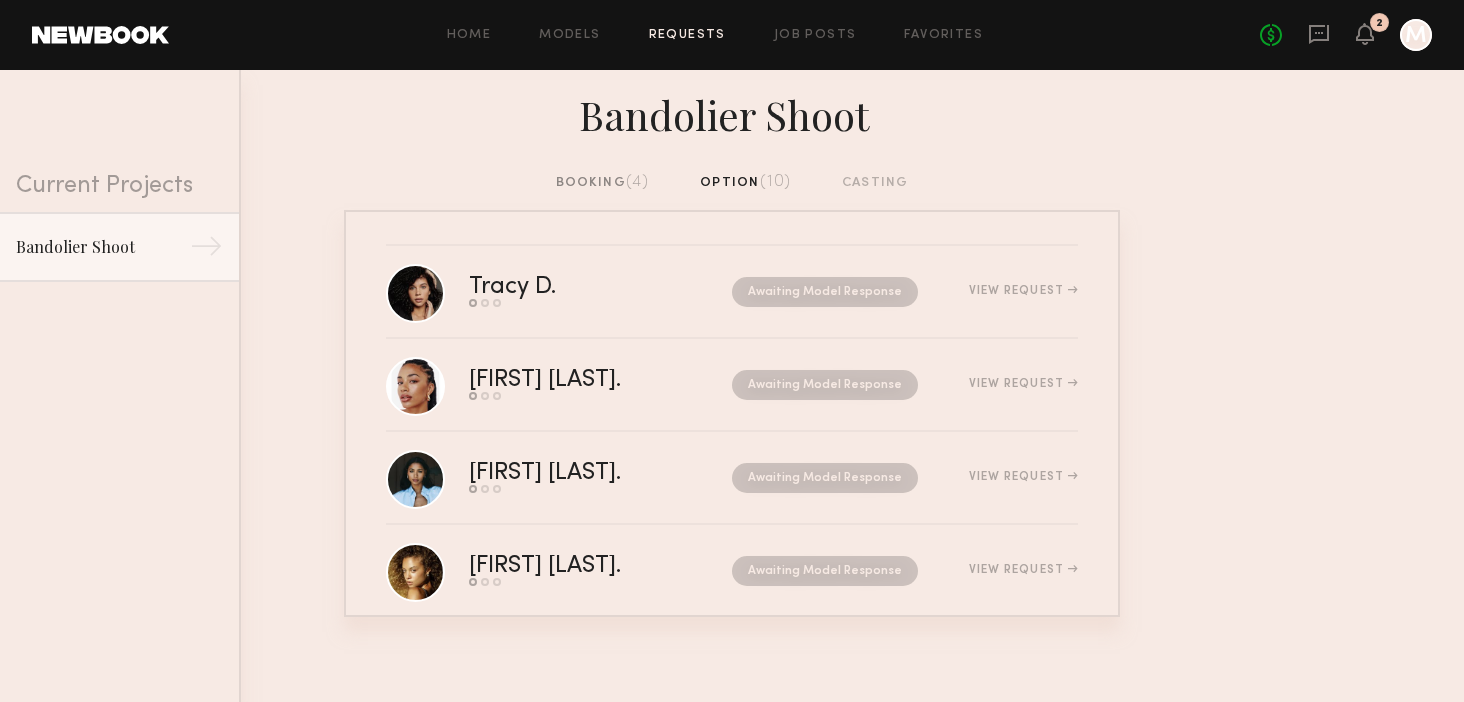 click 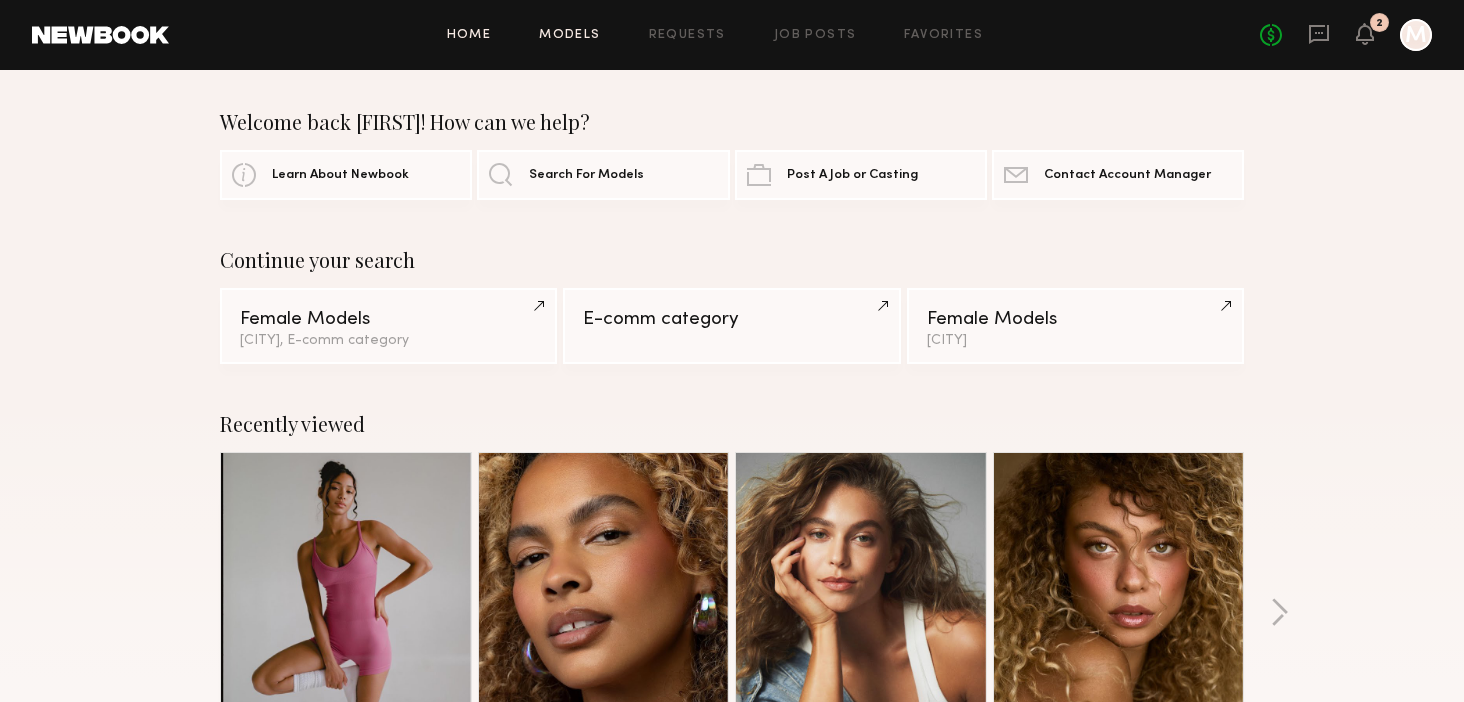 click on "Models" 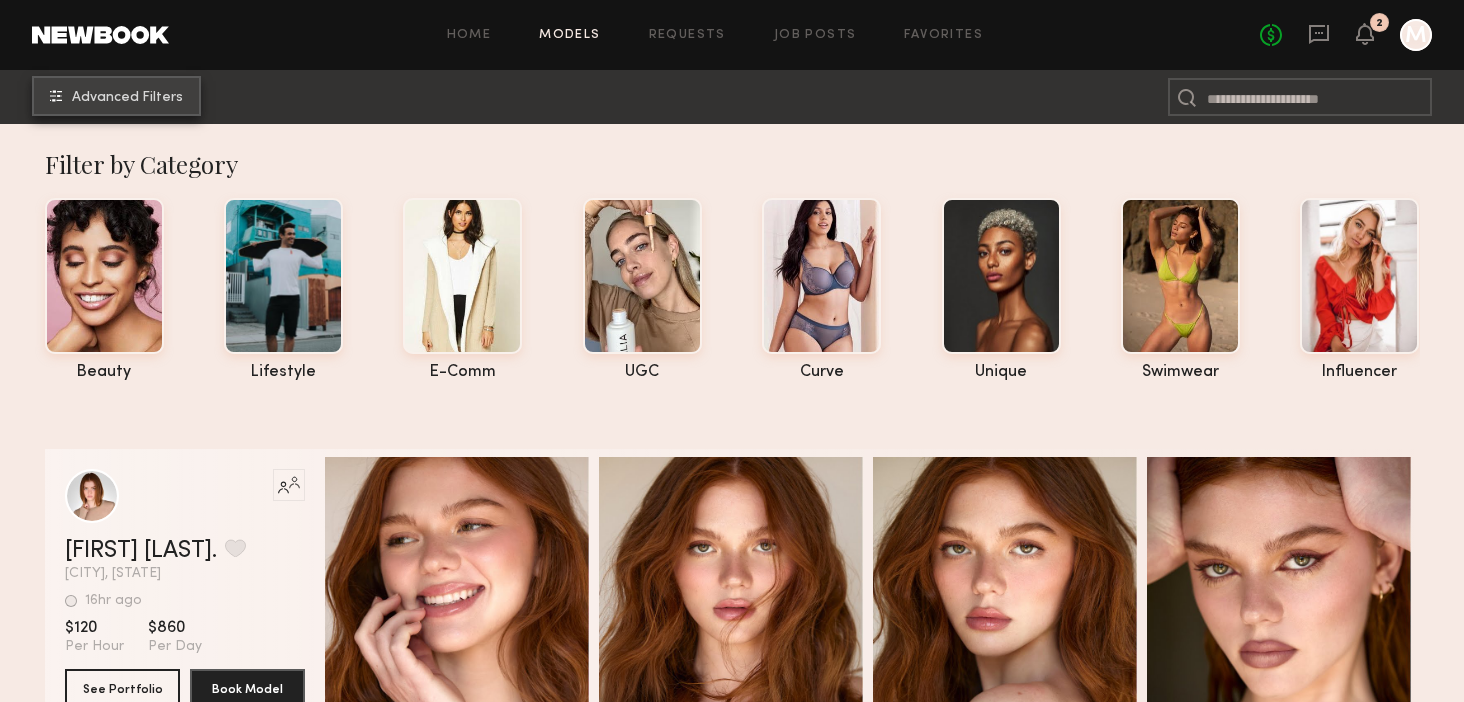 click on "Advanced Filters" 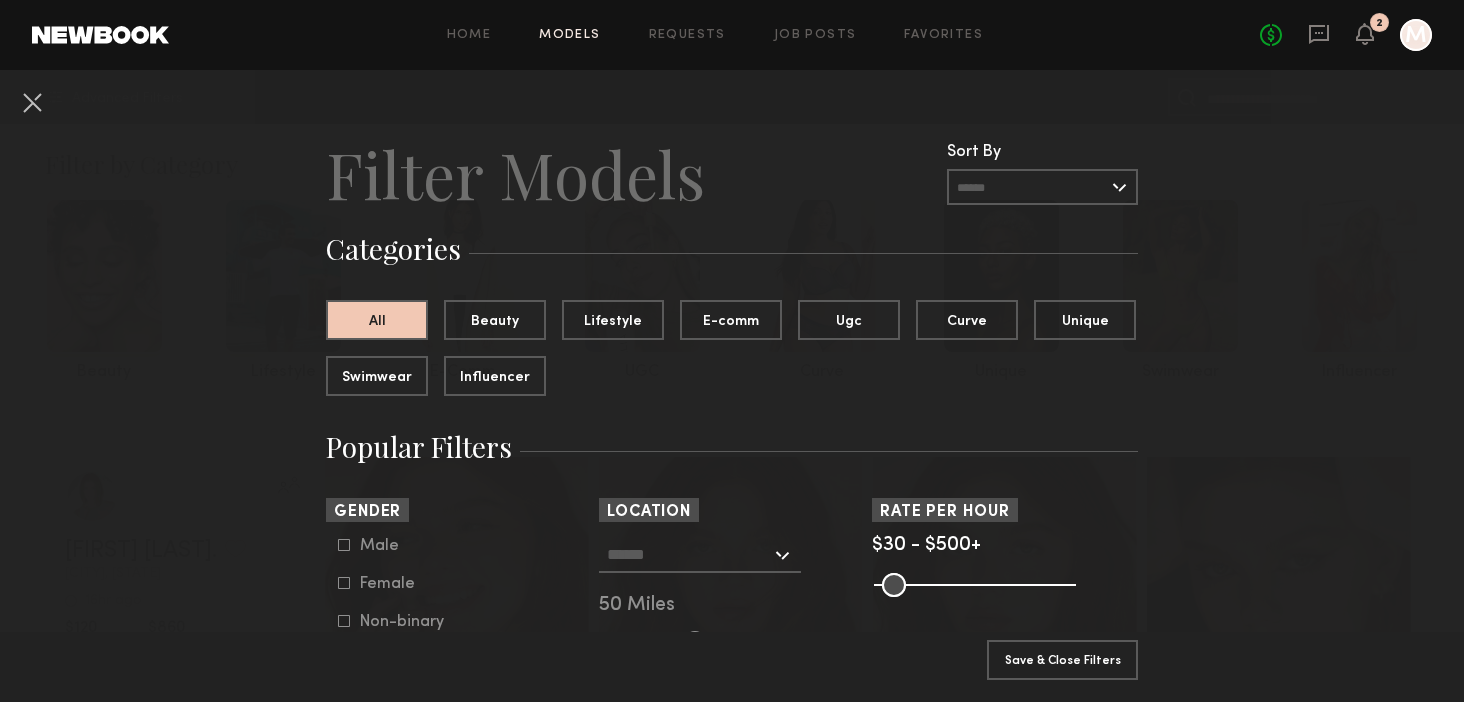 click on "Female" 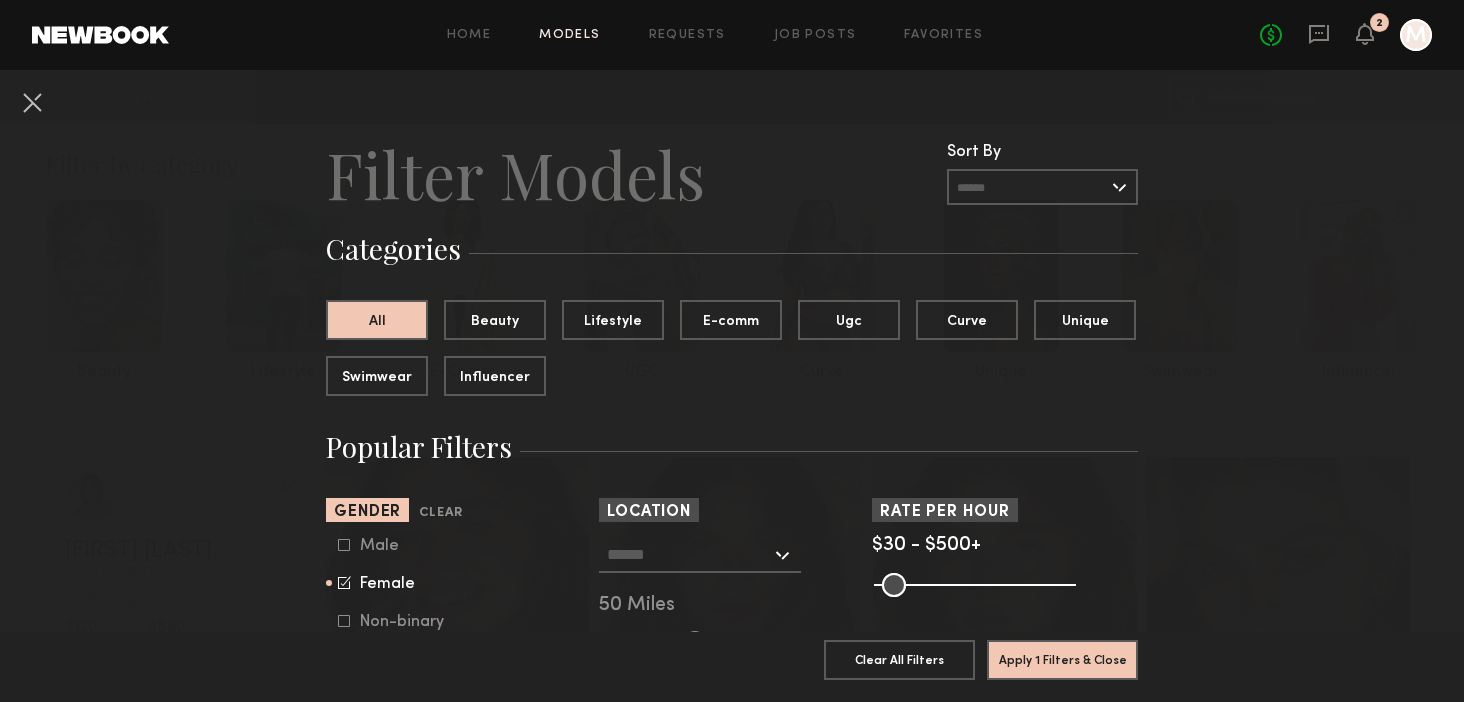 click 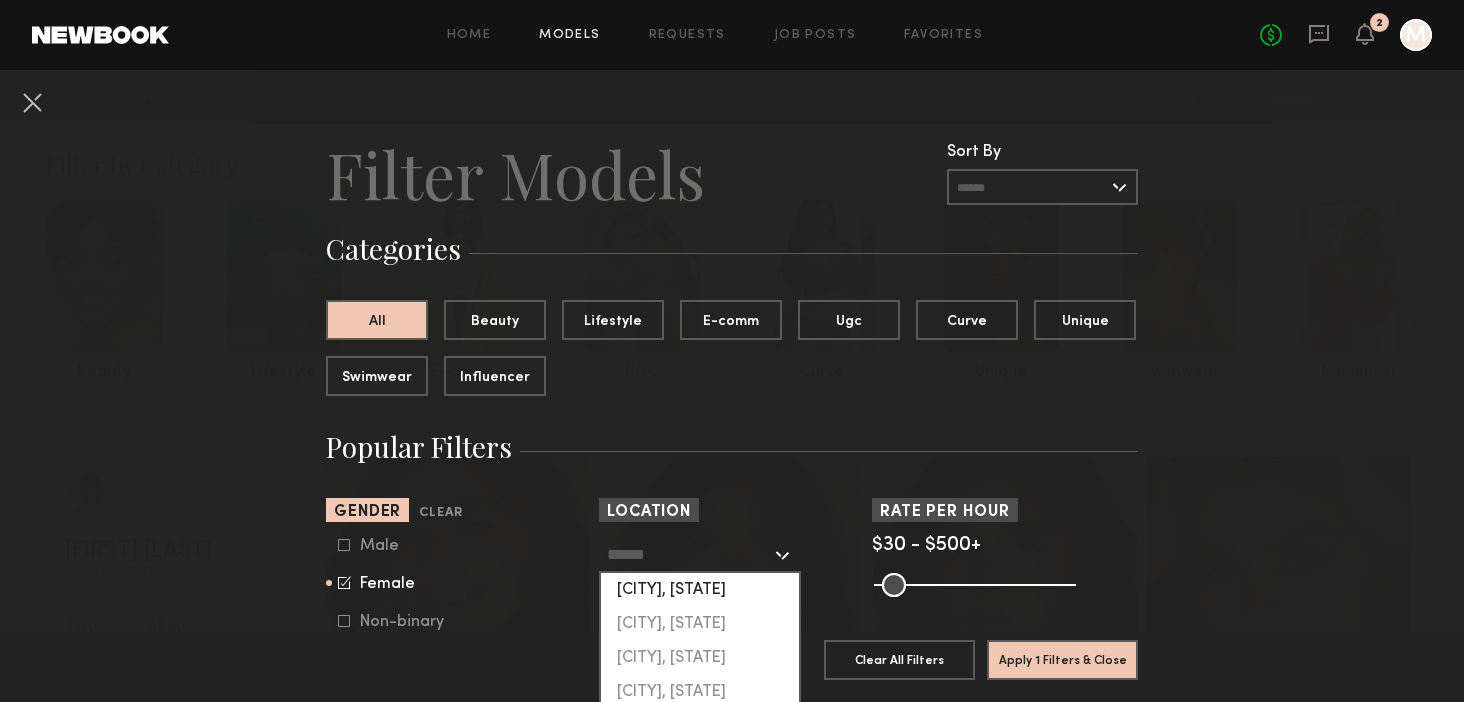 click on "Los Angeles, CA" 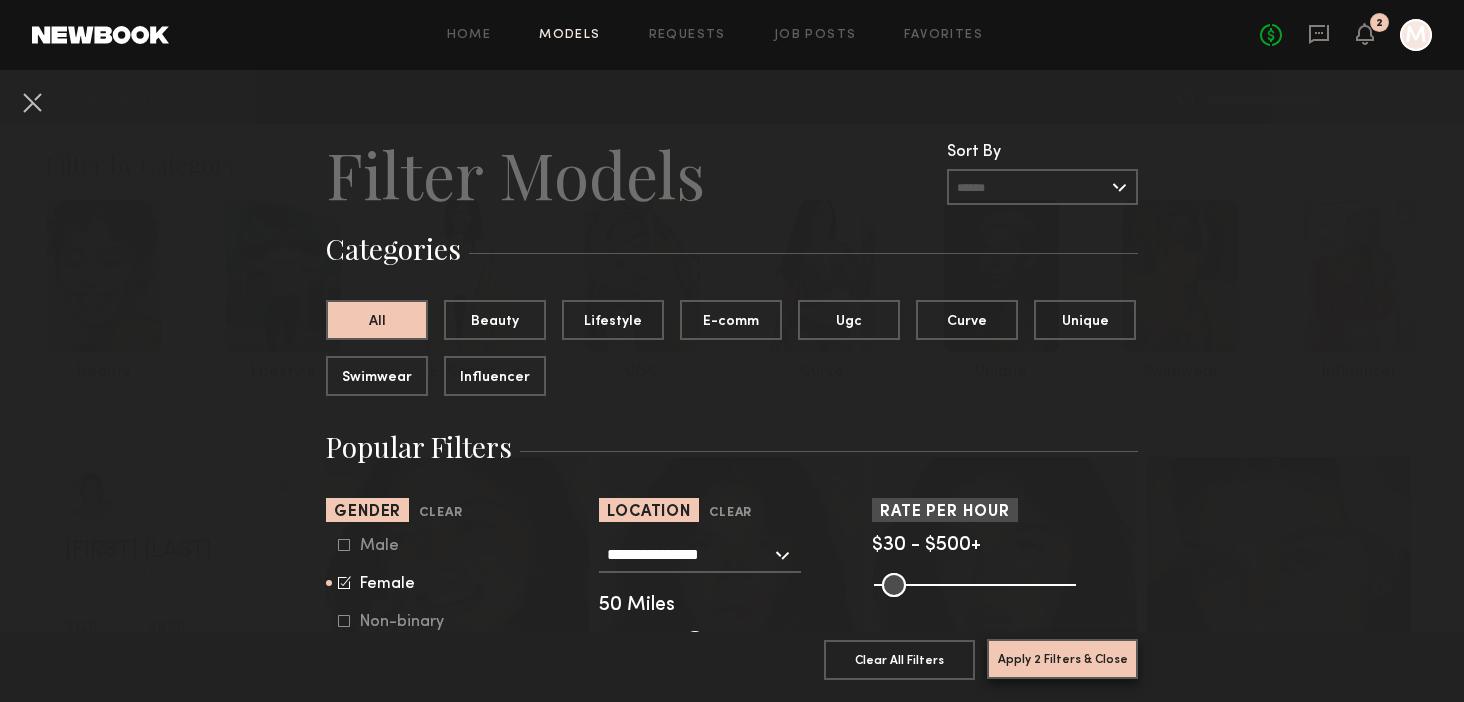 click on "Apply 2 Filters & Close" 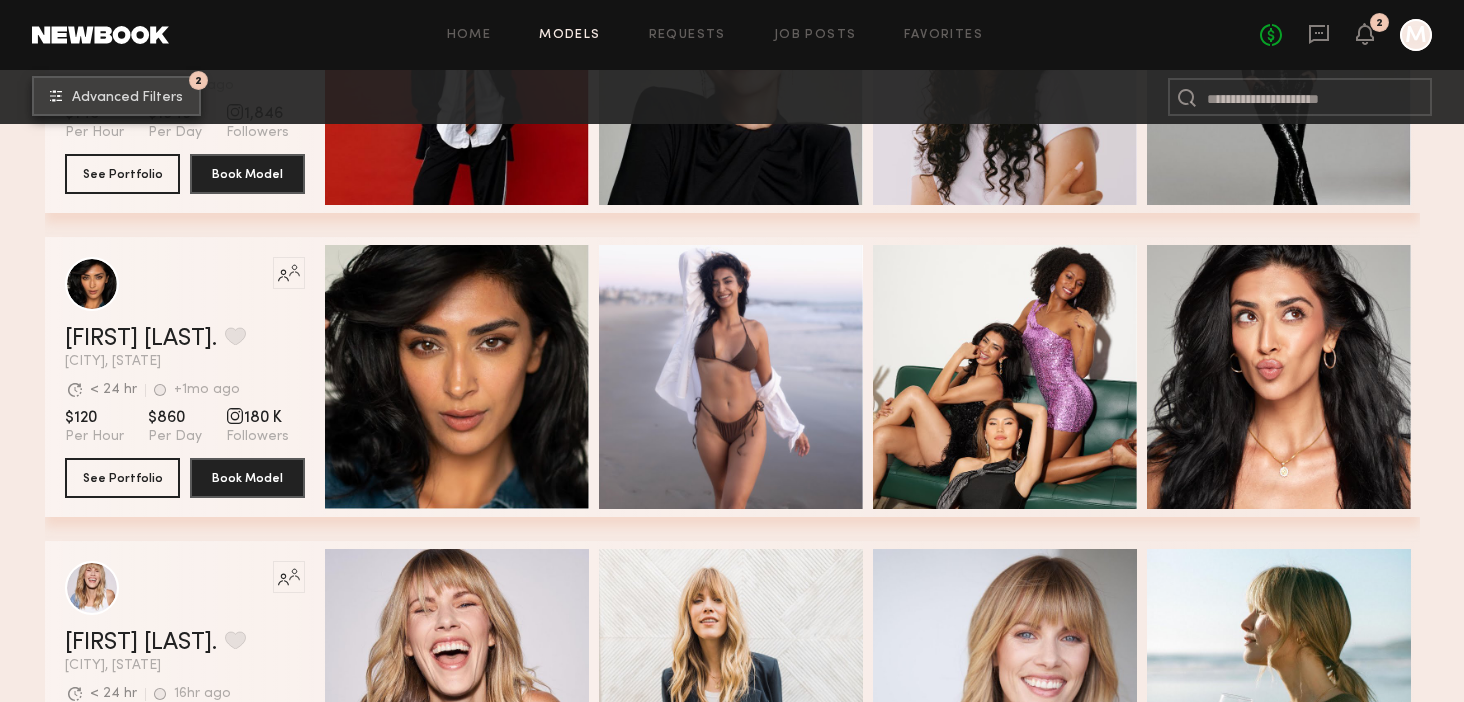 scroll, scrollTop: 522, scrollLeft: 0, axis: vertical 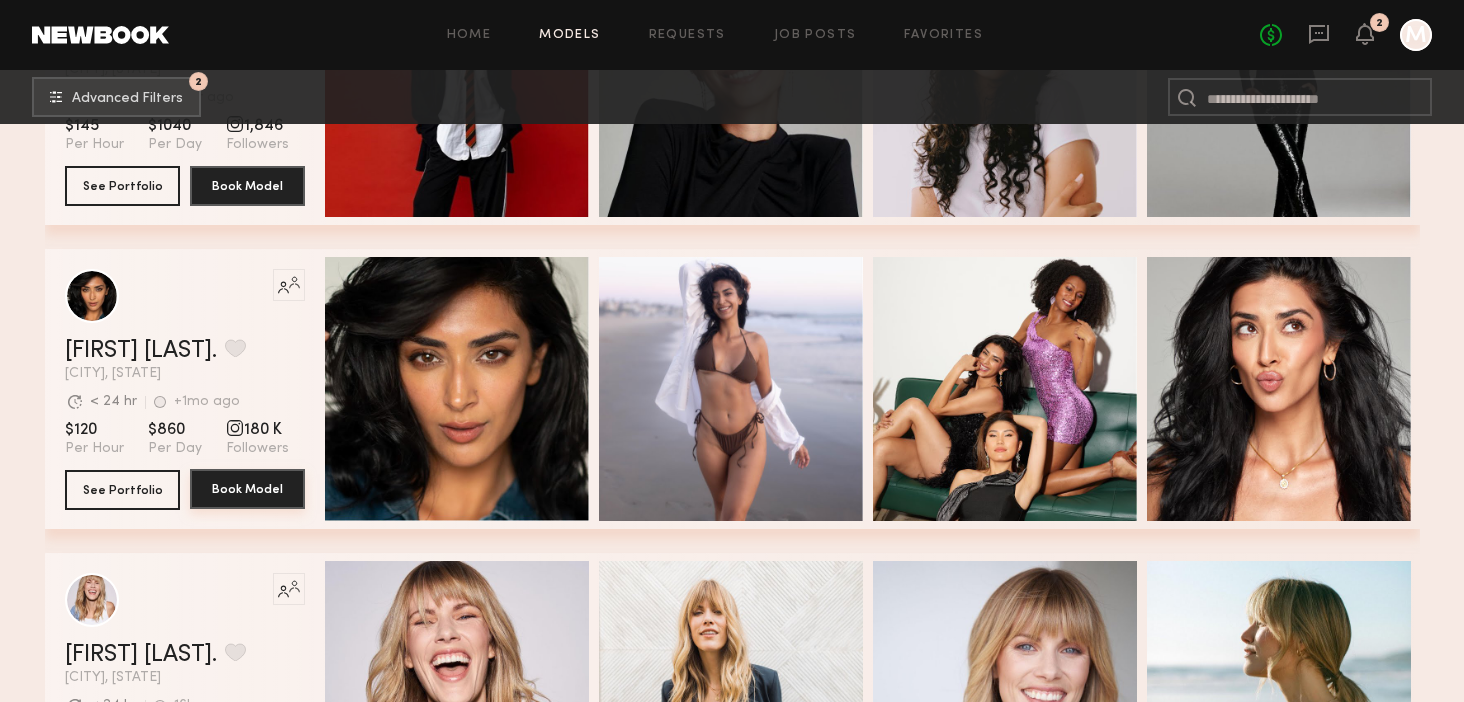 click on "Book Model" 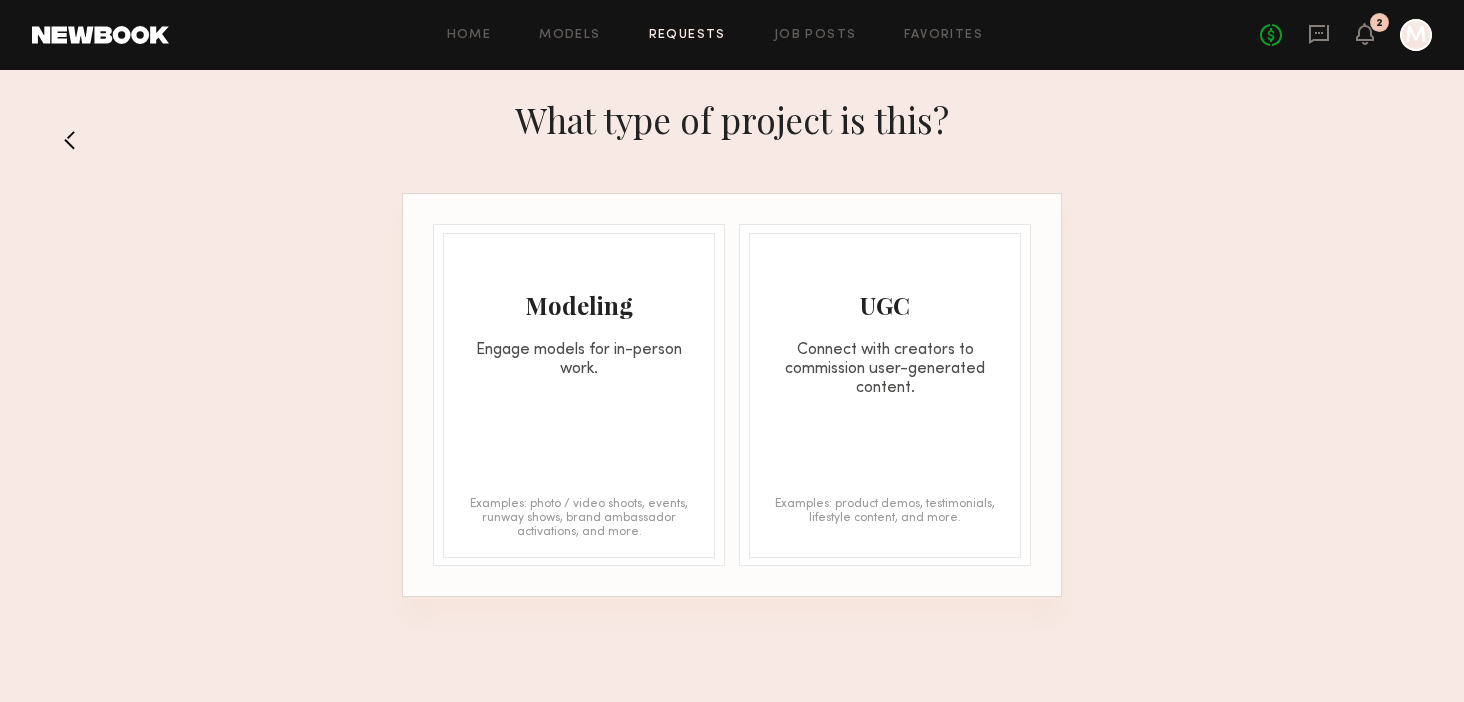 click on "Modeling Engage models for in-person work." 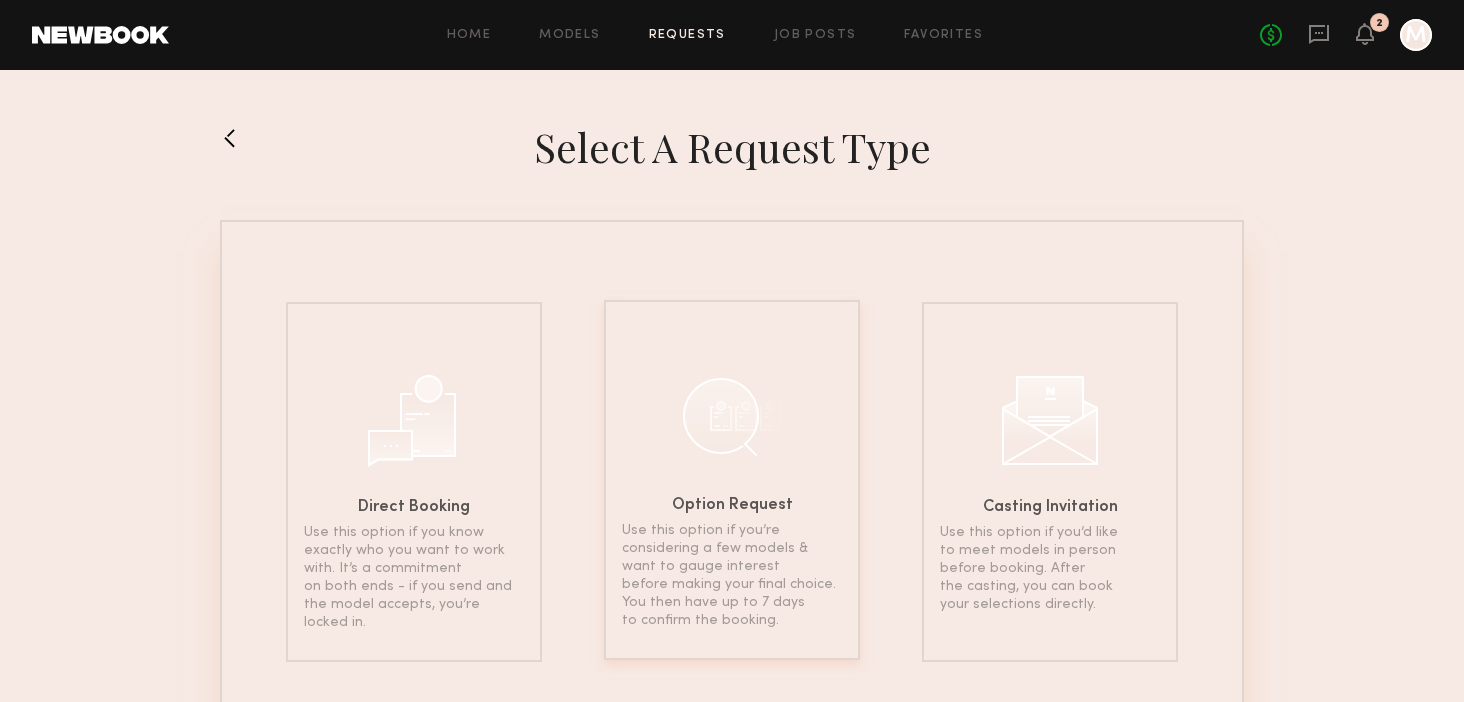 click 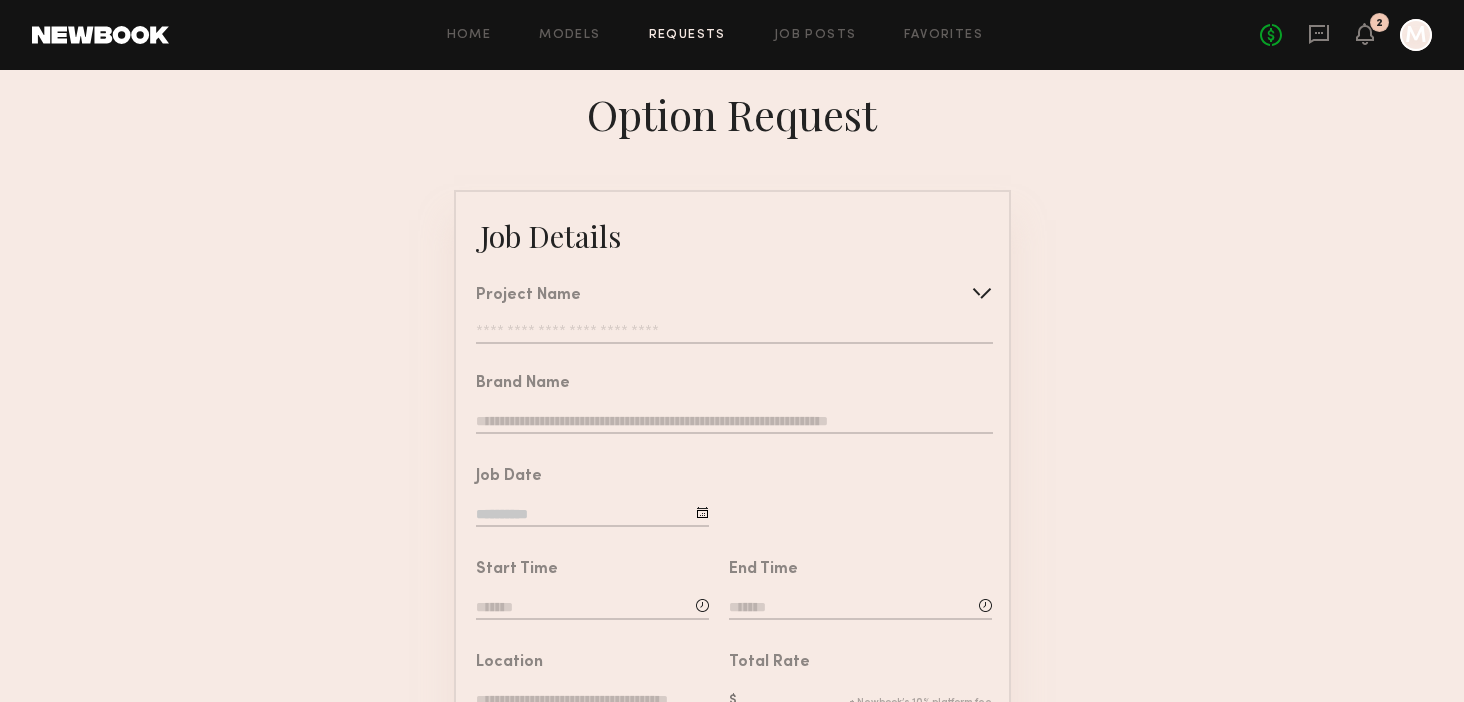 click on "Project Name   Create   Use recent modeling project  Bandolier Shoot" 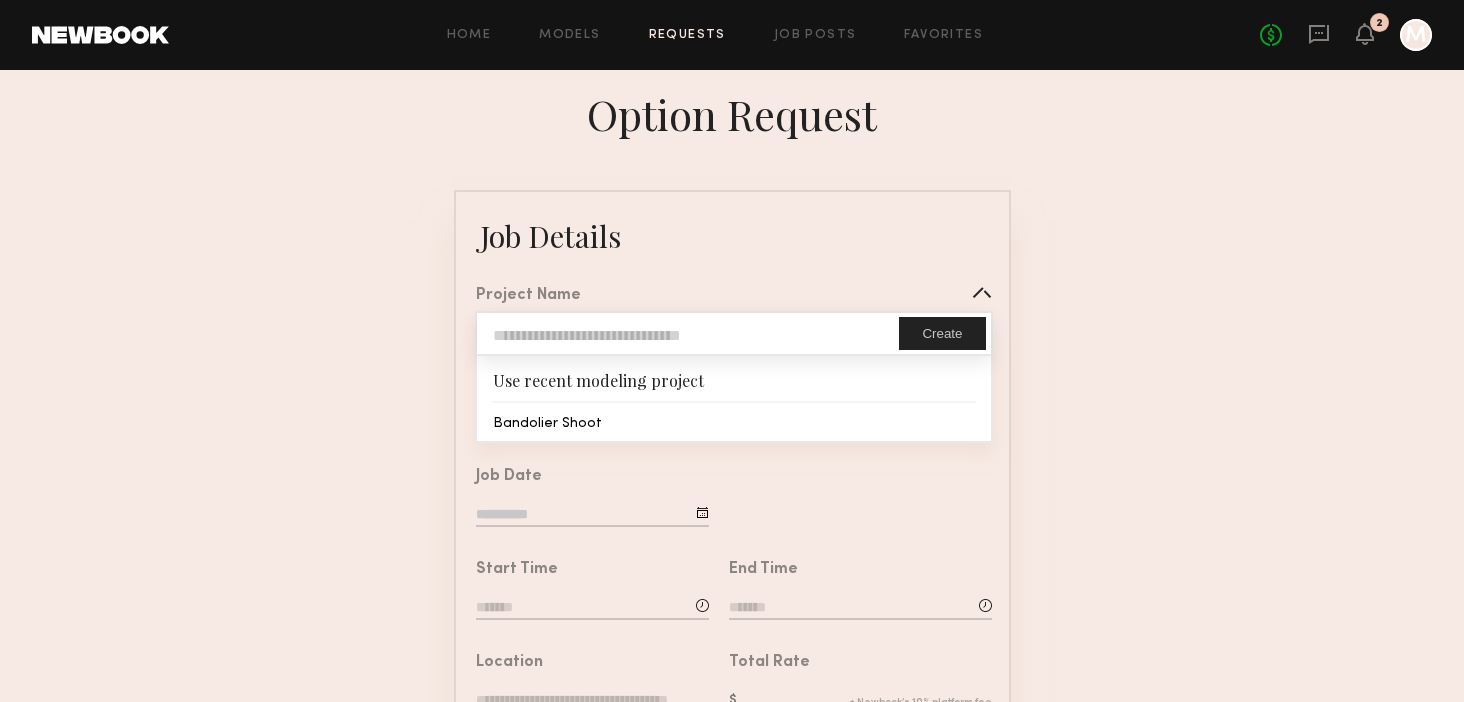 type on "**********" 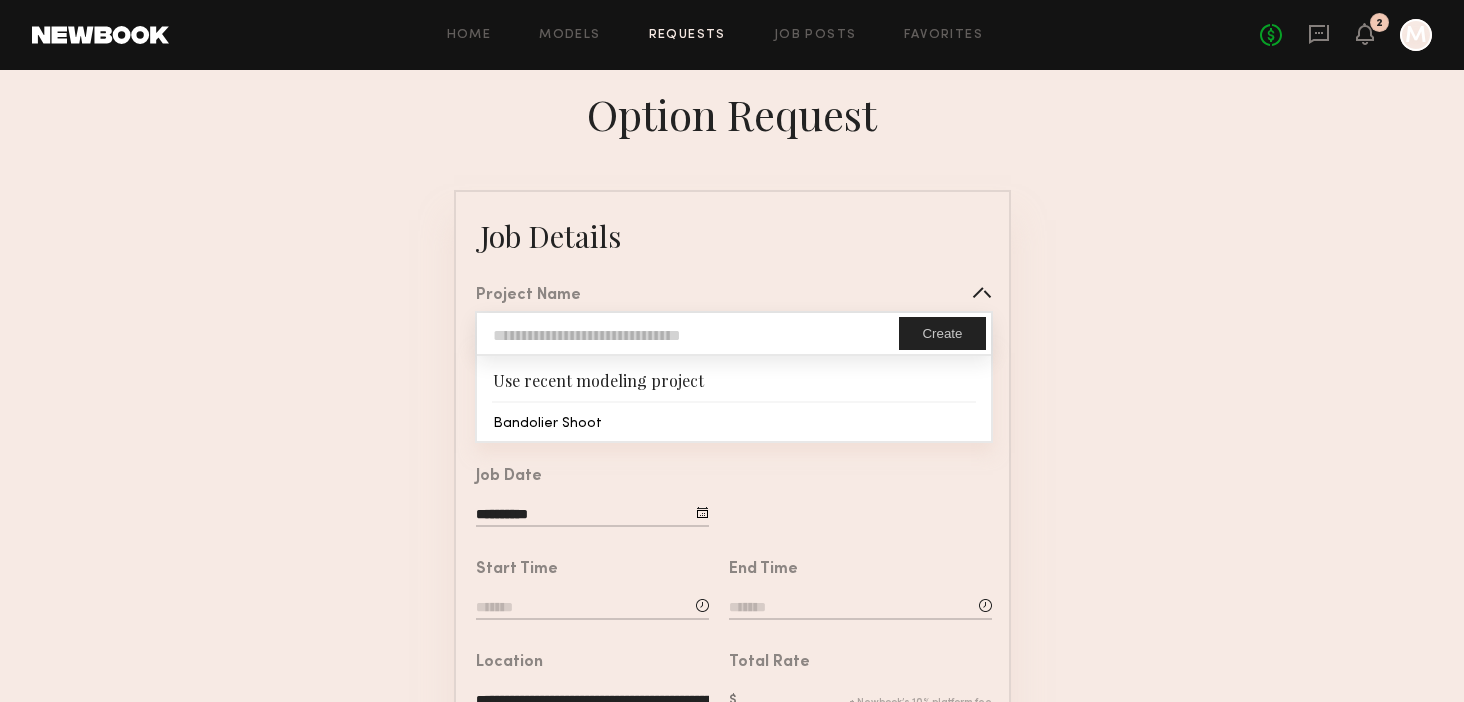 click on "**********" 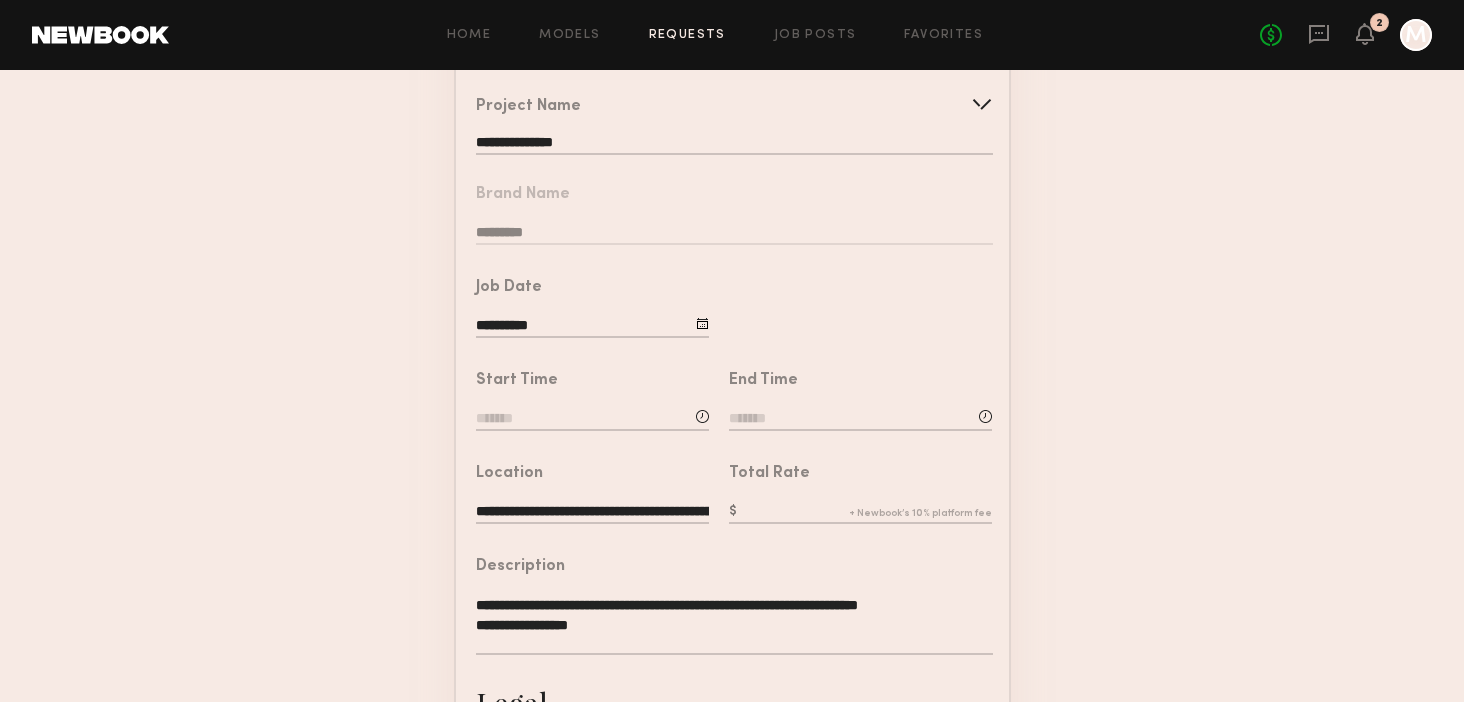 scroll, scrollTop: 203, scrollLeft: 0, axis: vertical 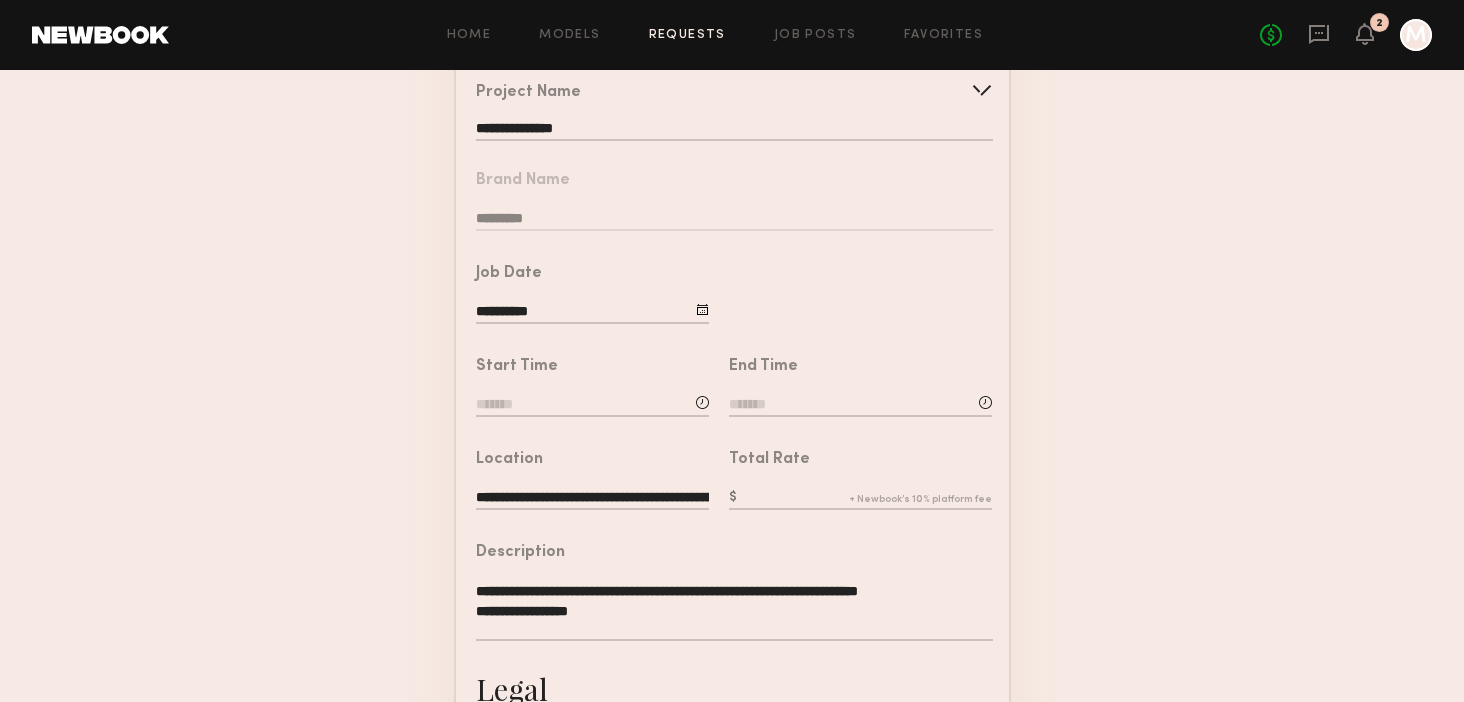 click on "**********" 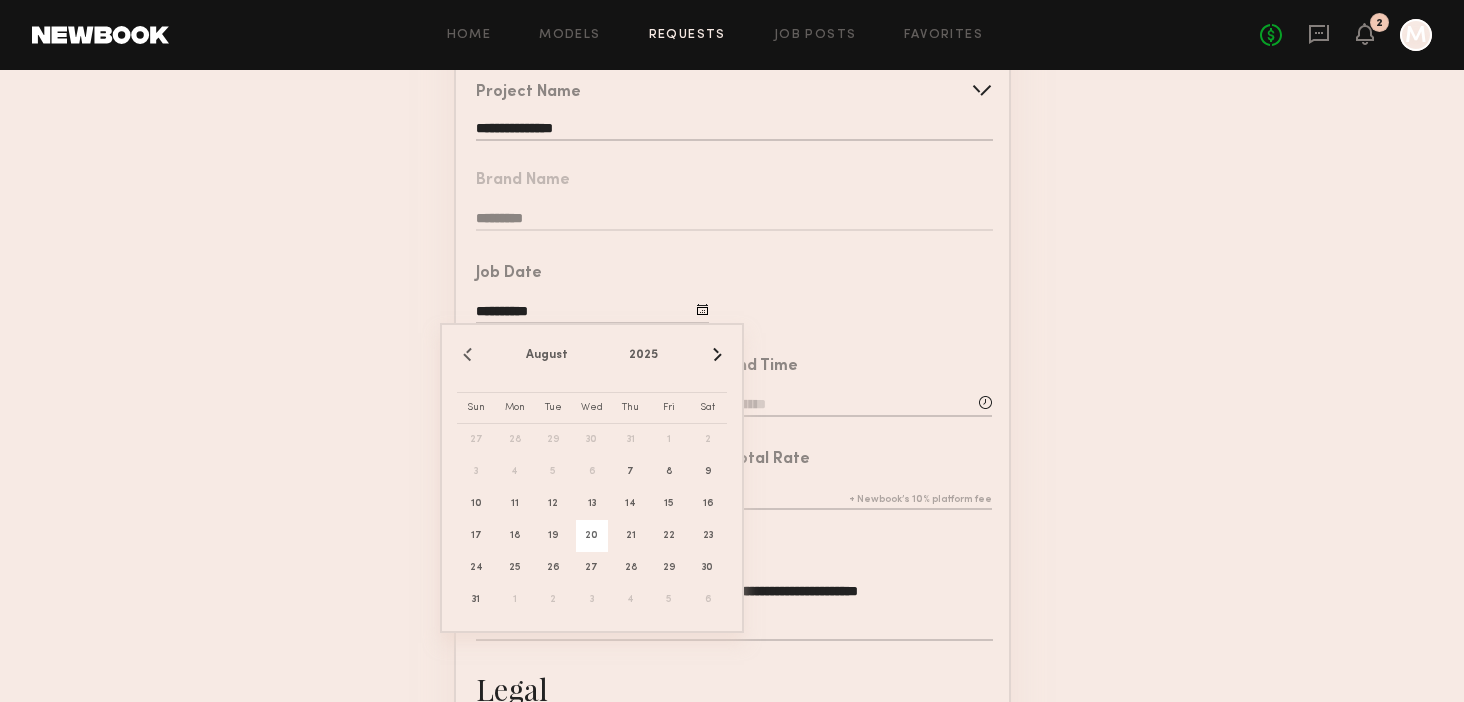 click on "20" 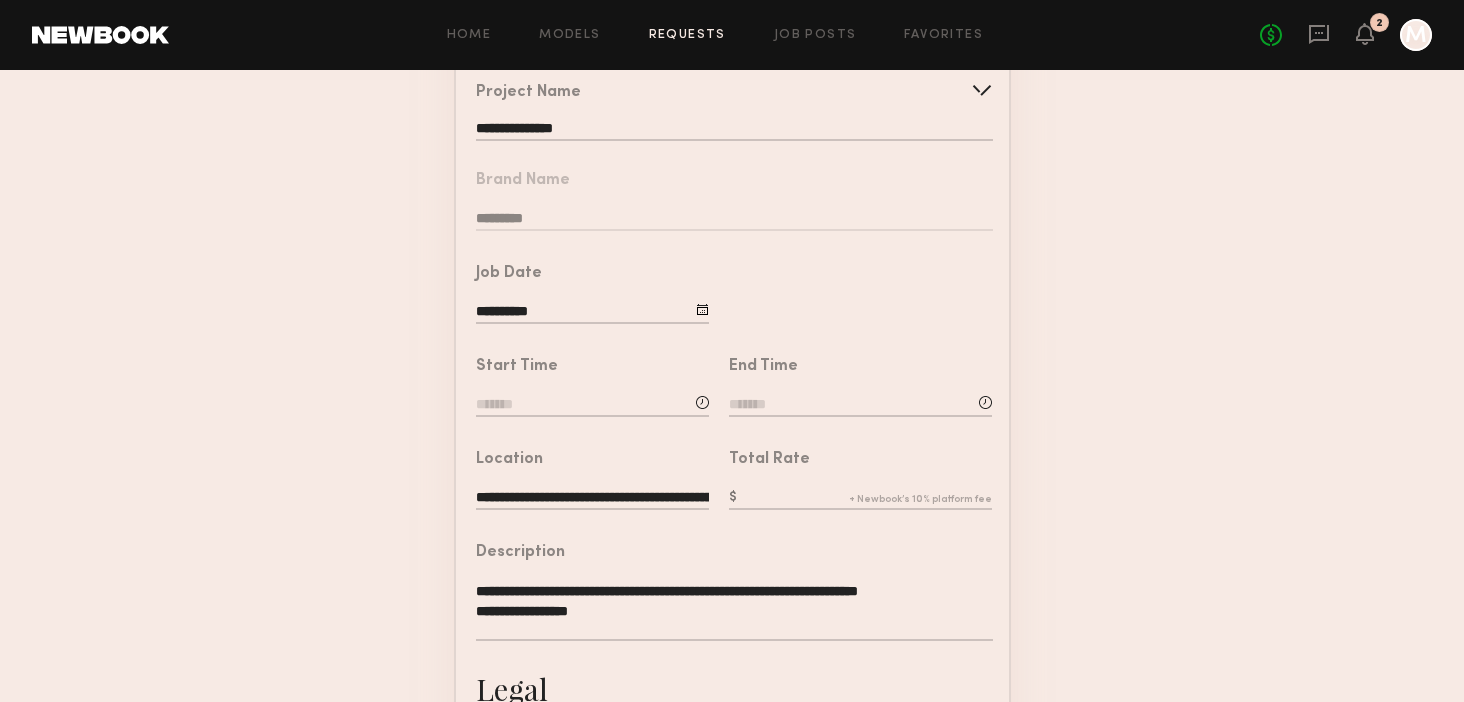 click 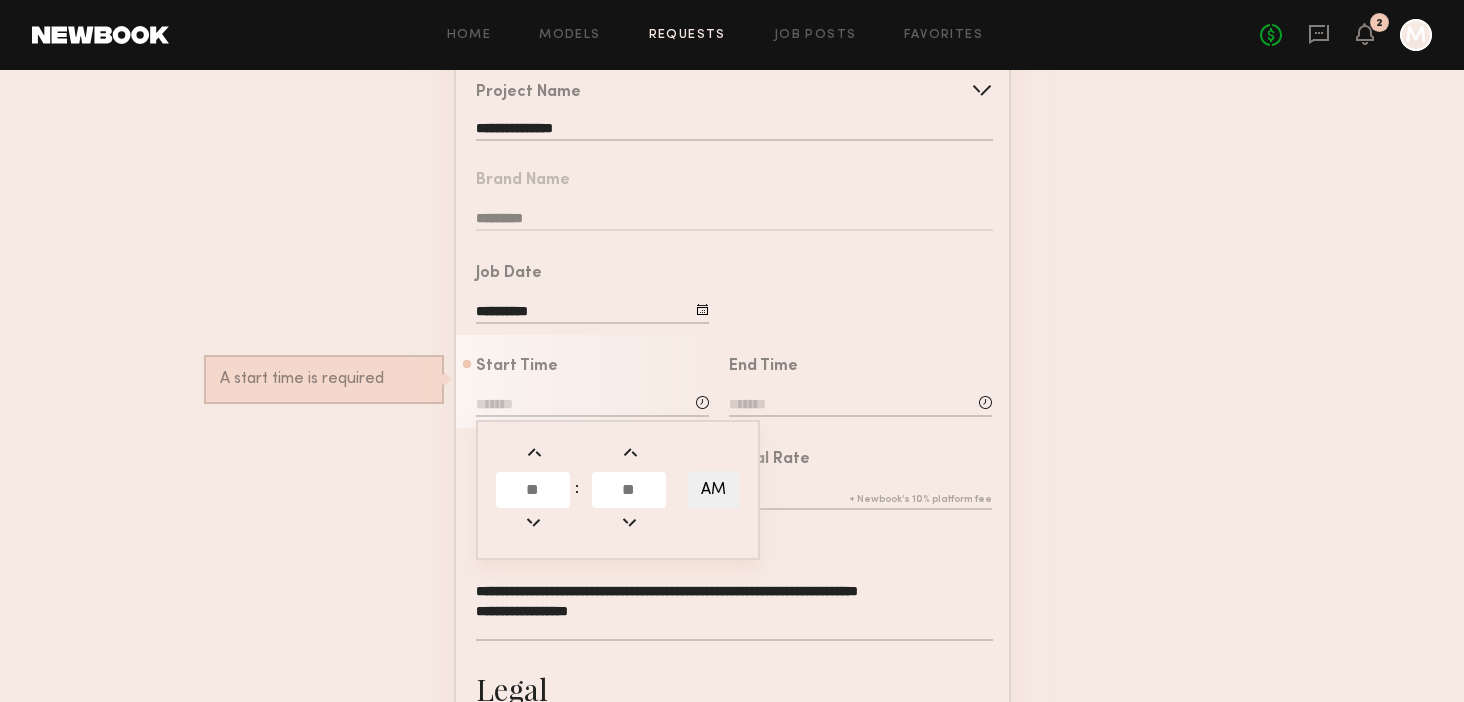 click 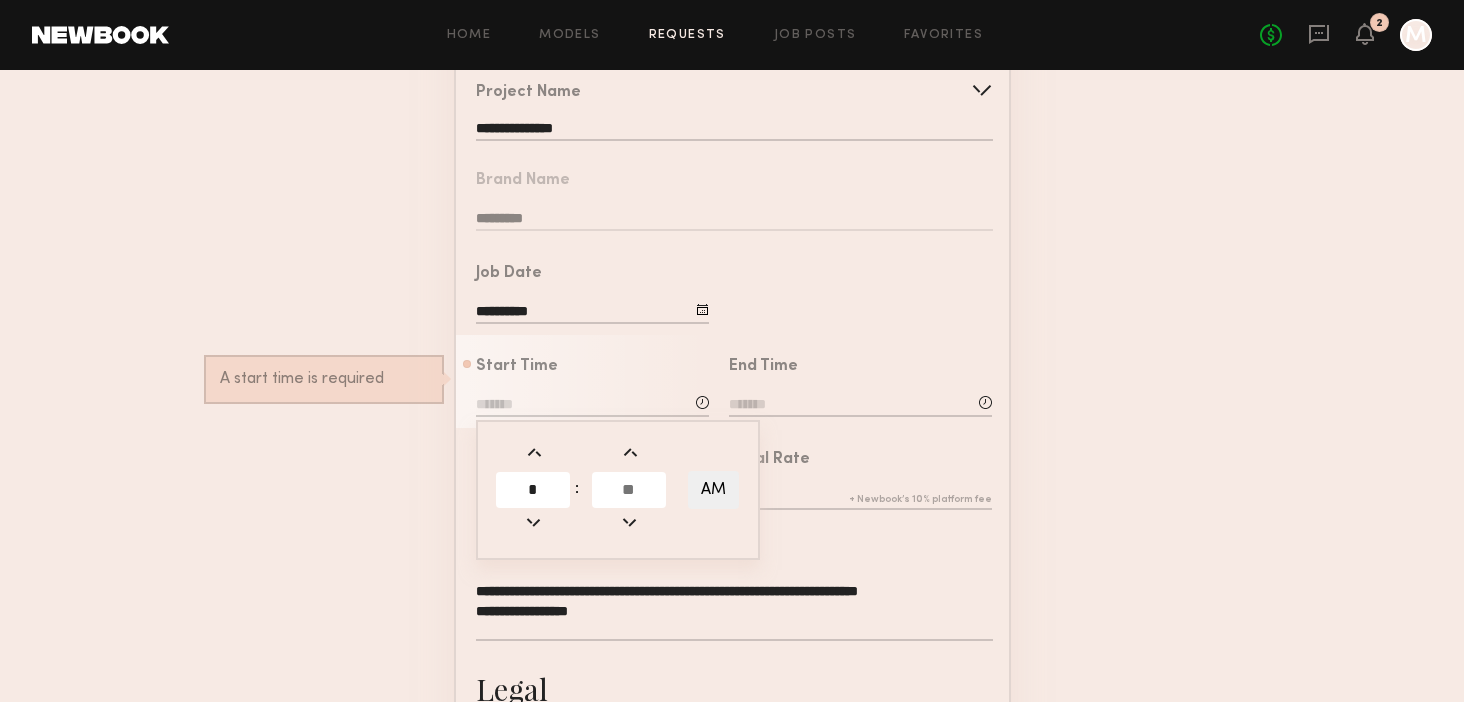 type on "*" 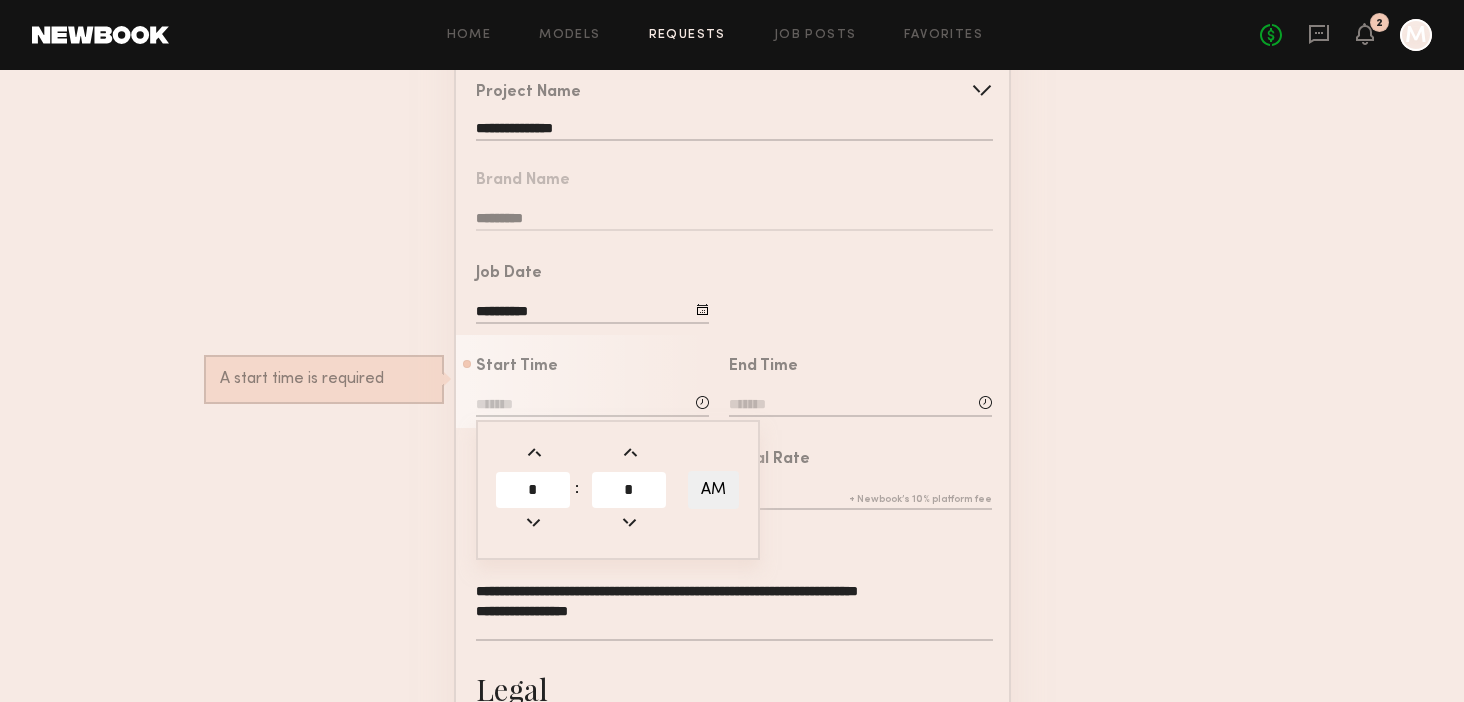 type 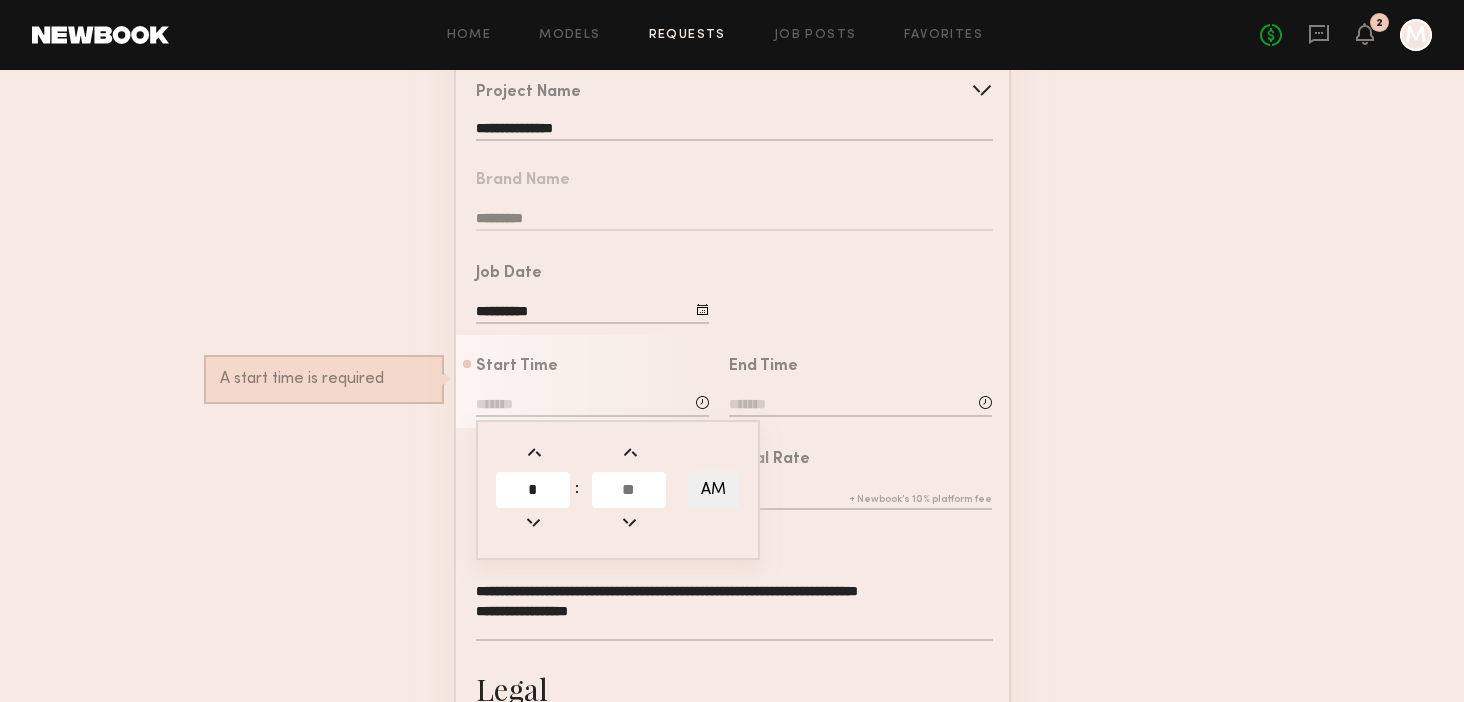 click on "*" 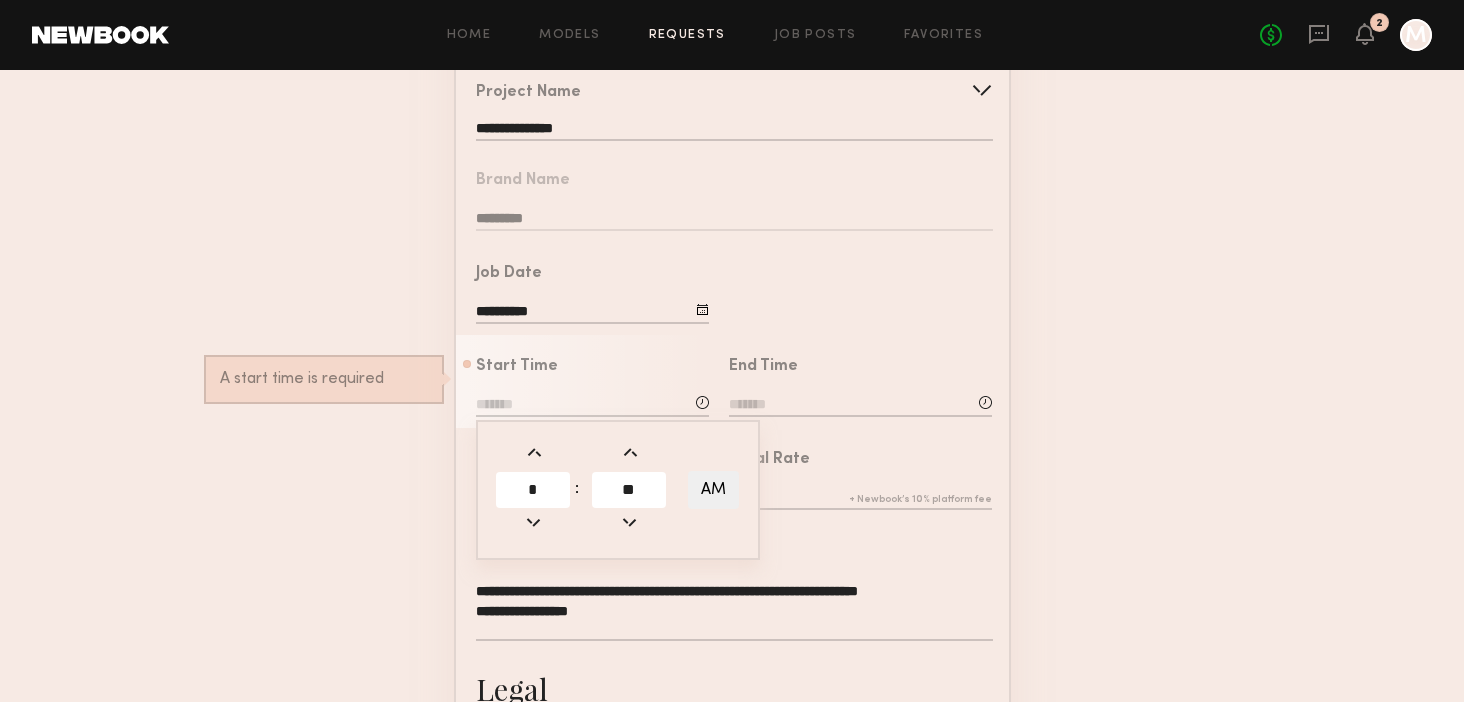 type on "**" 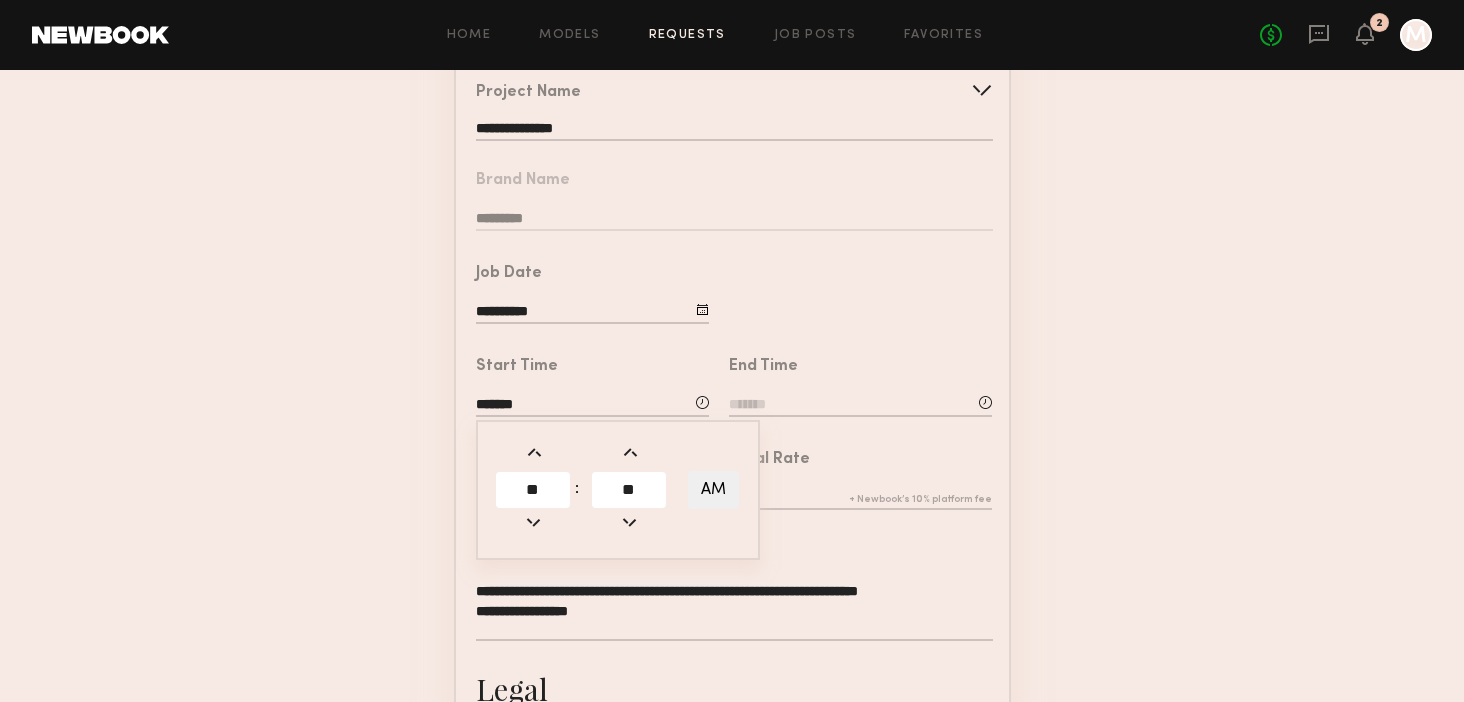 click 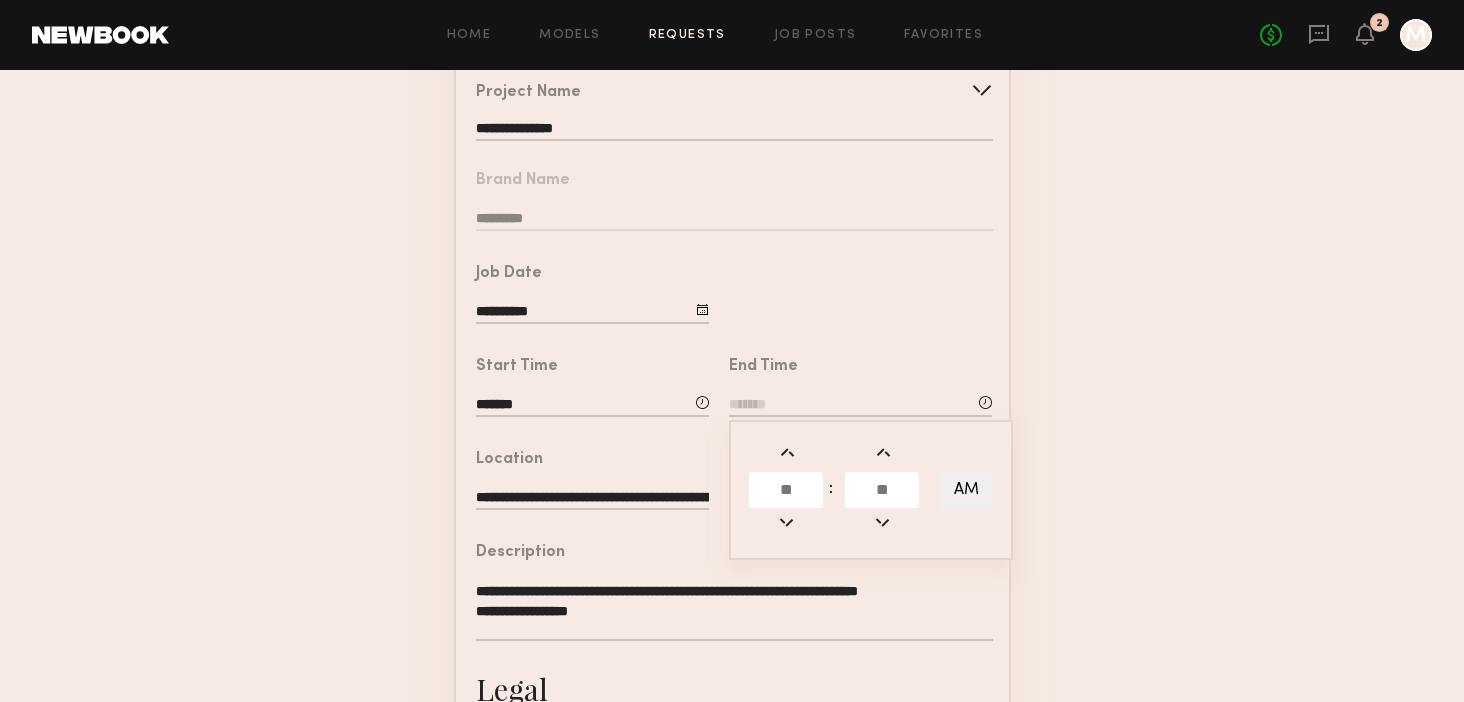 click 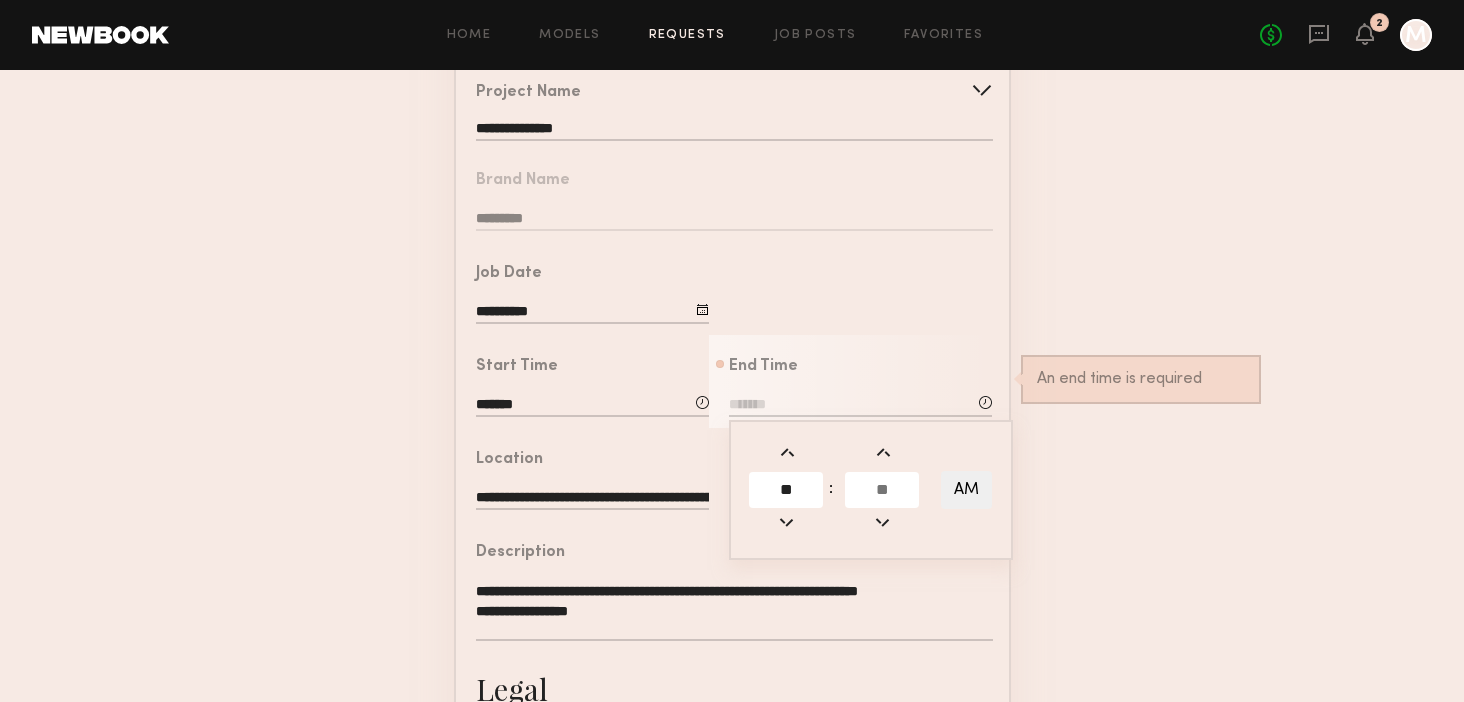 type on "**" 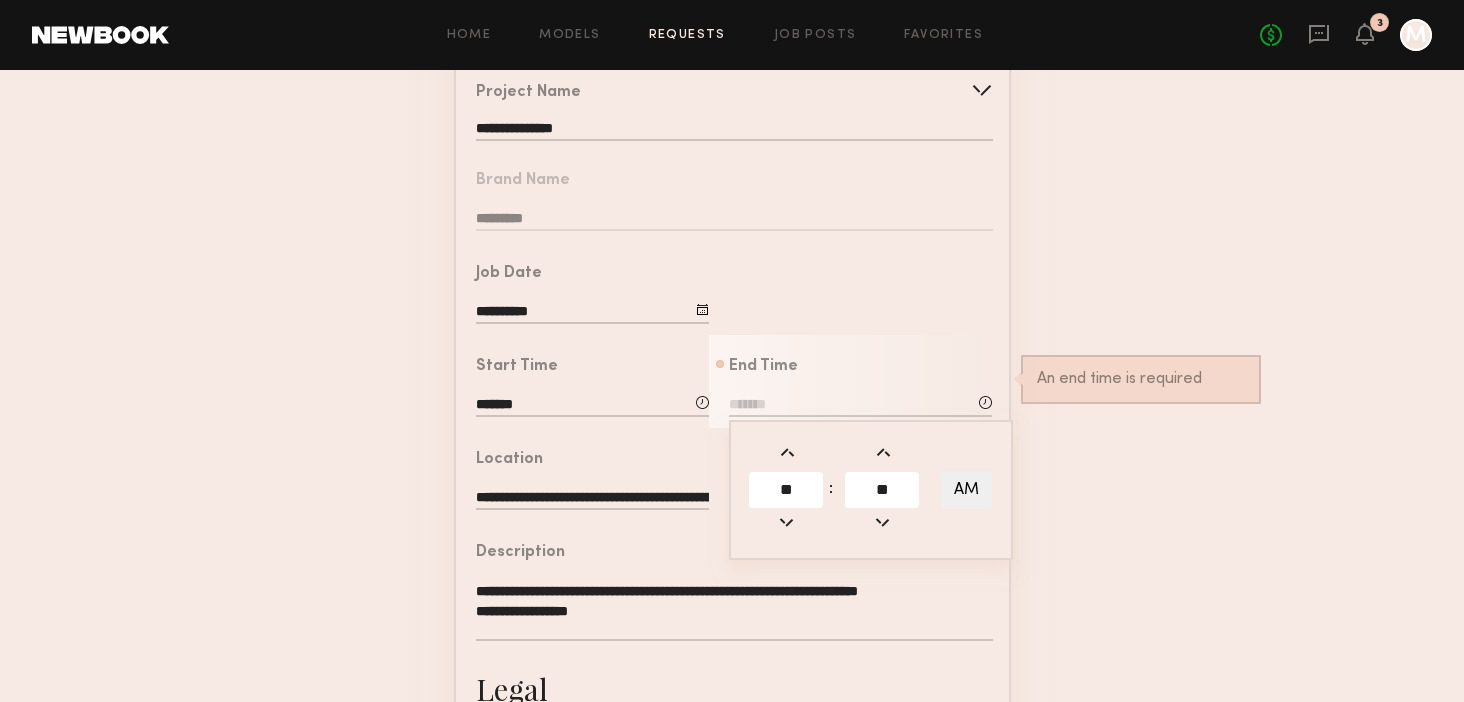 type on "**" 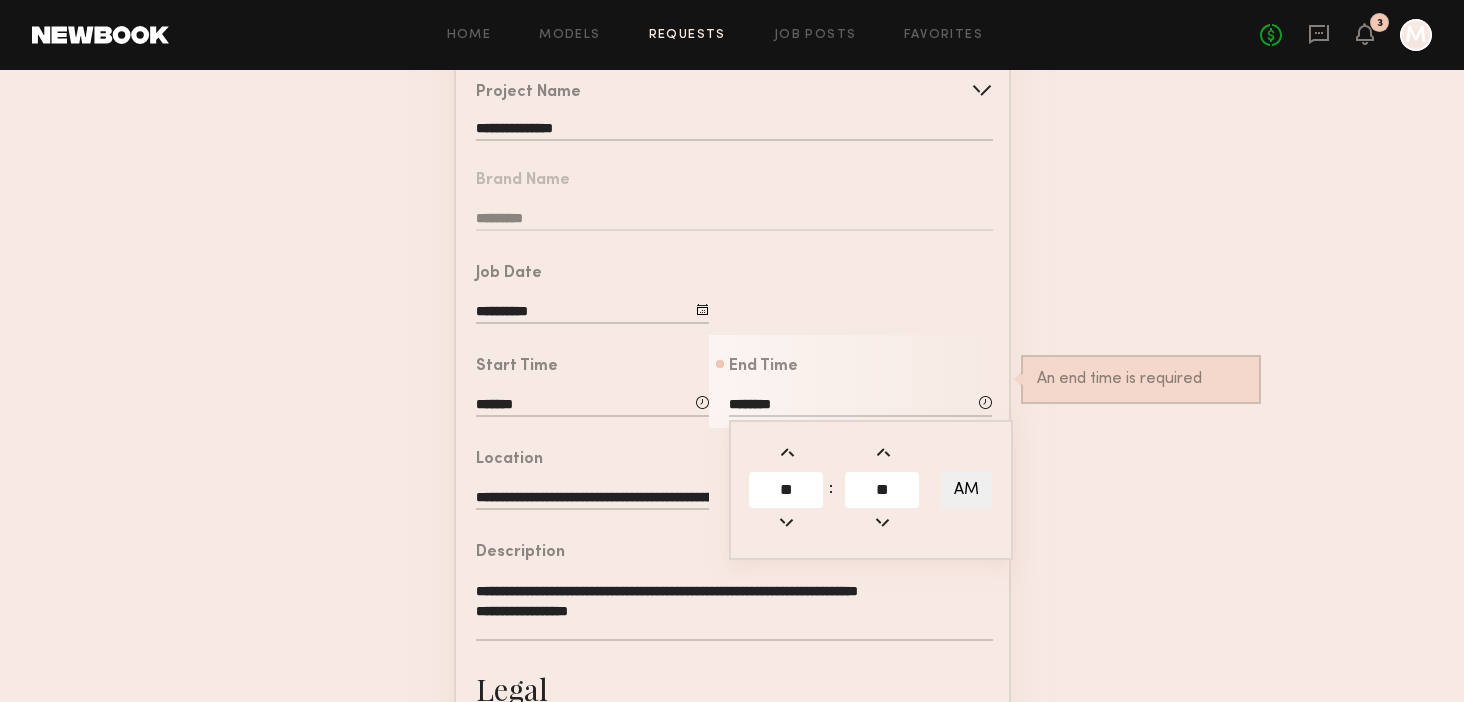 click on "AM" 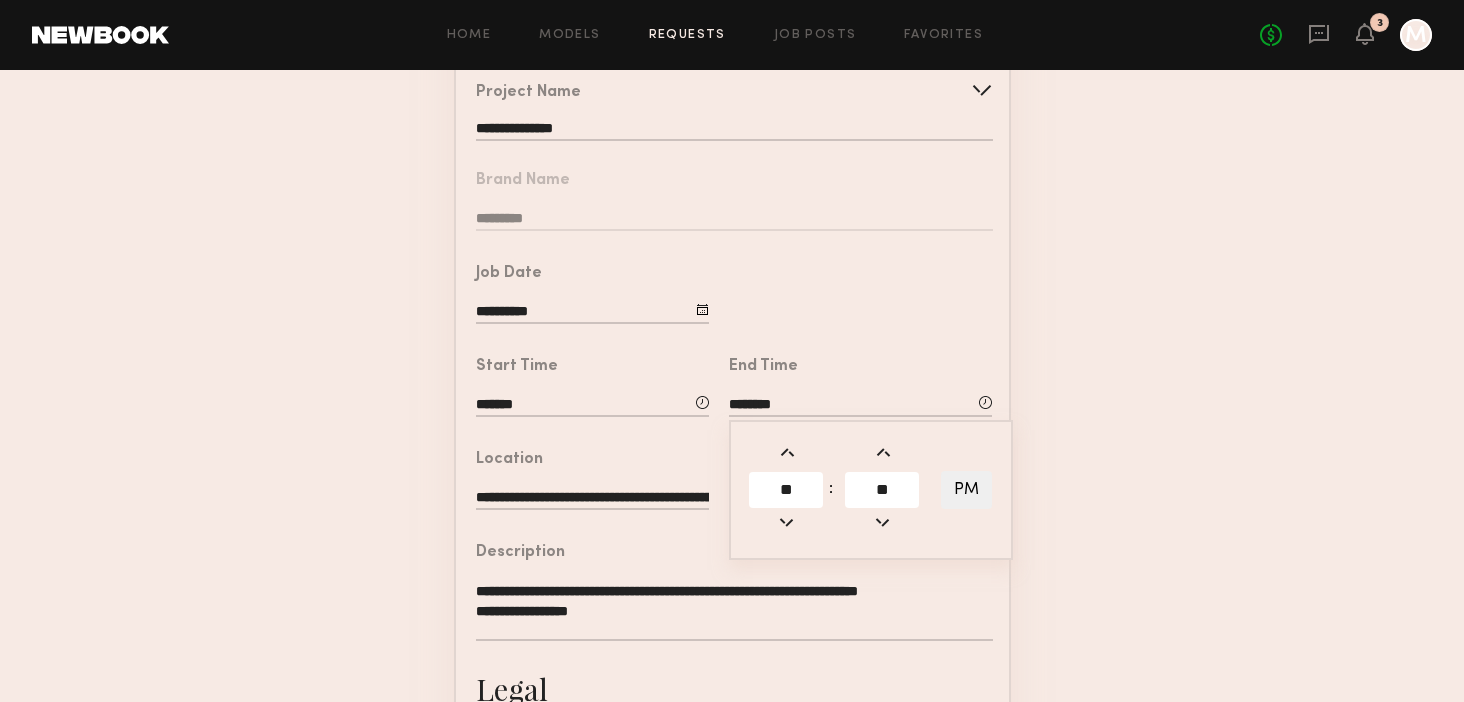 click on "********" 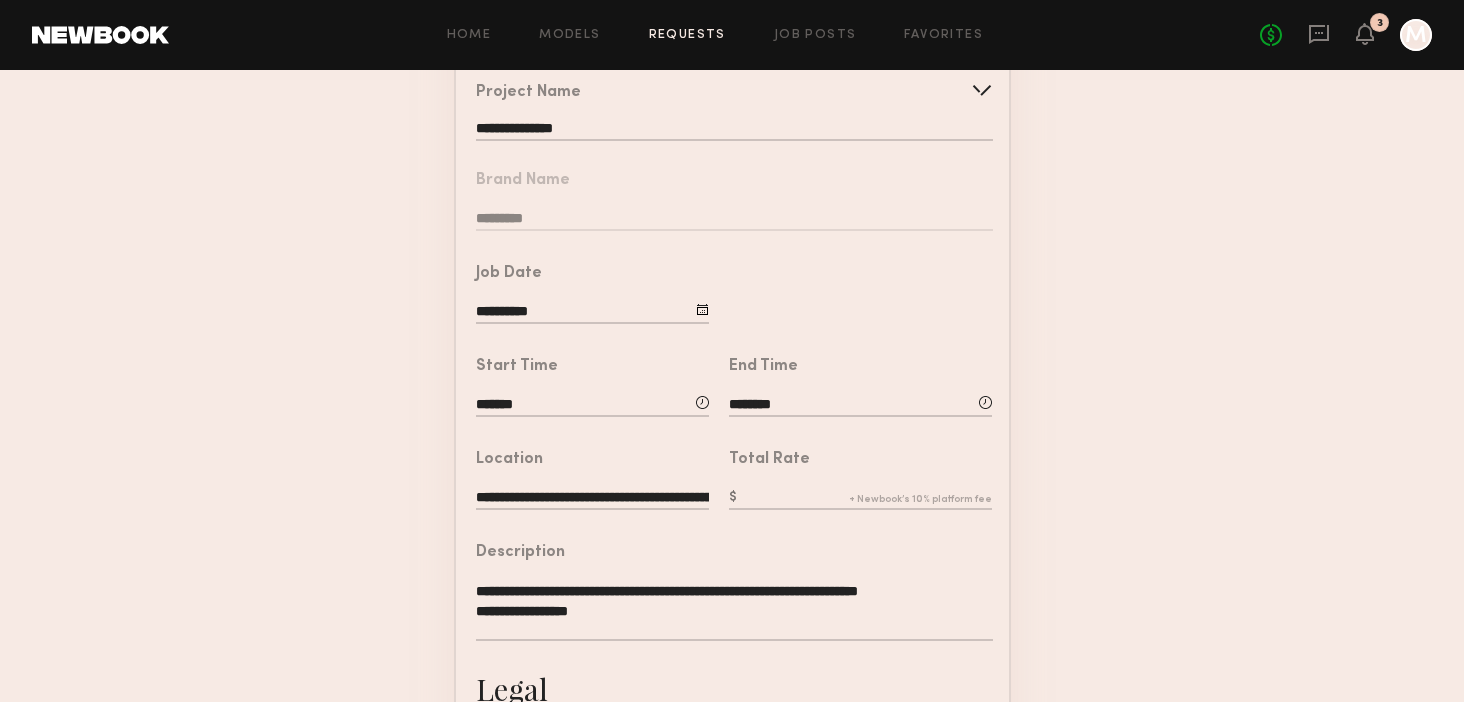 click on "********" 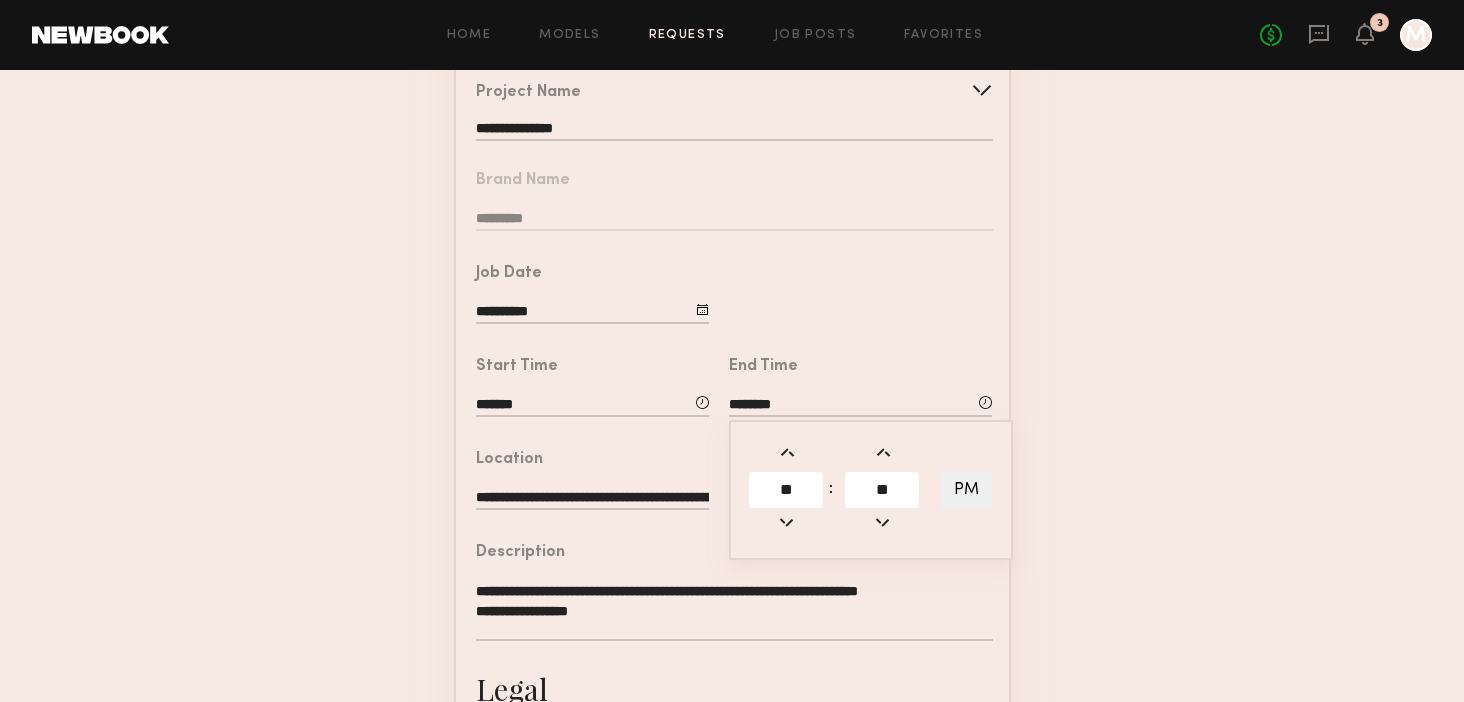 click on "**" 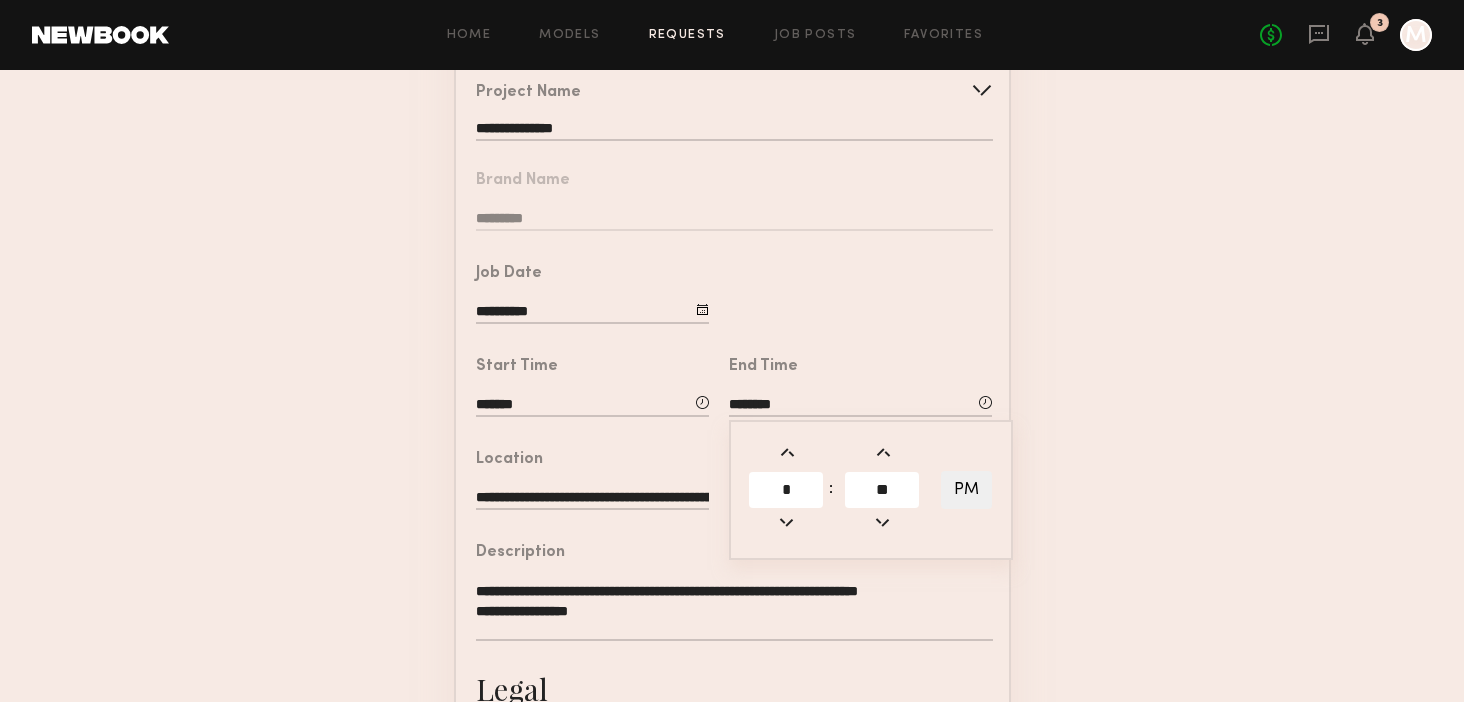 type on "*" 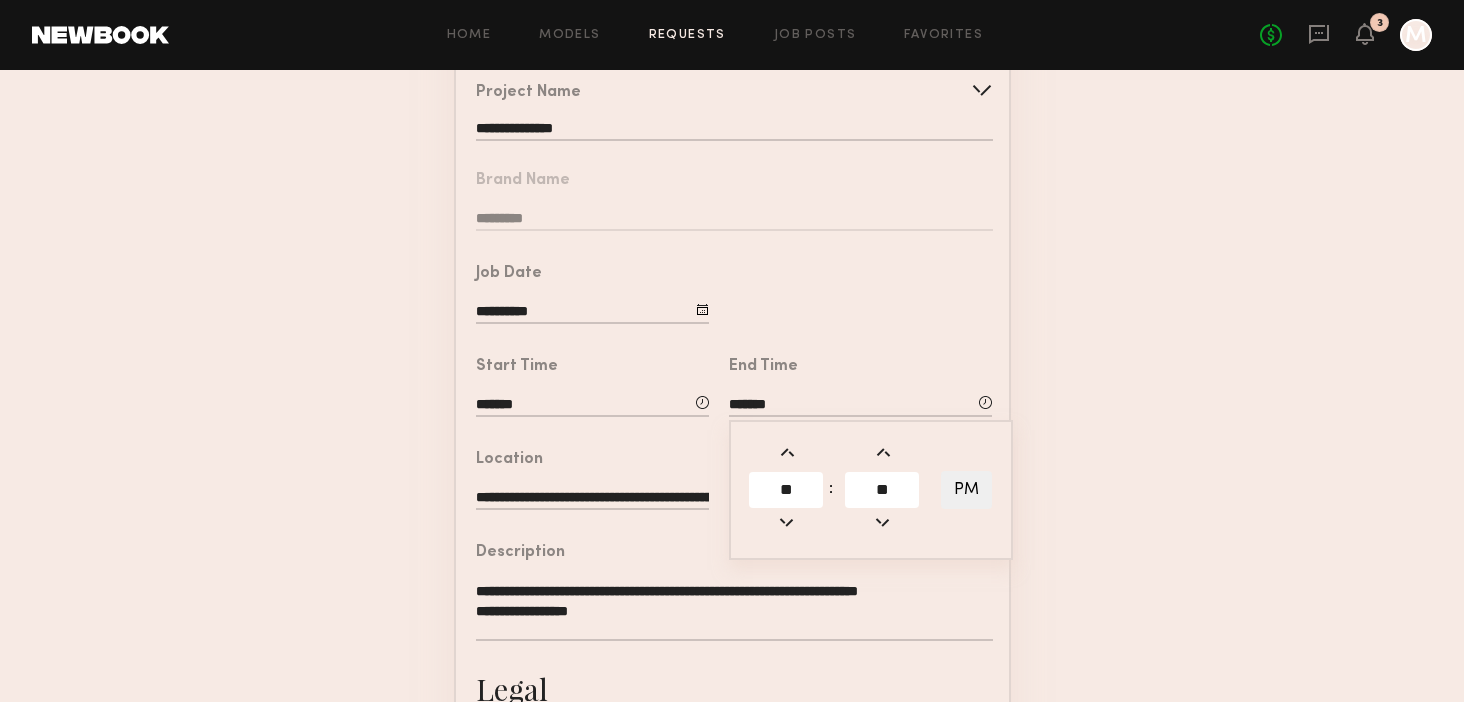 click on "**********" 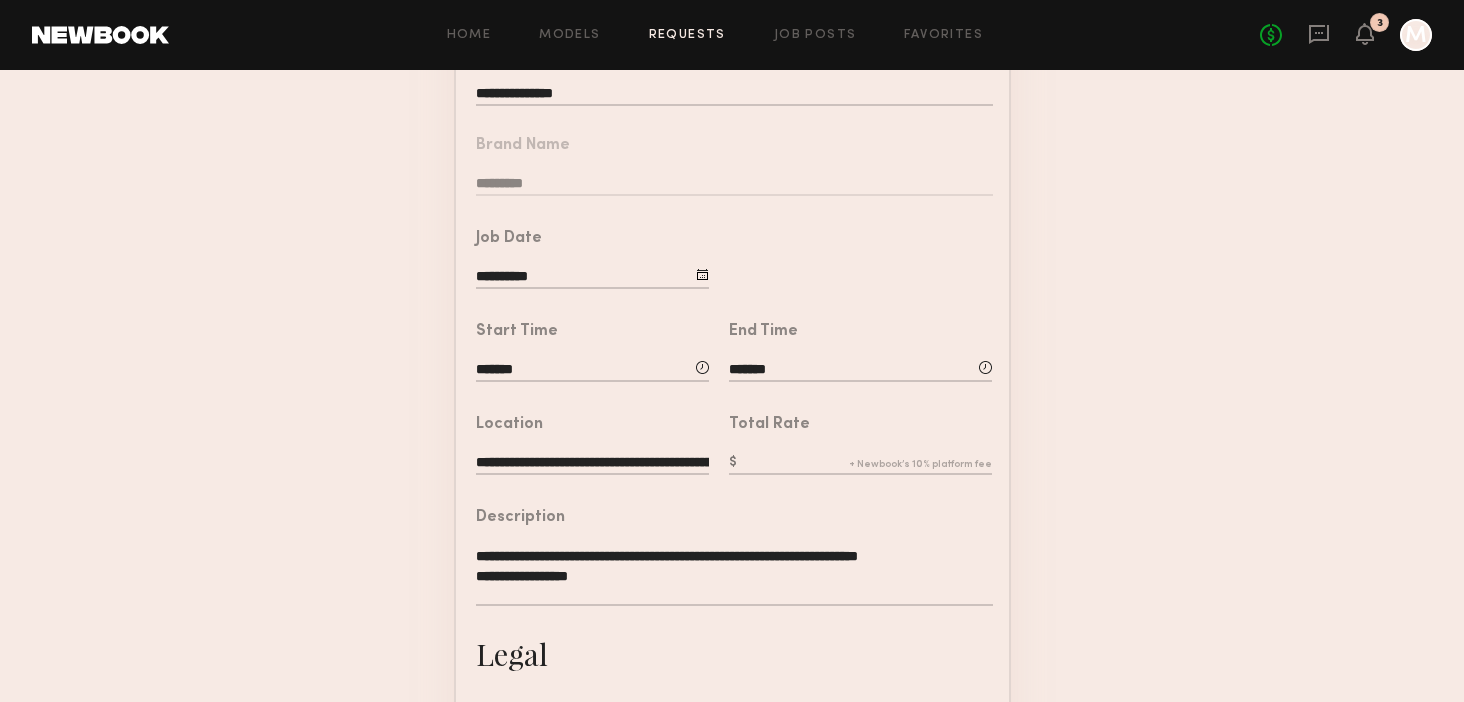 scroll, scrollTop: 239, scrollLeft: 0, axis: vertical 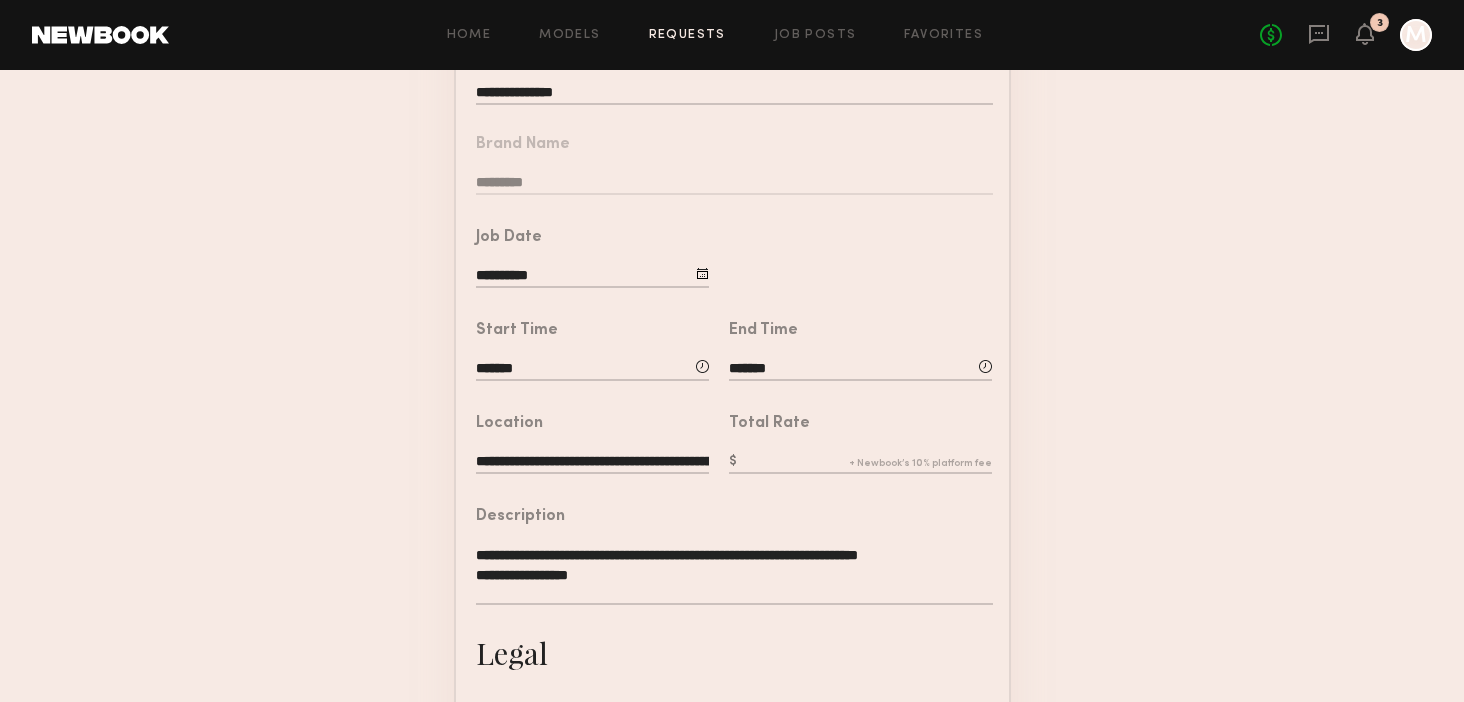 click 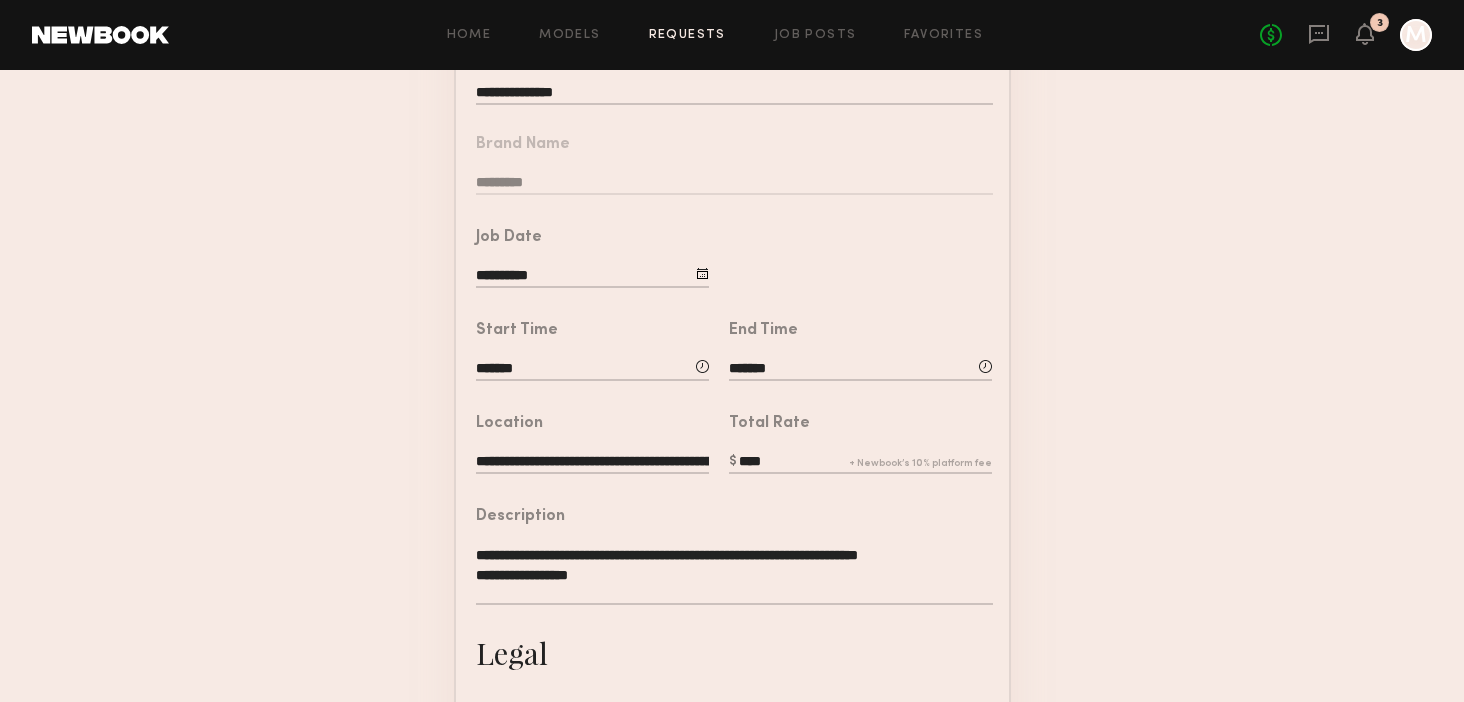 type on "****" 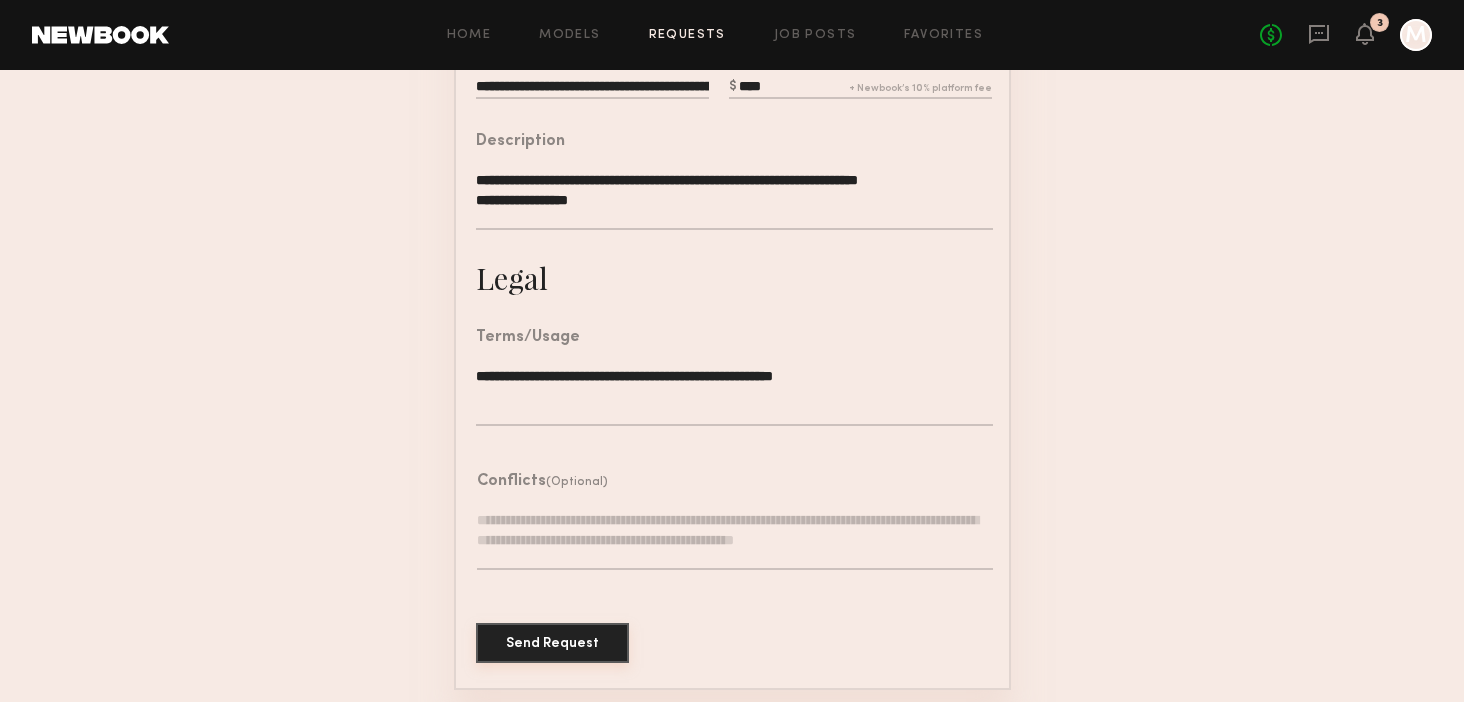 click on "Send Request" 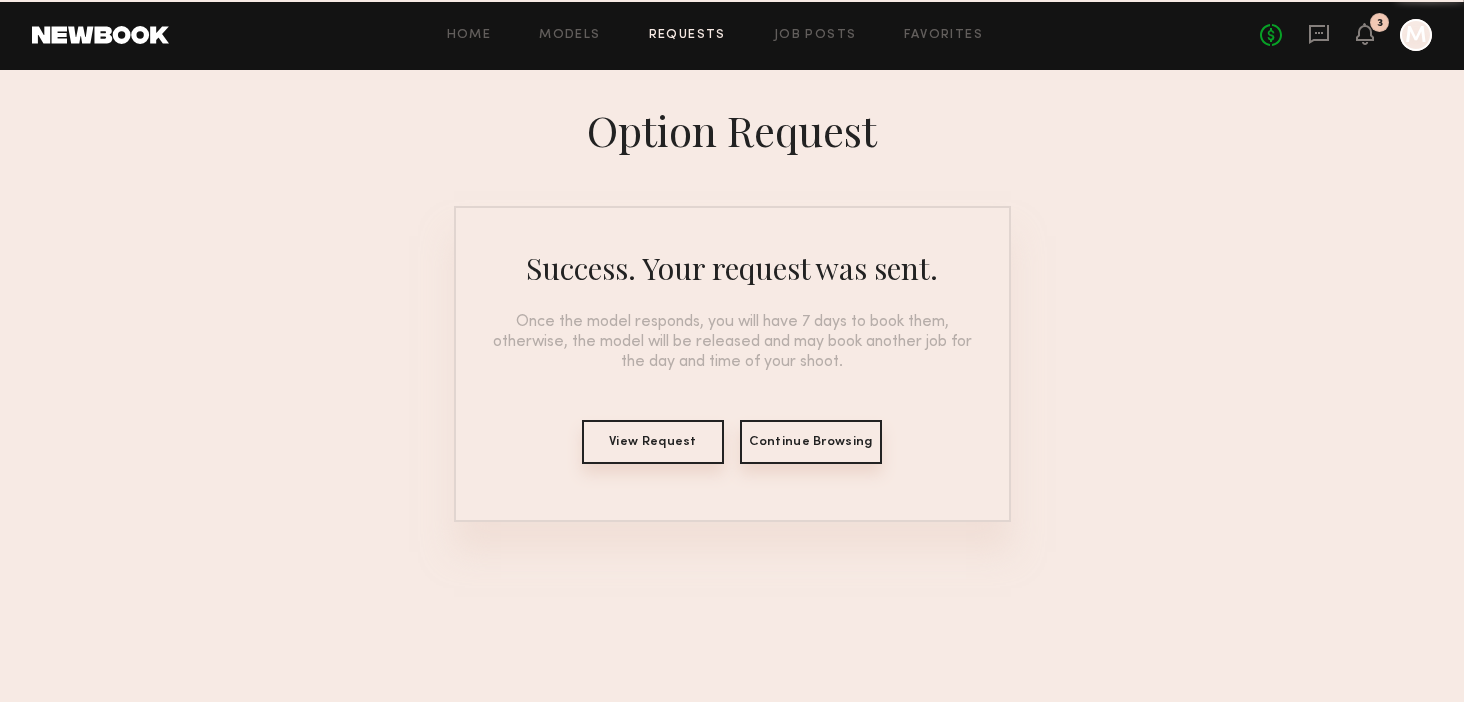 scroll, scrollTop: 0, scrollLeft: 0, axis: both 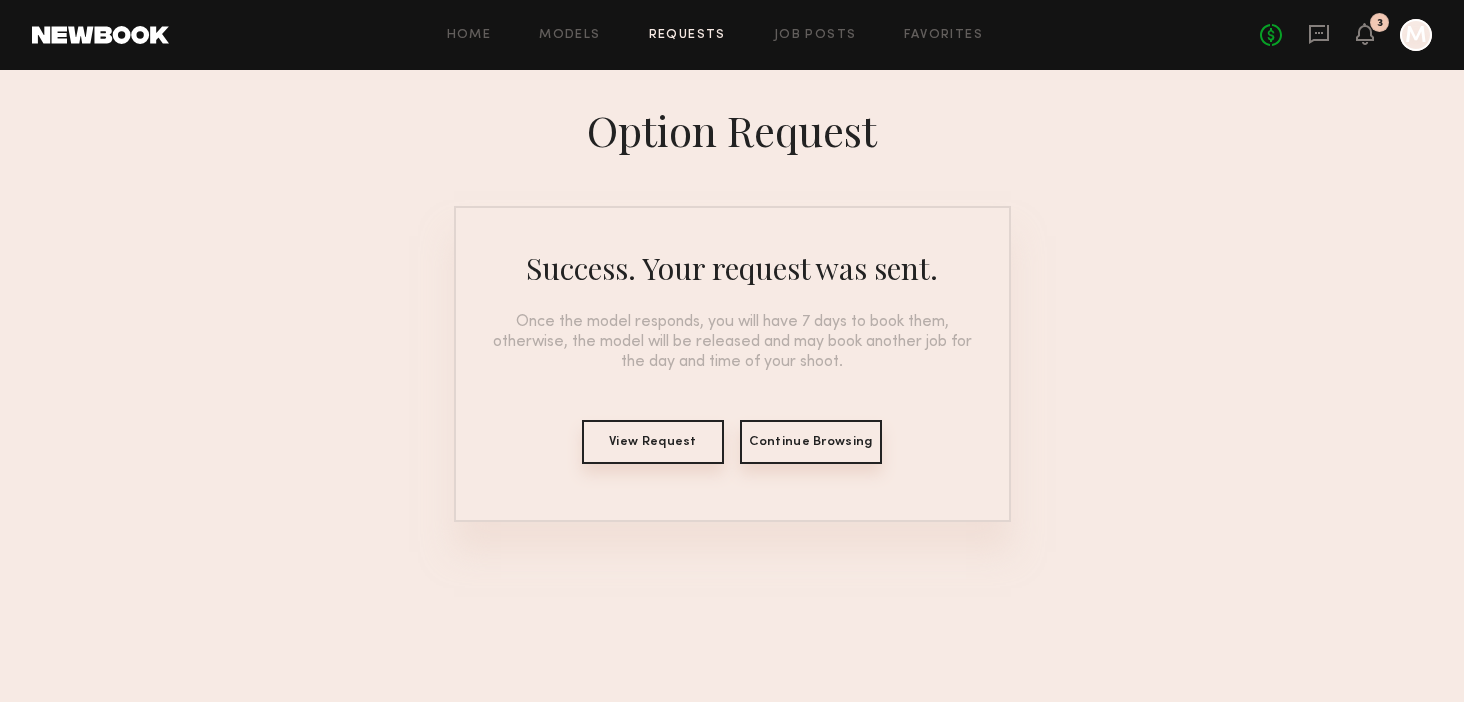 click on "Continue Browsing" 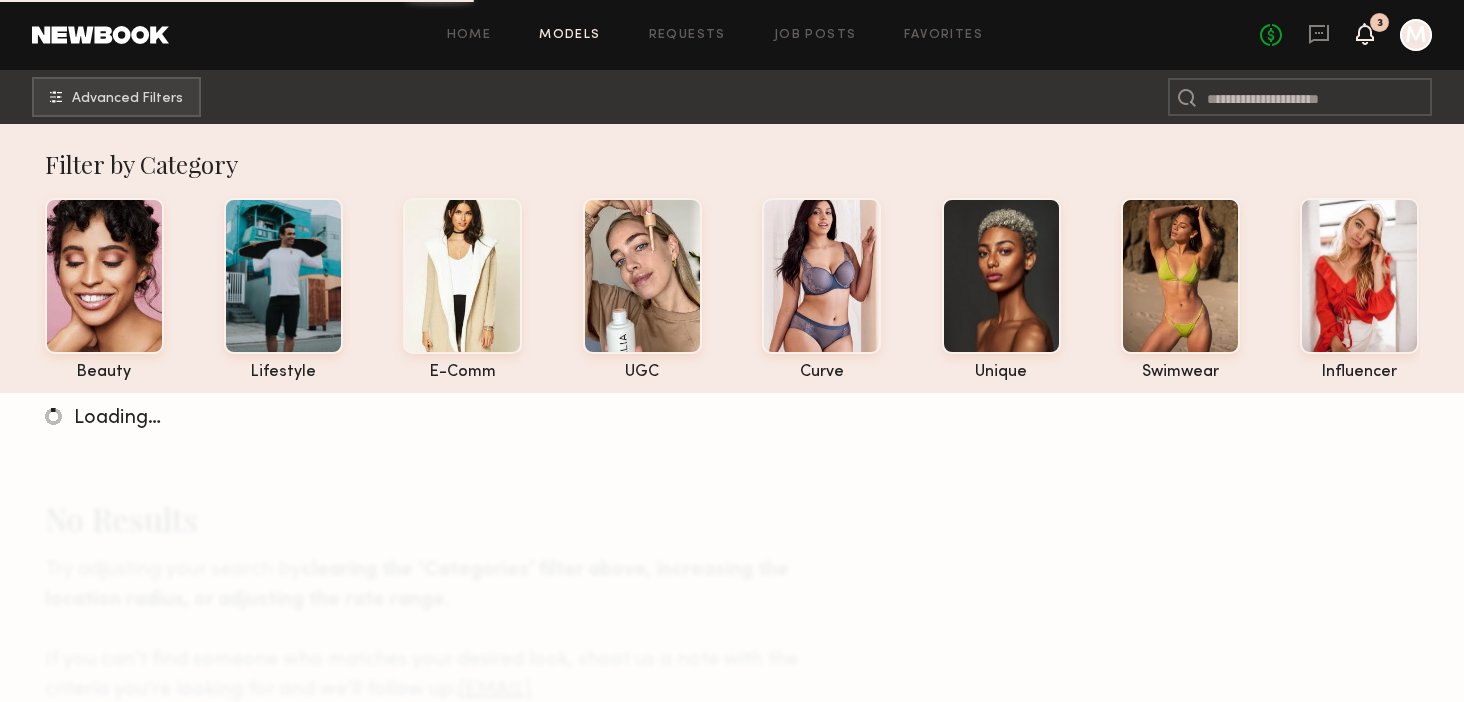 click 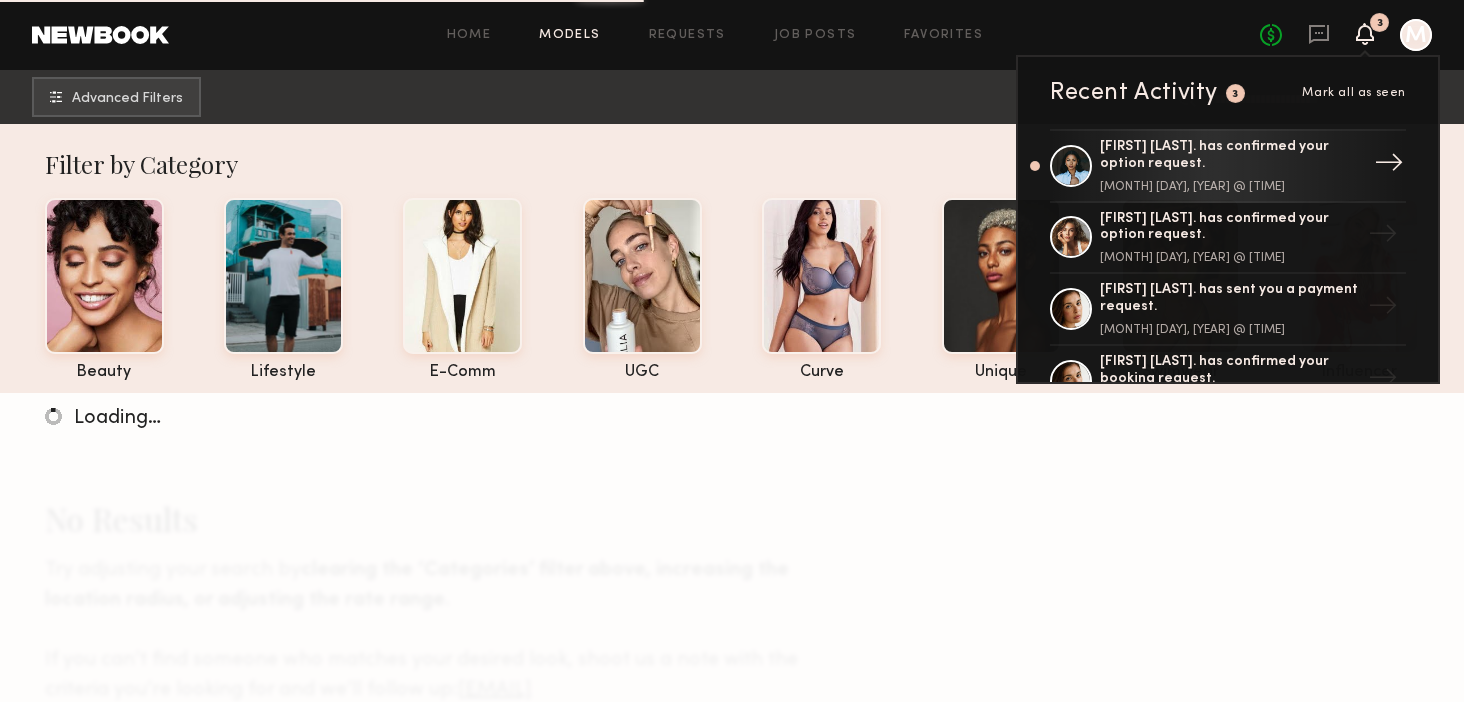 click on "[FIRST] [LAST] has confirmed your option request." 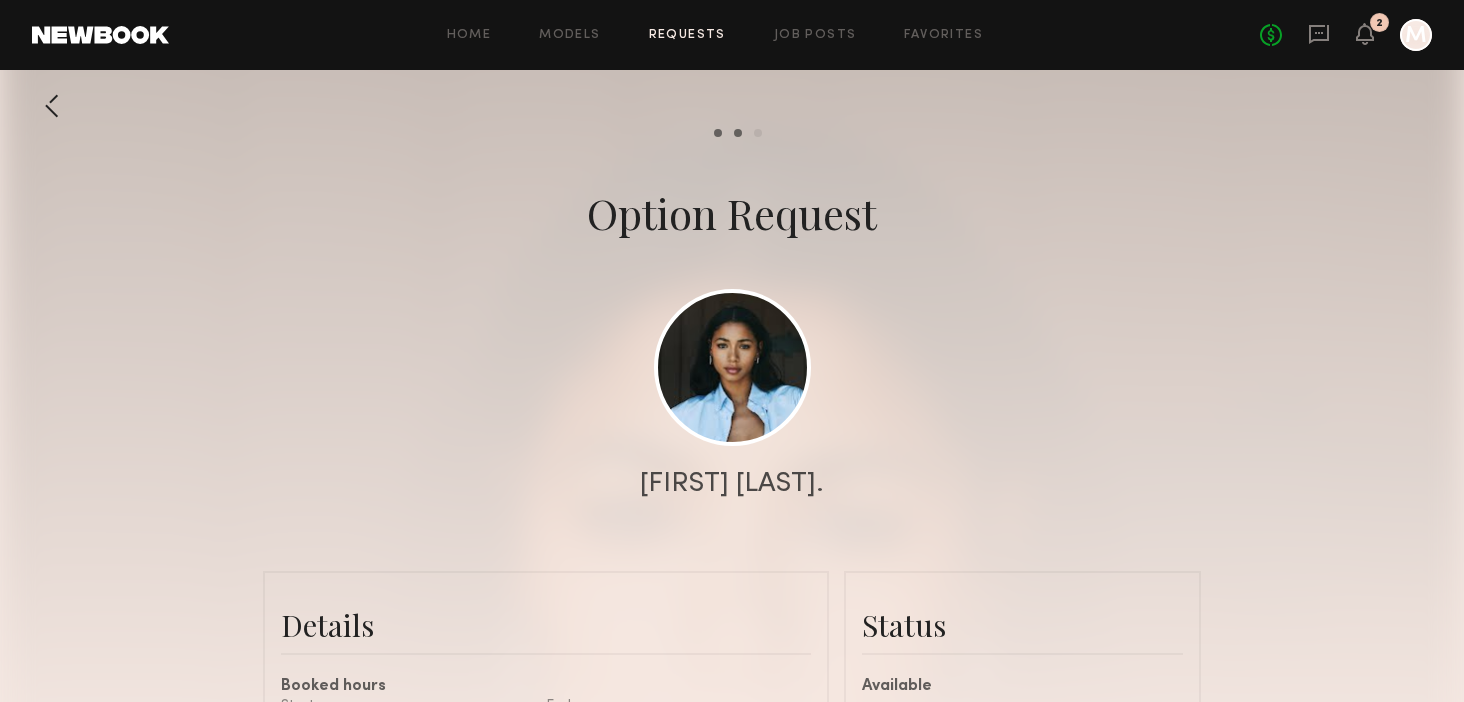 click 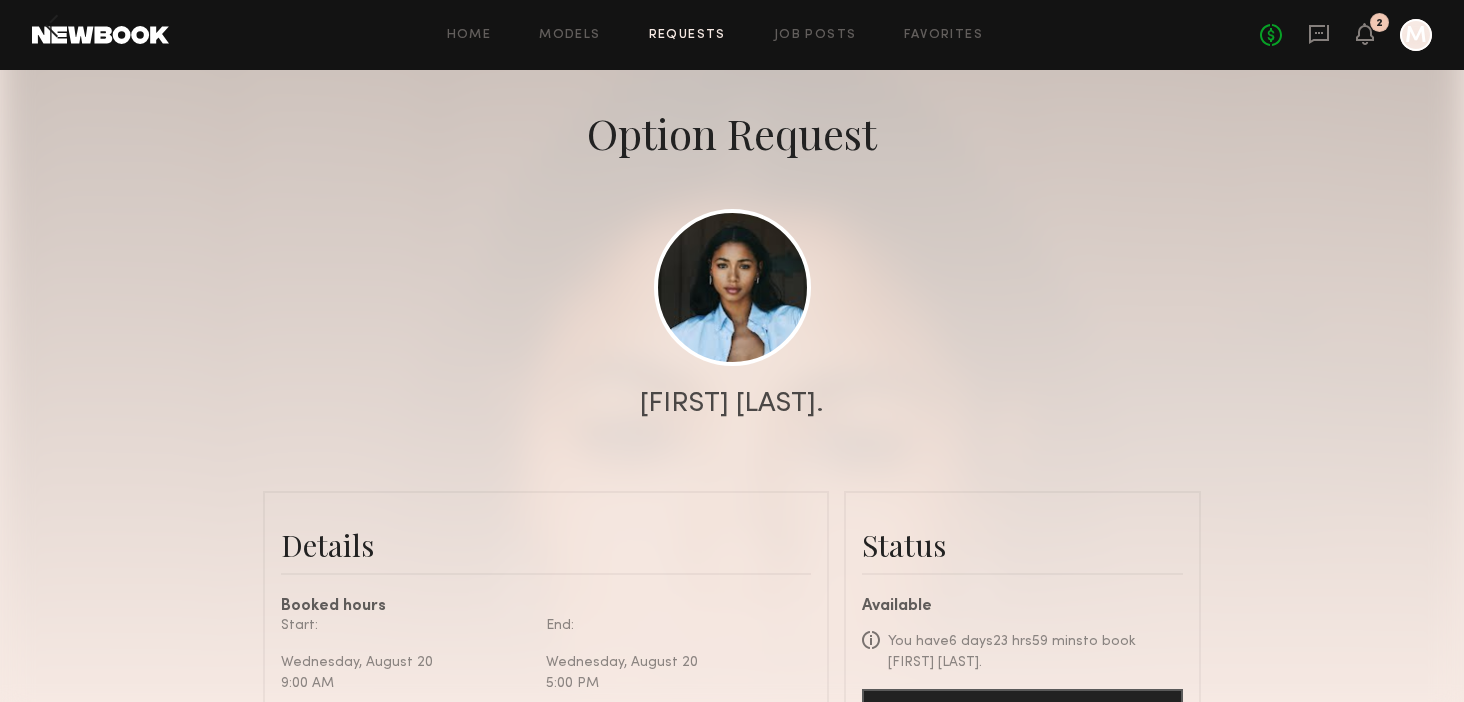 scroll, scrollTop: 0, scrollLeft: 0, axis: both 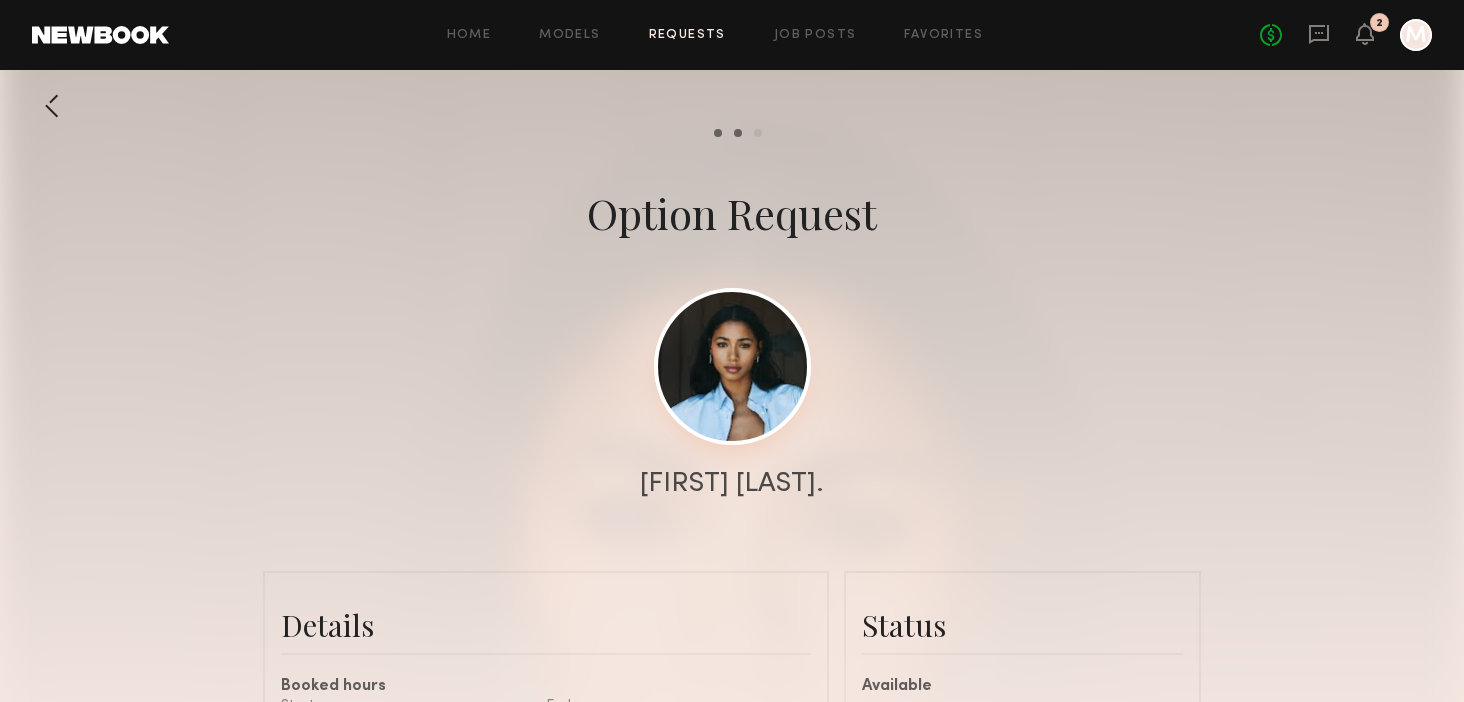 click 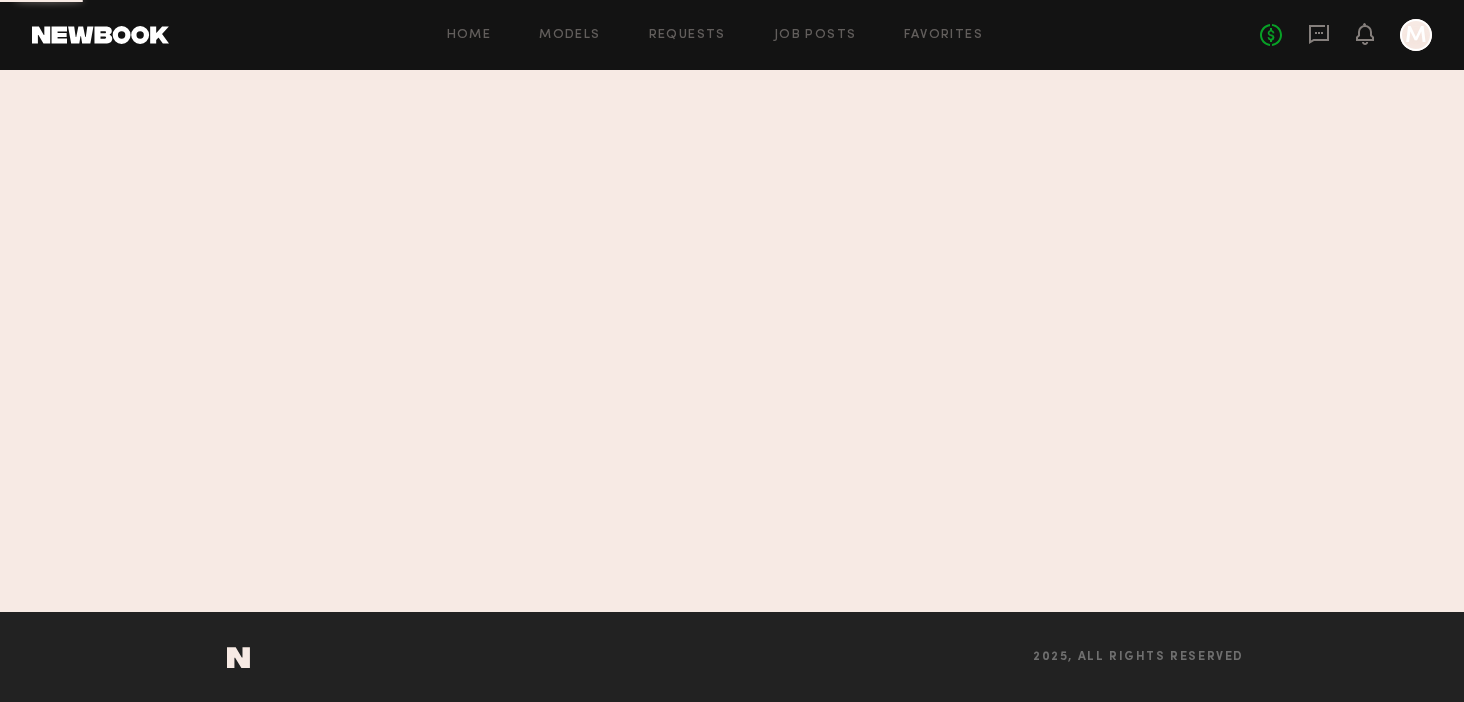 scroll, scrollTop: 0, scrollLeft: 0, axis: both 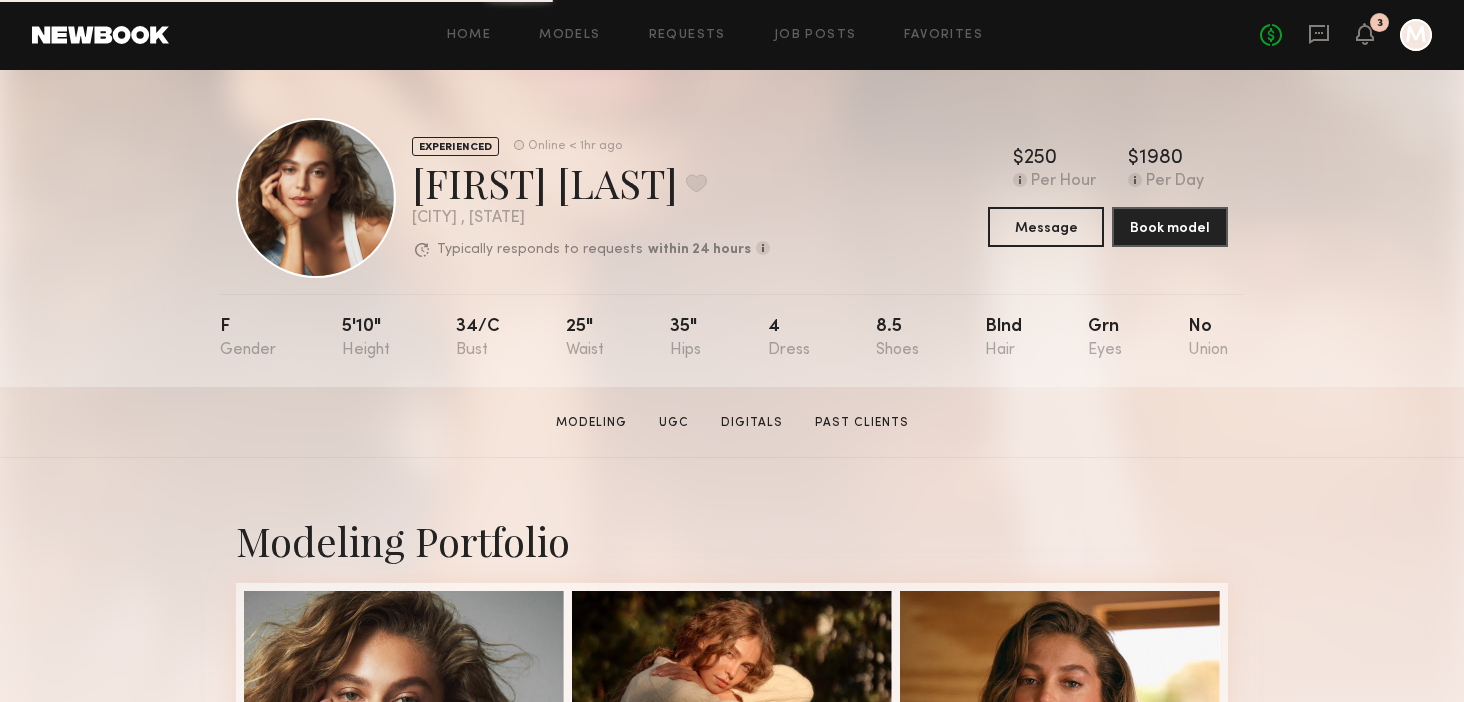 click on "Modeling Portfolio View More" at bounding box center [732, 1236] 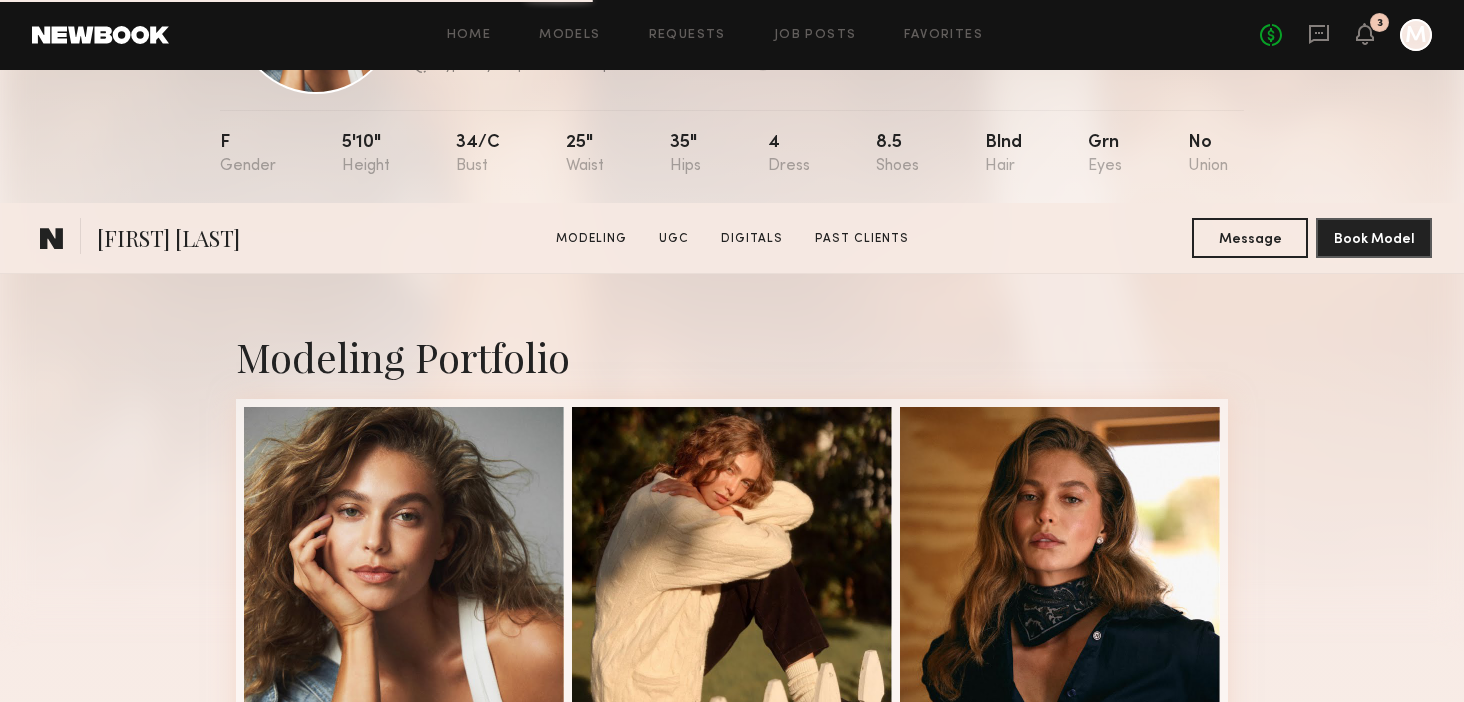 scroll, scrollTop: 478, scrollLeft: 0, axis: vertical 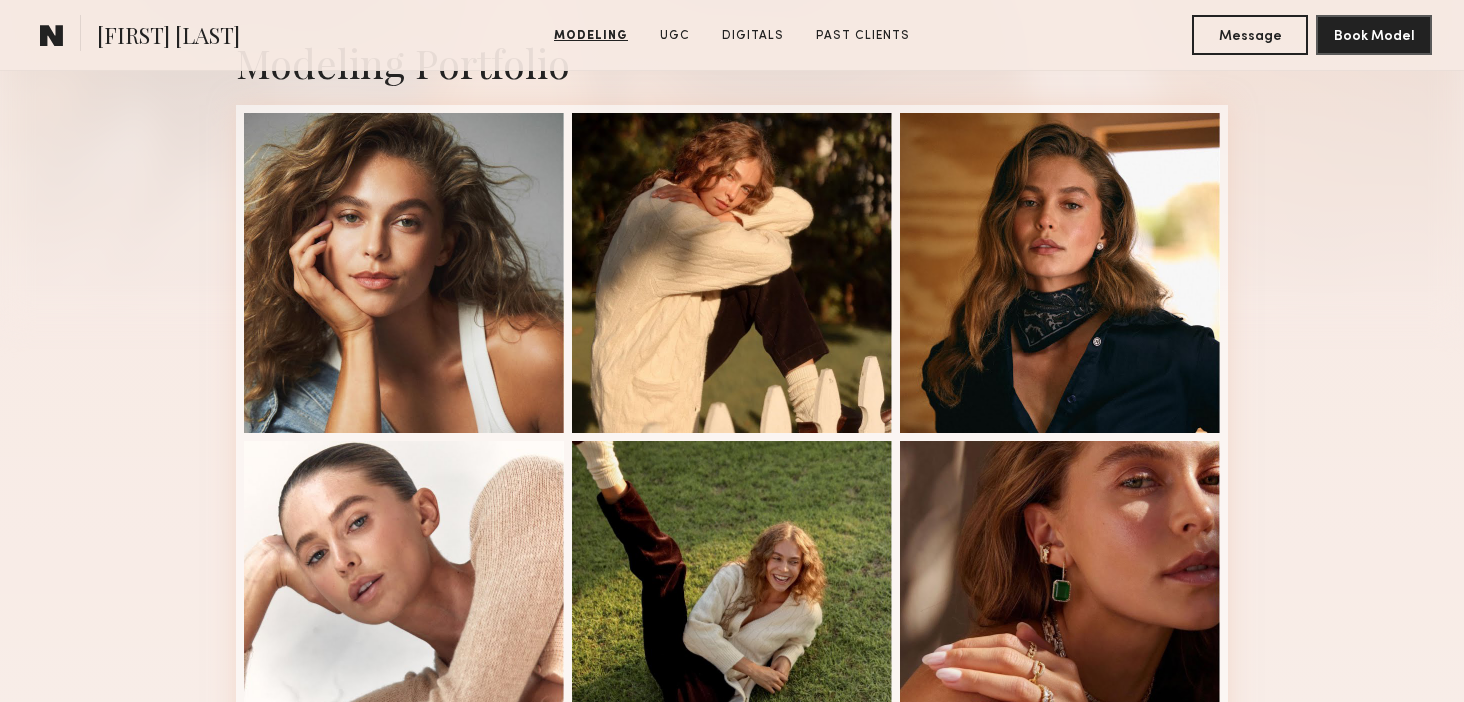 click on "Modeling Portfolio View More" at bounding box center (732, 758) 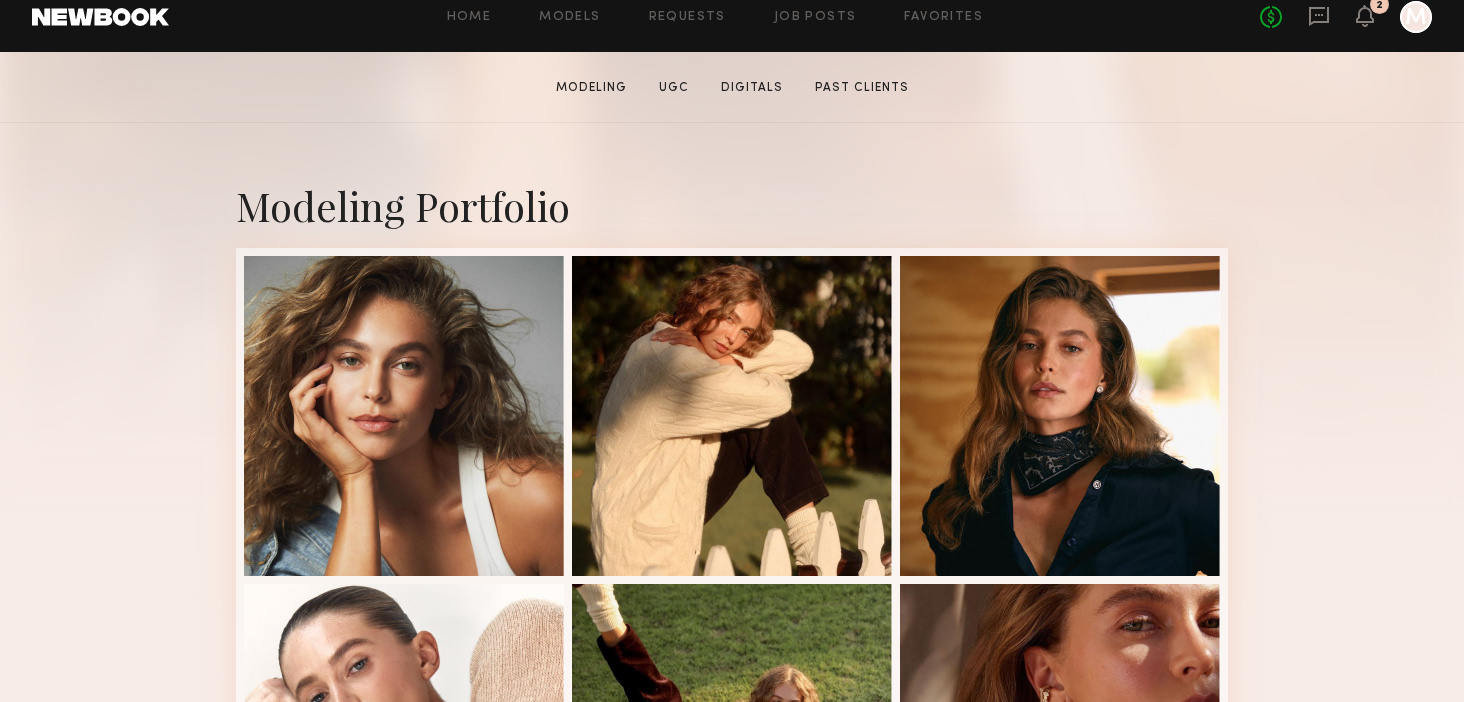scroll, scrollTop: 352, scrollLeft: 0, axis: vertical 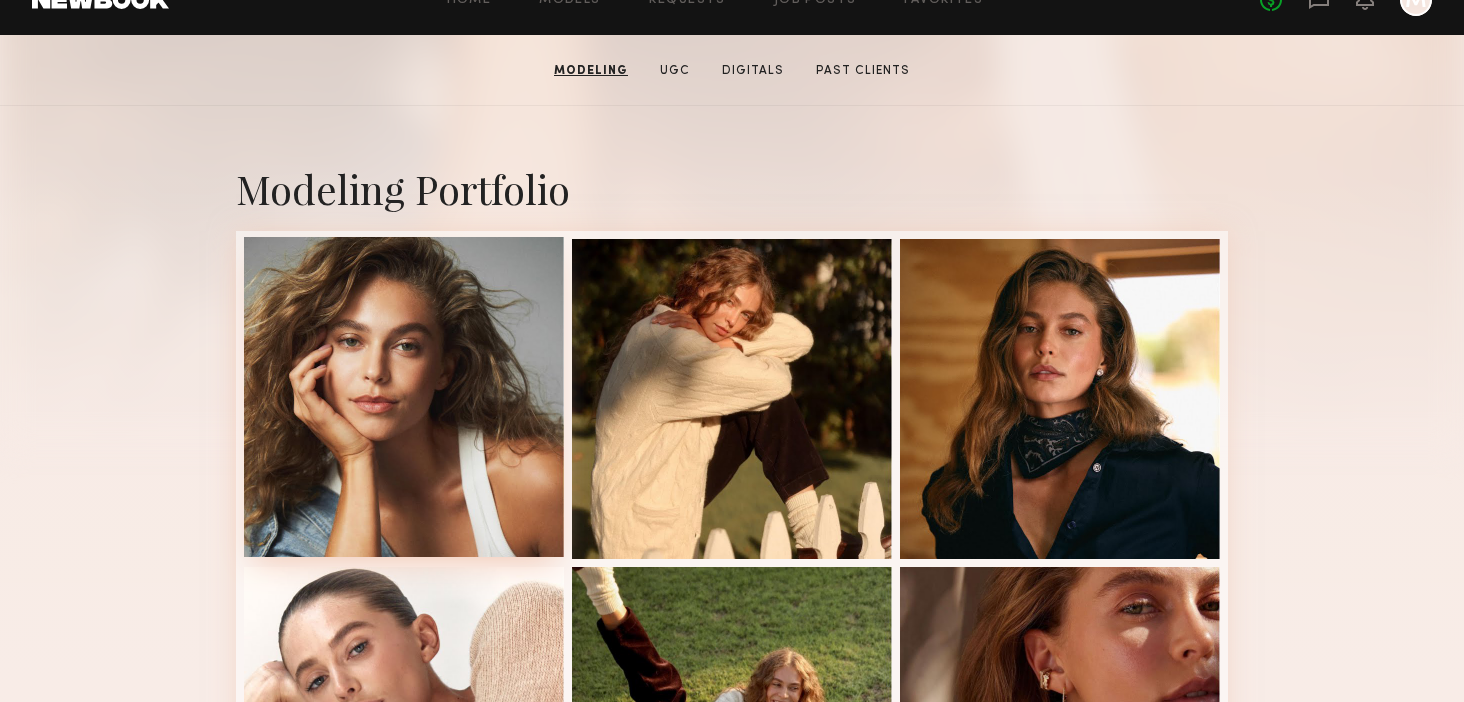 click at bounding box center [404, 397] 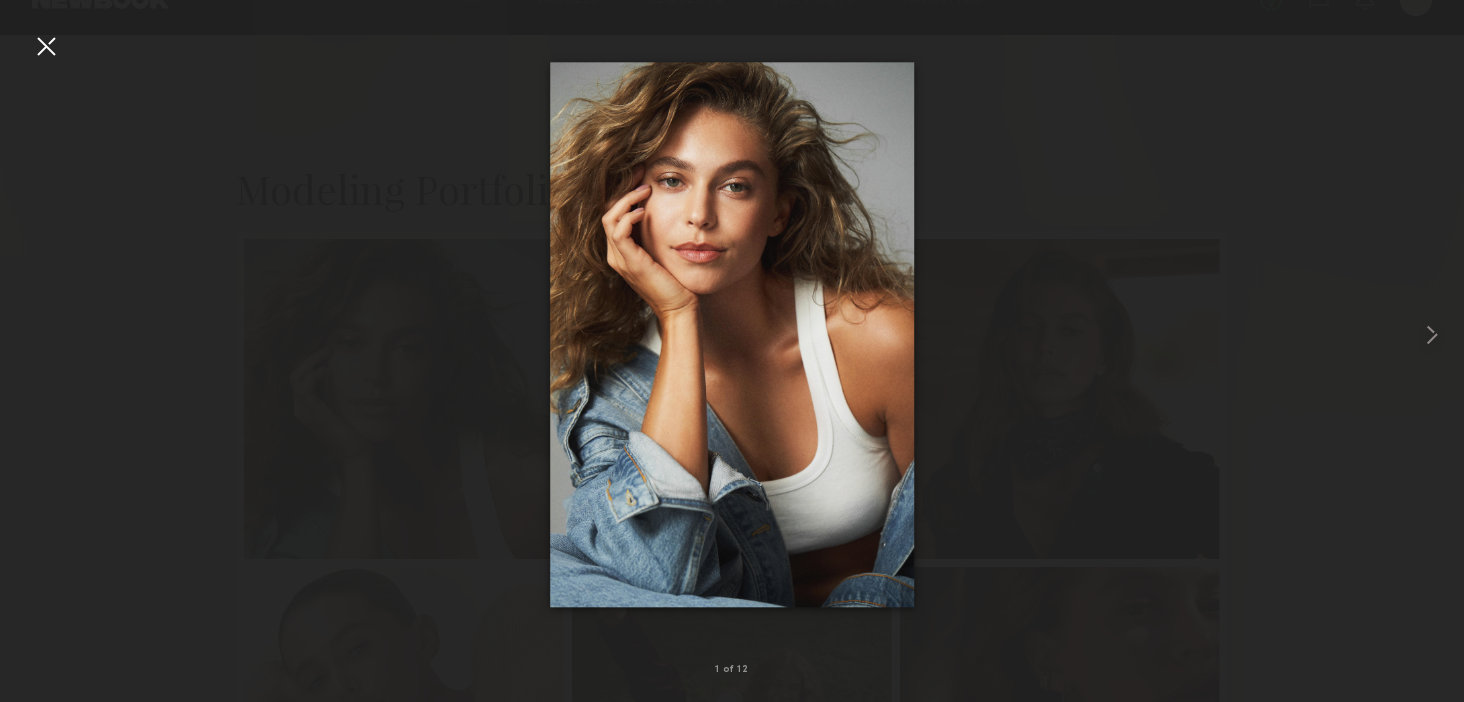 click at bounding box center (46, 46) 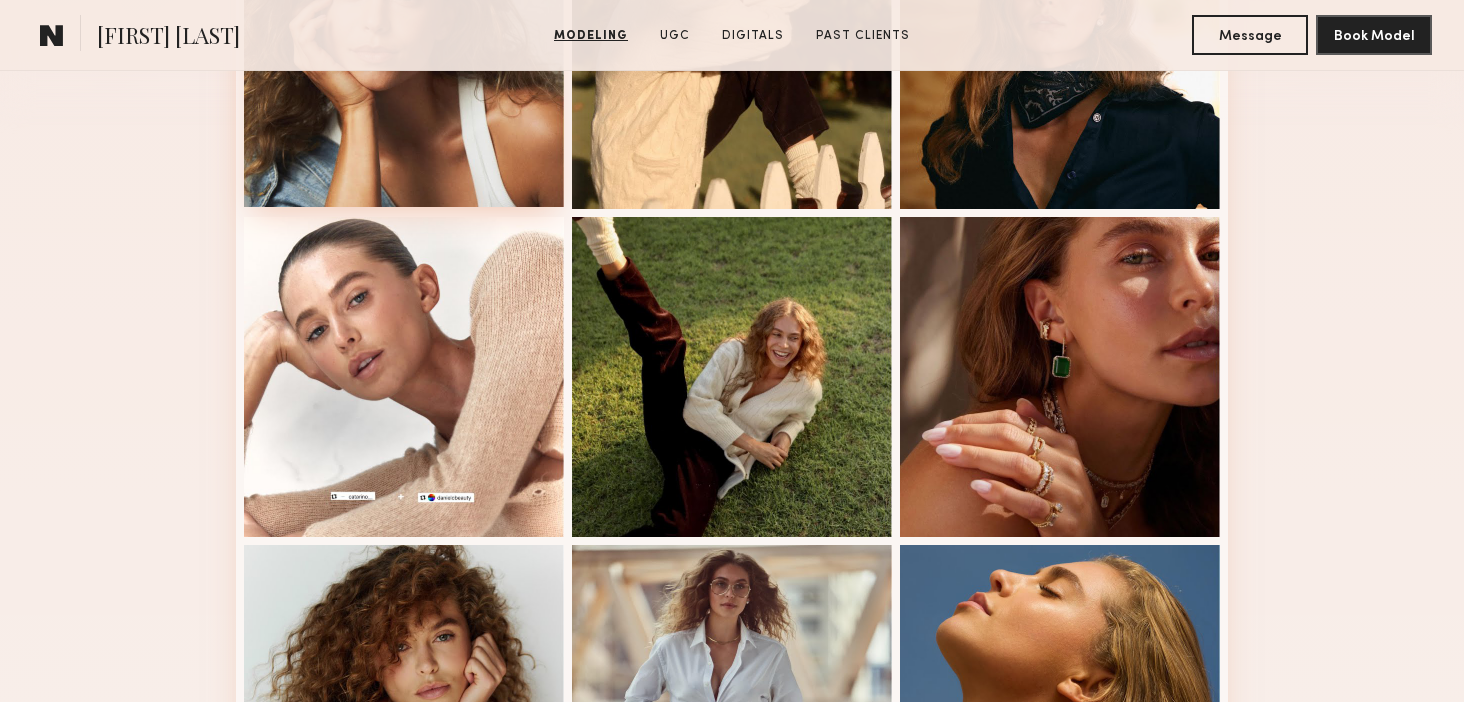 scroll, scrollTop: 700, scrollLeft: 0, axis: vertical 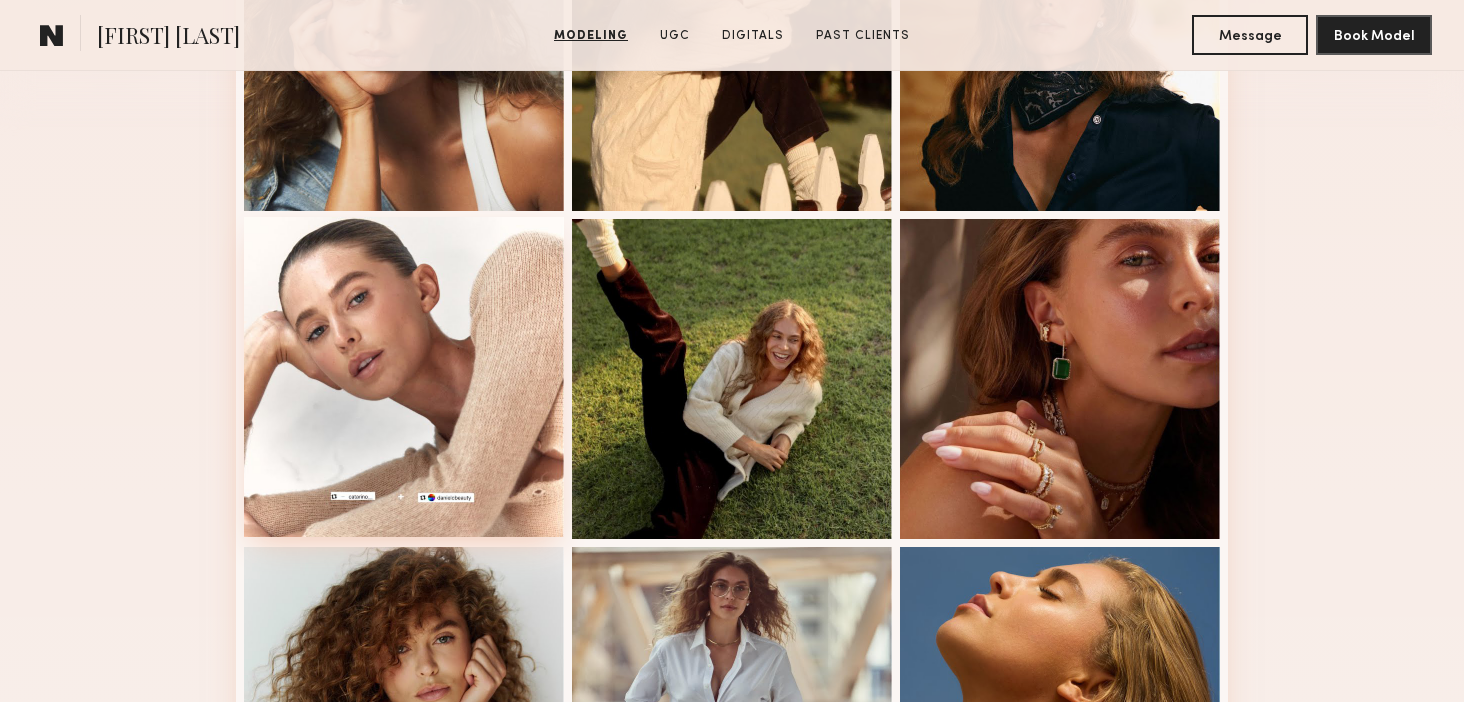 click at bounding box center (404, 377) 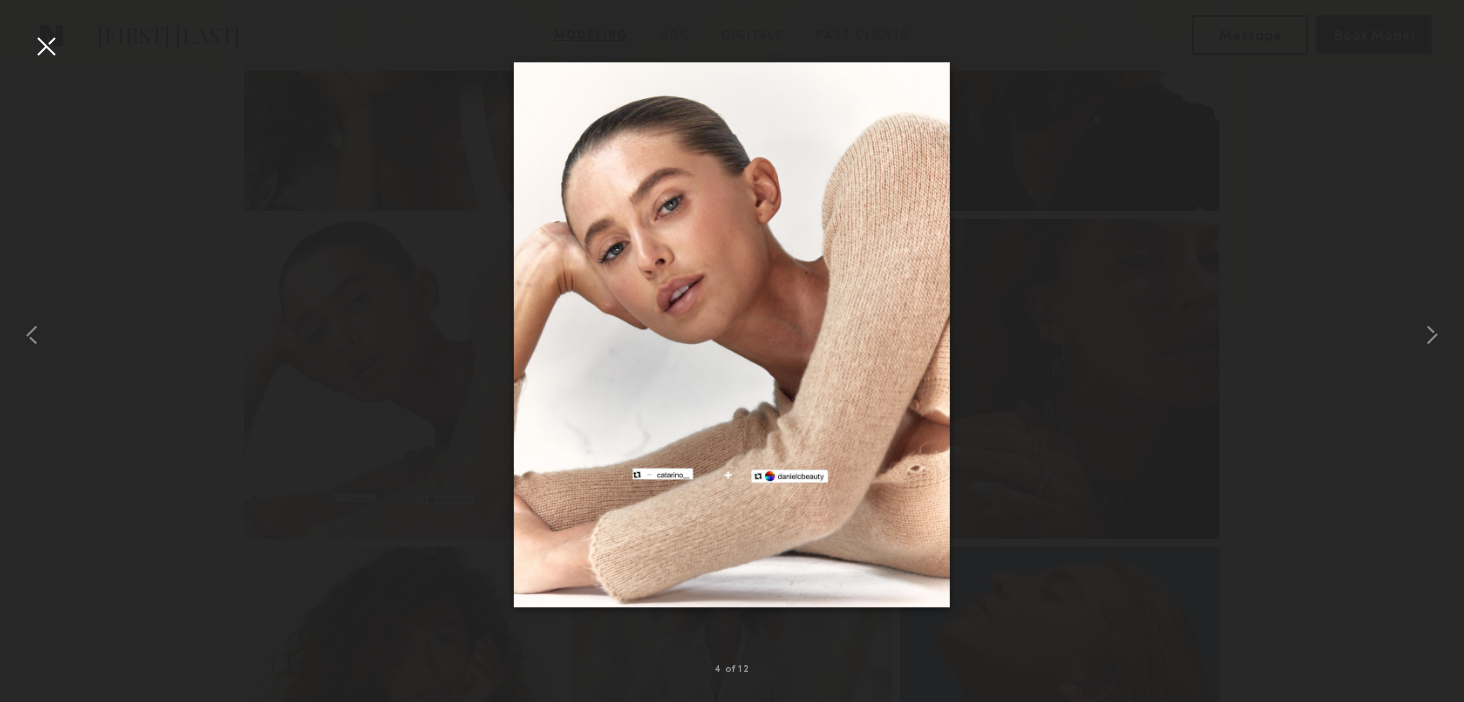 click at bounding box center (46, 46) 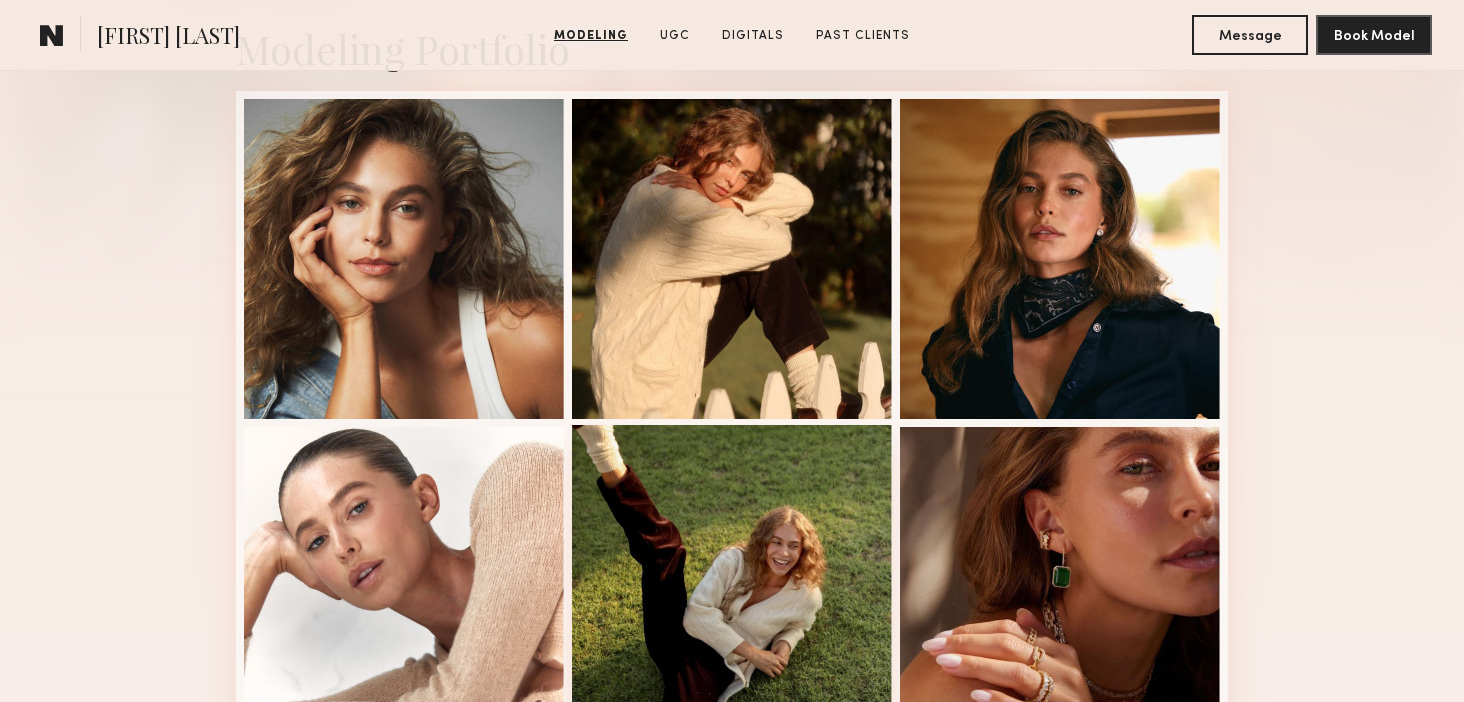 scroll, scrollTop: 488, scrollLeft: 0, axis: vertical 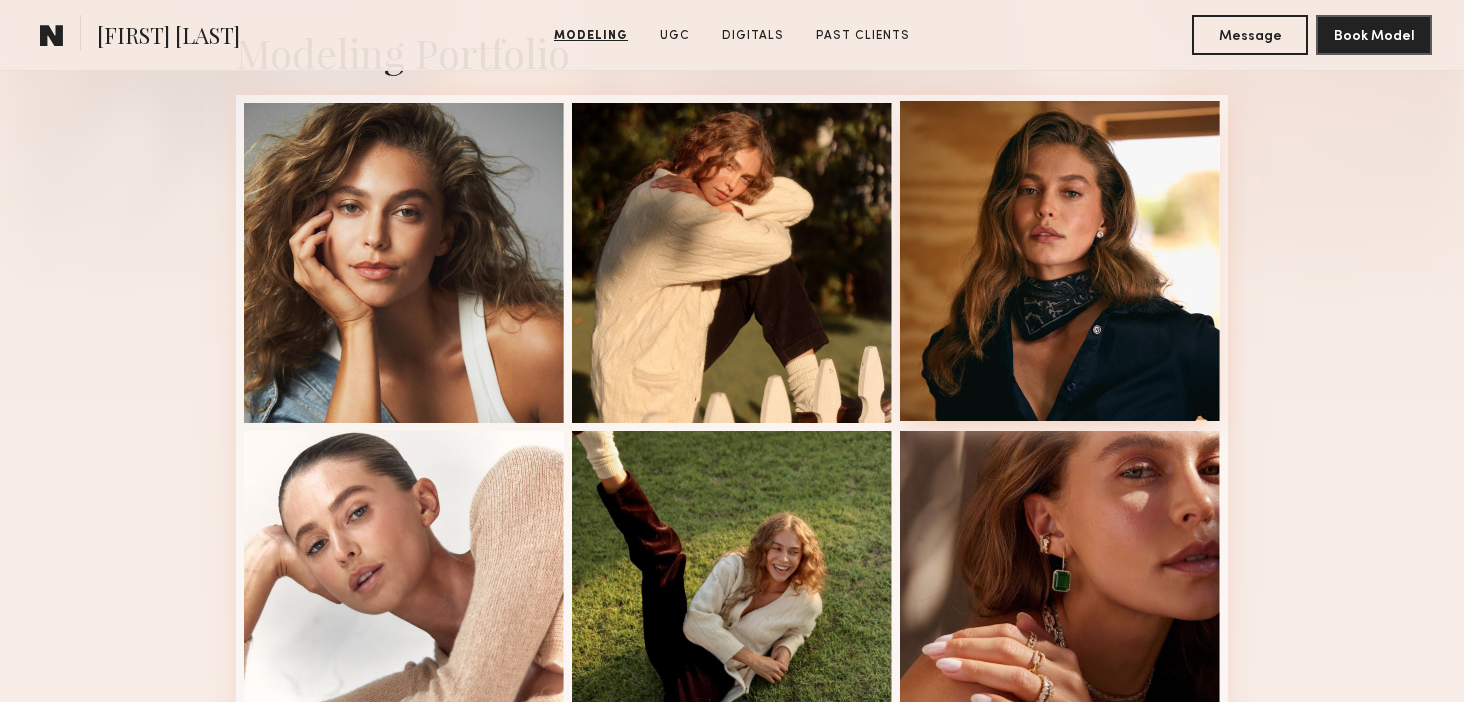 click at bounding box center [1060, 261] 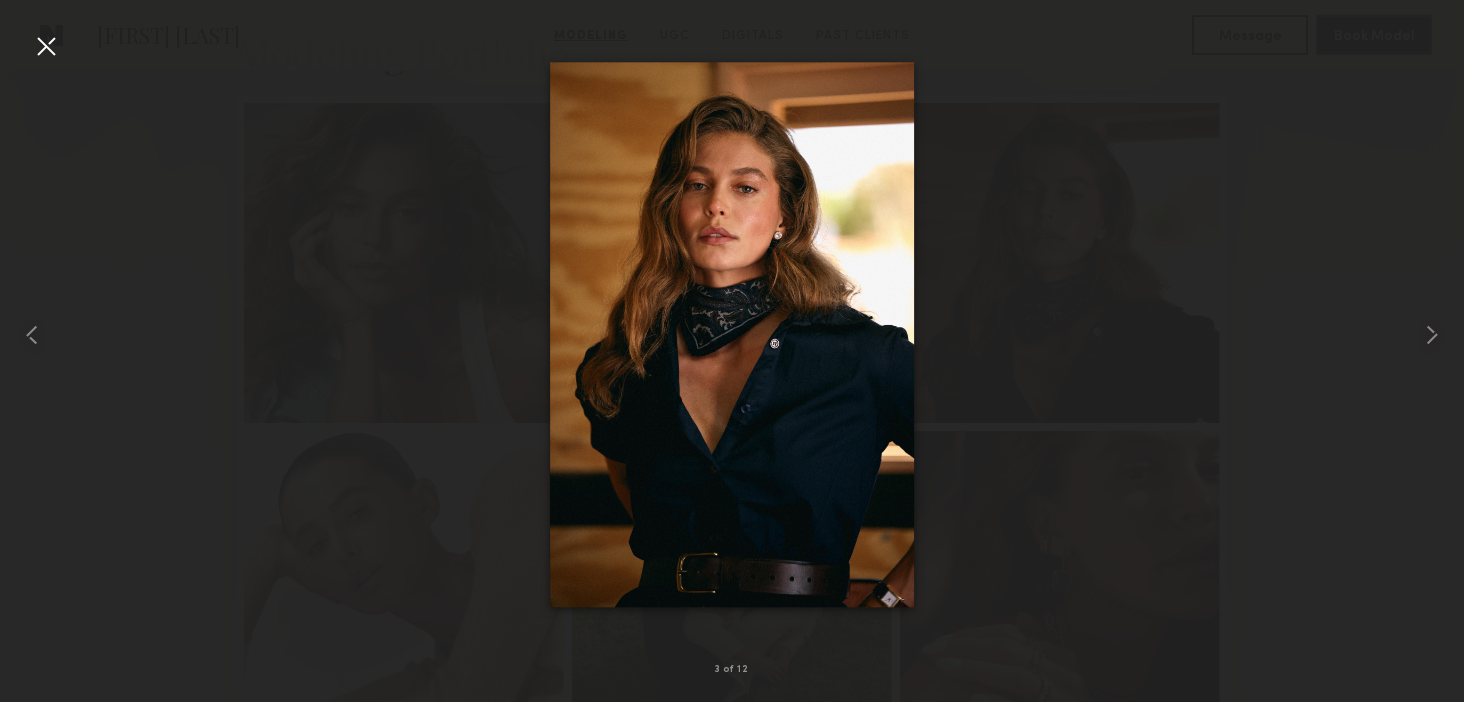 click at bounding box center [46, 46] 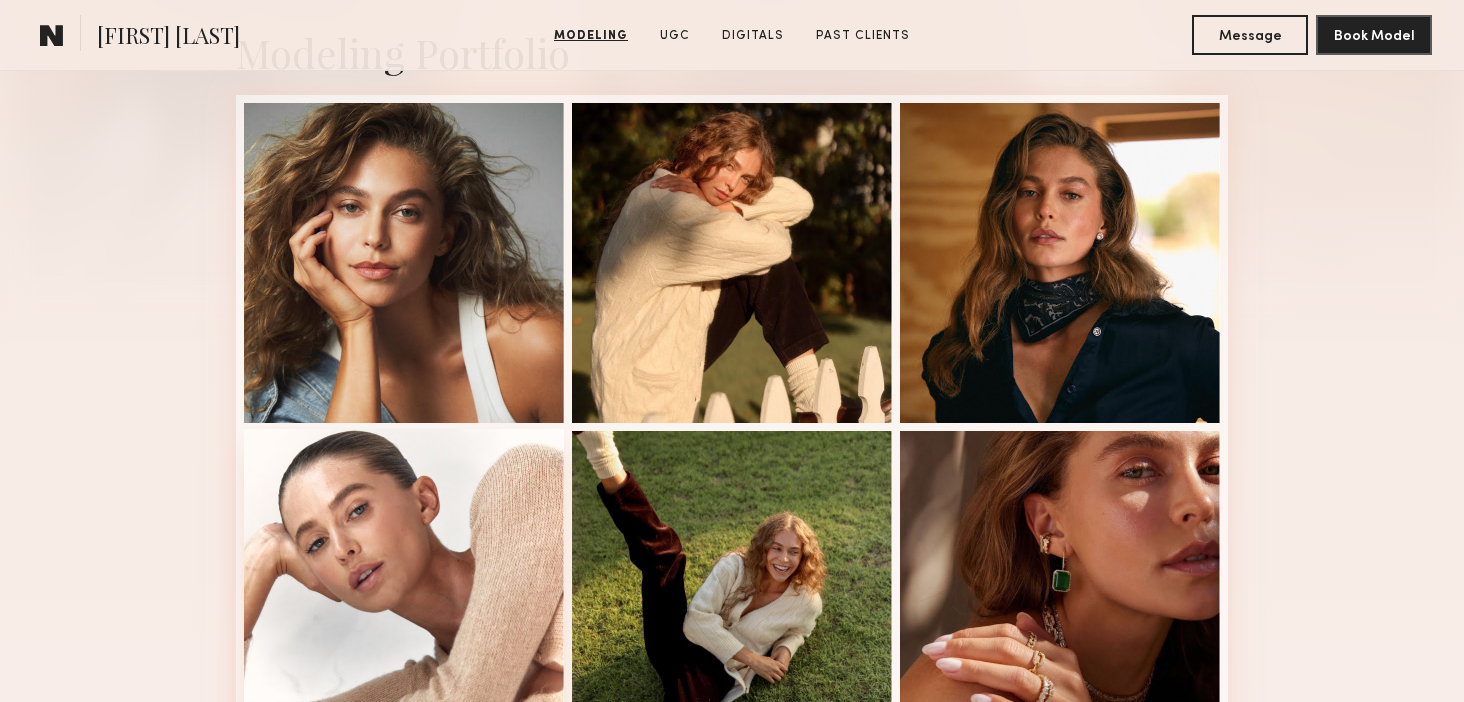 scroll, scrollTop: 0, scrollLeft: 0, axis: both 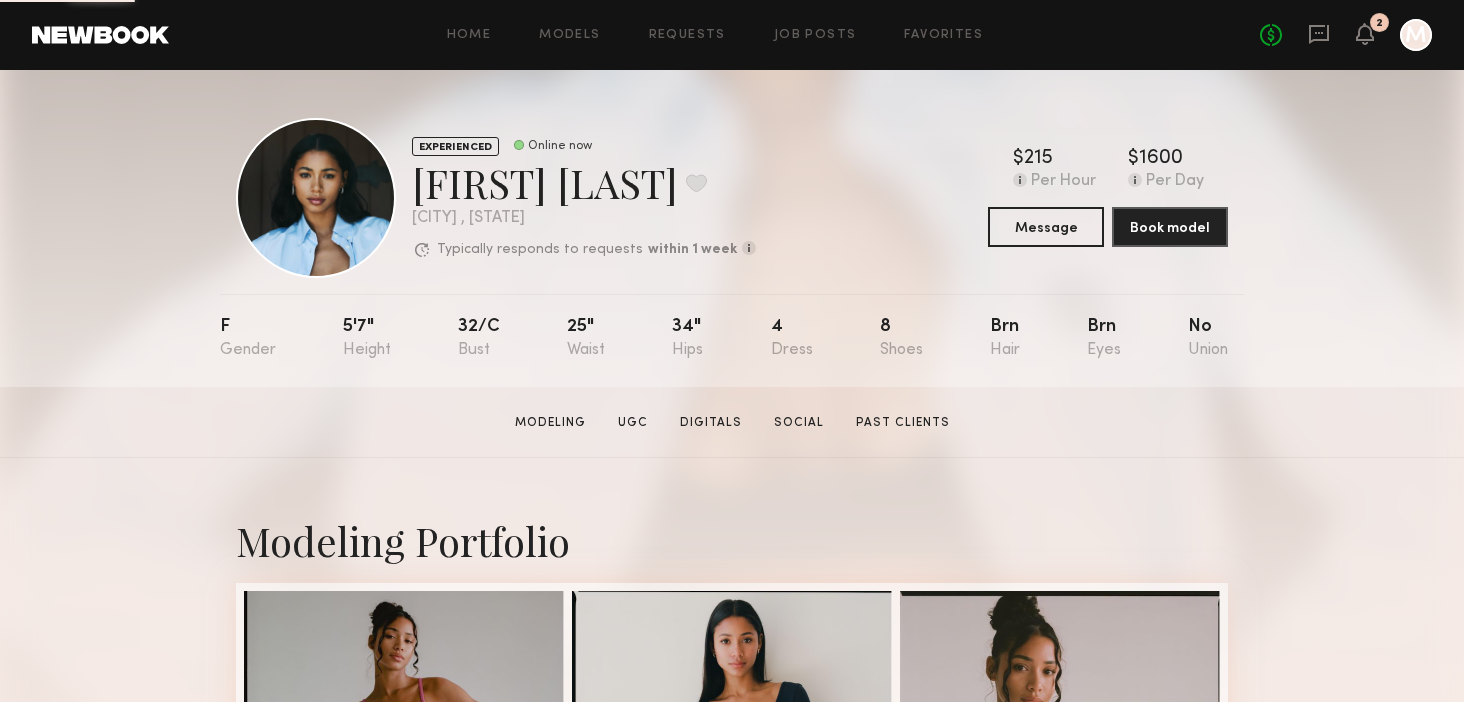 click on "EXPERIENCED Online now [FIRST] [LAST] Modeling UGC Digitals Social Past Clients Message Book Model" 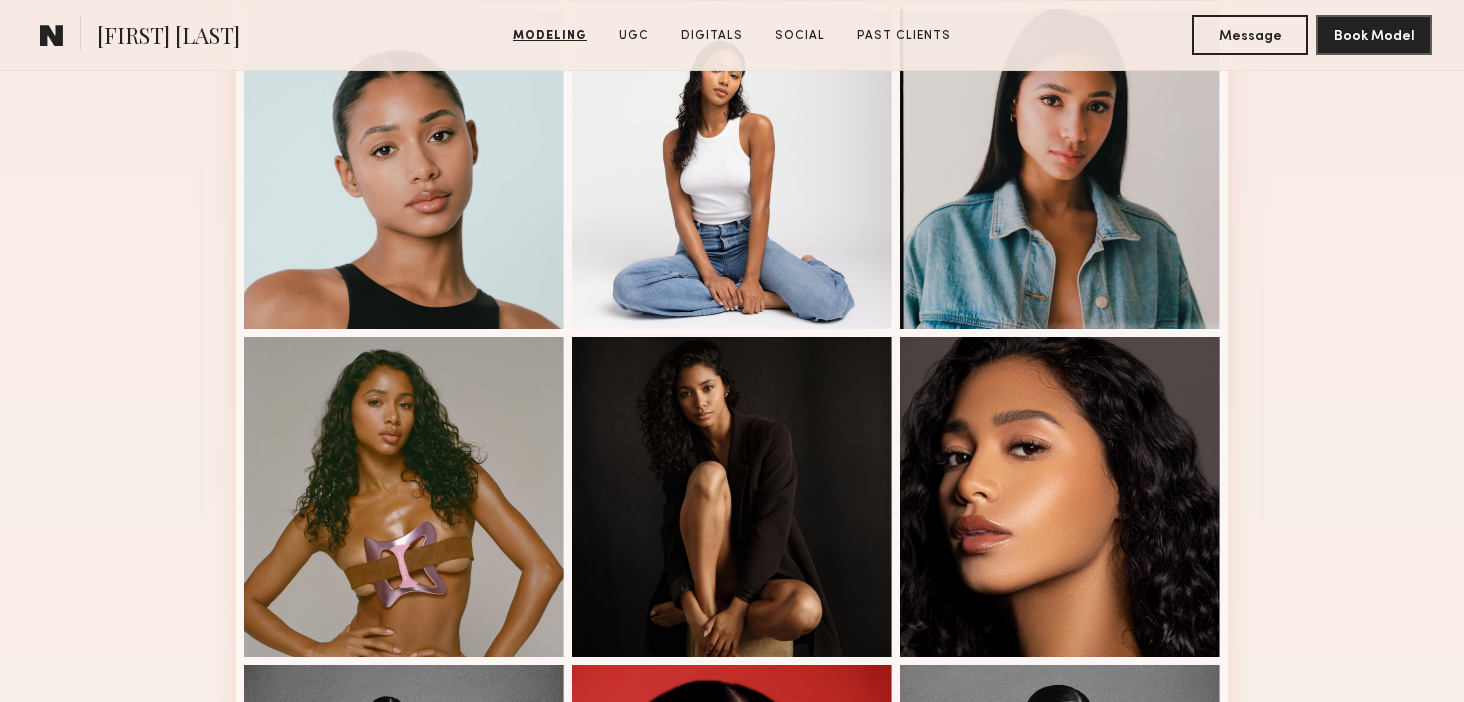 scroll, scrollTop: 1128, scrollLeft: 0, axis: vertical 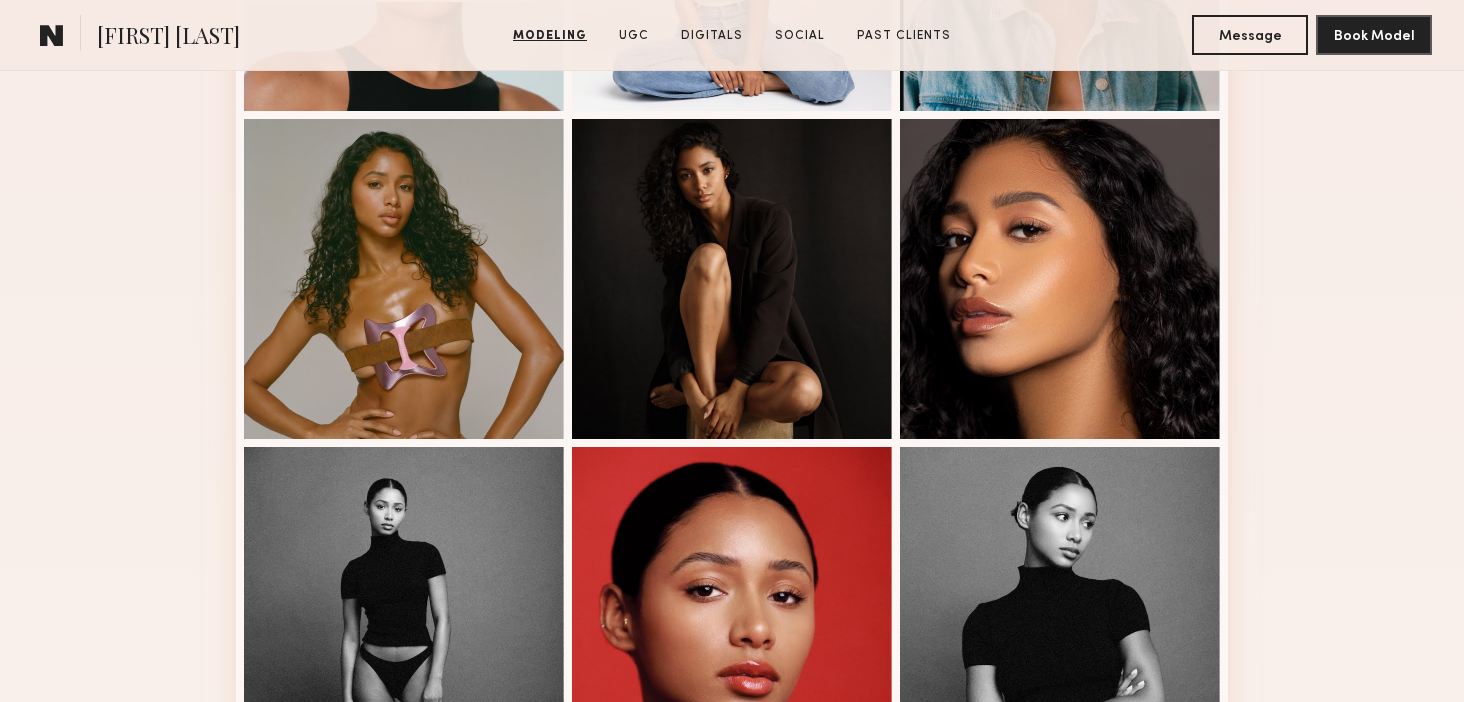 click on "Modeling Portfolio View More" at bounding box center [732, 108] 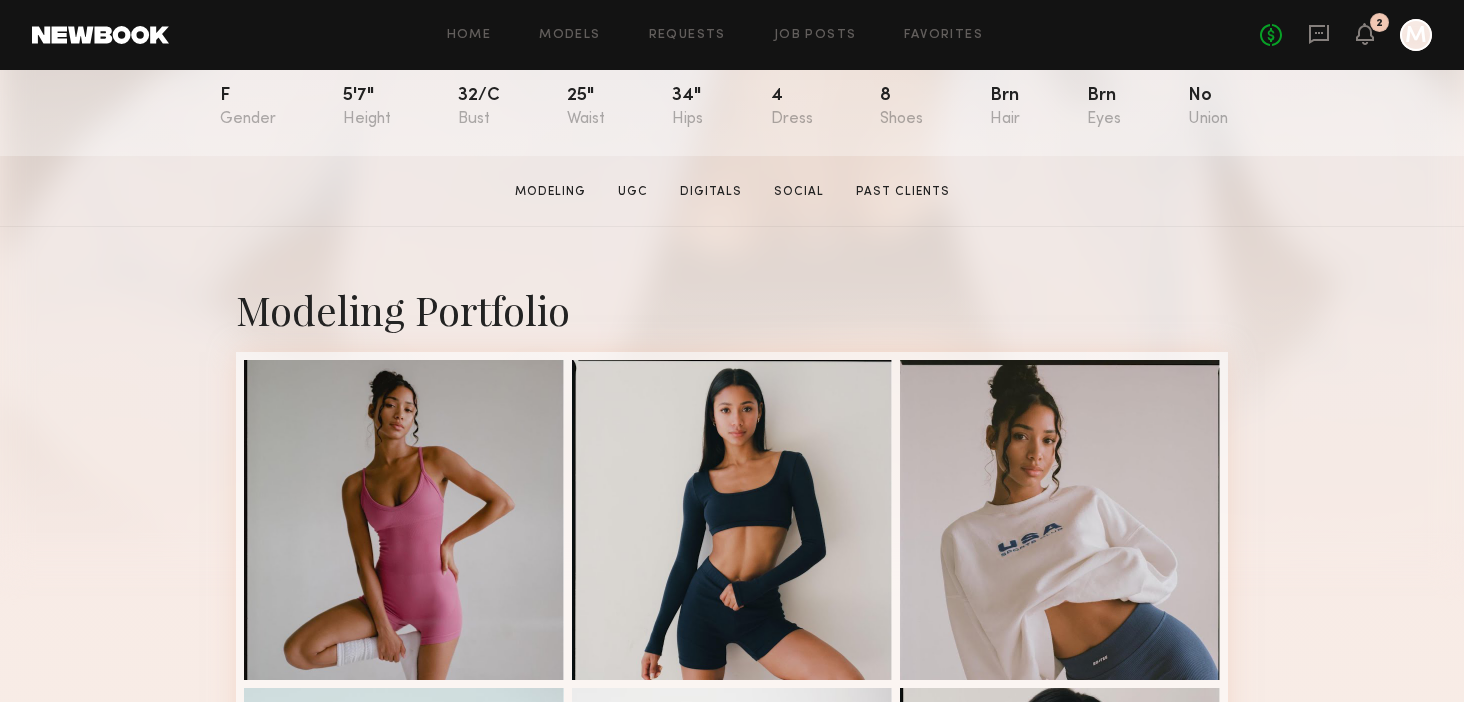 scroll, scrollTop: 235, scrollLeft: 0, axis: vertical 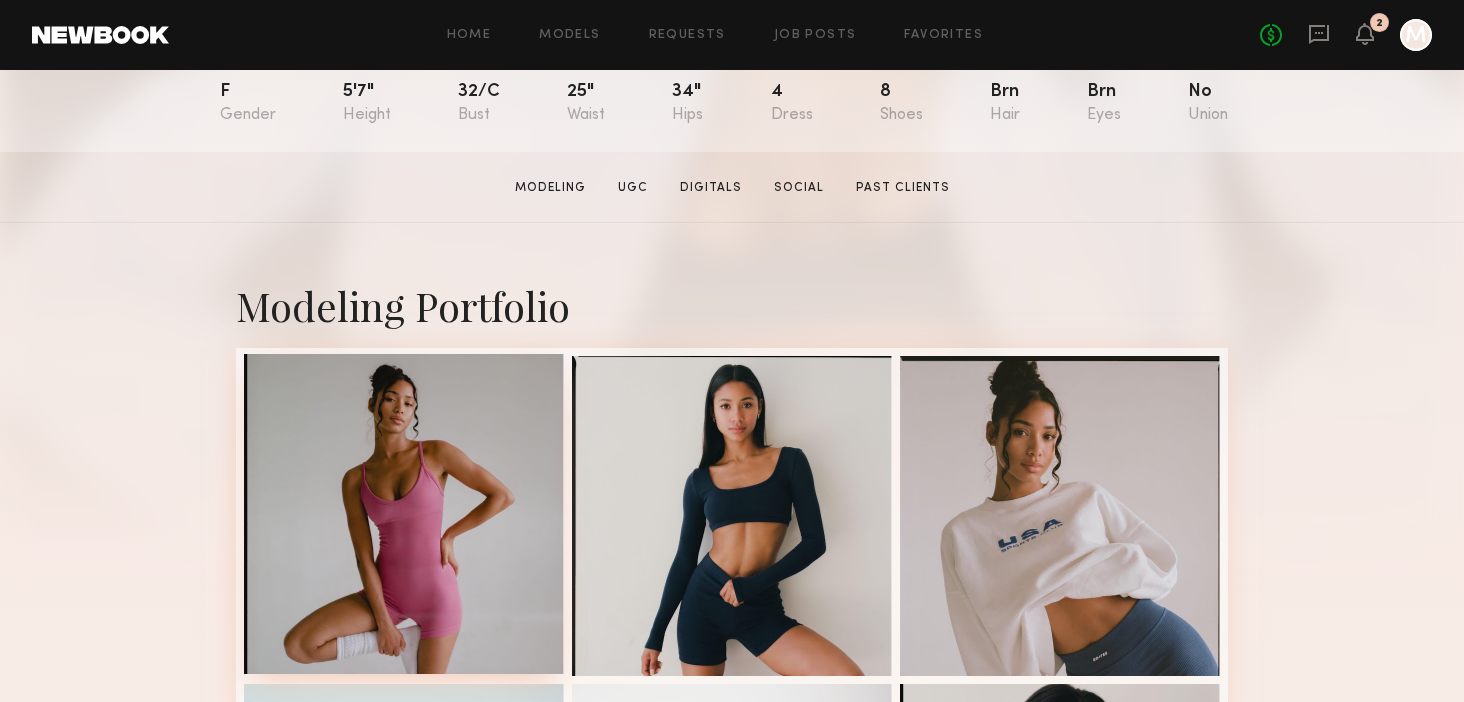 click at bounding box center (404, 514) 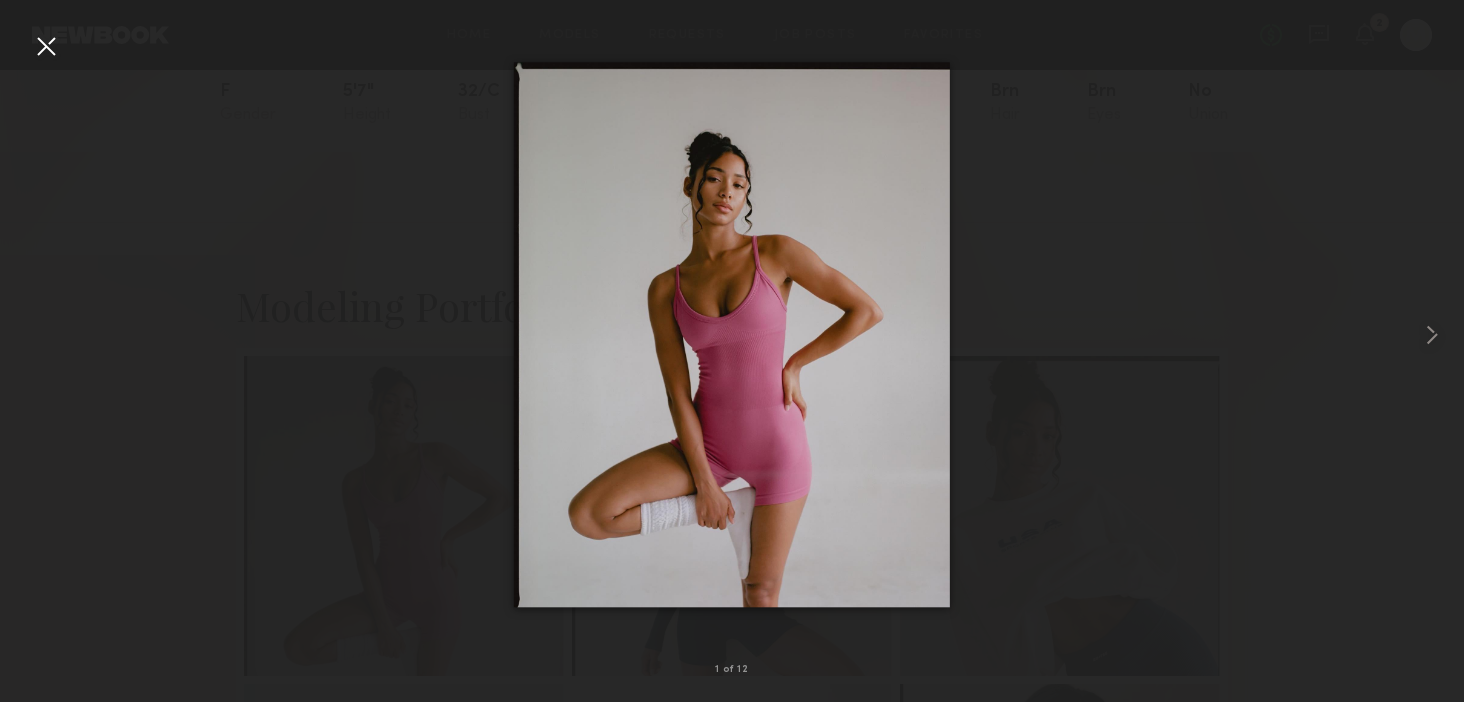 click at bounding box center (46, 46) 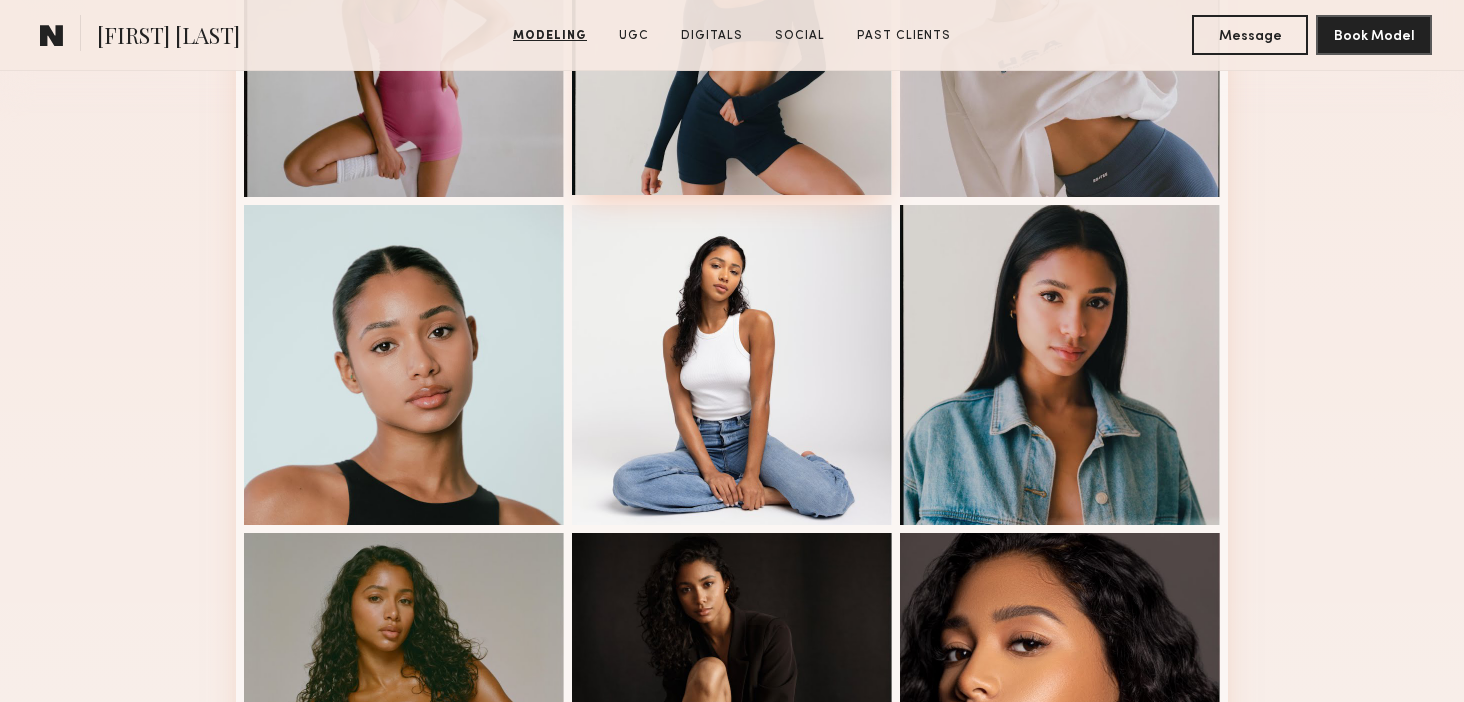 scroll, scrollTop: 717, scrollLeft: 0, axis: vertical 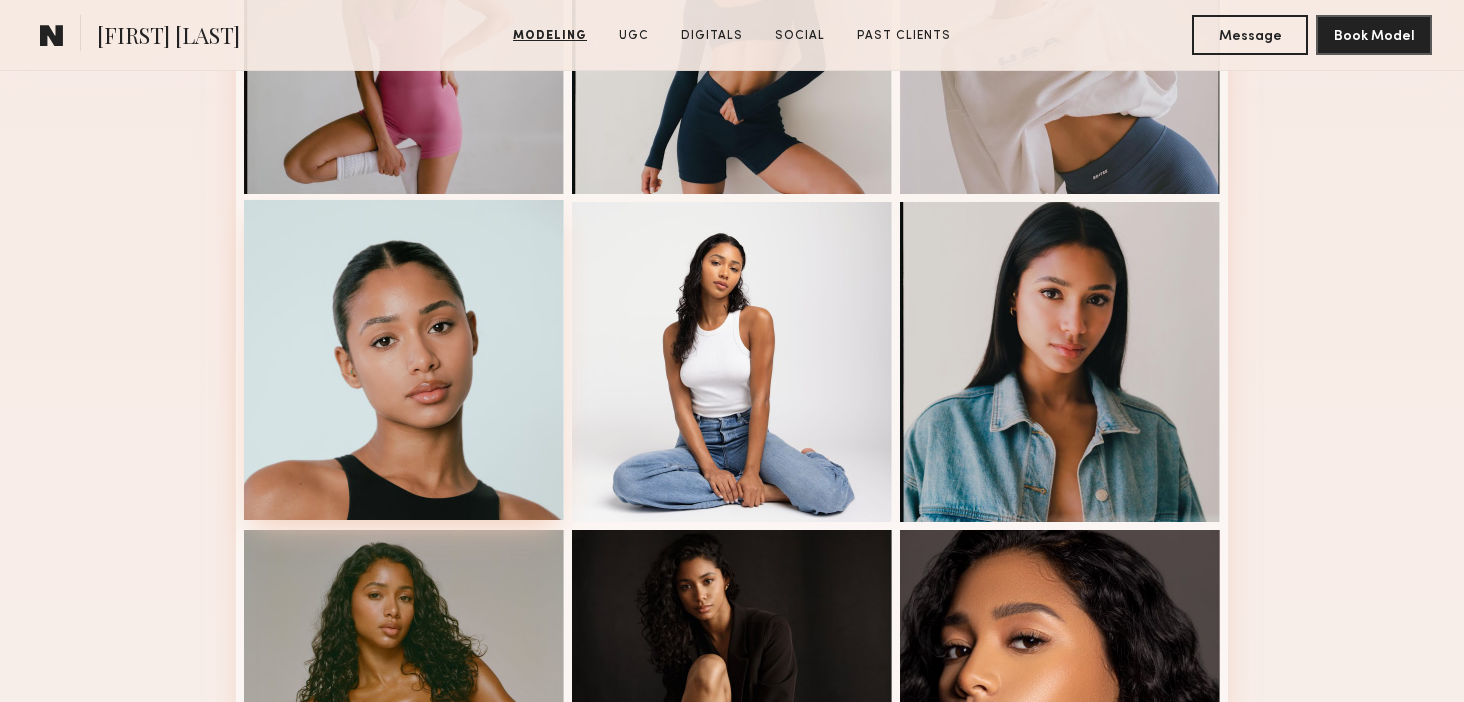 click at bounding box center (404, 360) 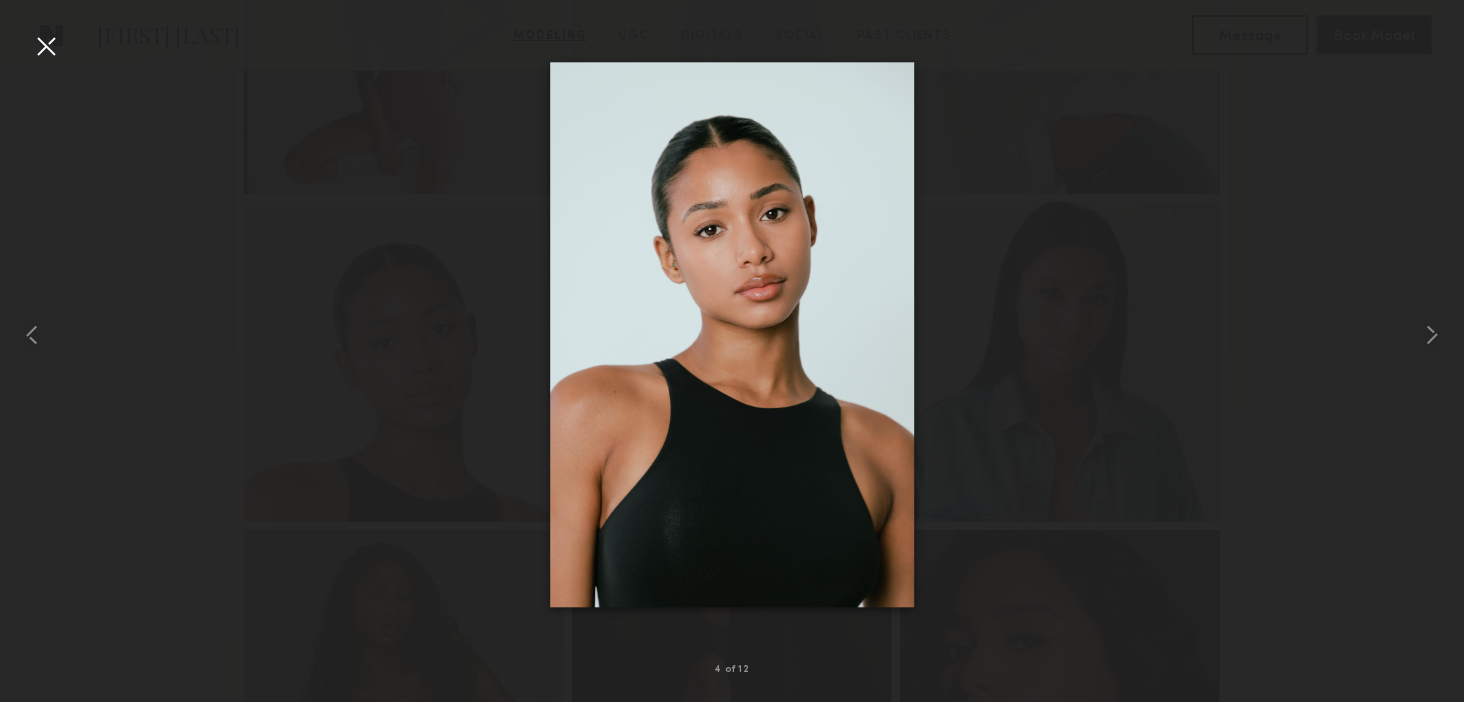 click at bounding box center [46, 46] 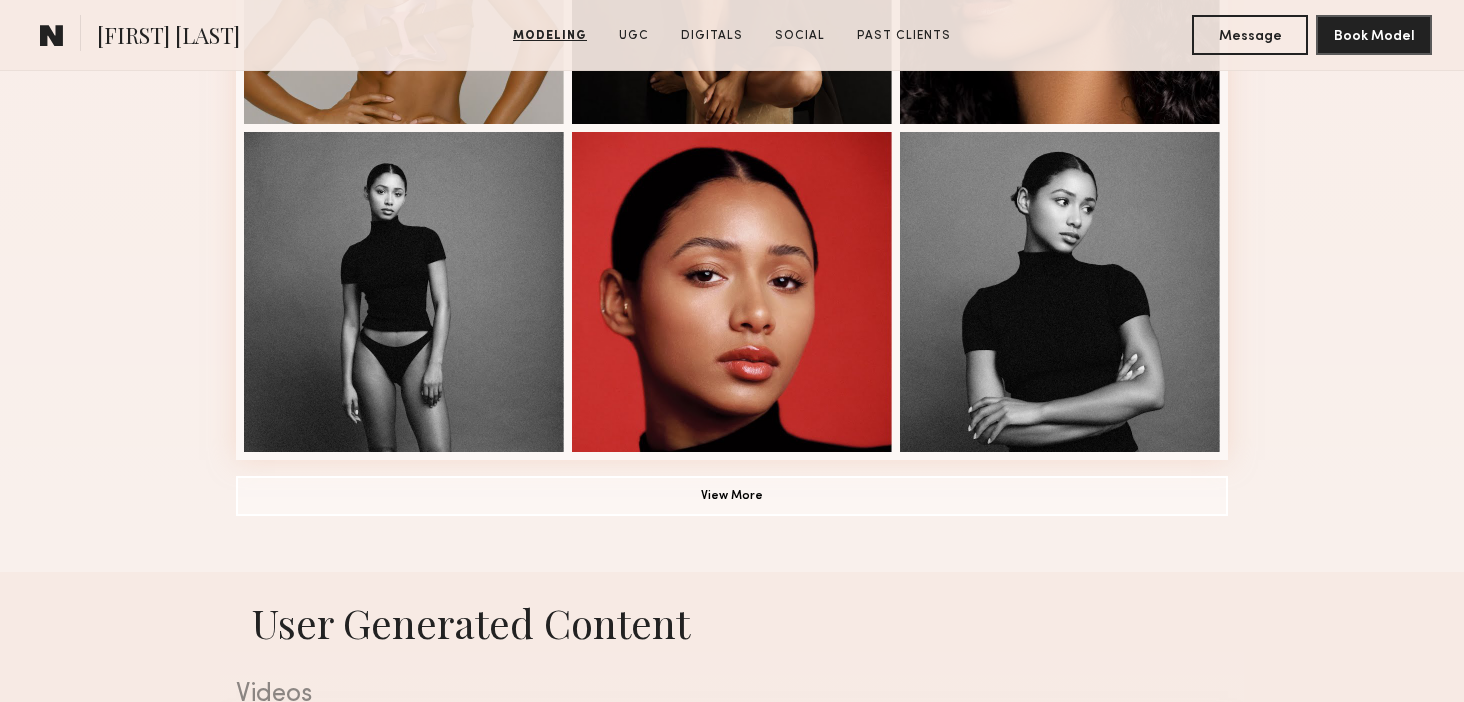 scroll, scrollTop: 1460, scrollLeft: 0, axis: vertical 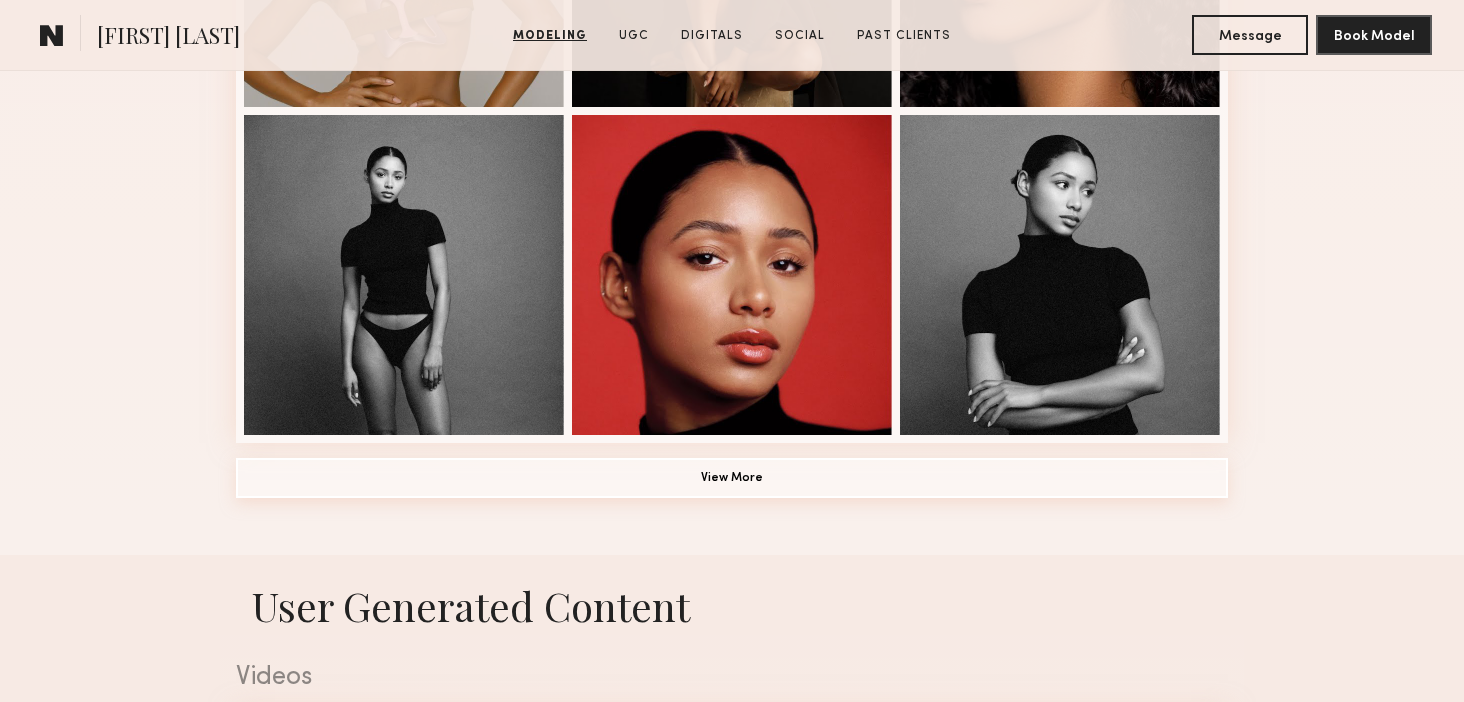 click on "View More" 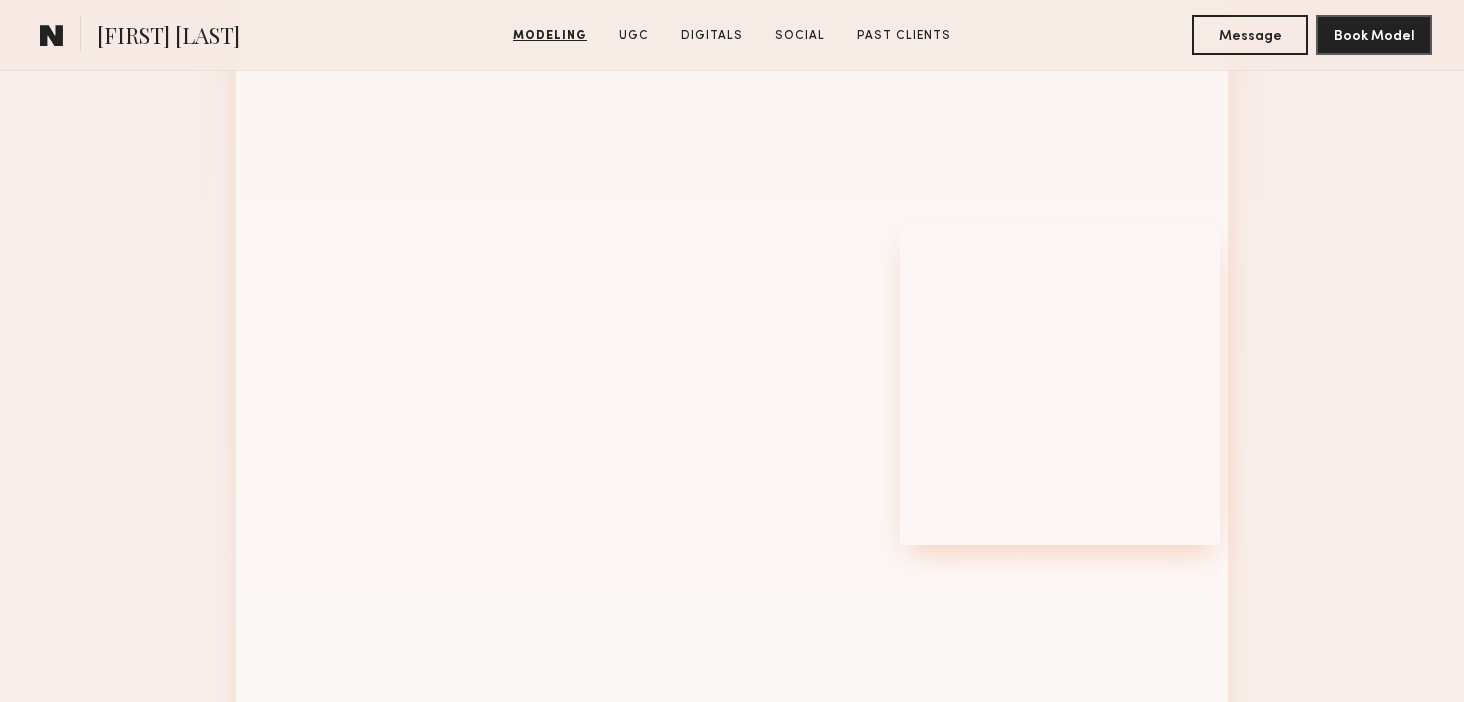 scroll, scrollTop: 2062, scrollLeft: 0, axis: vertical 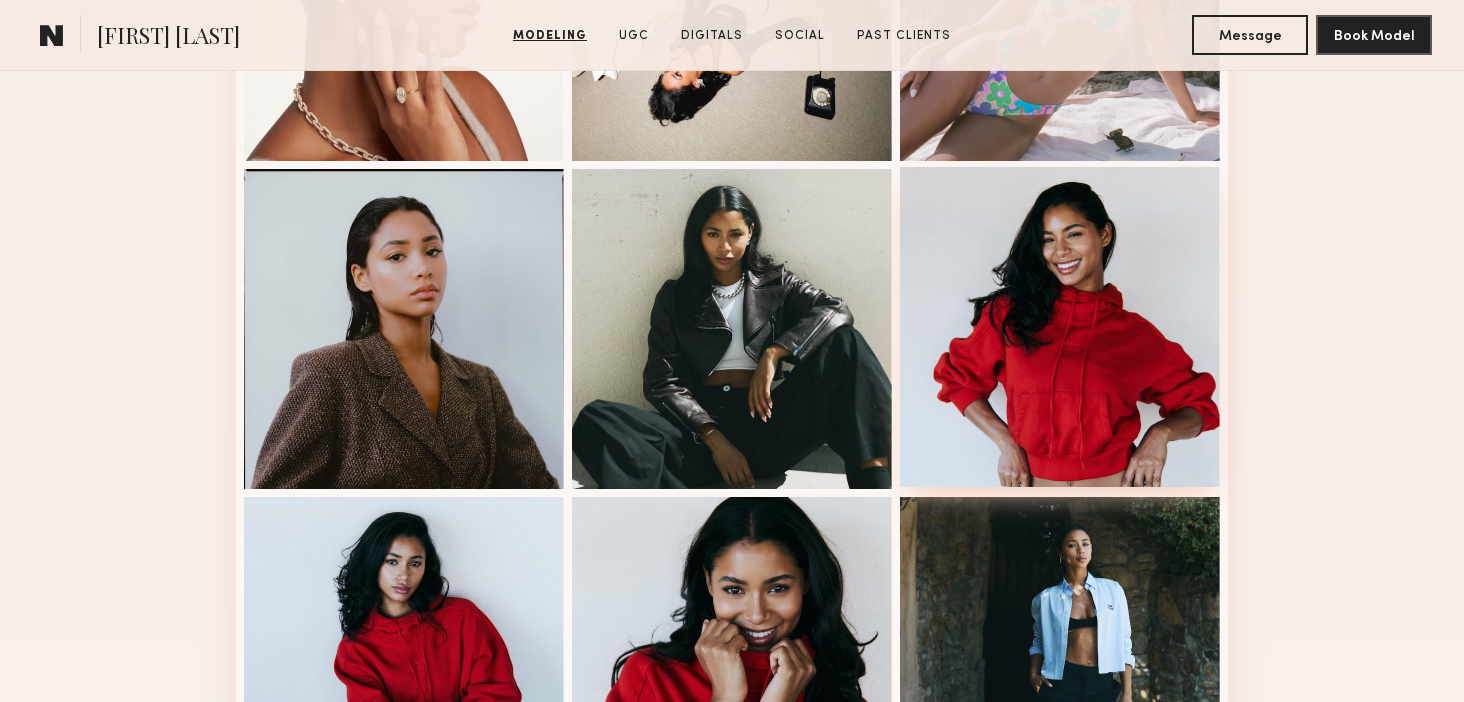 click at bounding box center (1060, 327) 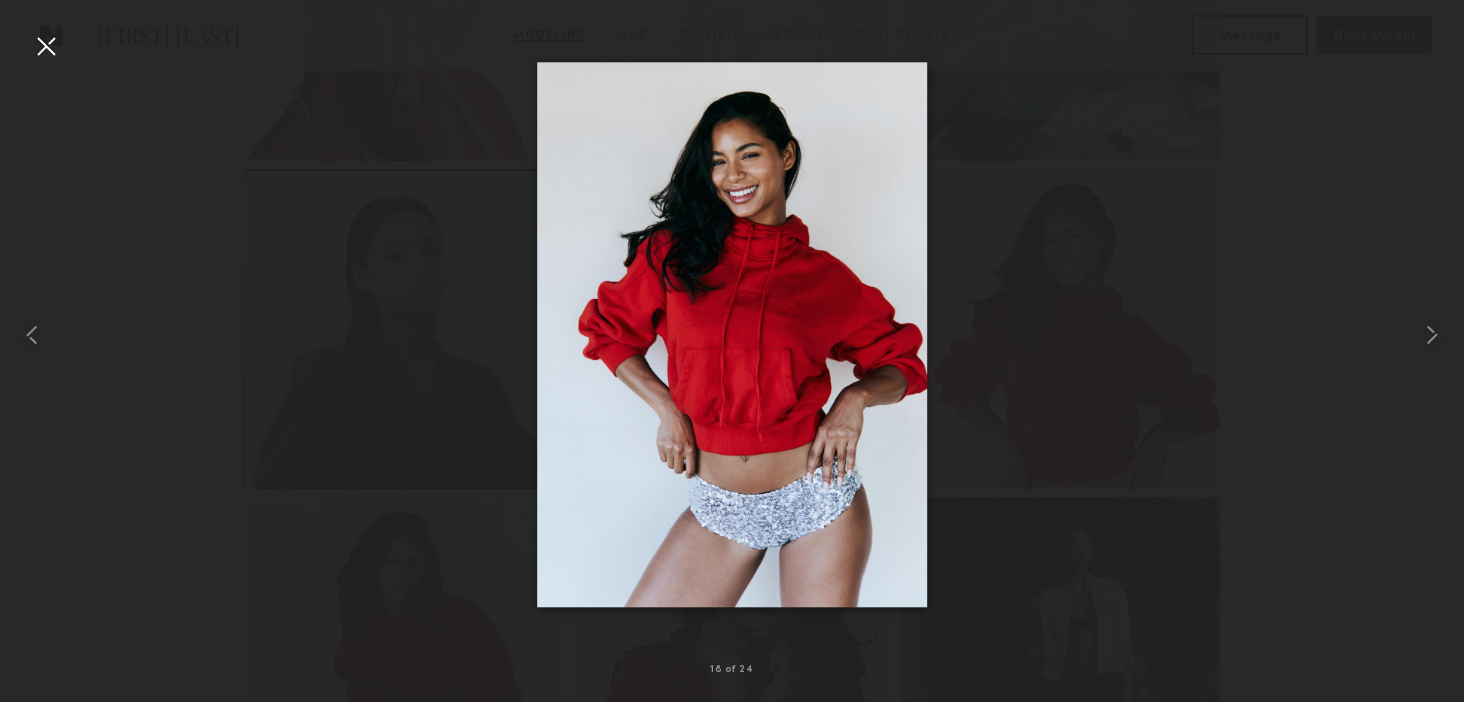 click at bounding box center [732, 335] 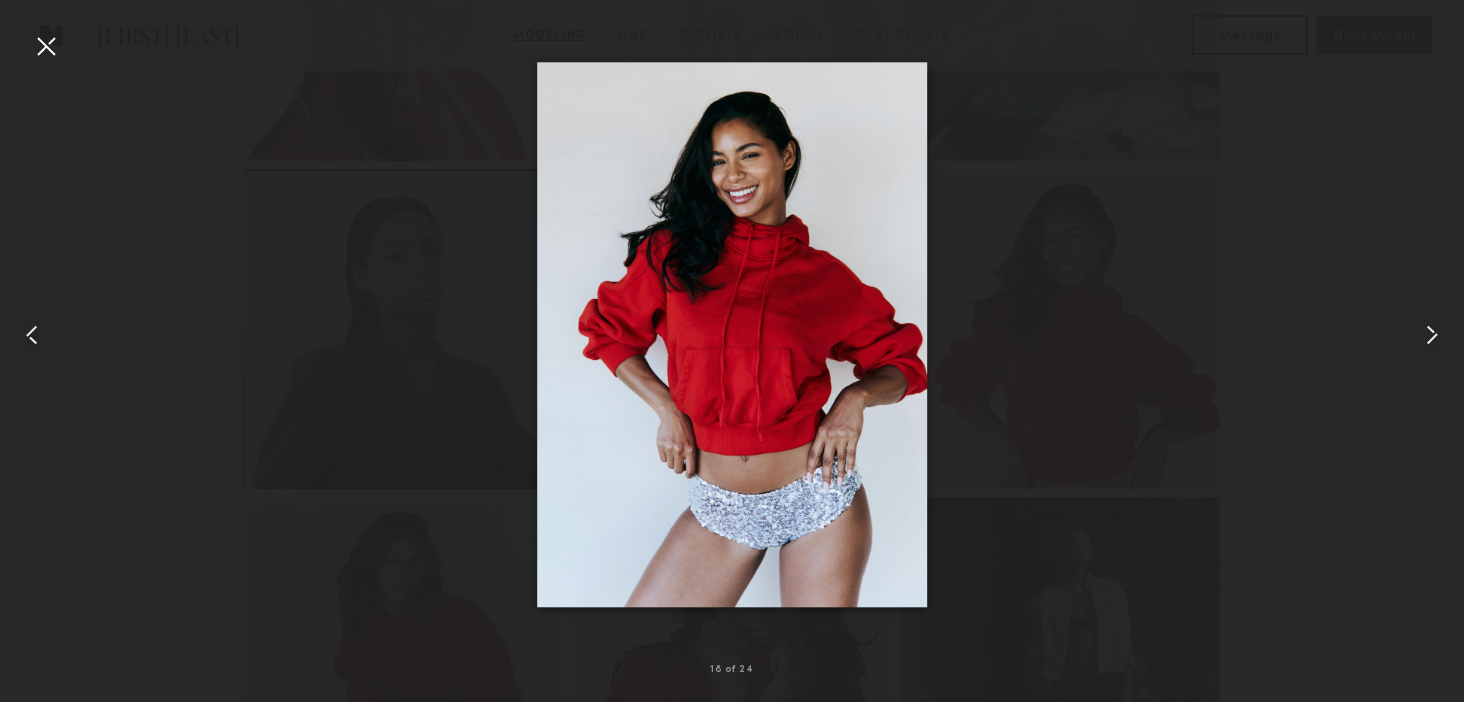 click at bounding box center (46, 46) 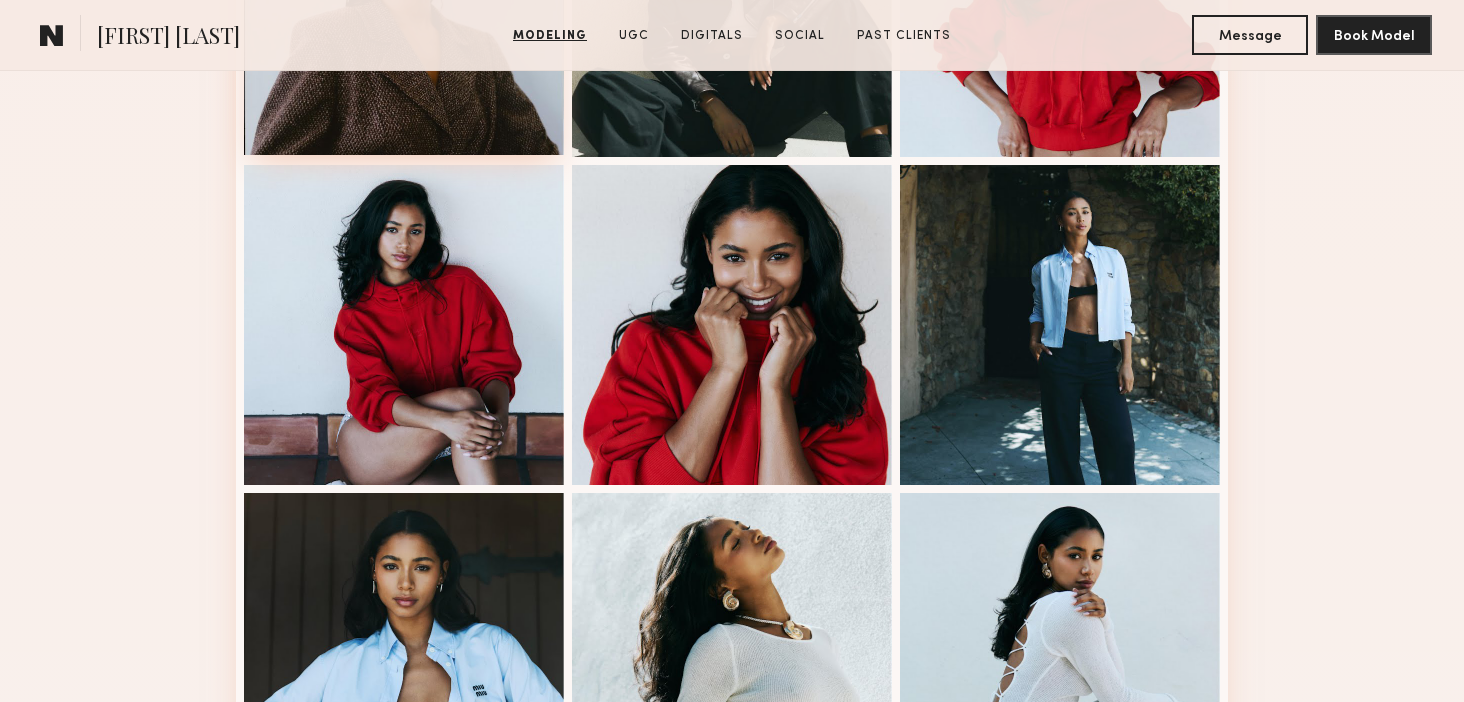 scroll, scrollTop: 2540, scrollLeft: 0, axis: vertical 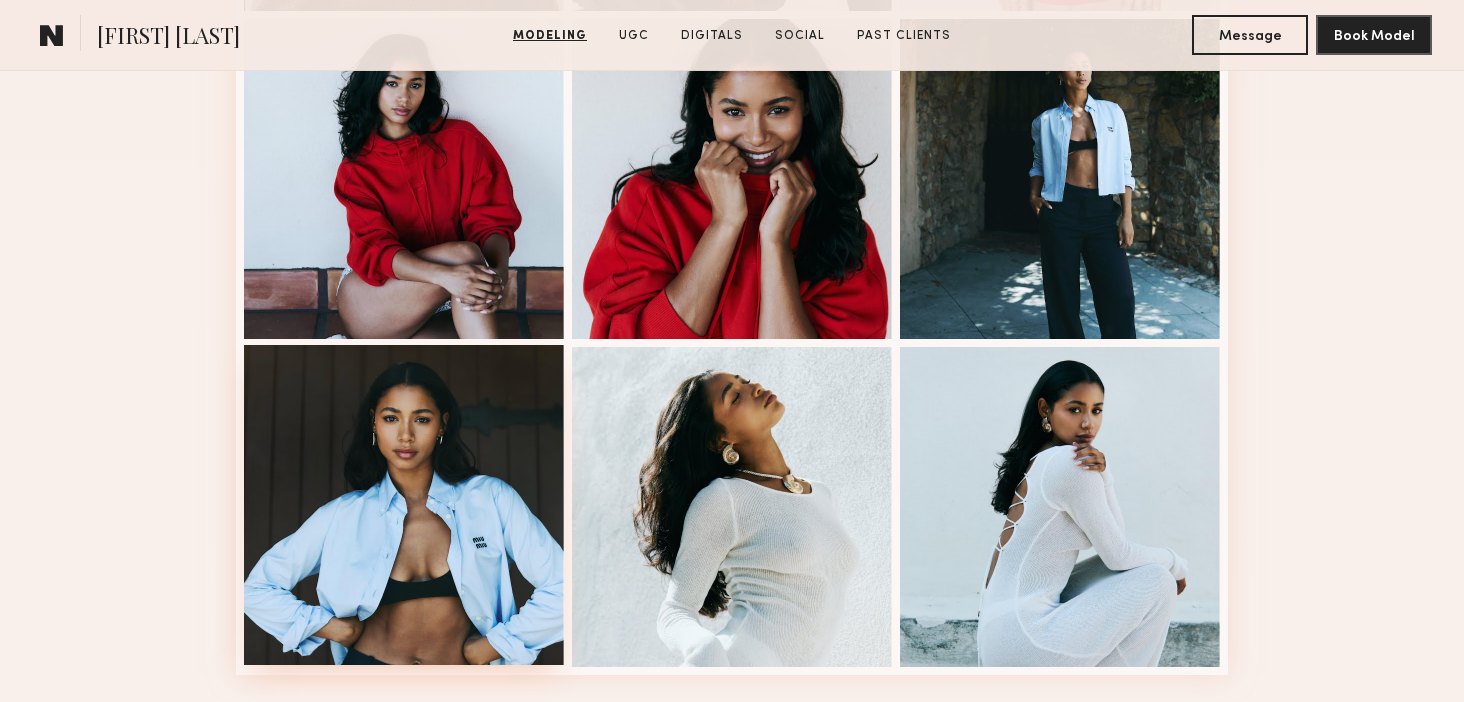 click at bounding box center [404, 505] 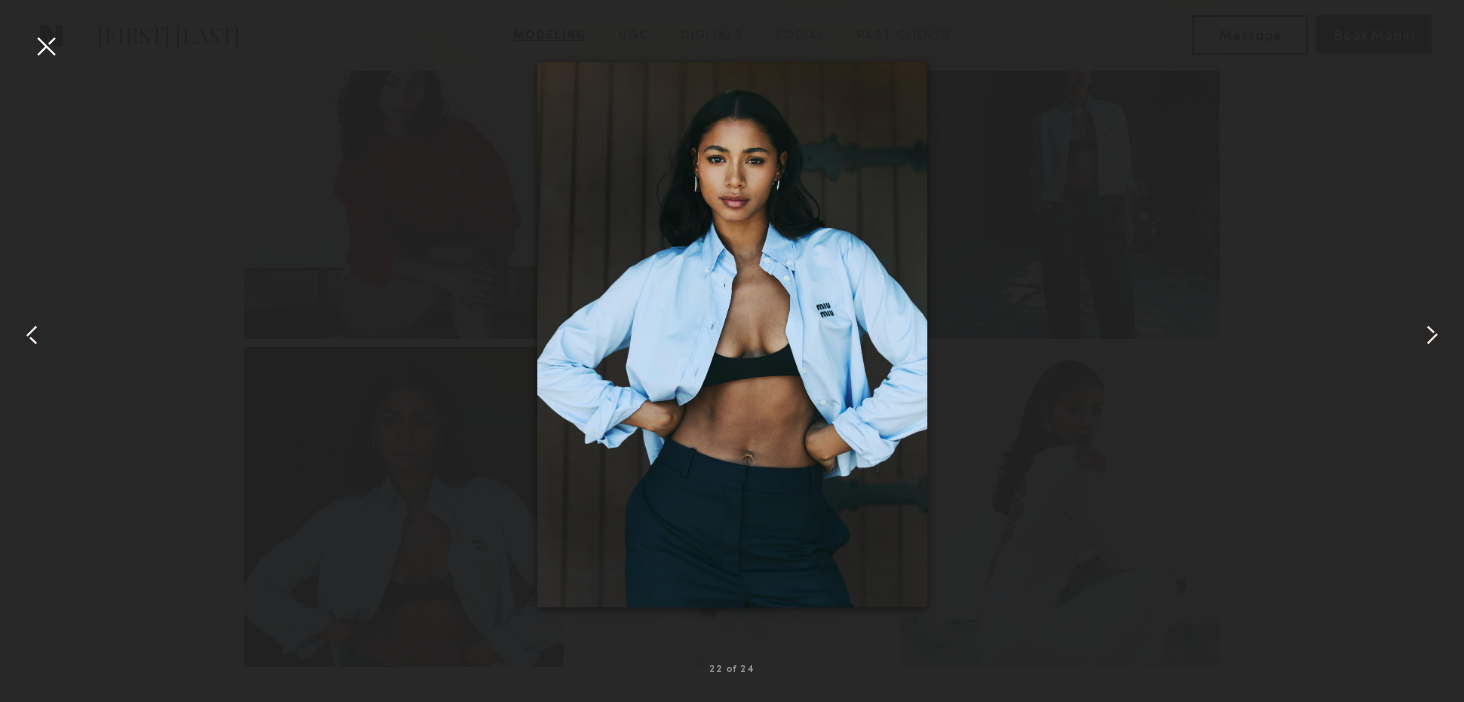 click at bounding box center [46, 46] 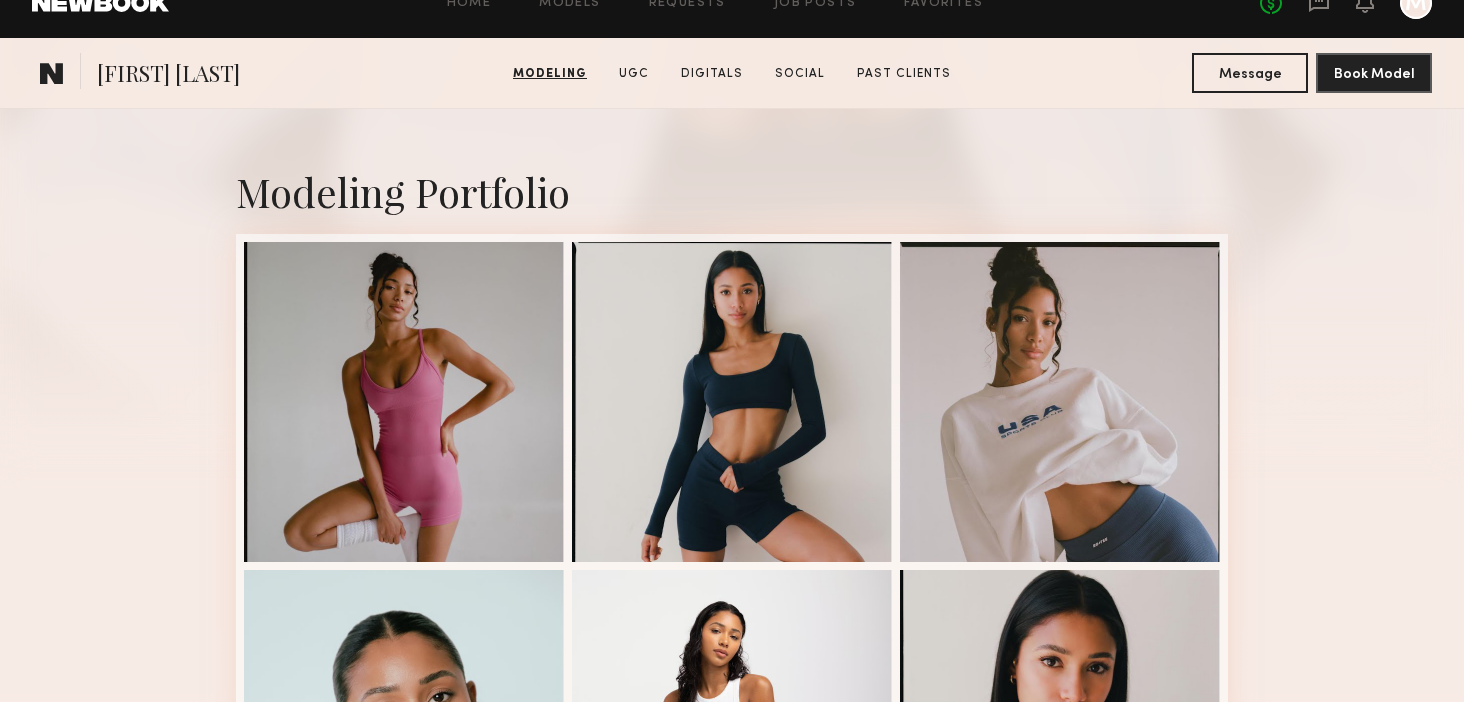 scroll, scrollTop: 0, scrollLeft: 0, axis: both 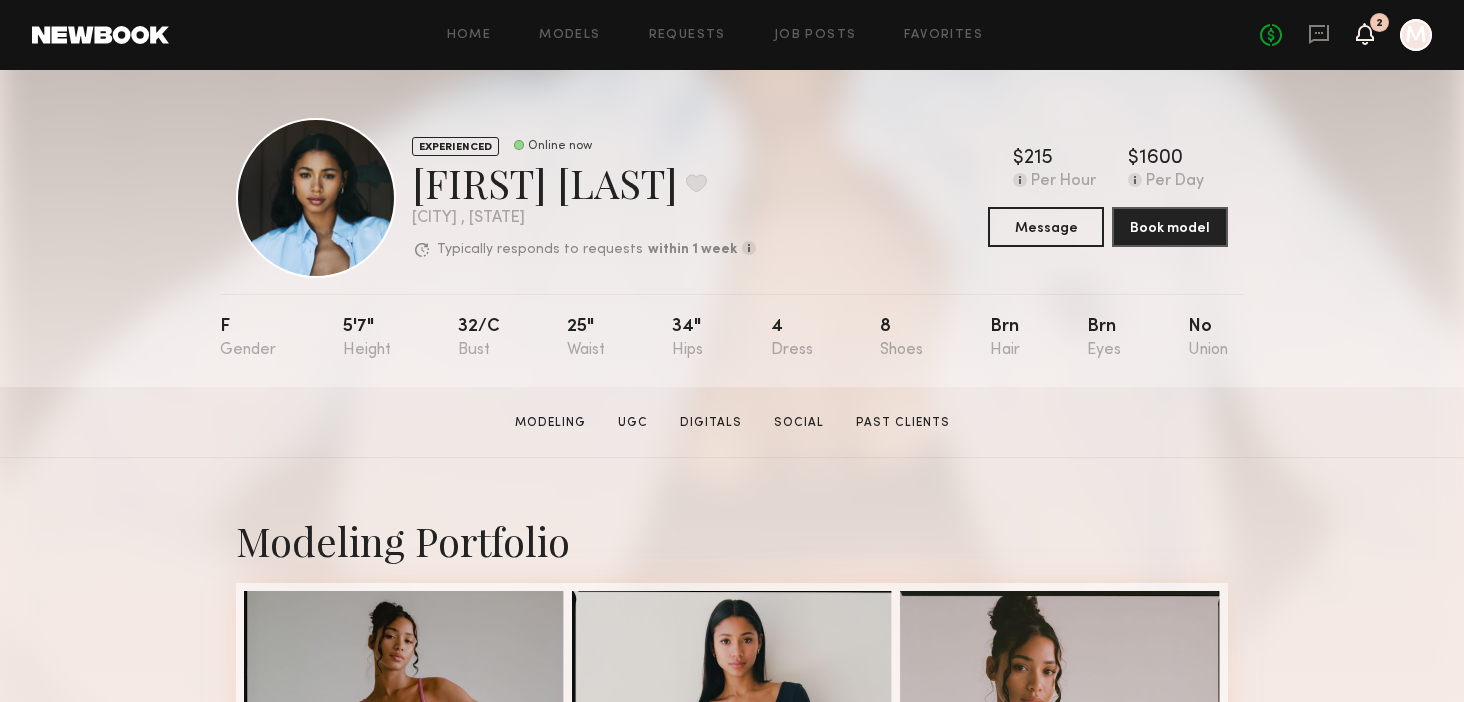 click 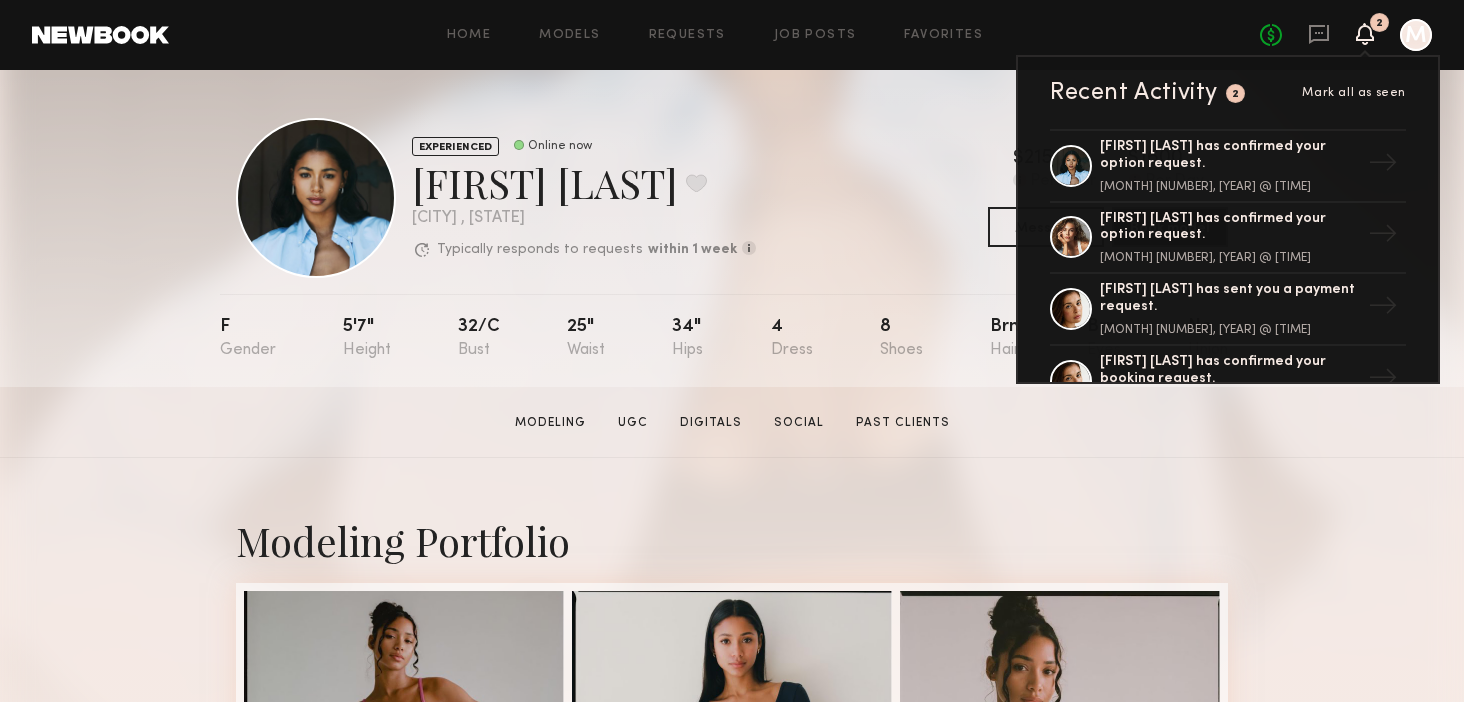 click 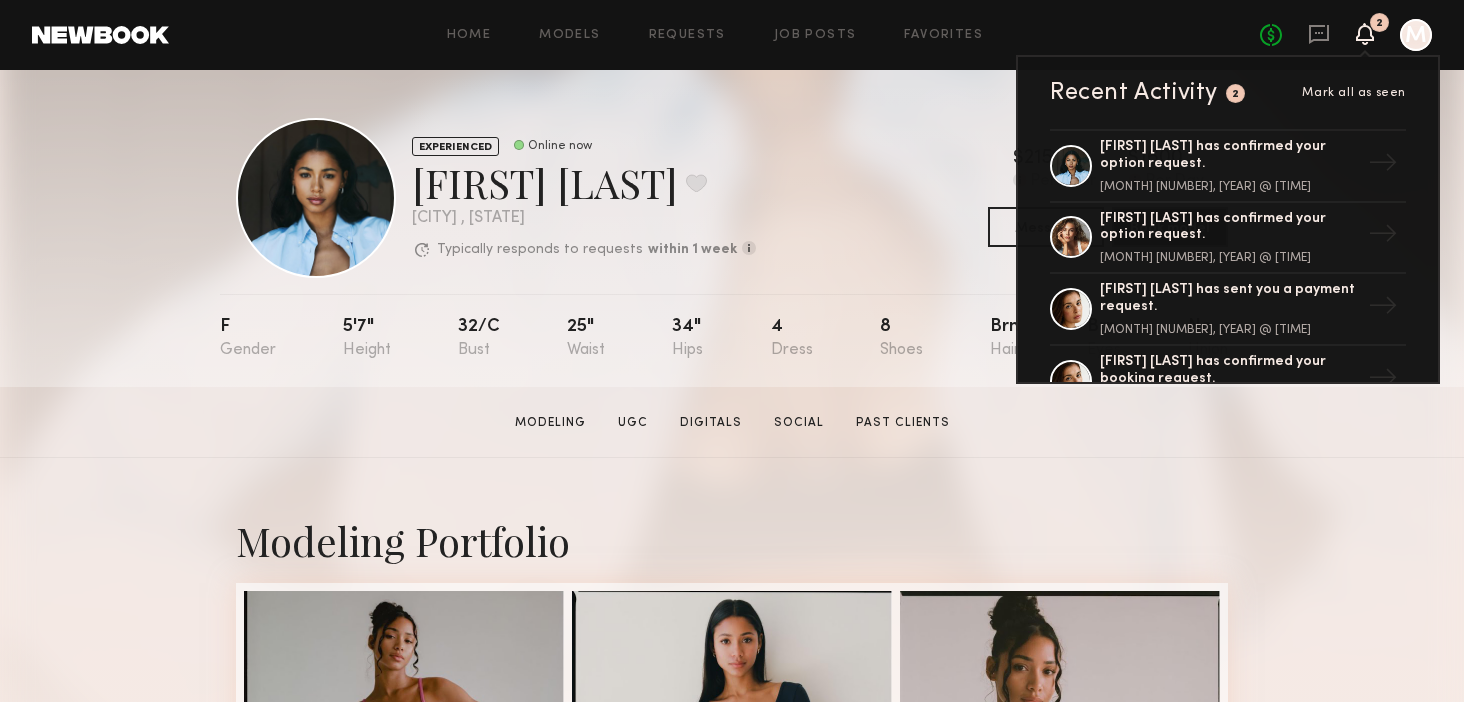 click on "EXPERIENCED Online now  Alexandria R.  Favorite Los Angeles , CA  Typically responds to requests  within 1 week  How quickly the model responds to new   requests, on average. For best results,   start new talent interactions with a   request and use messages to add or   collect additional info.  Typically responds: within 1 week Online now  $   Typical rate set by model.  Can vary by project & usage.  215 Per Hour  $   Typical rate set by model.  Can vary by project & usage.  1600 Per Day  Message  Book model" 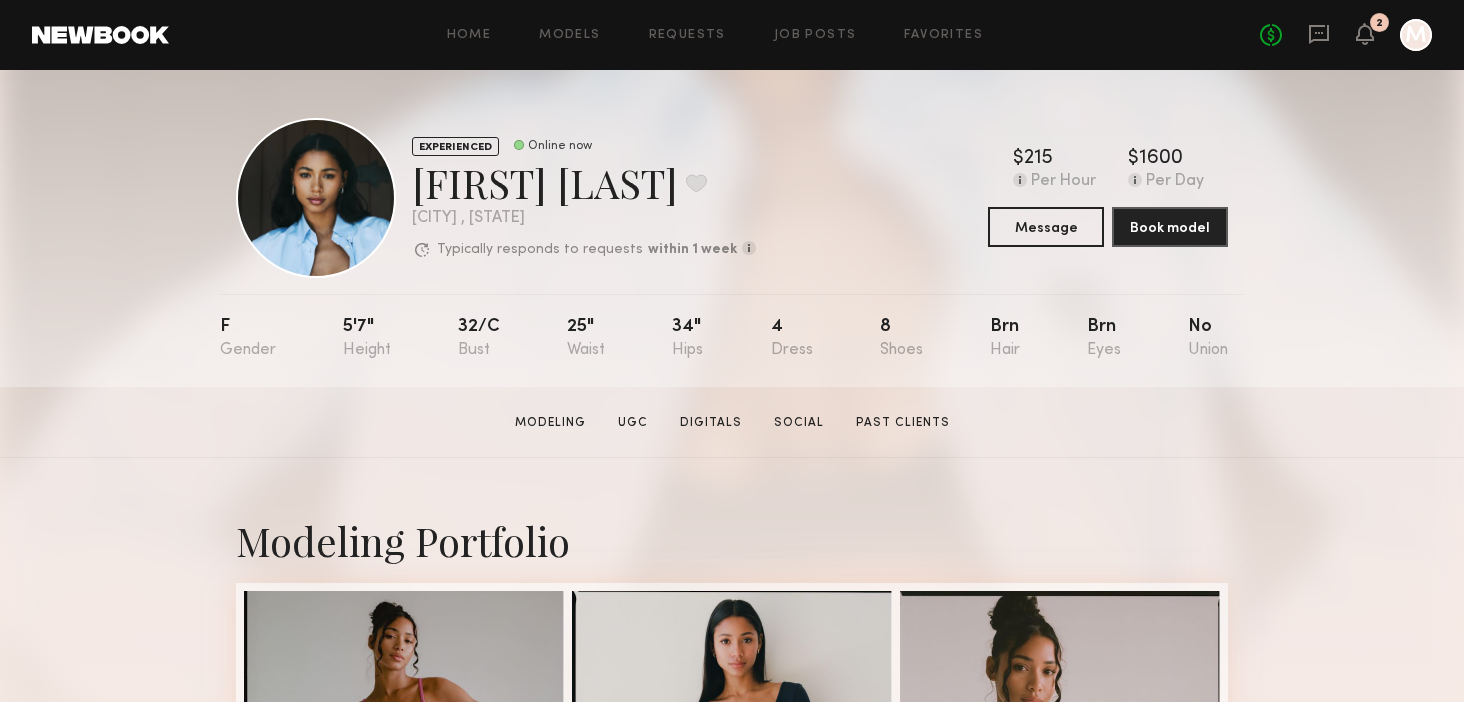 click on "Home Models Requests Job Posts Favorites Sign Out No fees up to $5,000 2 M" 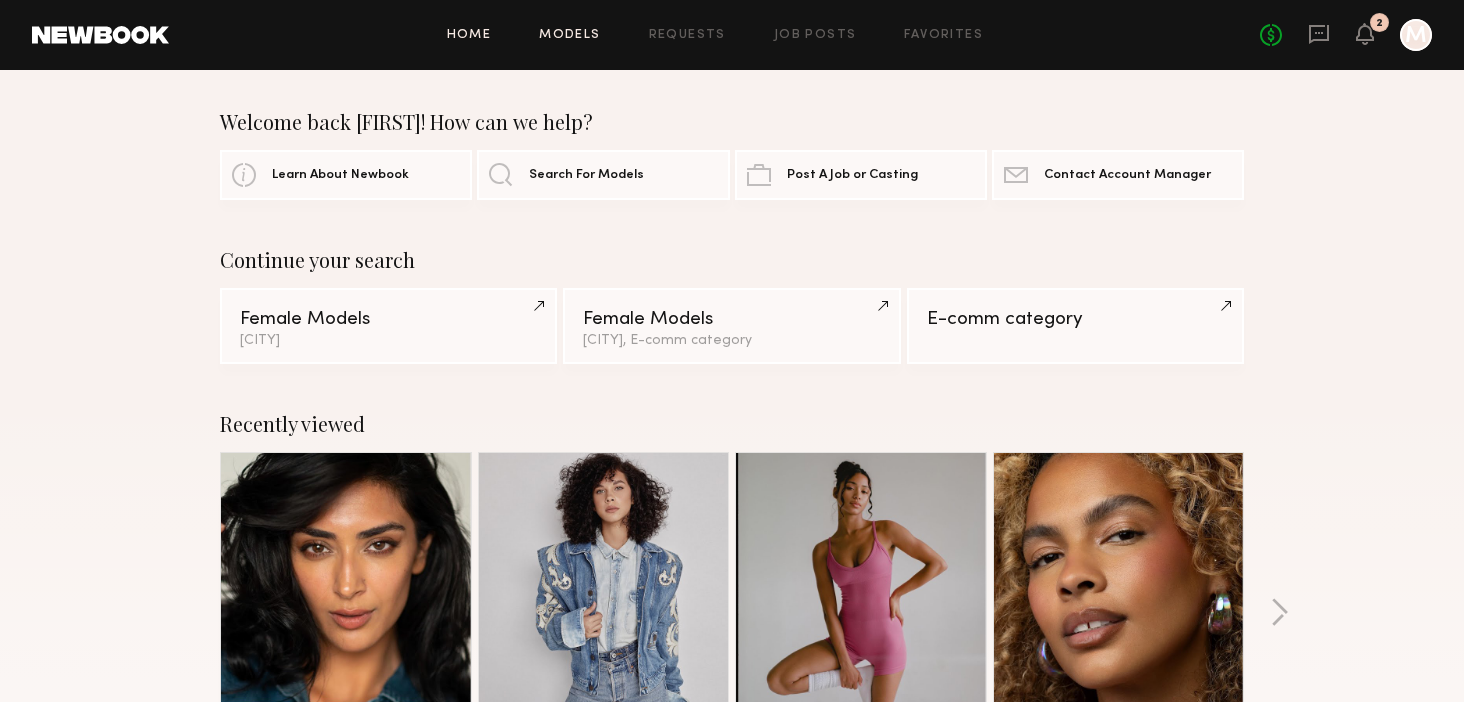 click on "Models" 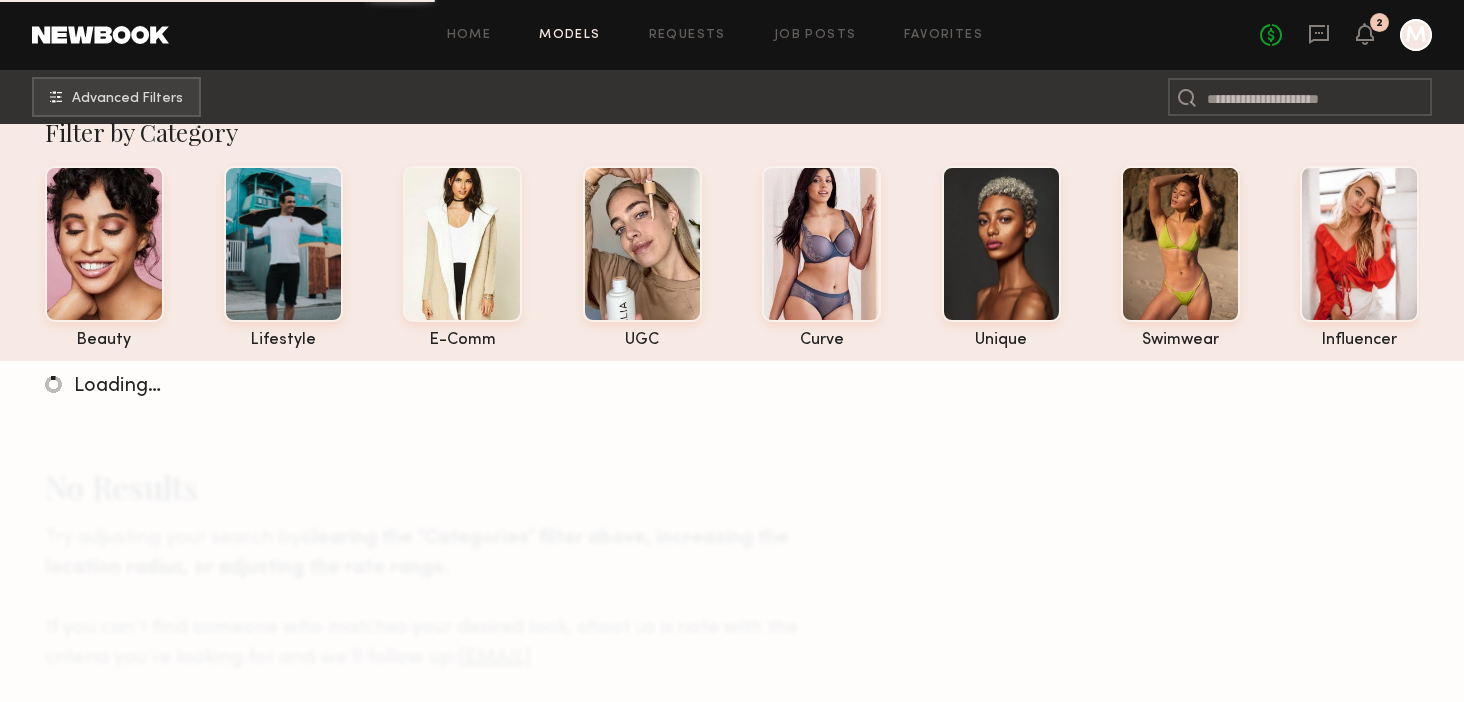 scroll, scrollTop: 0, scrollLeft: 0, axis: both 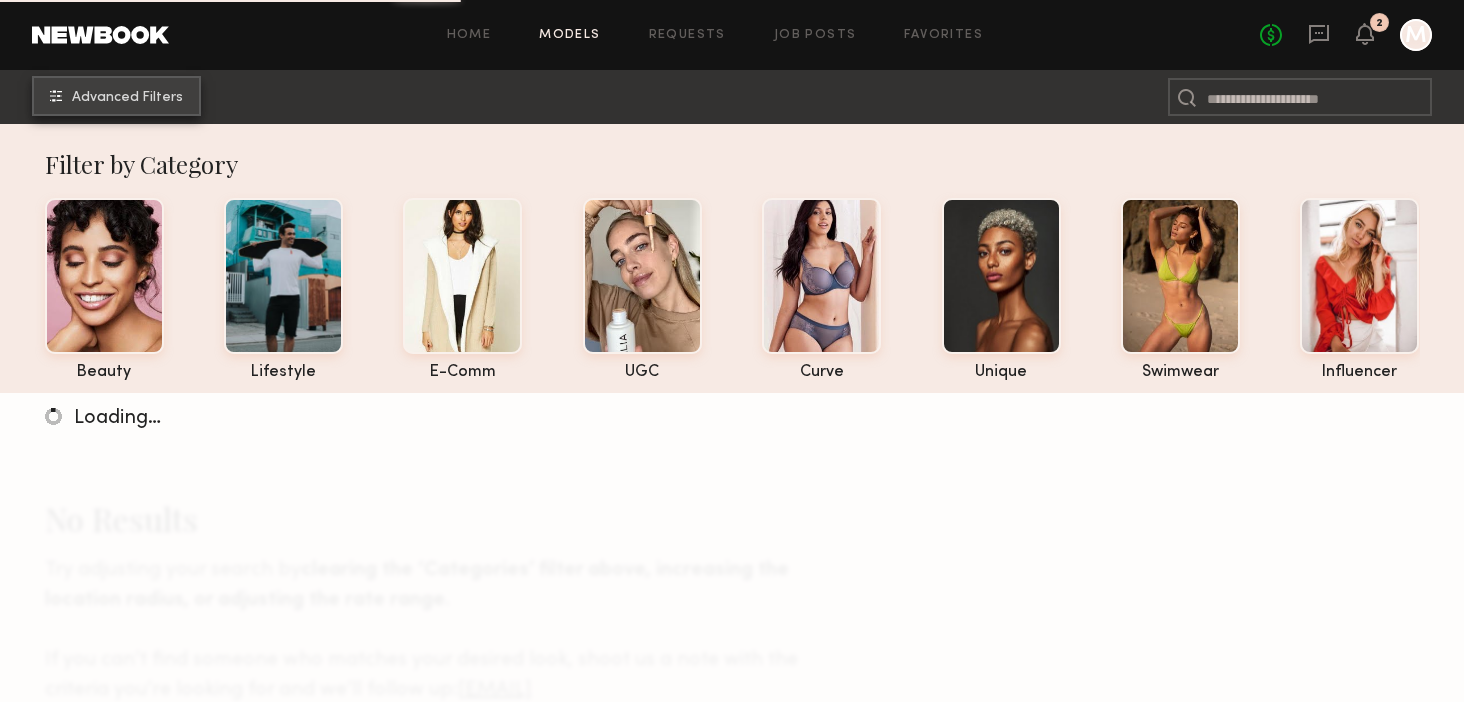 click on "Advanced Filters" 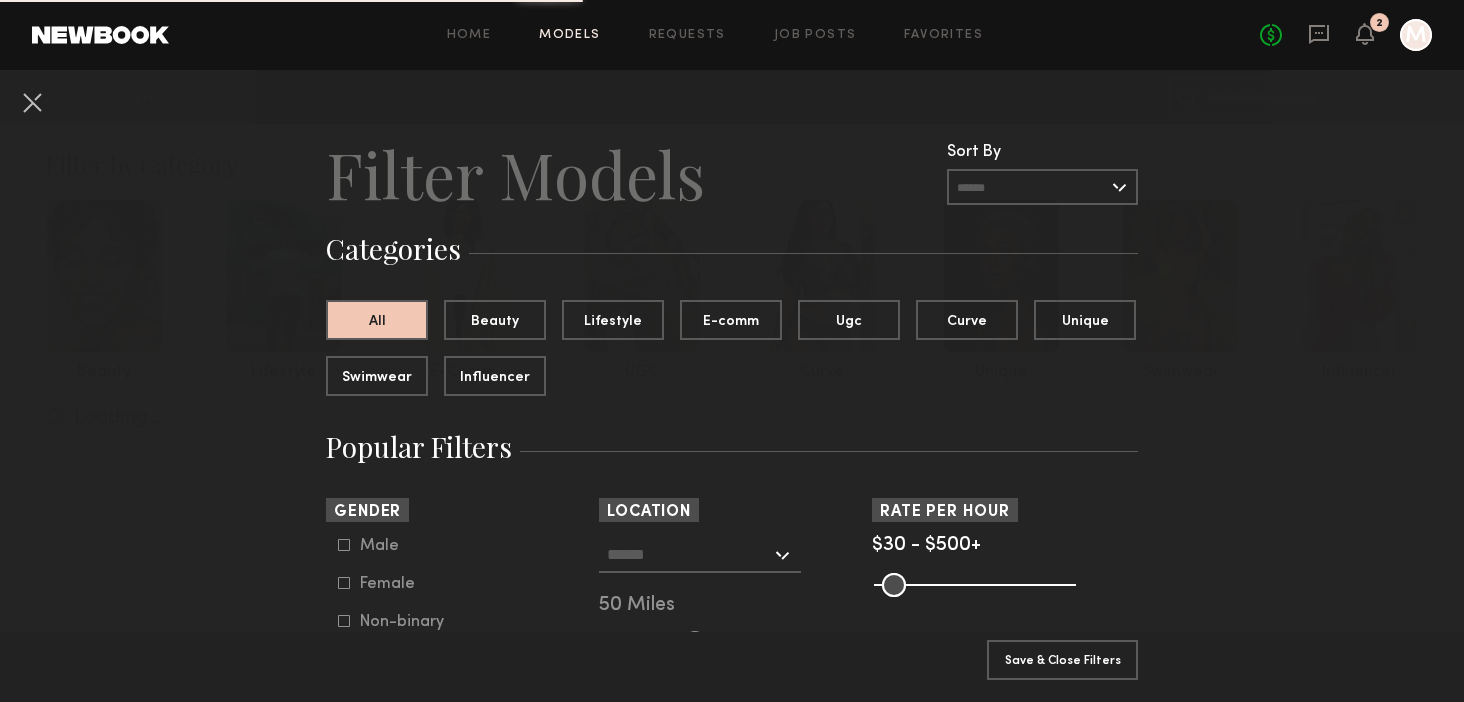 click 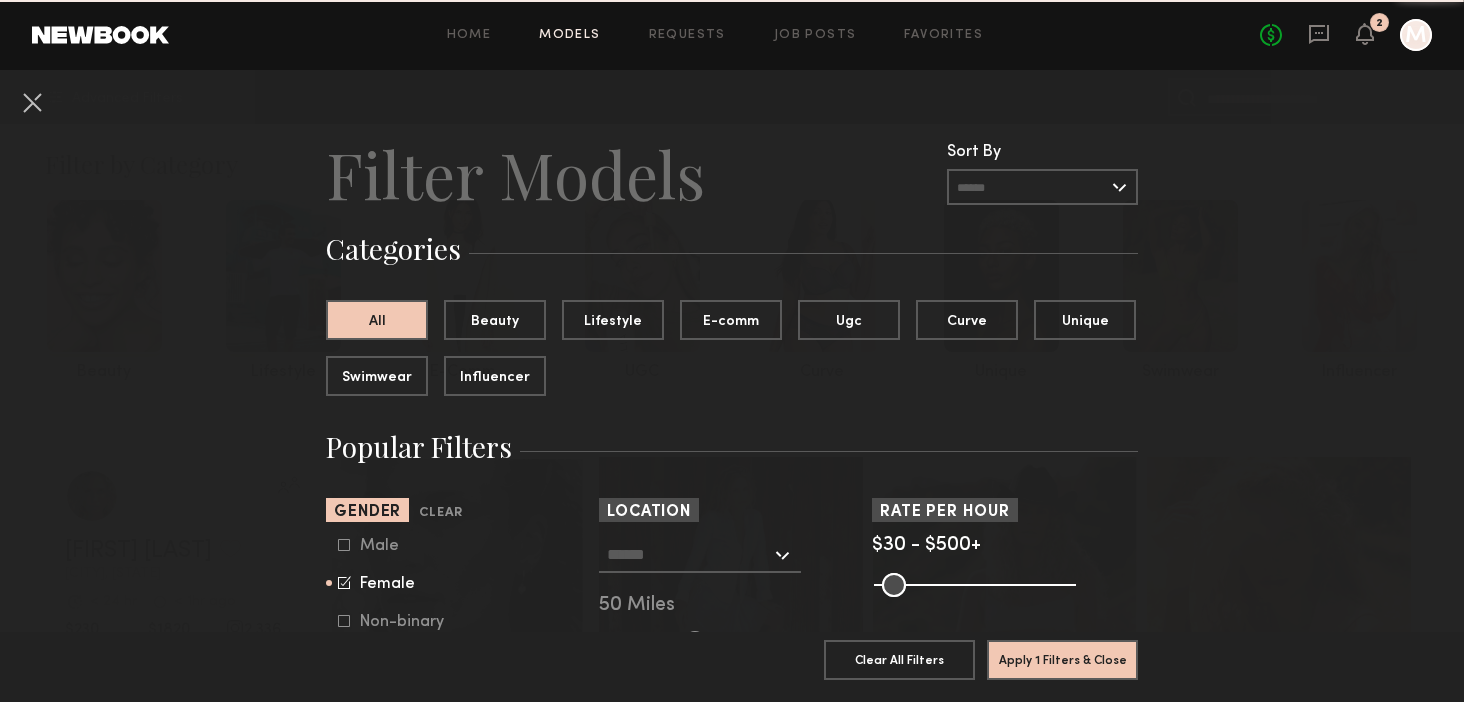 click 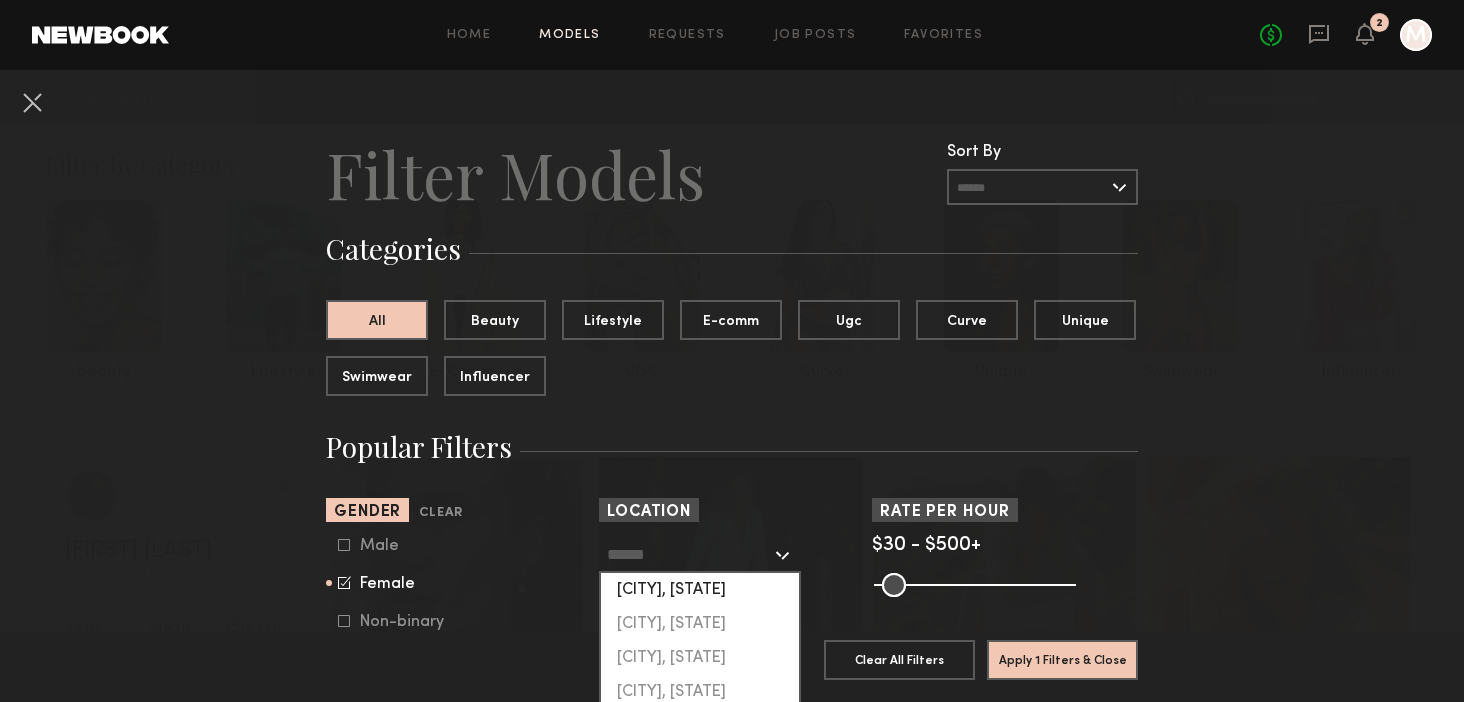 click on "Los Angeles, CA" 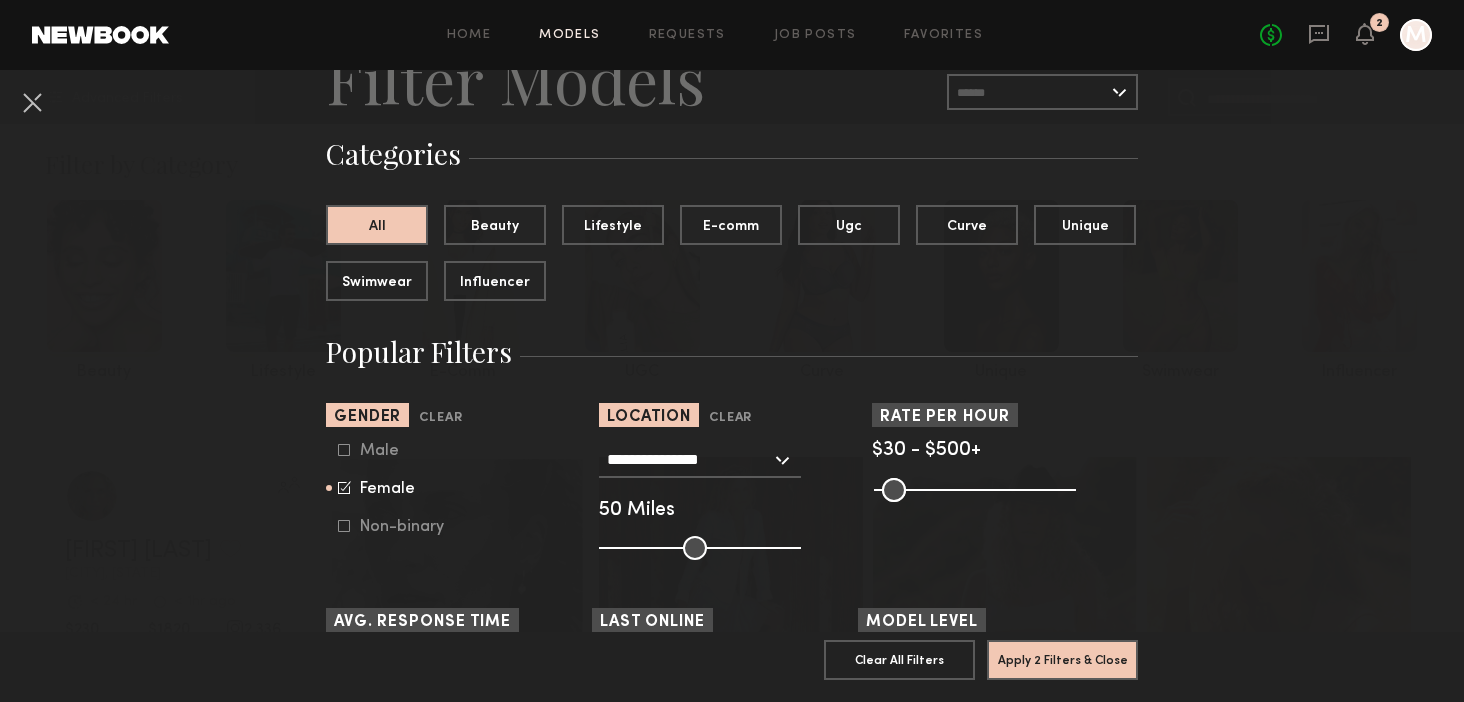 scroll, scrollTop: 98, scrollLeft: 0, axis: vertical 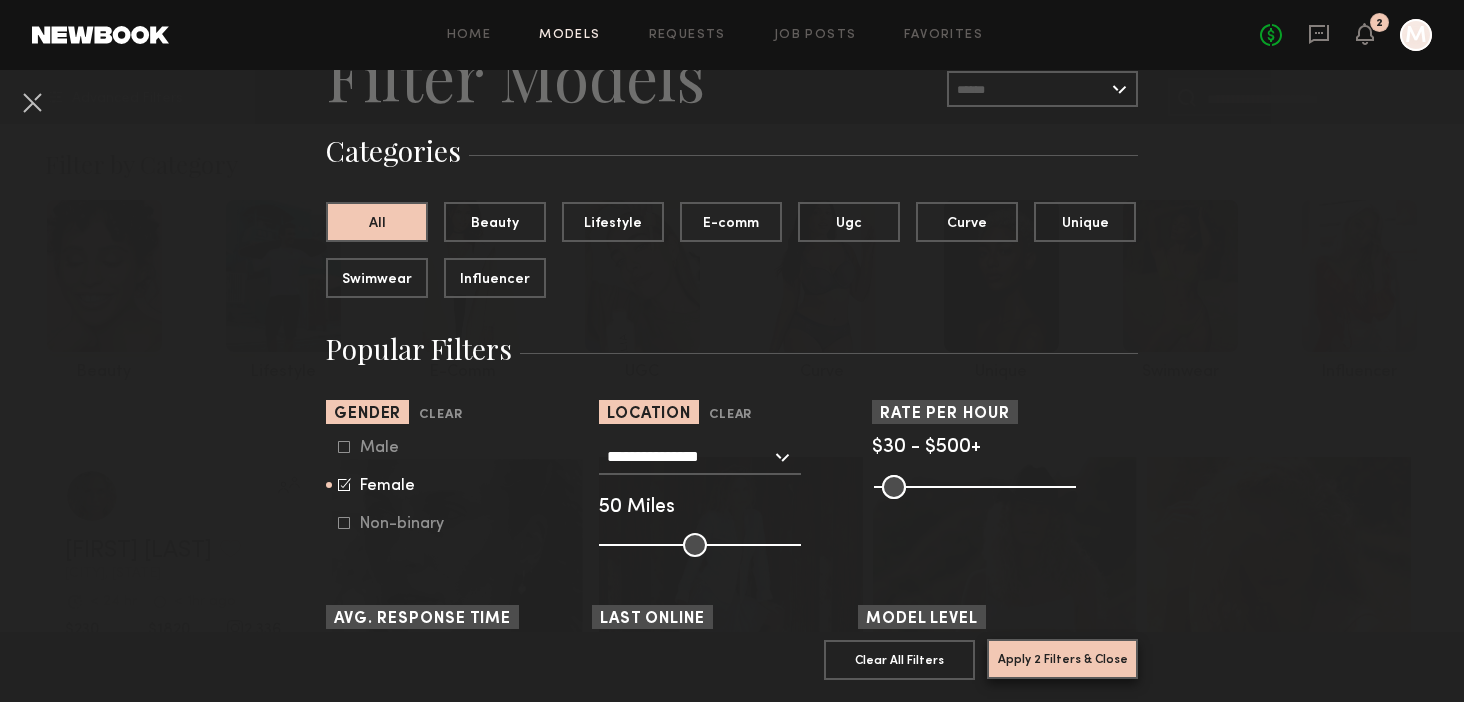 click on "Apply 2 Filters & Close" 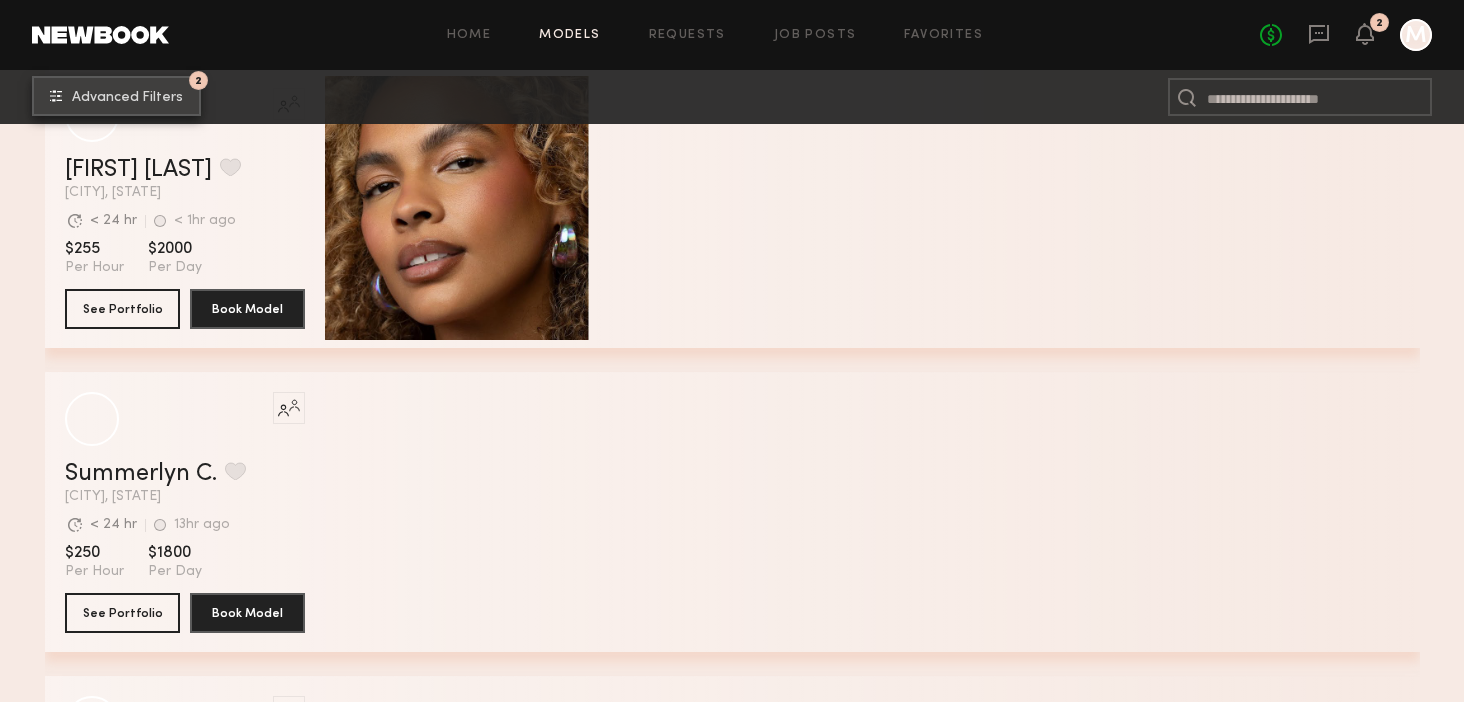 scroll, scrollTop: 20858, scrollLeft: 0, axis: vertical 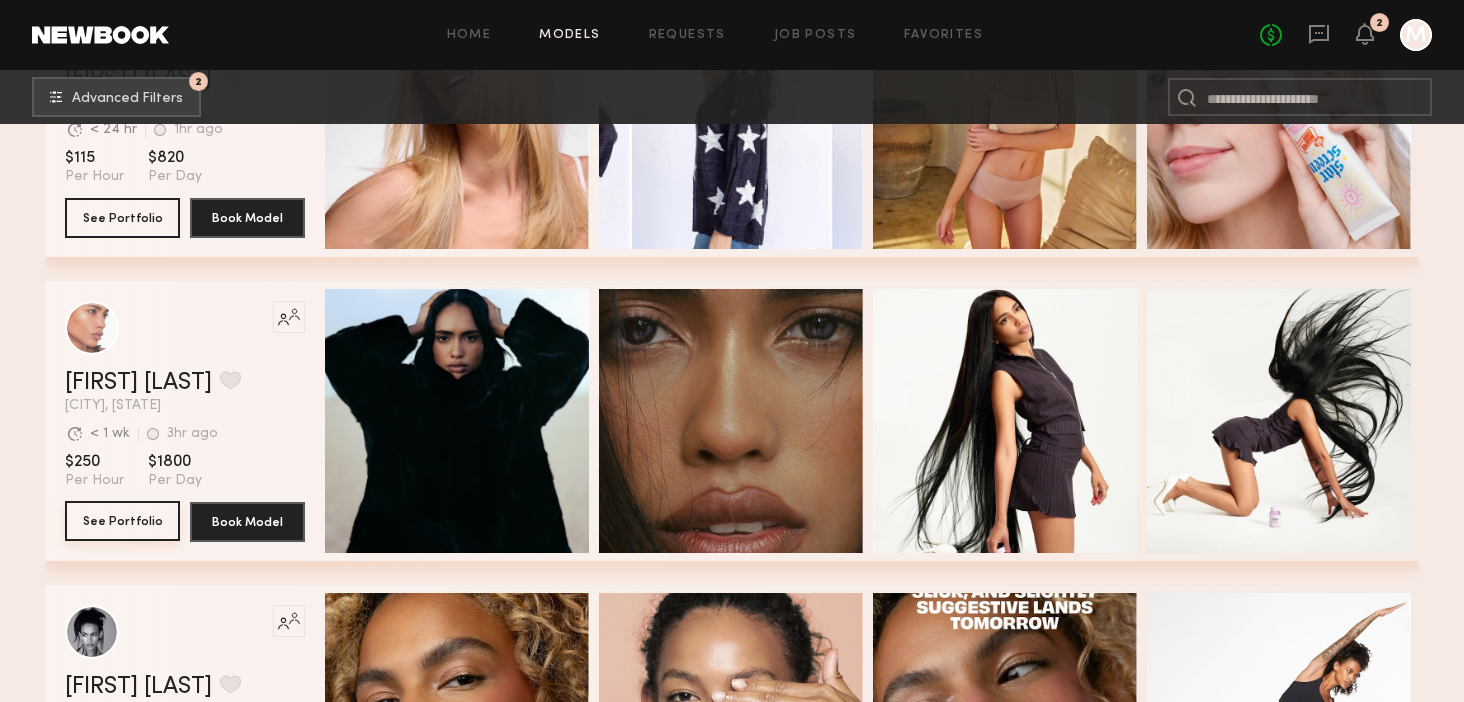 click on "See Portfolio" 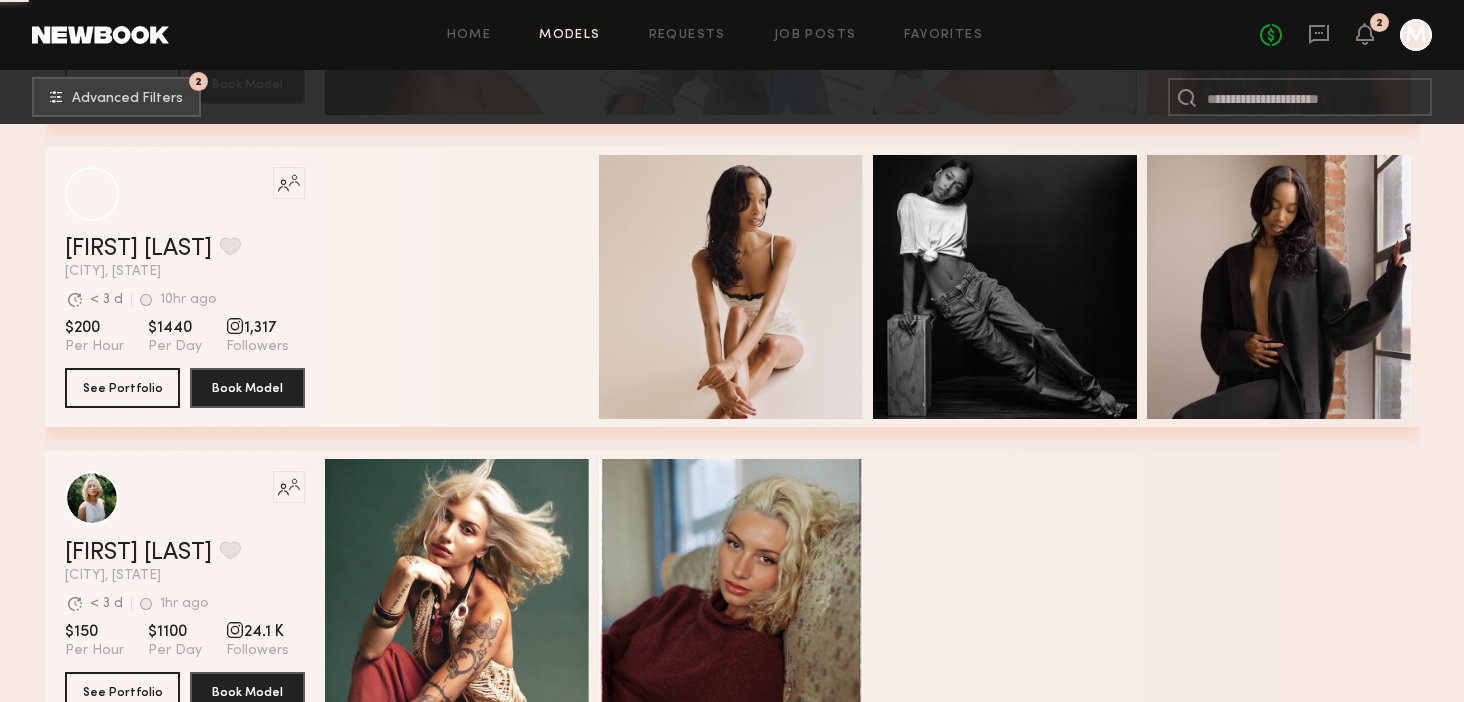scroll, scrollTop: 31995, scrollLeft: 0, axis: vertical 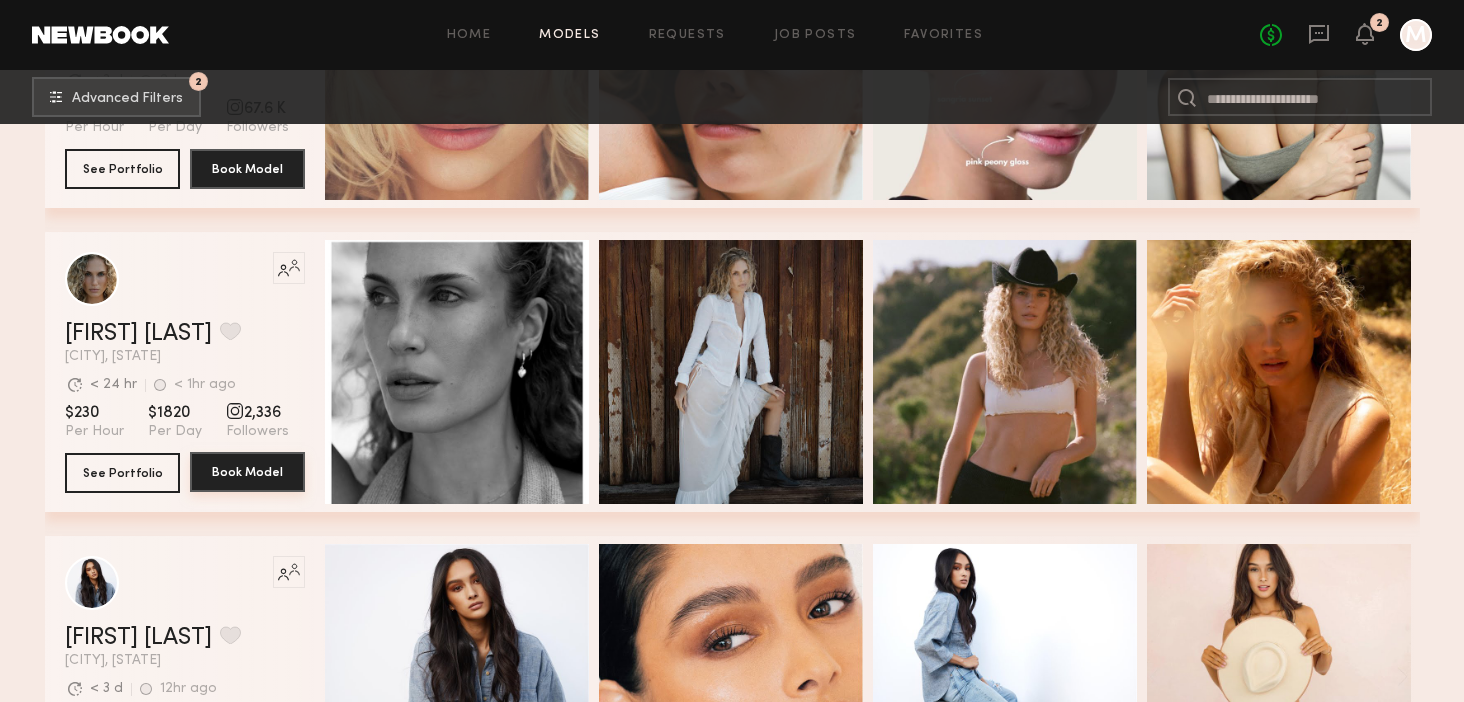 click on "Book Model" 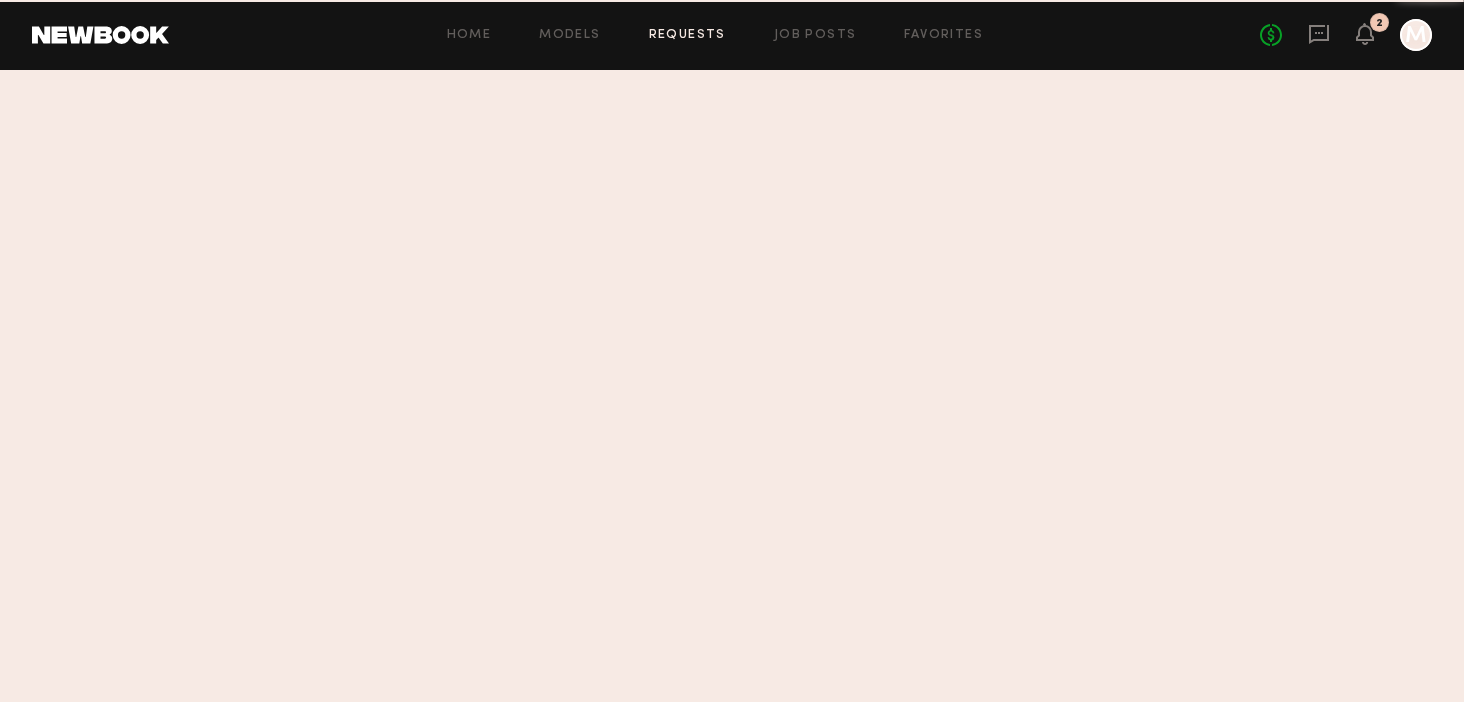 scroll, scrollTop: 0, scrollLeft: 0, axis: both 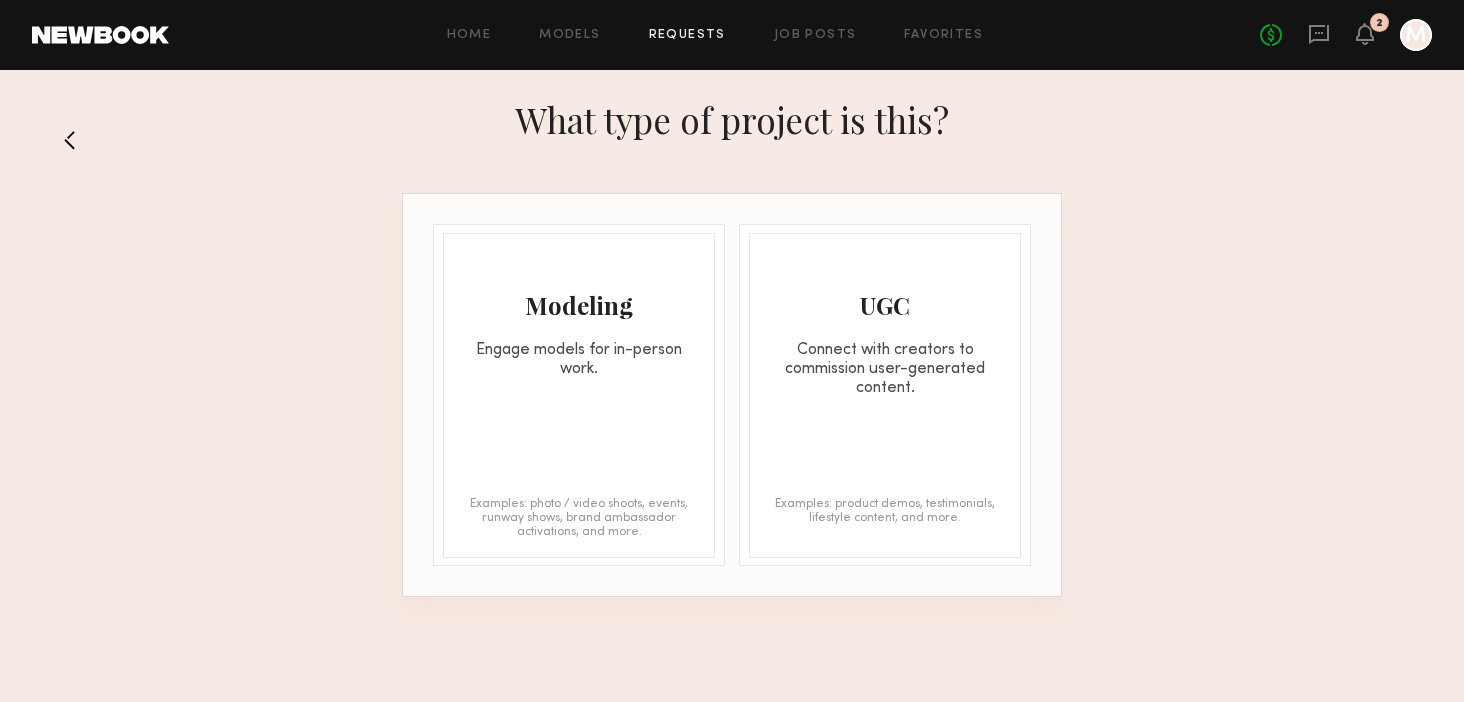 click on "Modeling Engage models for in-person work. Examples: photo / video shoots, events, runway shows, brand ambassador activations, and more." 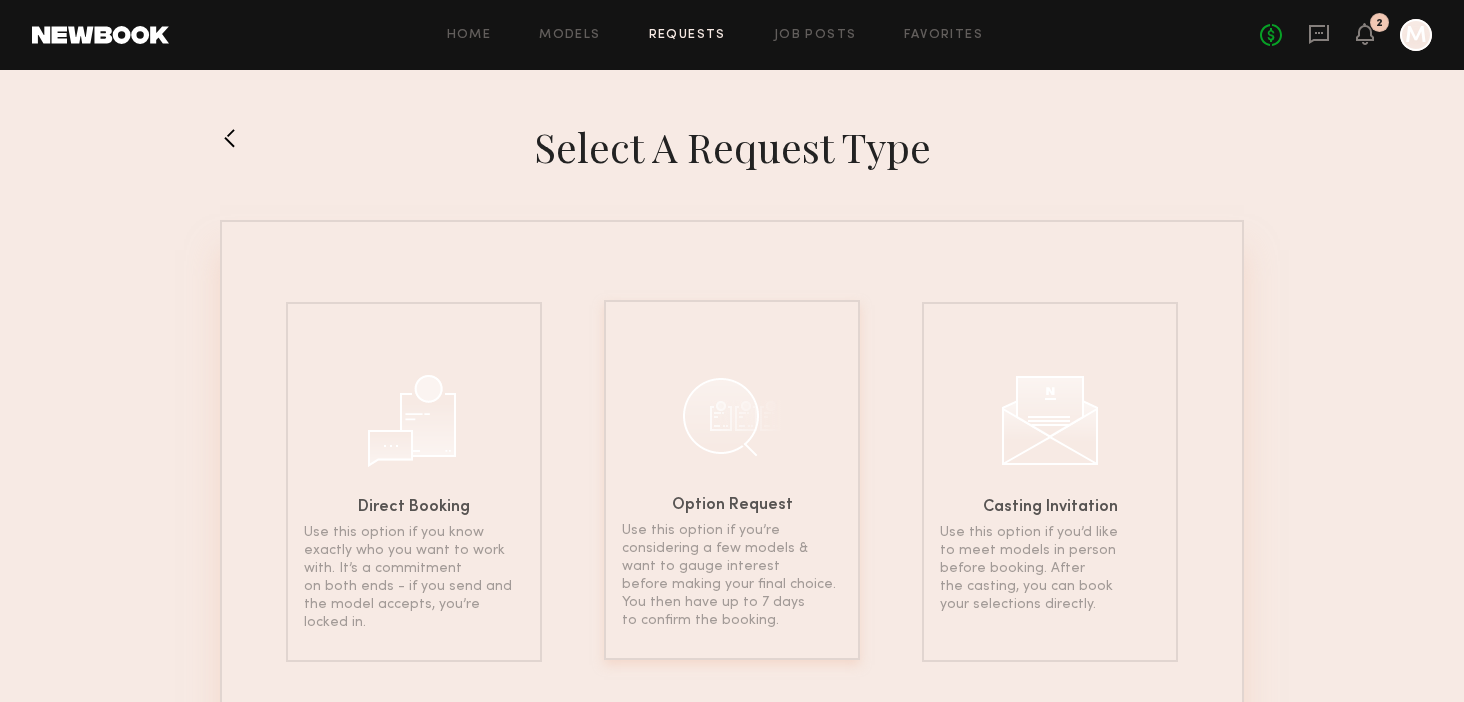 click 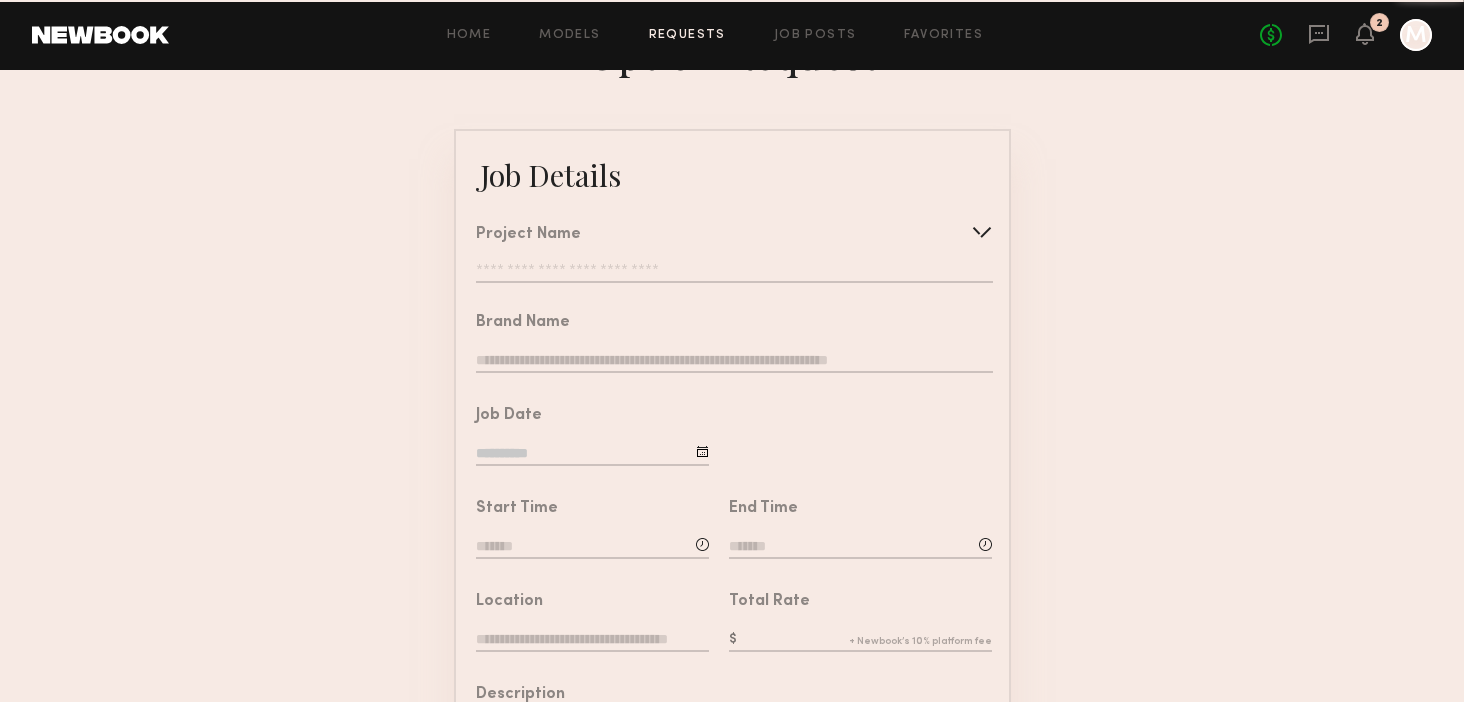 scroll, scrollTop: 94, scrollLeft: 0, axis: vertical 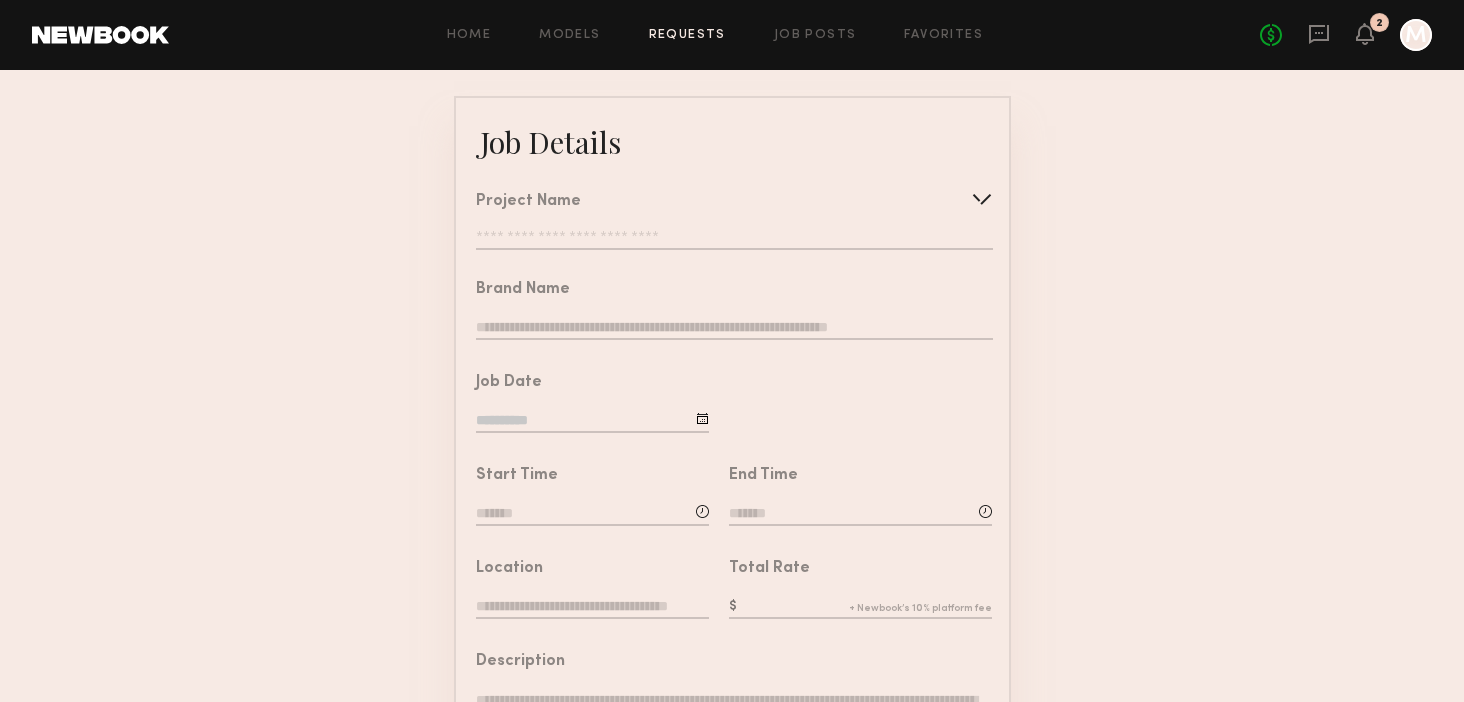 click on "Project Name" 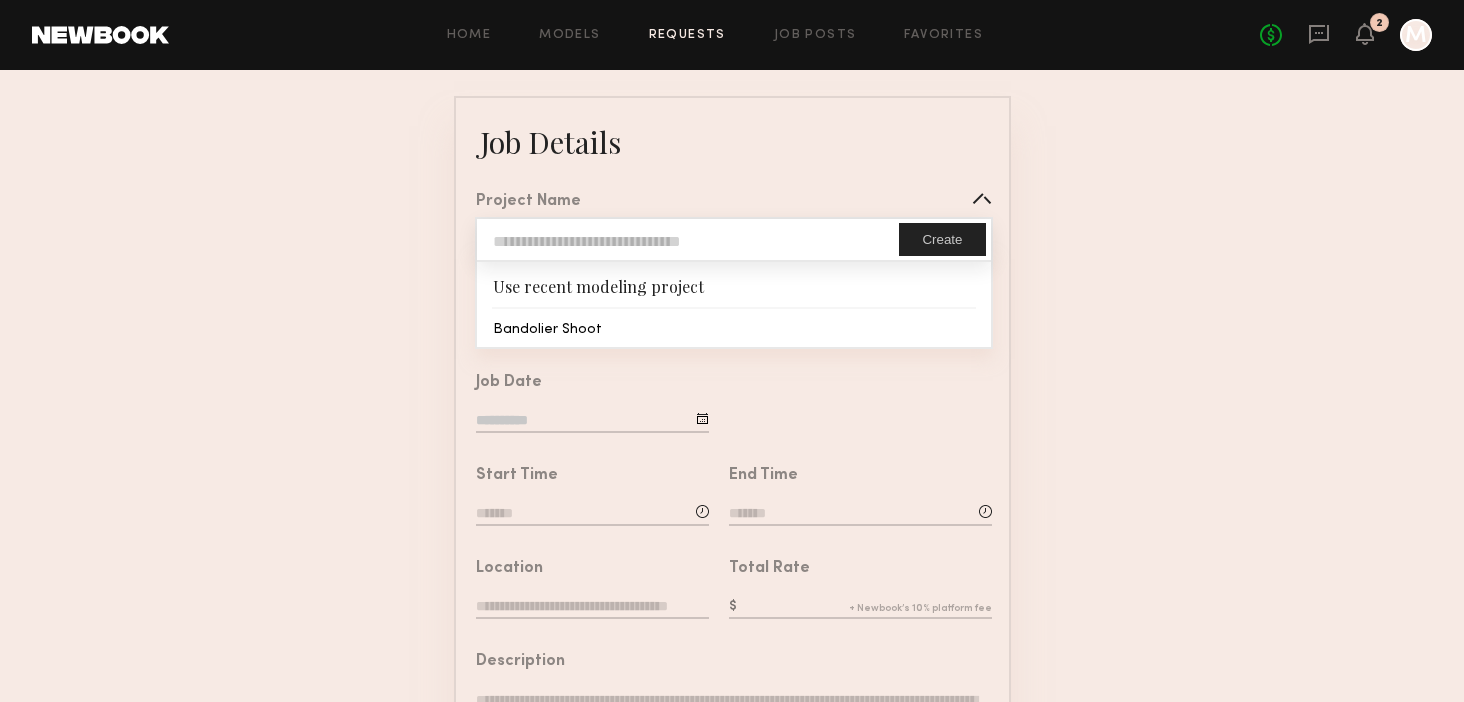 type on "**********" 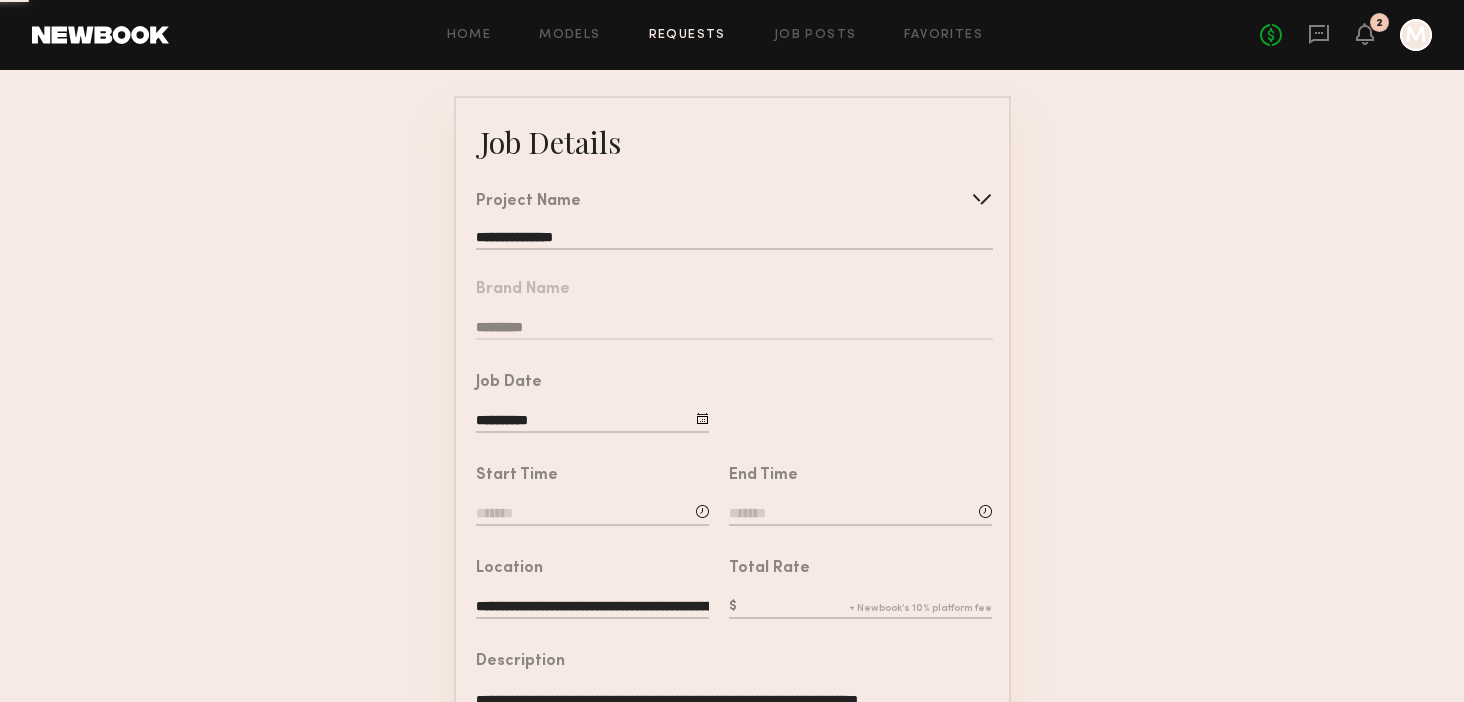 click on "**********" 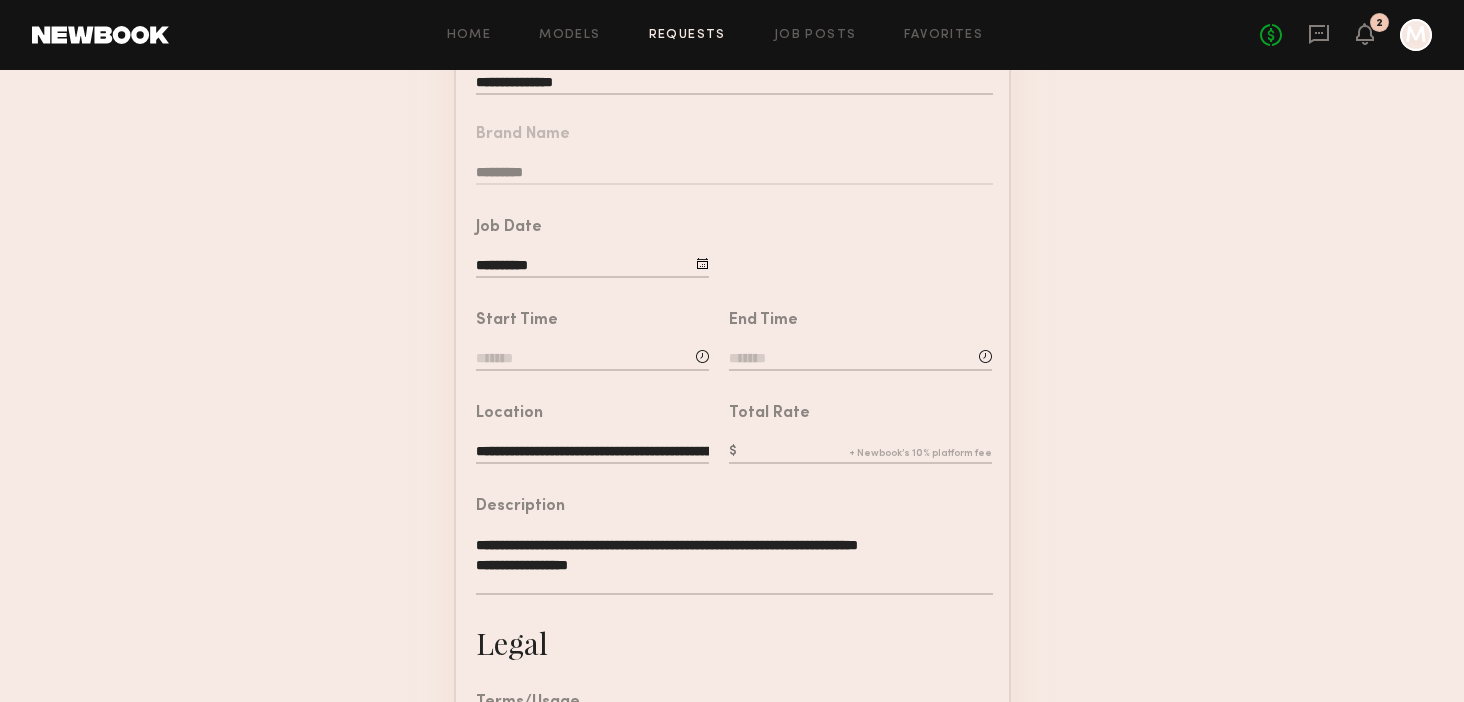 scroll, scrollTop: 250, scrollLeft: 0, axis: vertical 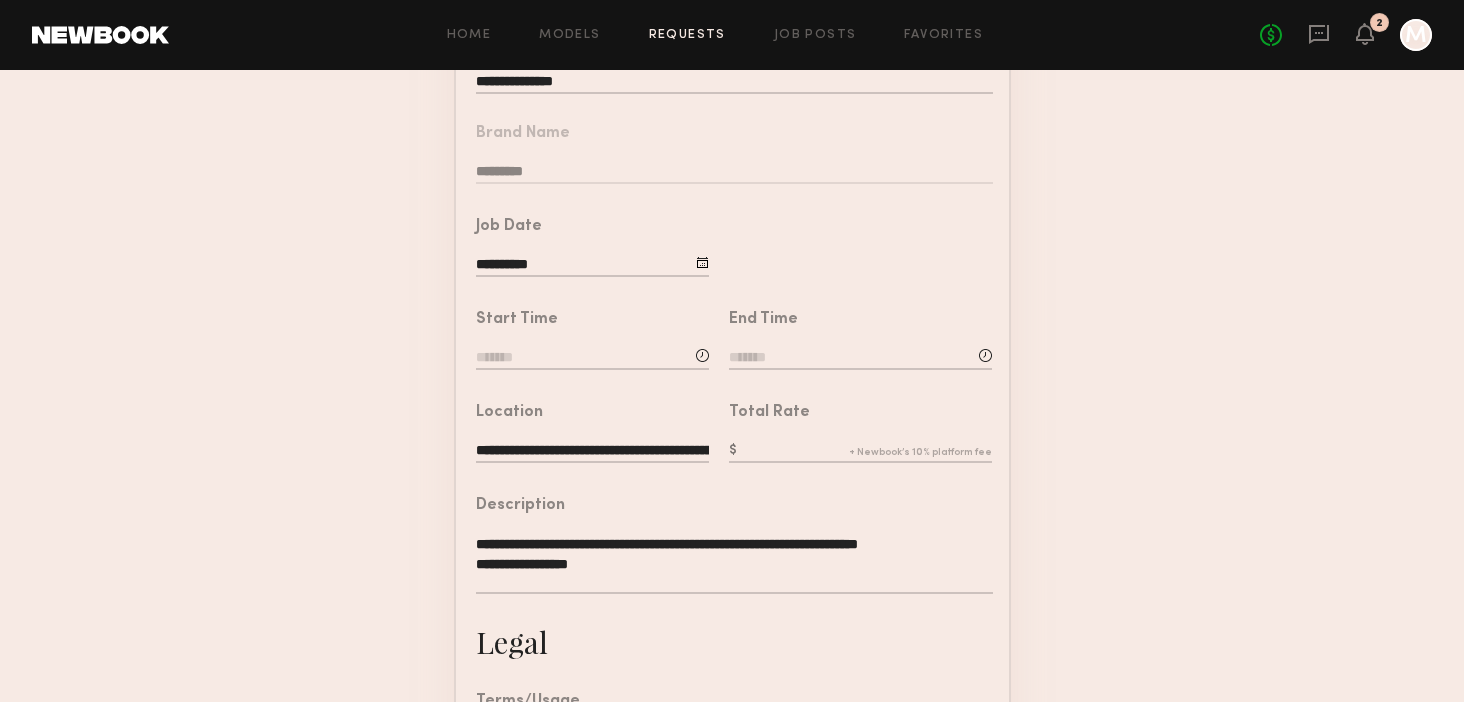 click on "**********" 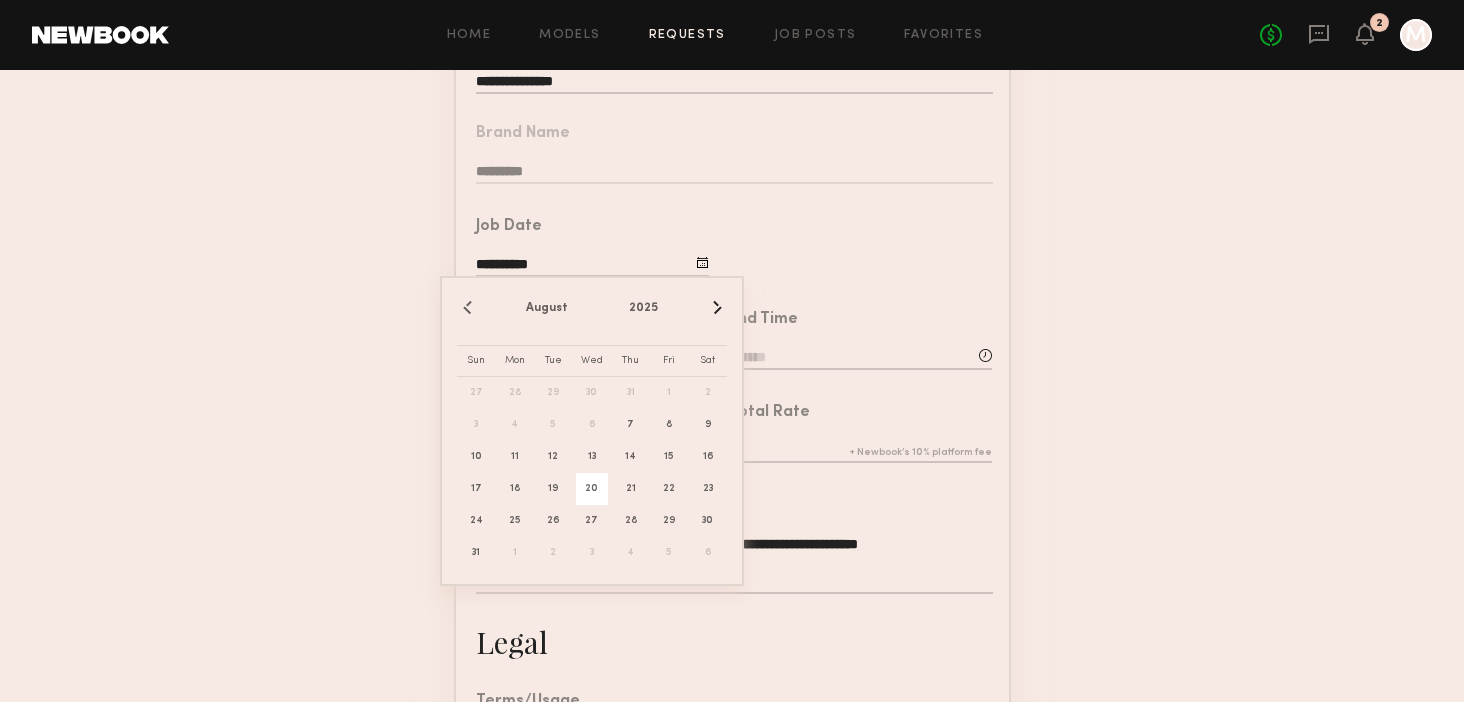 click on "20" 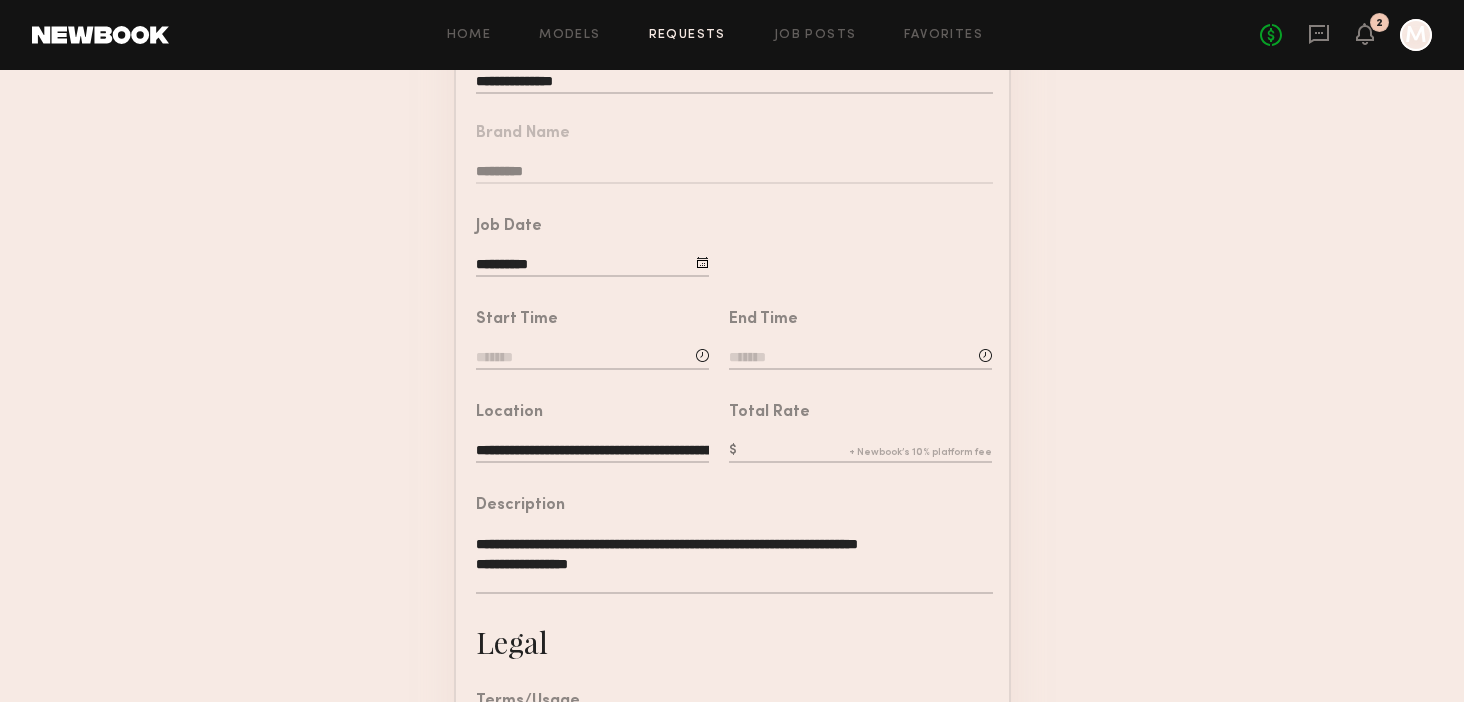 click 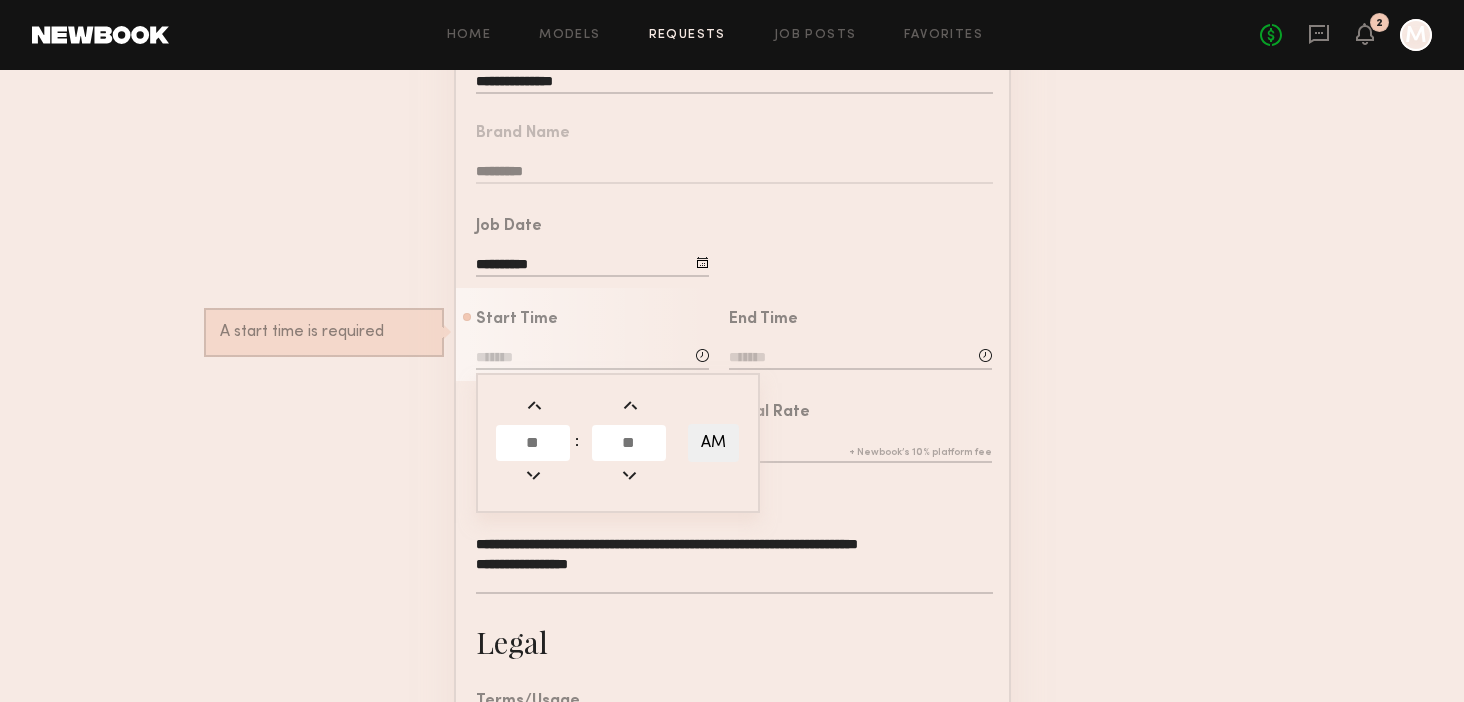 click 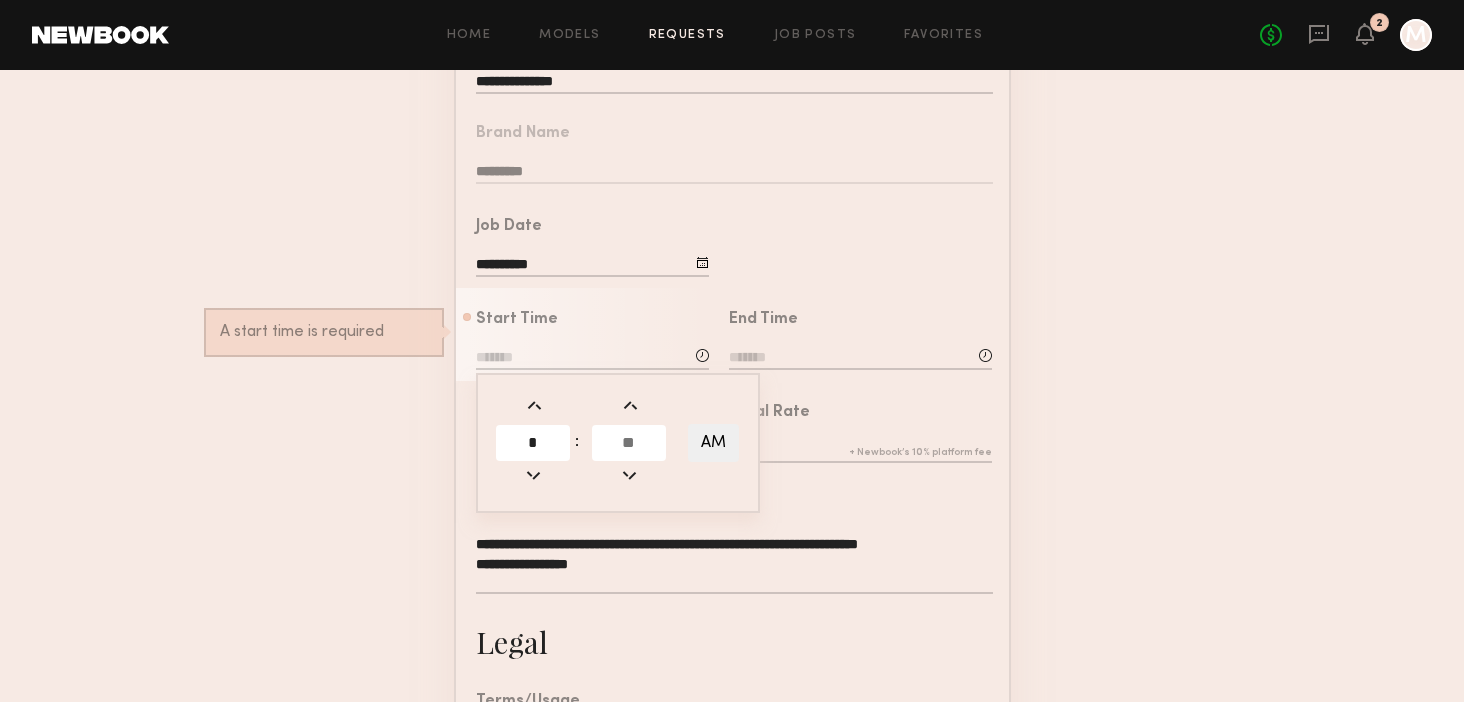 type on "*" 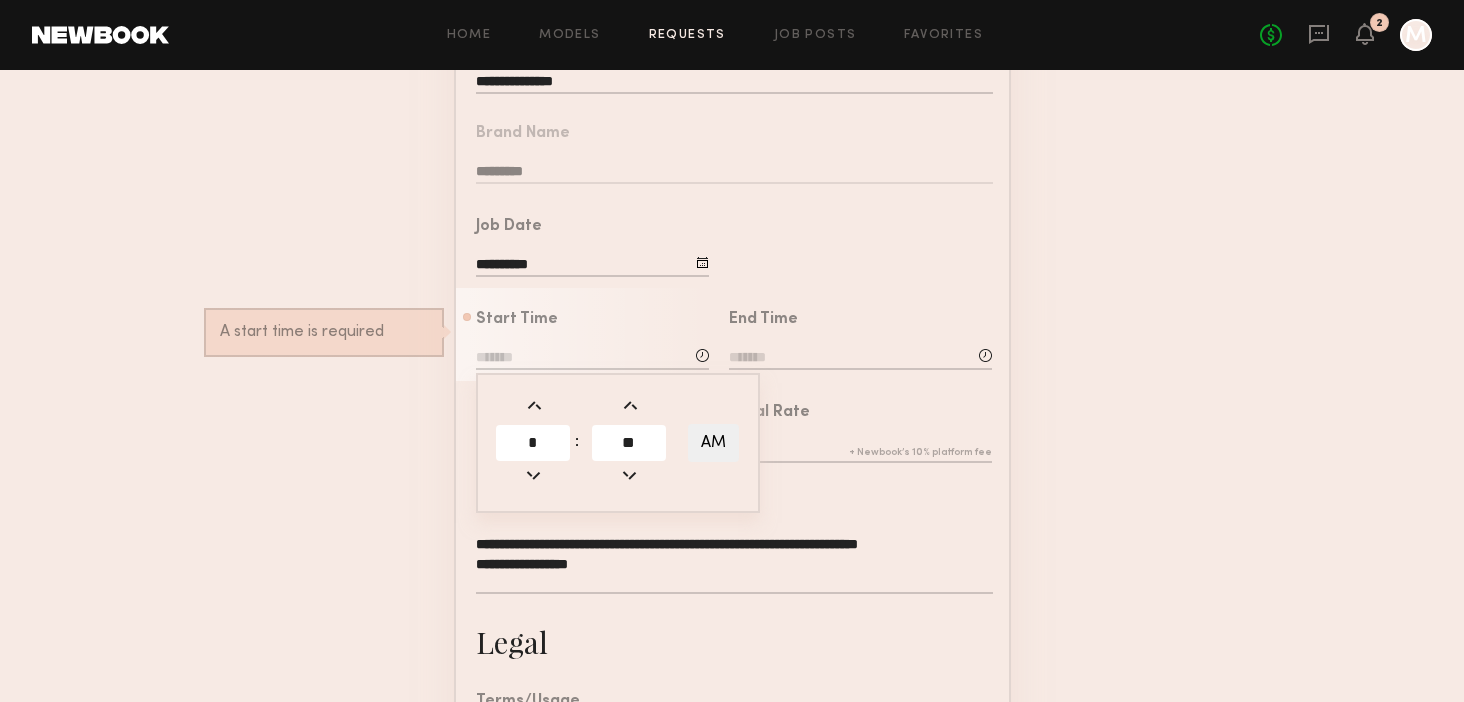 type on "**" 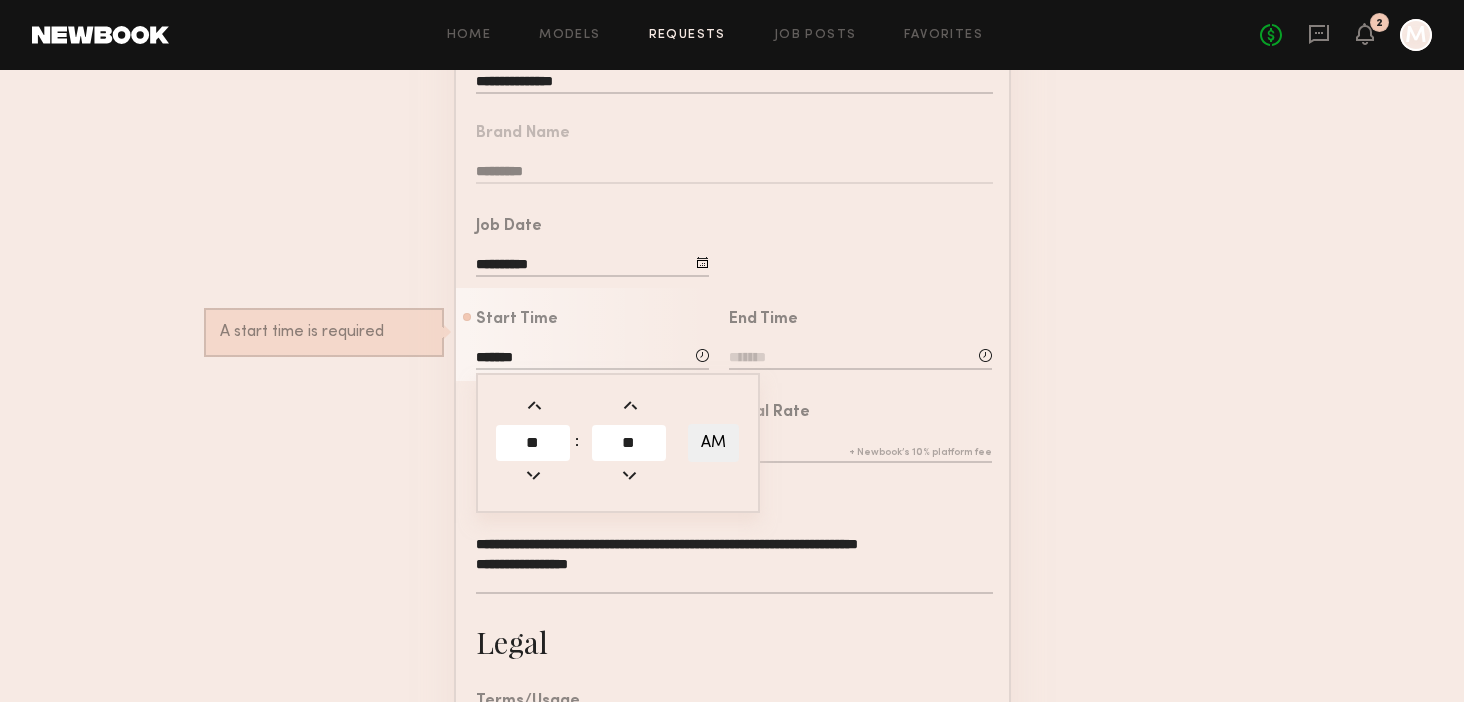 click on "Total Rate" 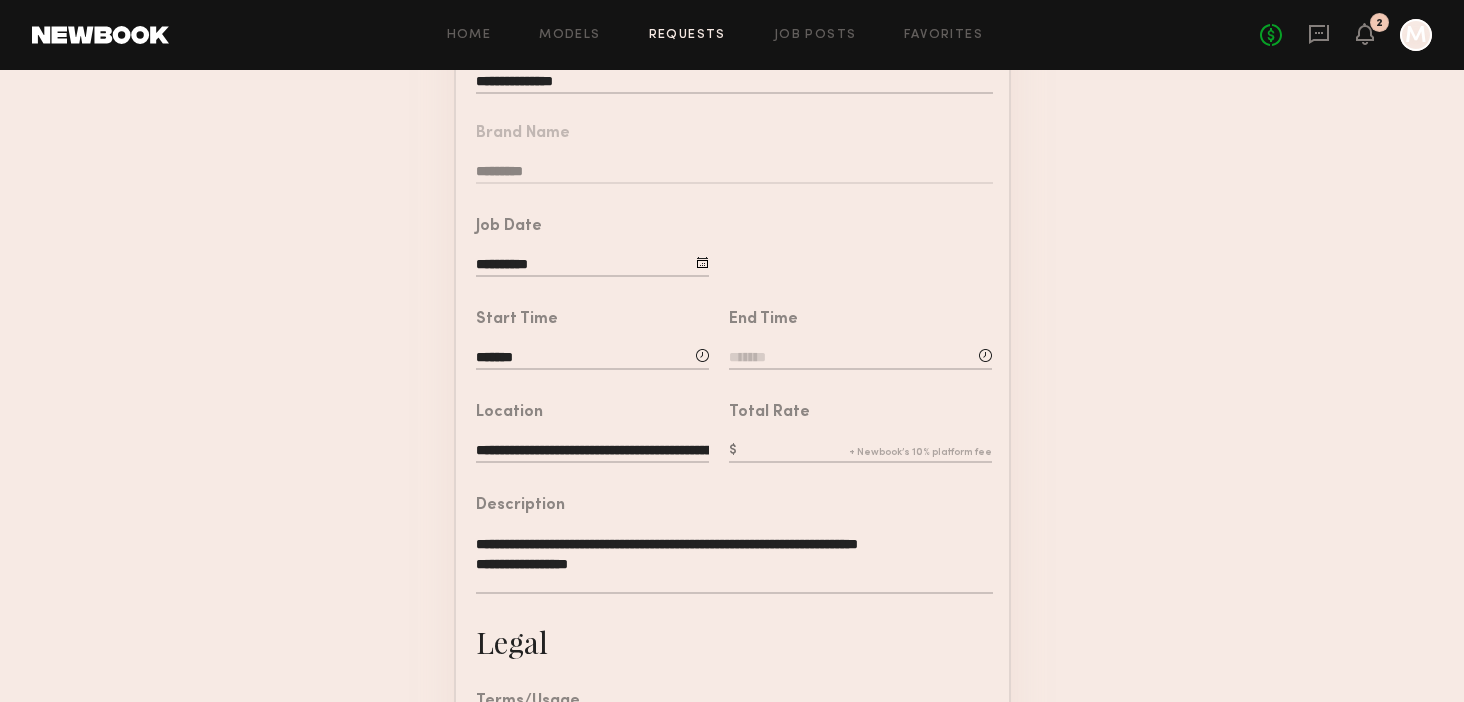 click 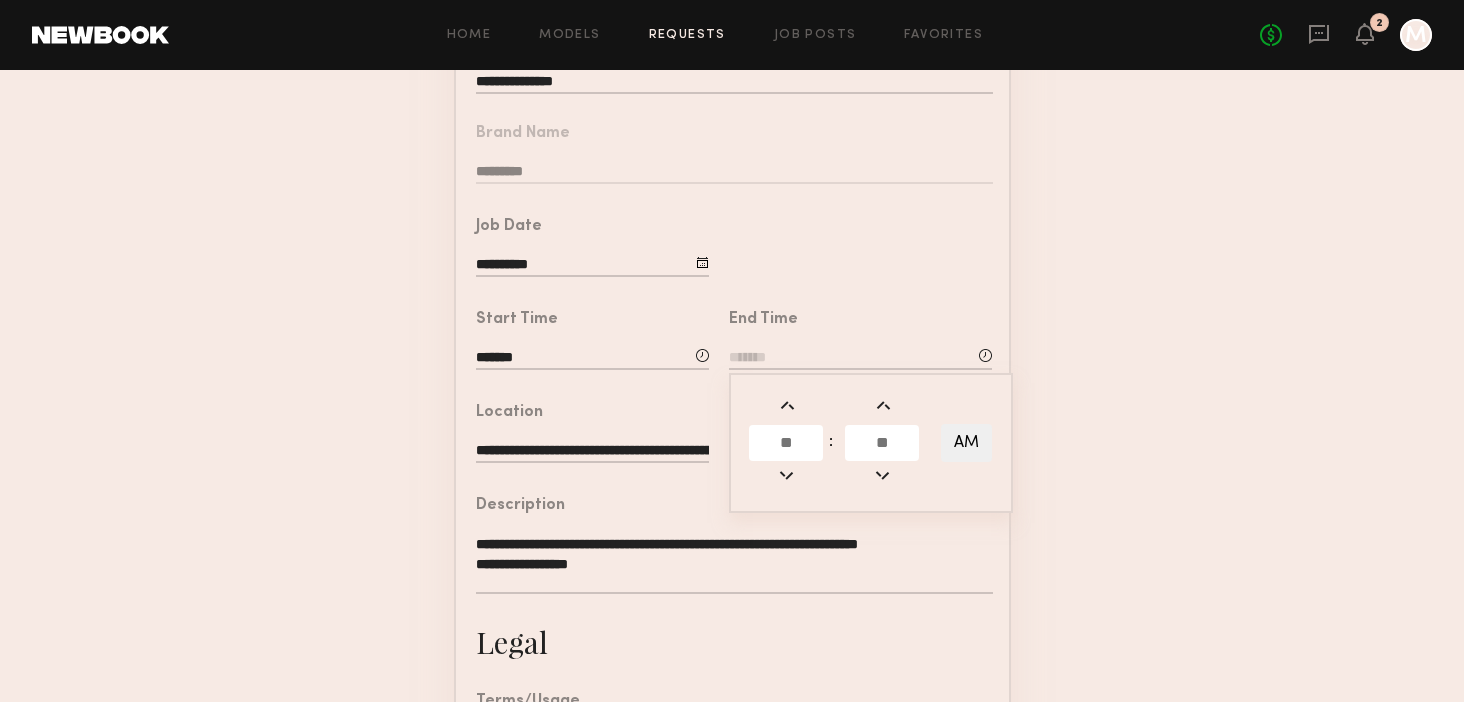 click 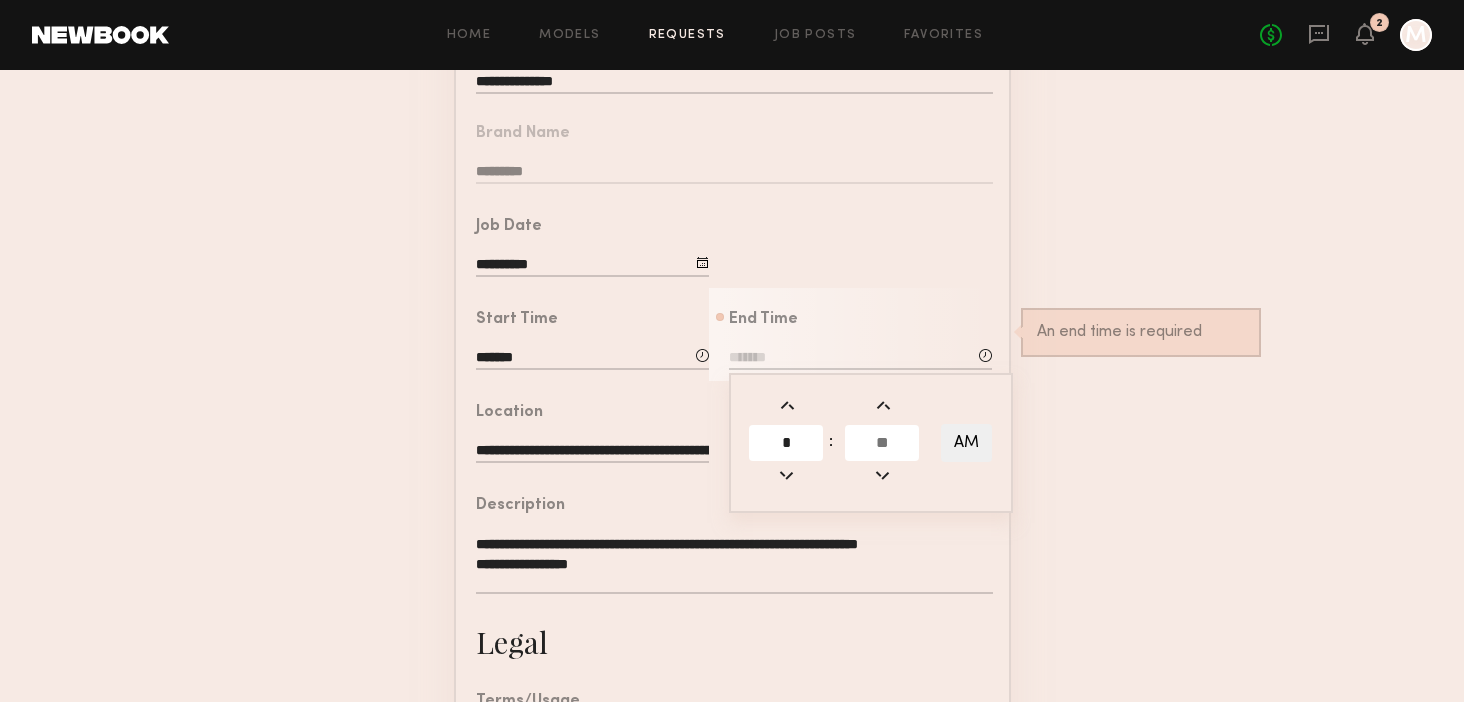 type on "*" 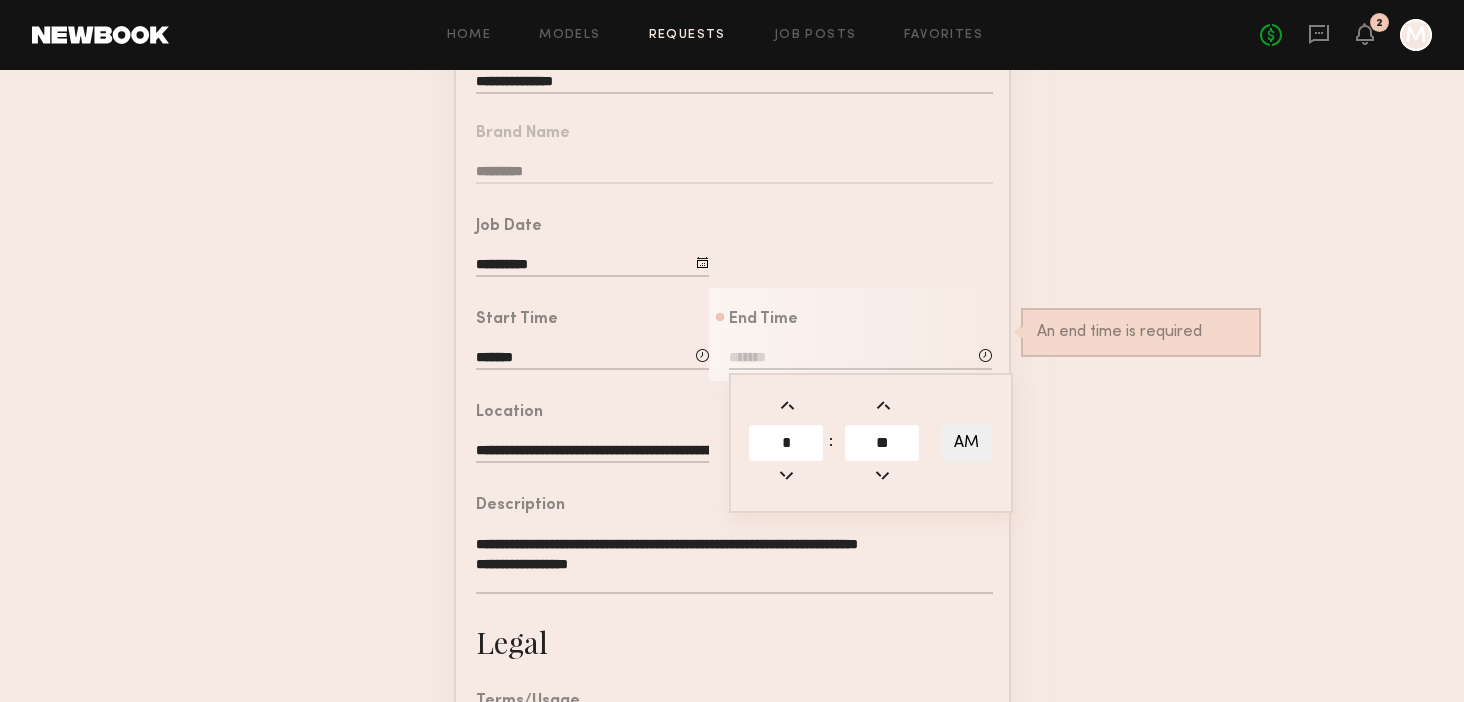 type on "**" 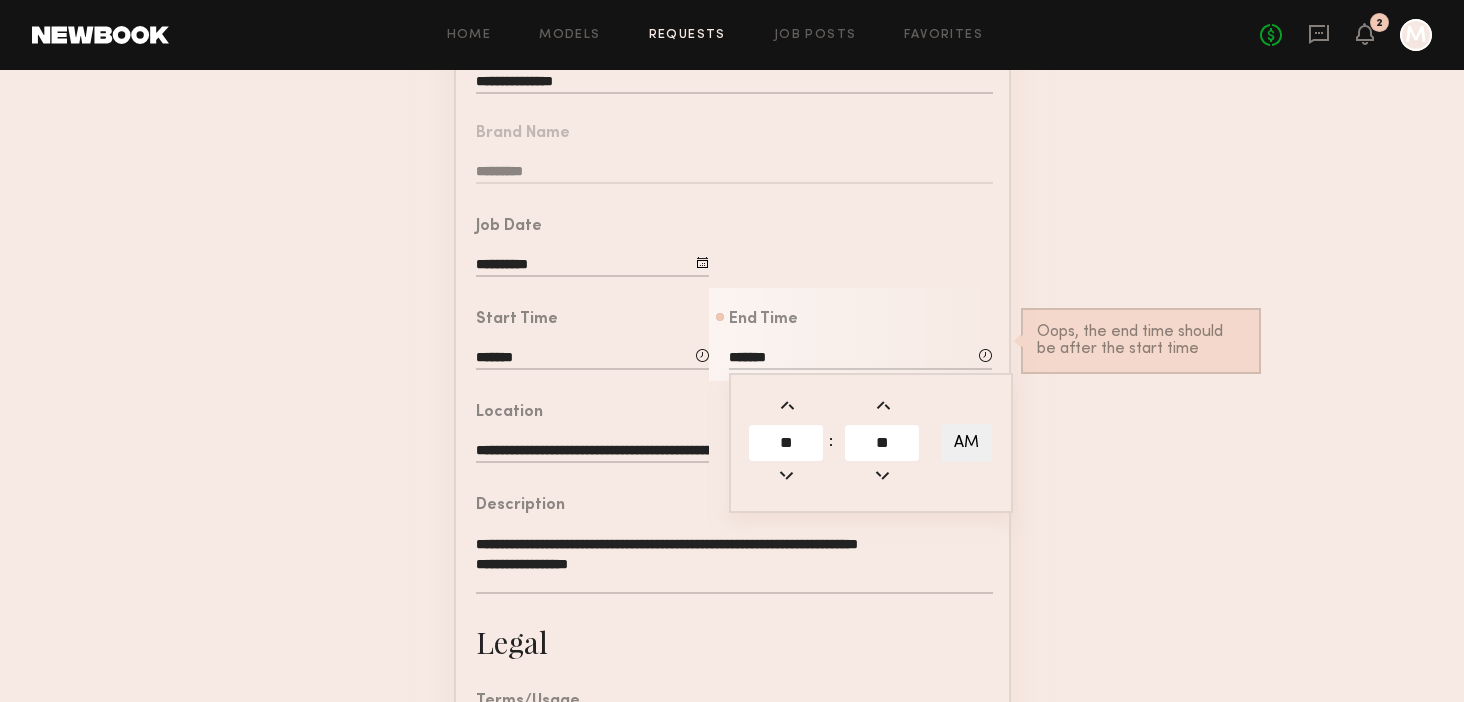 click on "**********" 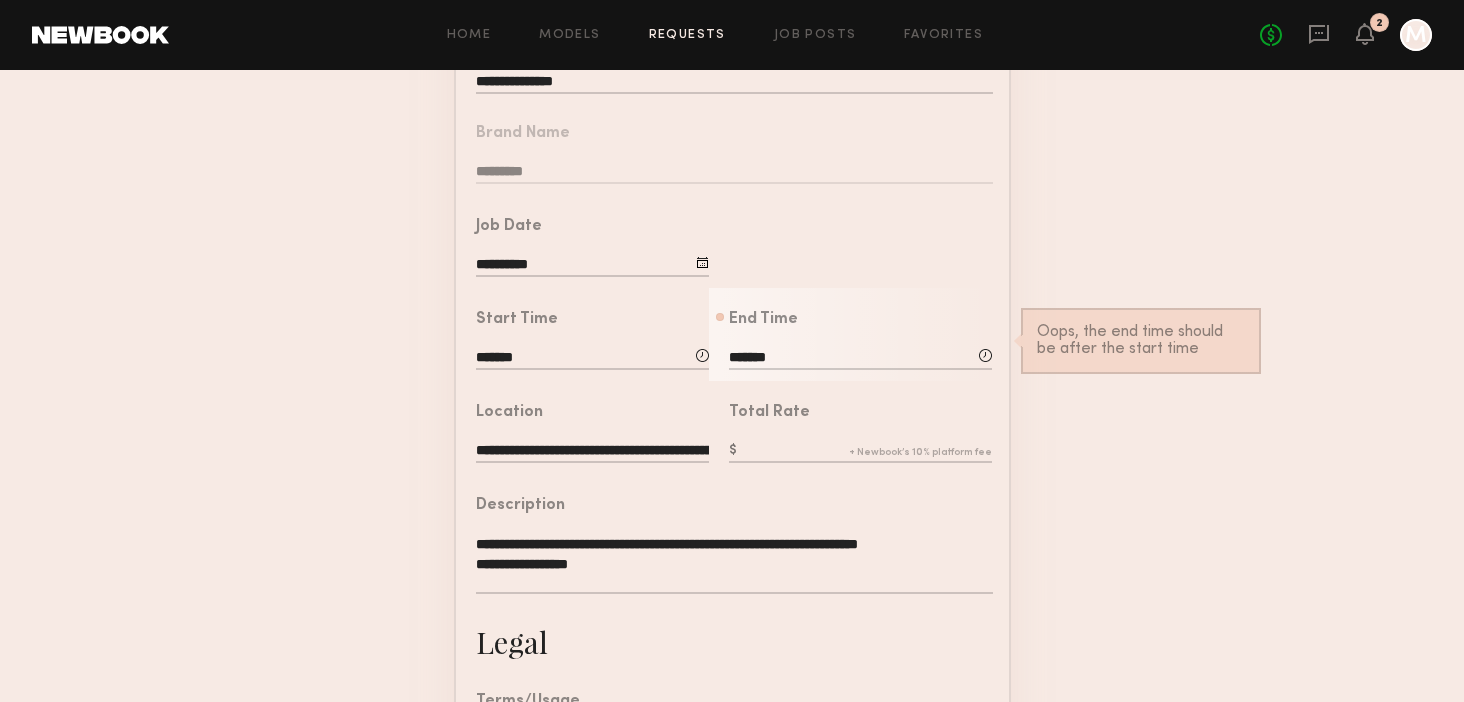 click on "*******" 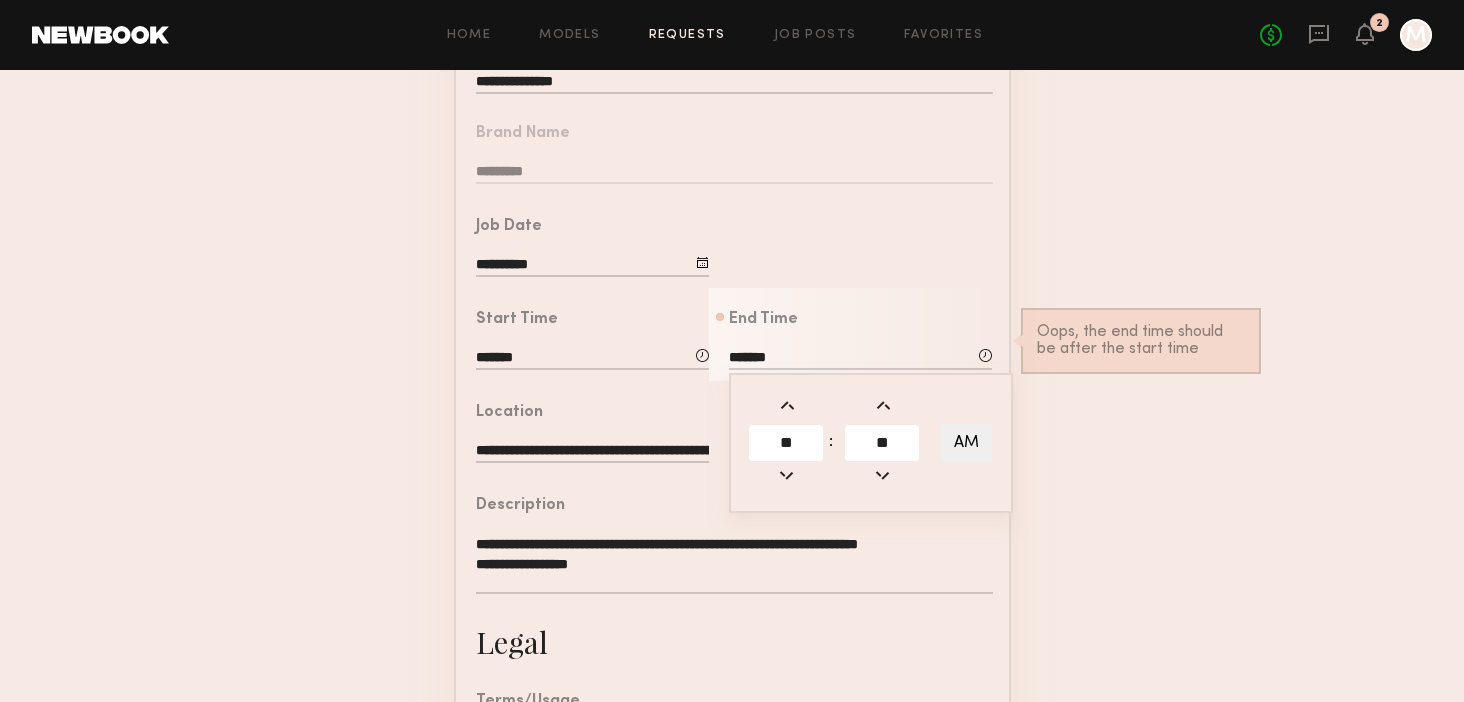 click on "AM" 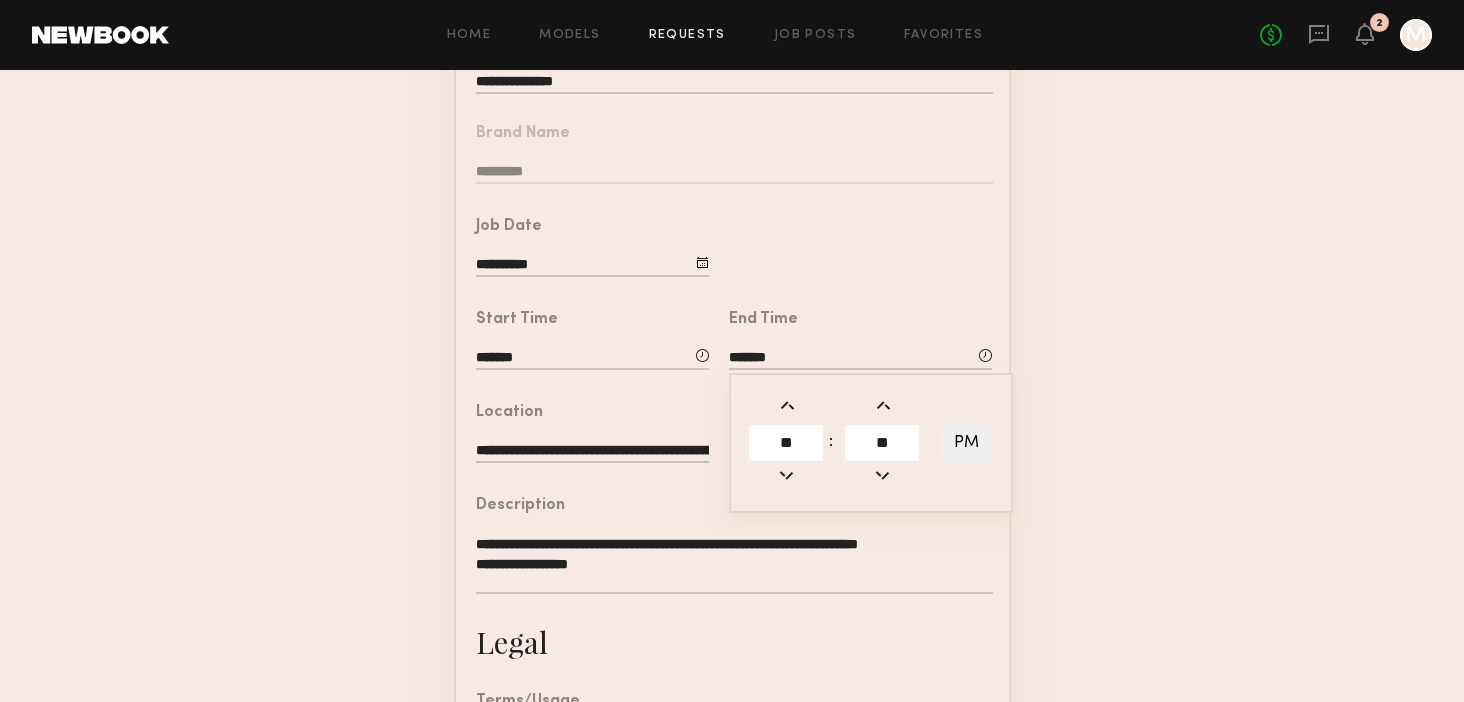 click on "**********" 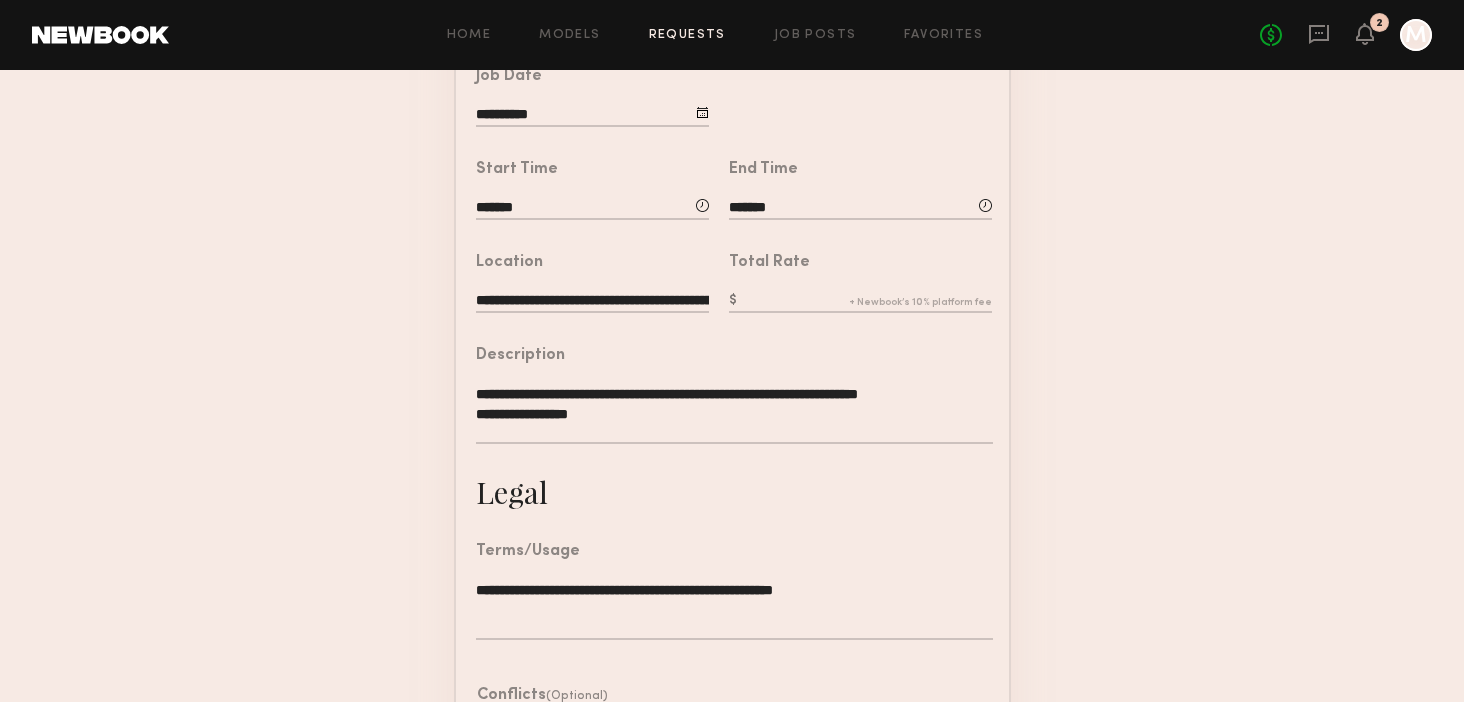 scroll, scrollTop: 401, scrollLeft: 0, axis: vertical 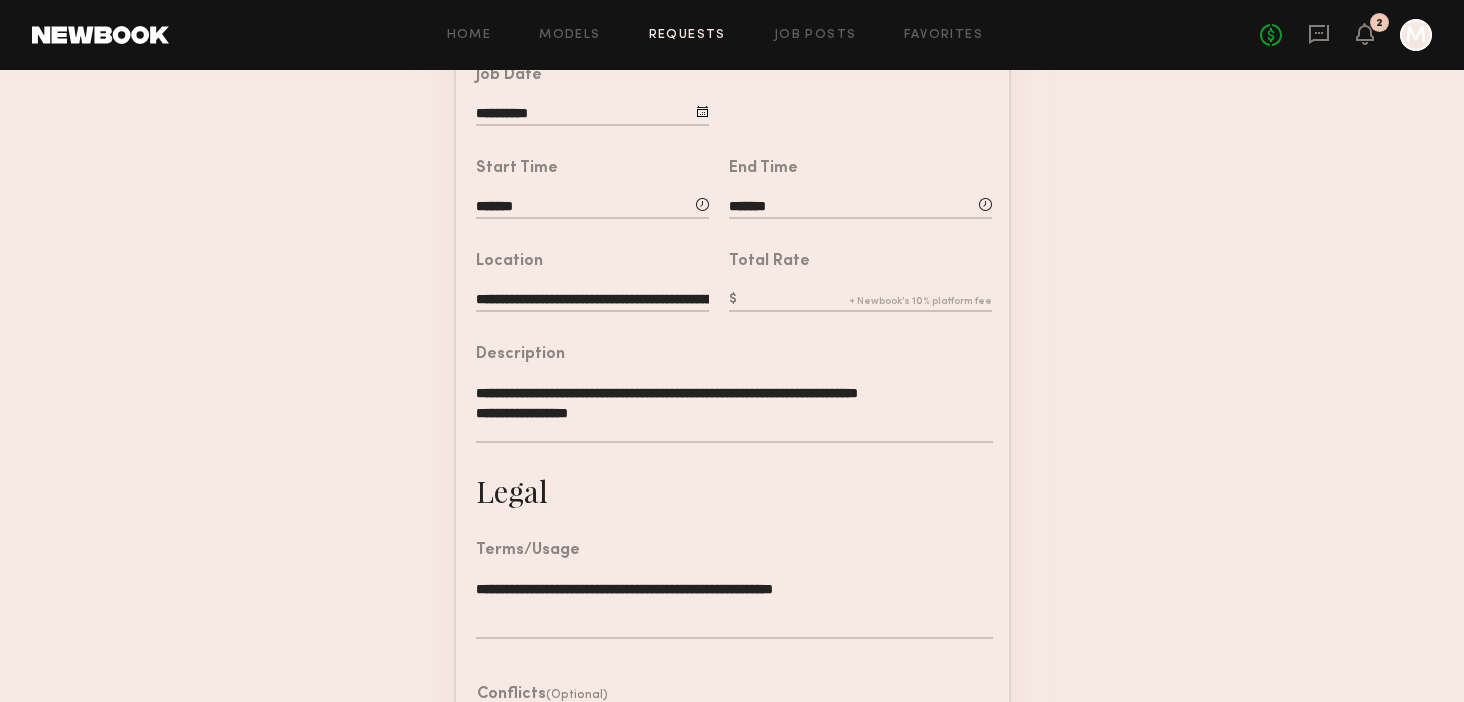 click 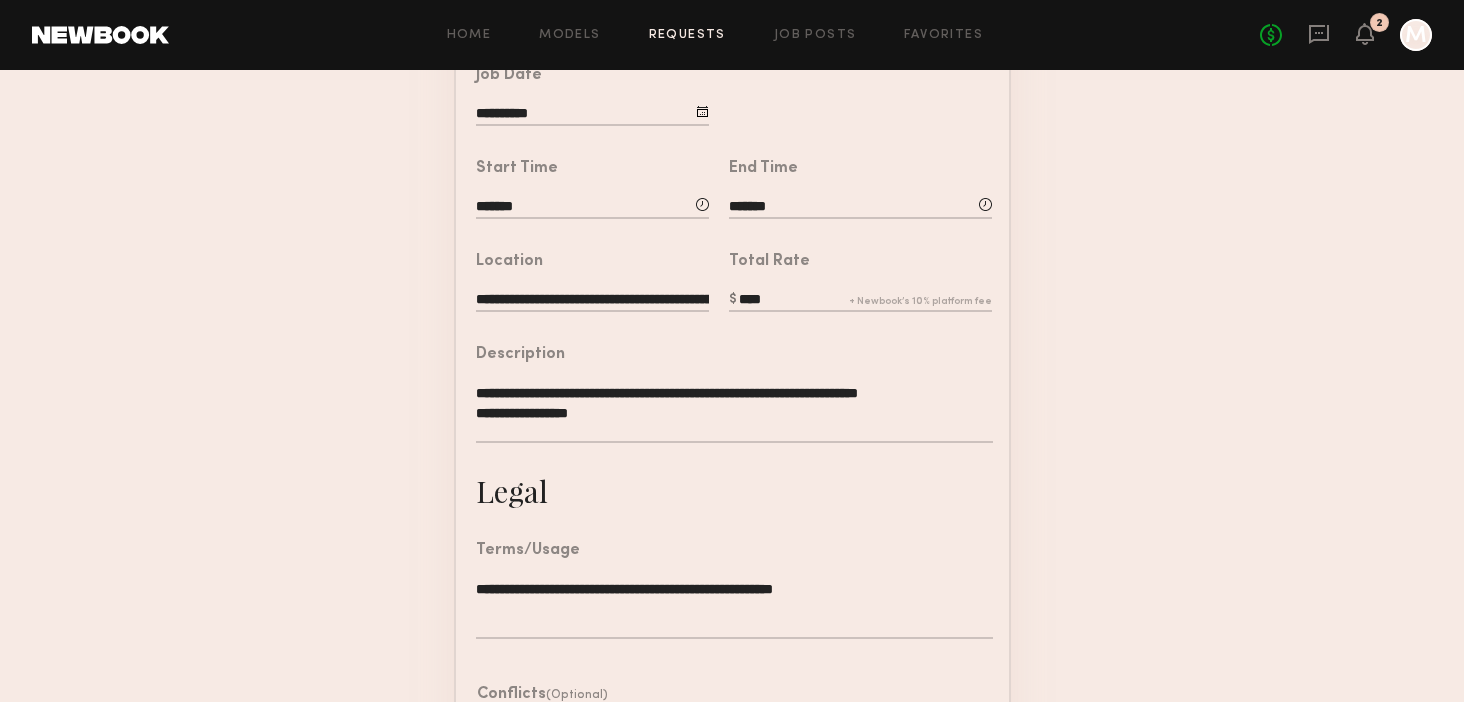type on "****" 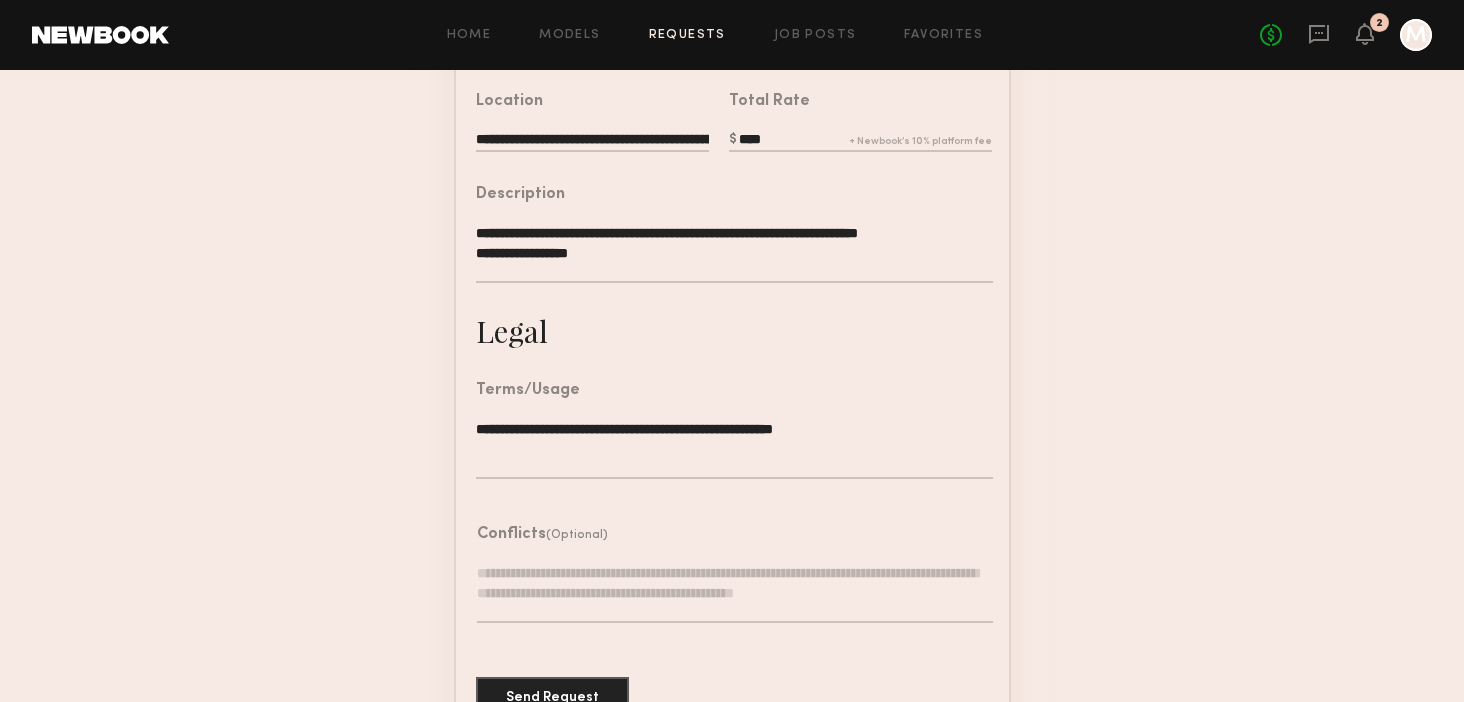 scroll, scrollTop: 614, scrollLeft: 0, axis: vertical 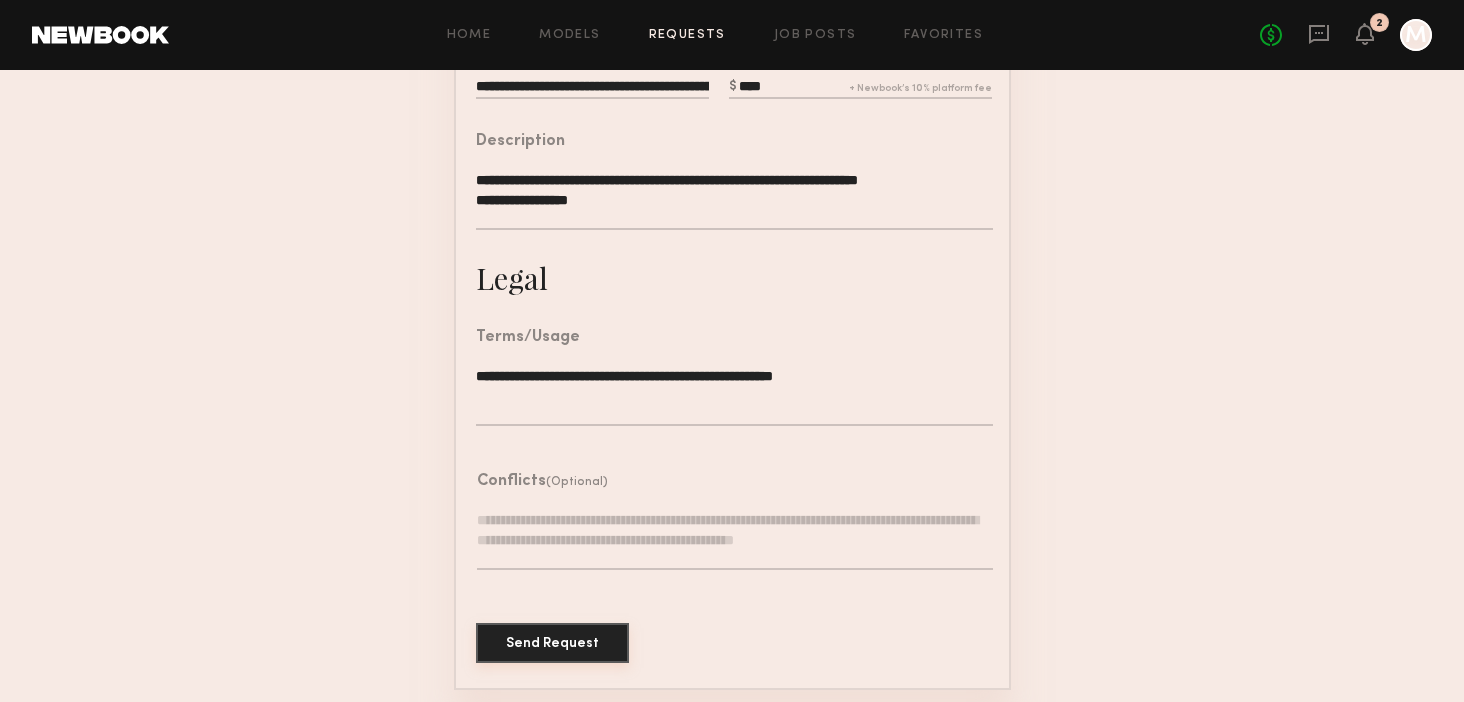 click on "Send Request" 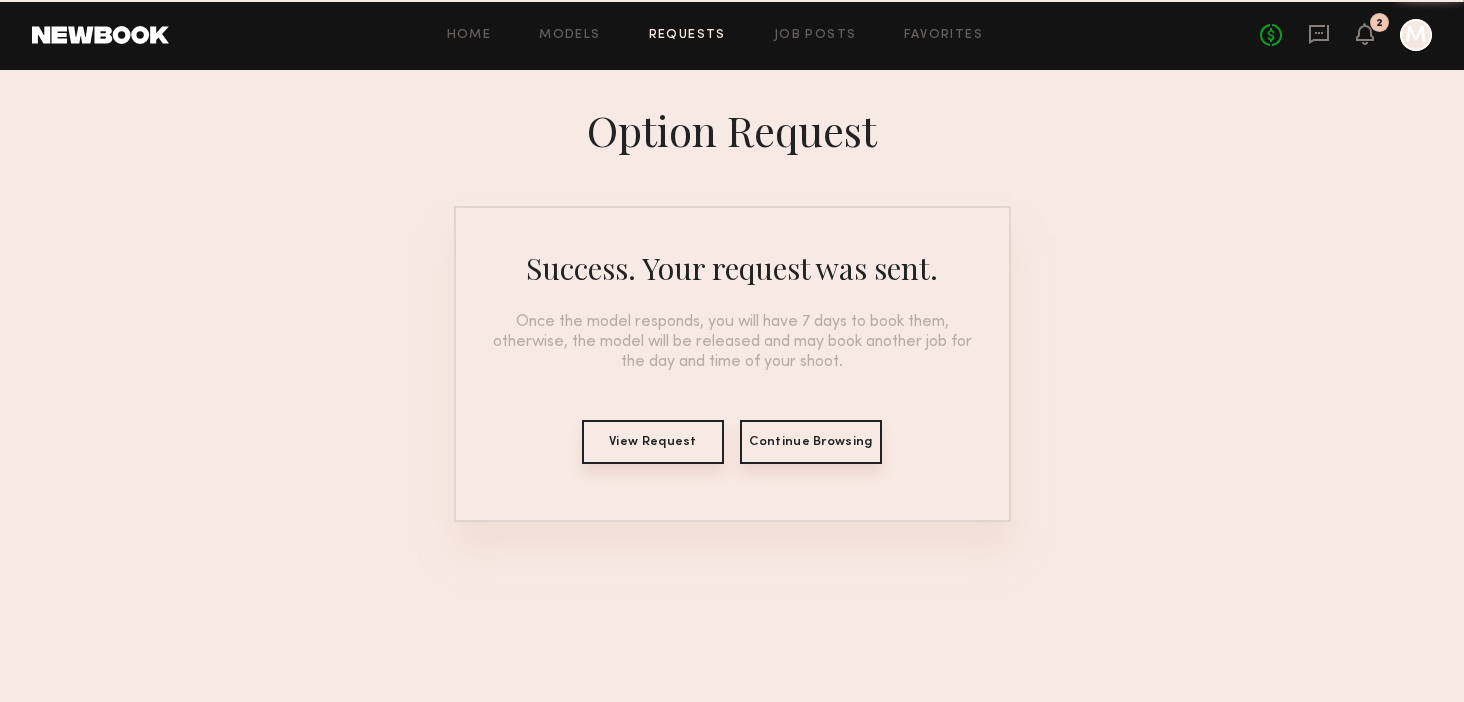 scroll, scrollTop: 0, scrollLeft: 0, axis: both 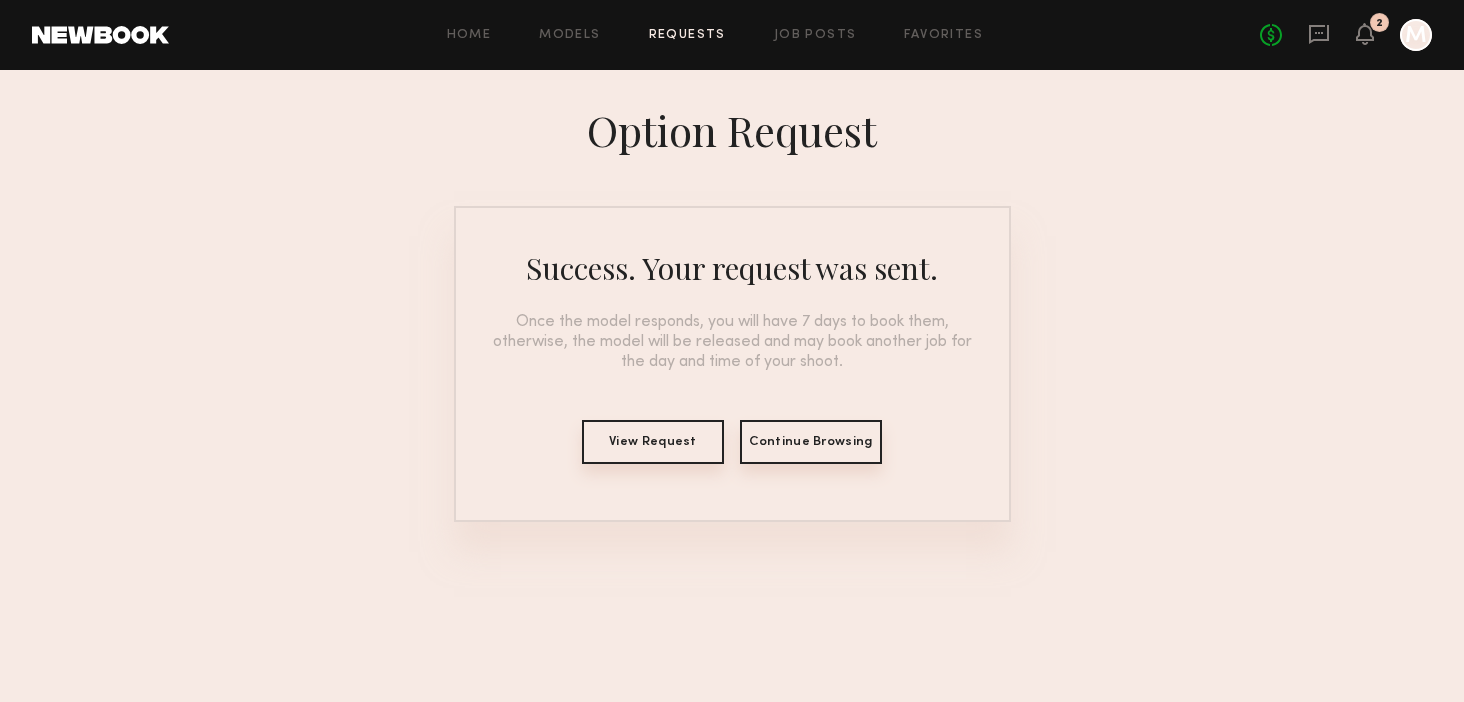 click on "Option Request Success. Your request was sent. Once the model responds, you will have 7 days to book them, otherwise, the model will be released
and may book another job for the day and time of your shoot.  View Request   Continue Browsing" 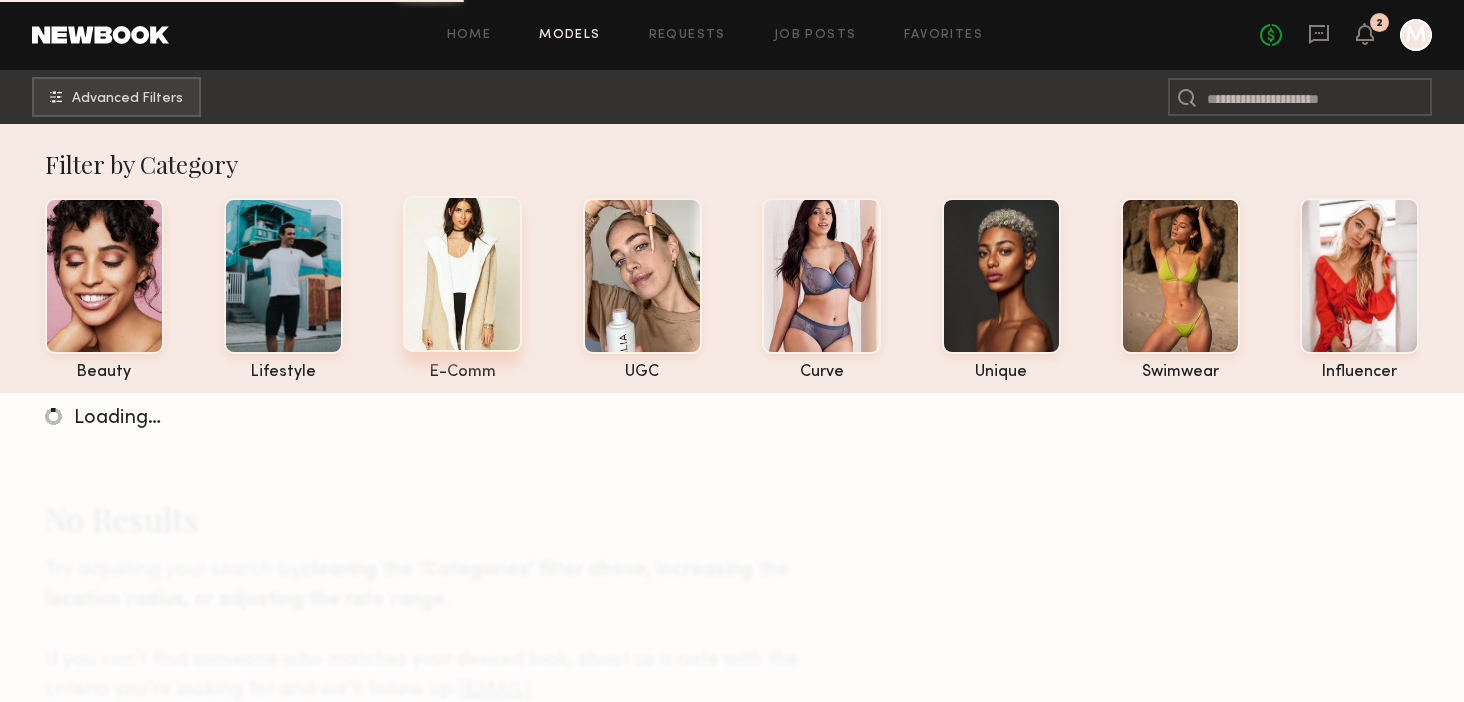 click 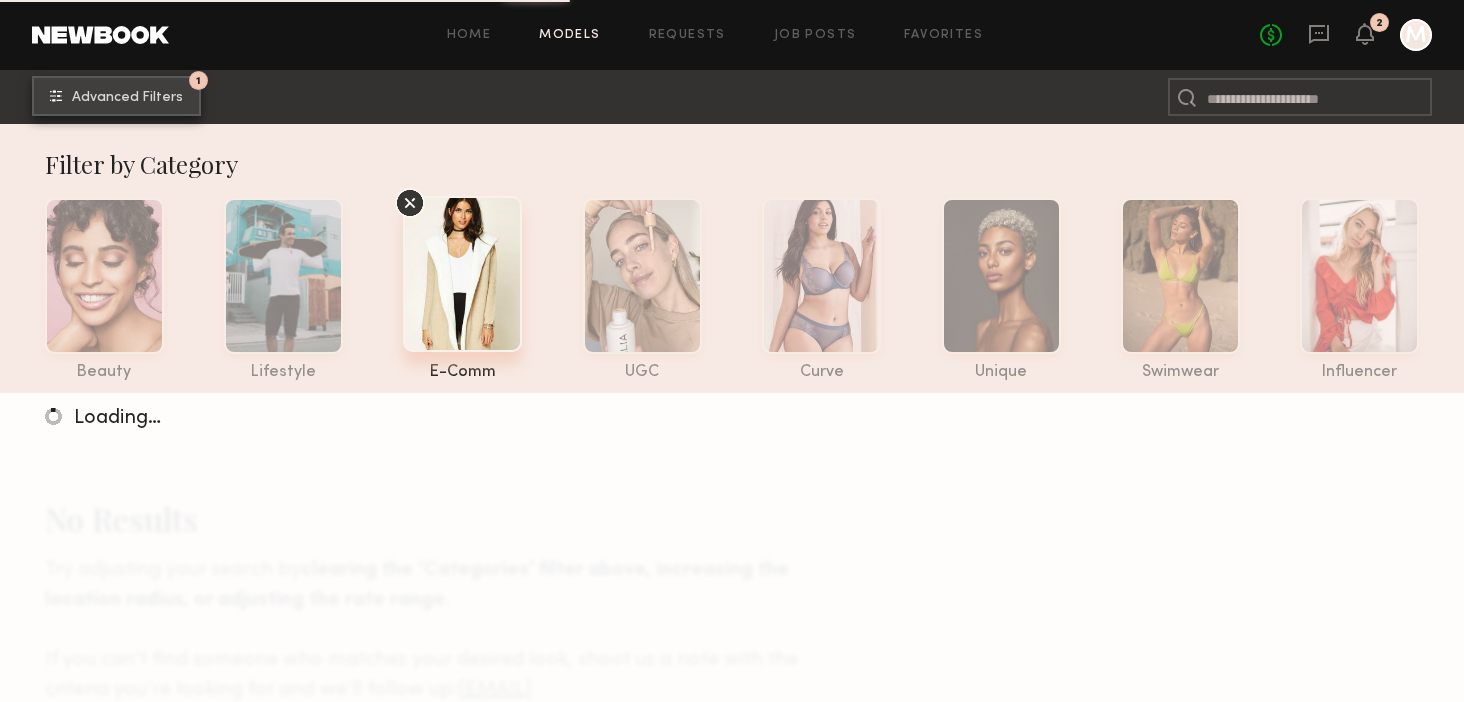 click on "Advanced Filters" 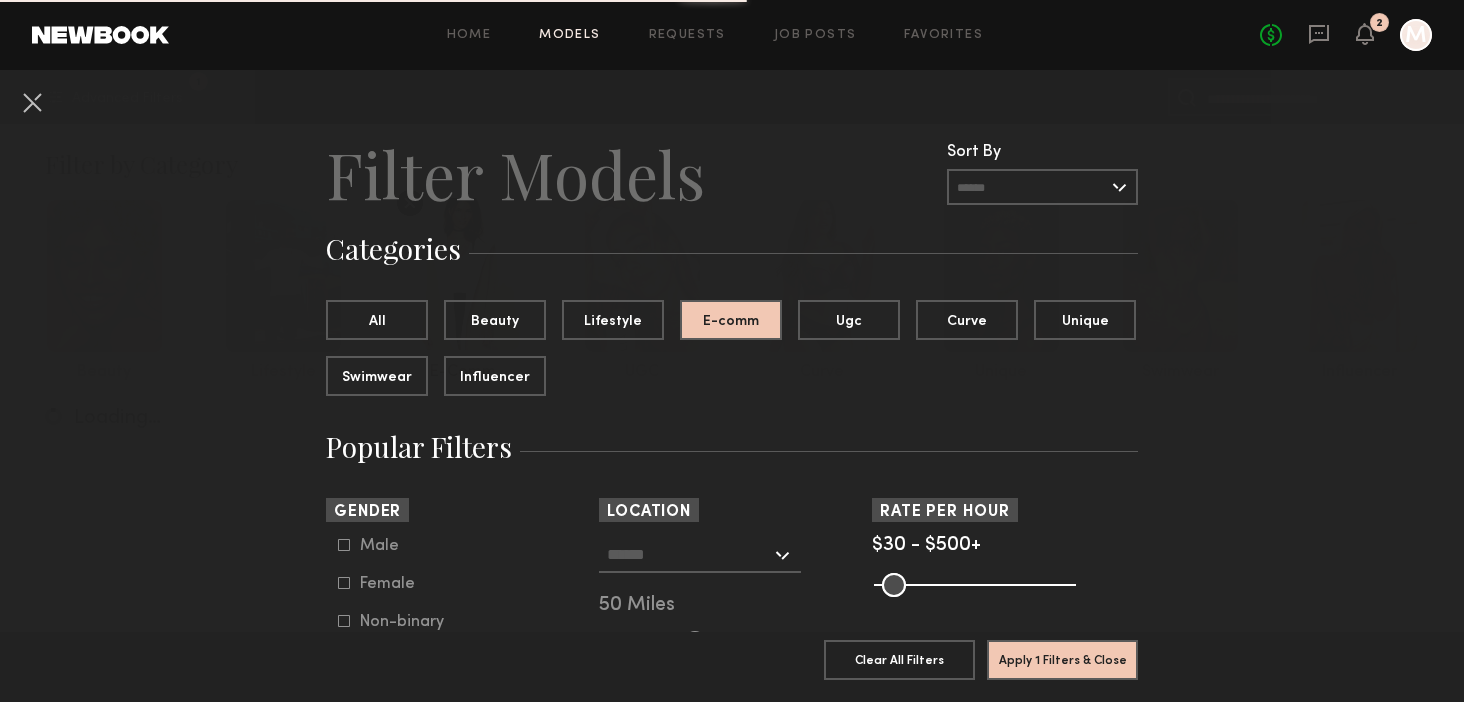 click 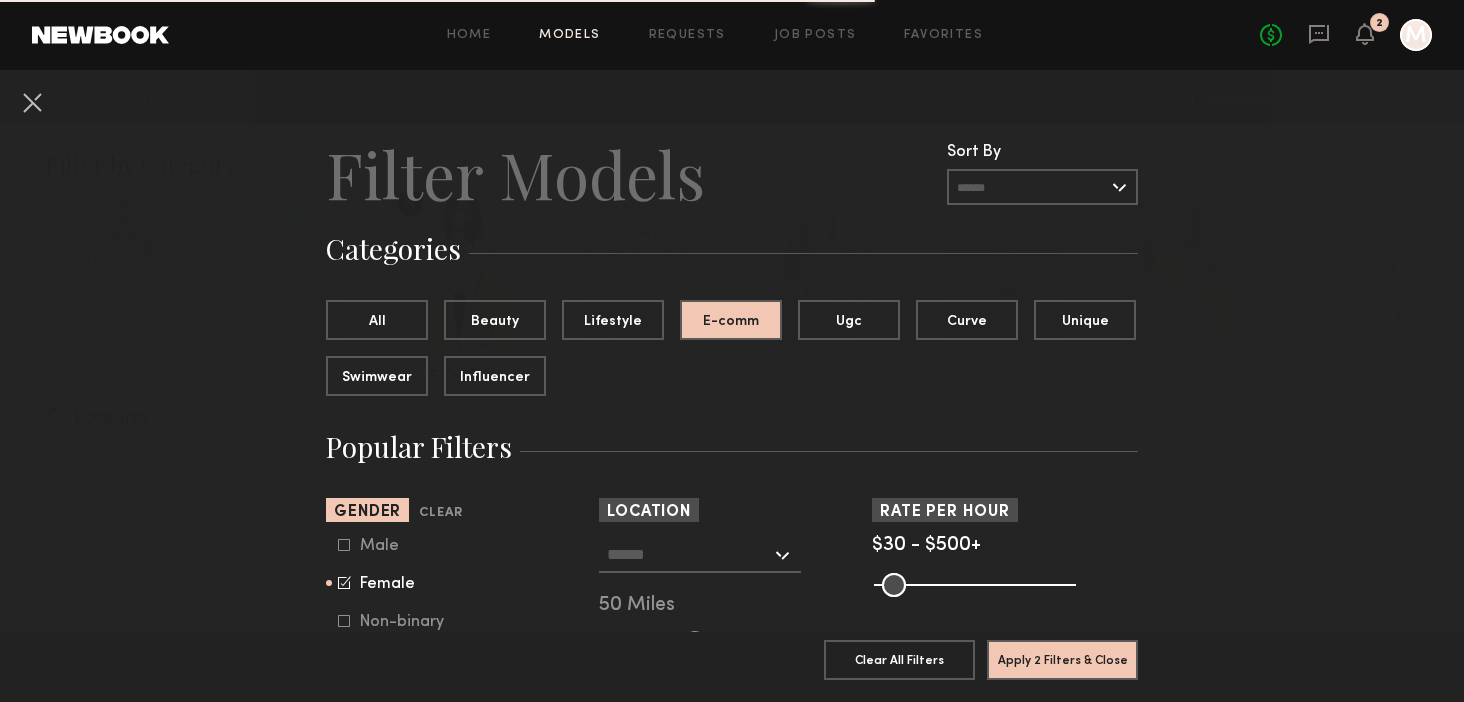 click on "Los Angeles, CA   New York City, NY   Brooklyn, NY   Chicago, IL   50 Miles" 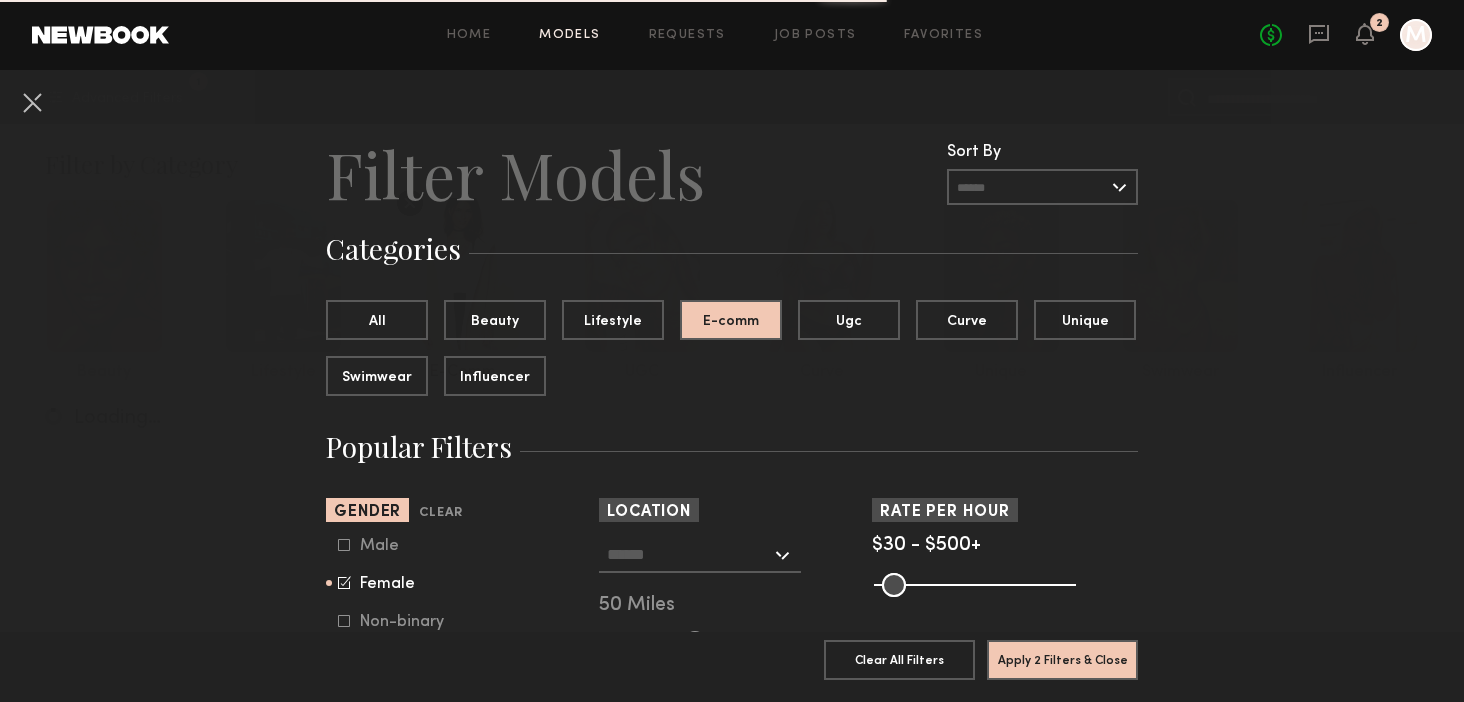 click 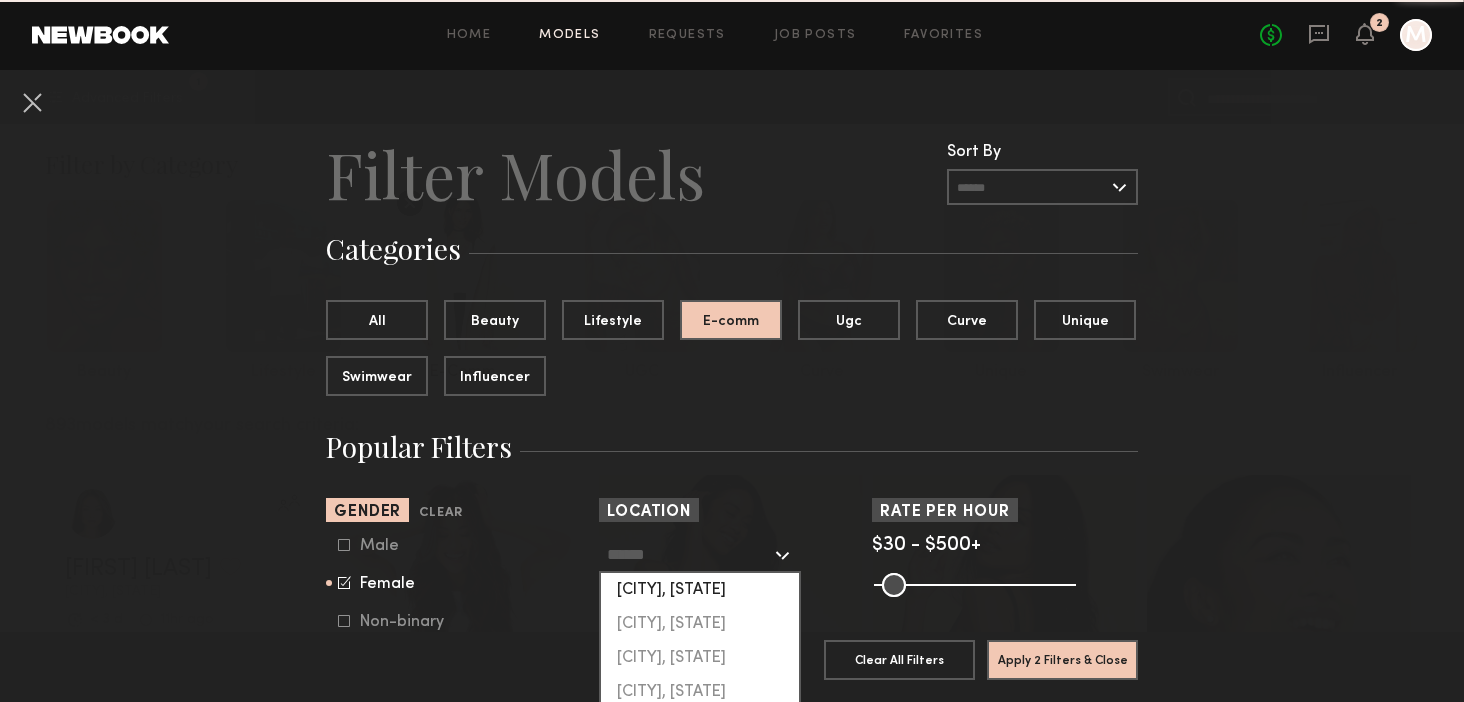 click on "Los Angeles, CA" 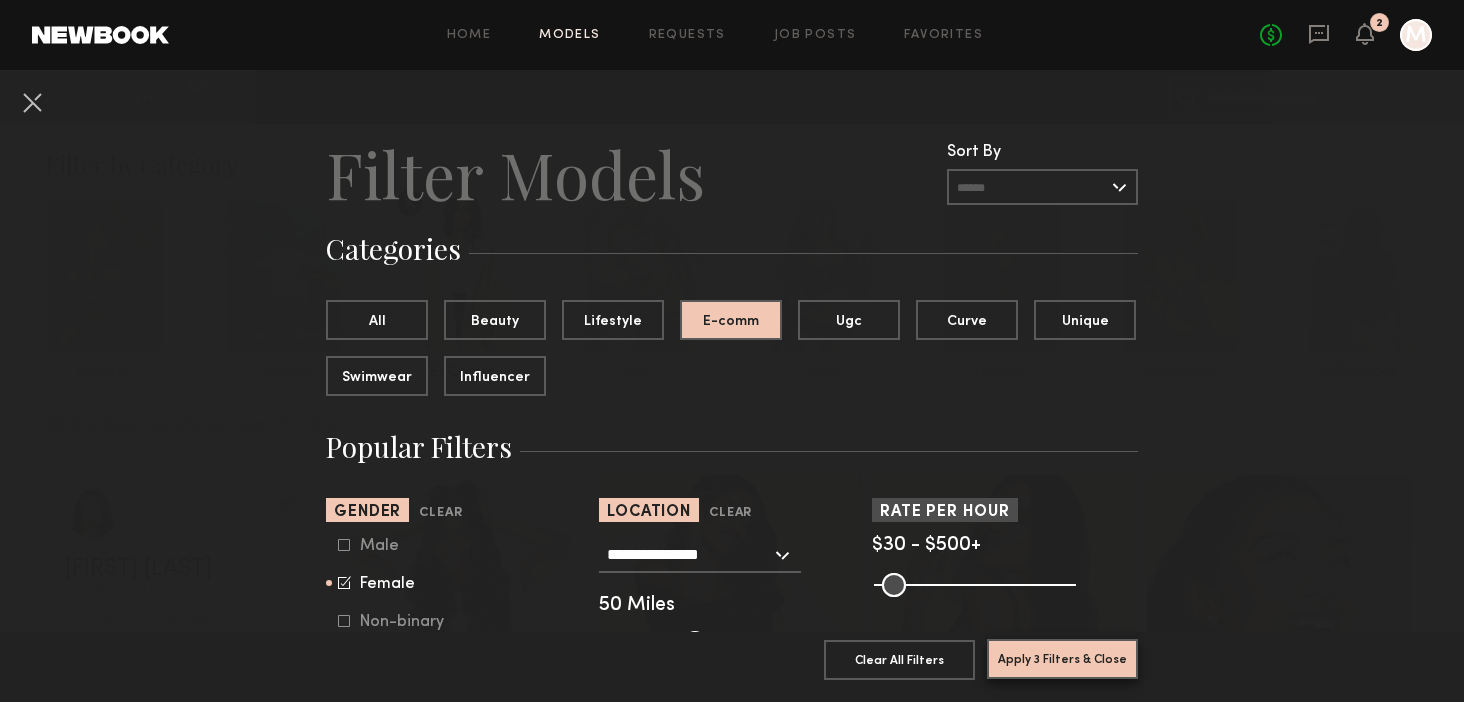 click on "Apply 3 Filters & Close" 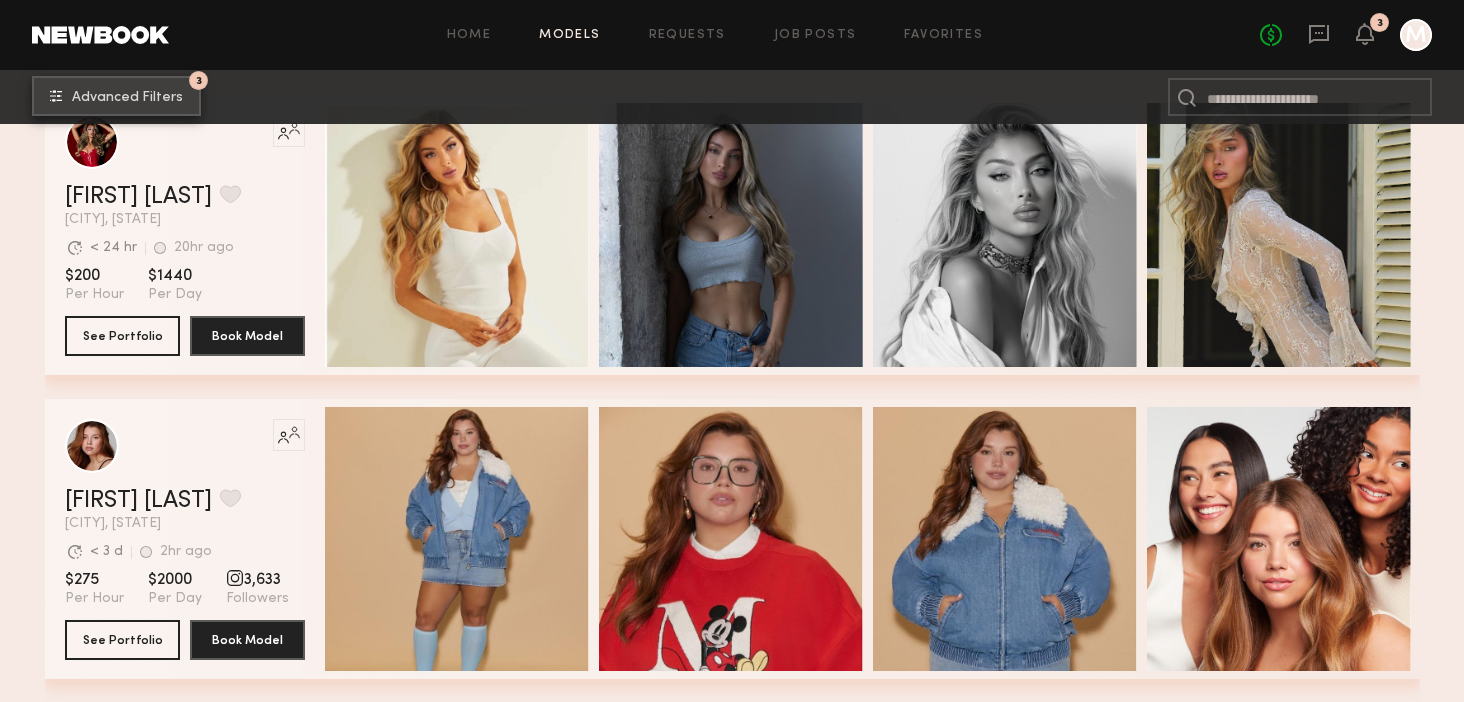 scroll, scrollTop: 383, scrollLeft: 0, axis: vertical 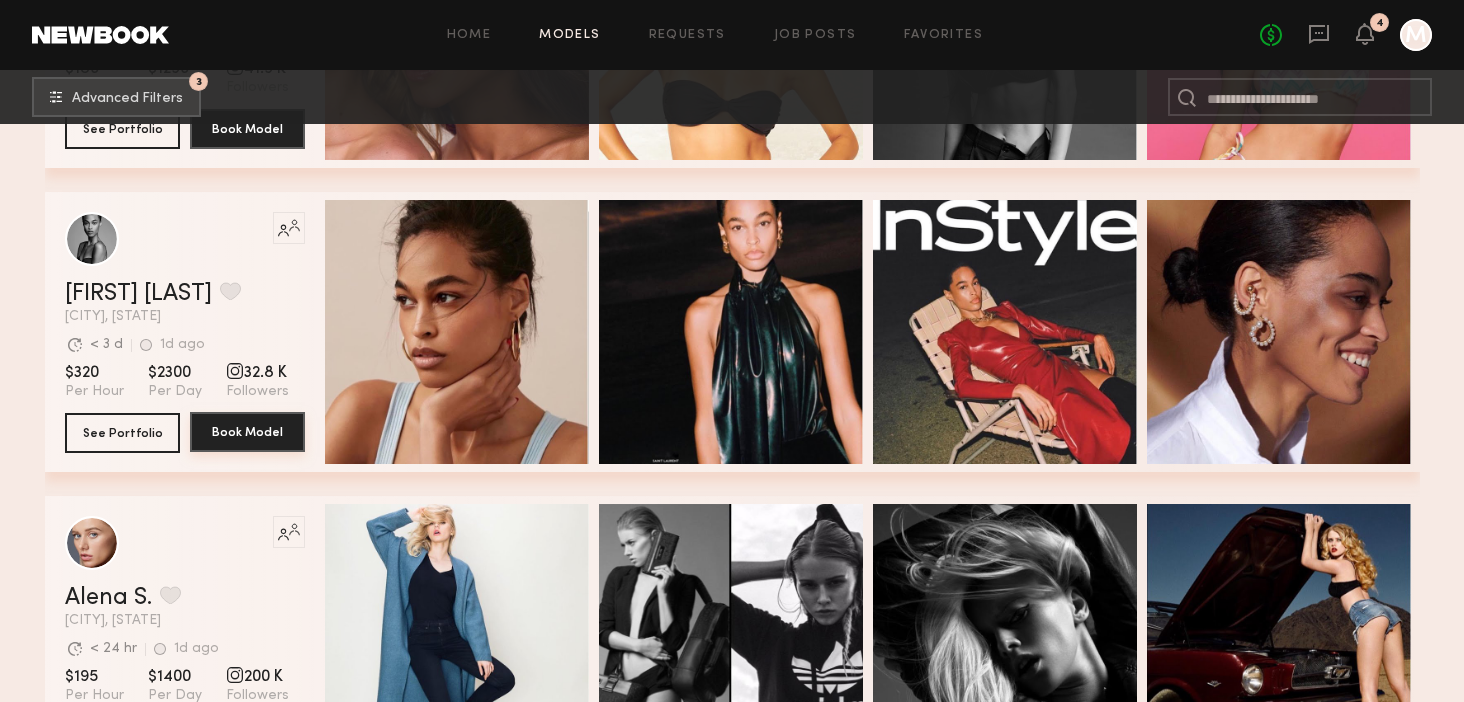 click on "Book Model" 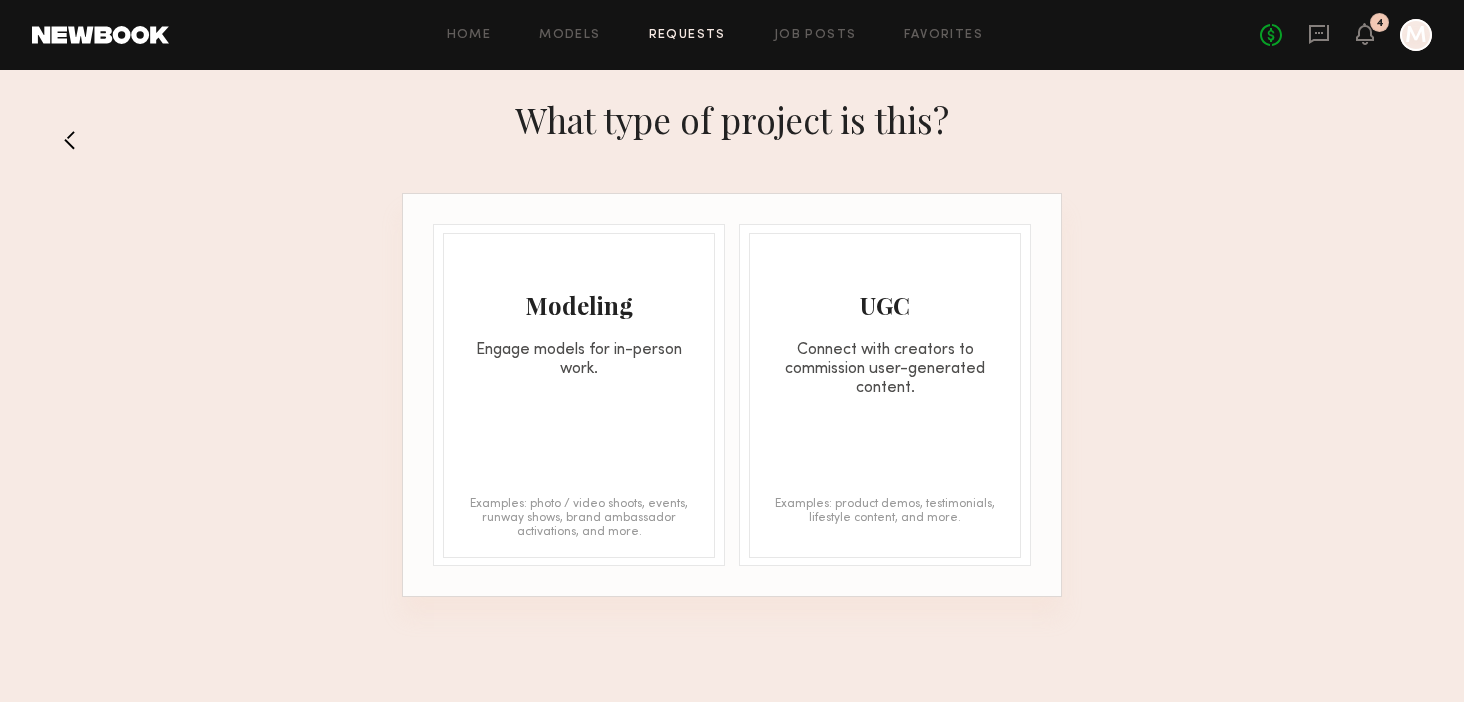 click on "Modeling Engage models for in-person work. Examples: photo / video shoots, events, runway shows, brand ambassador activations, and more." 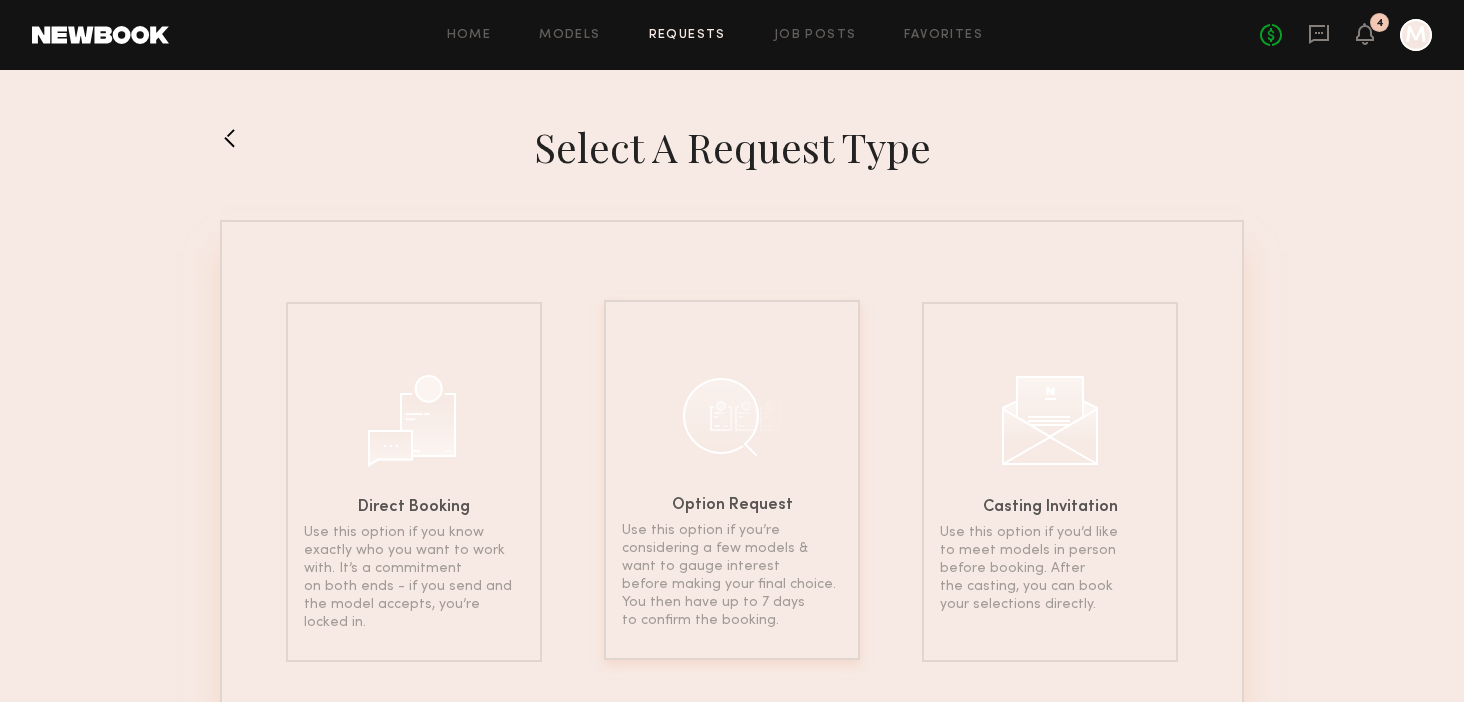 click 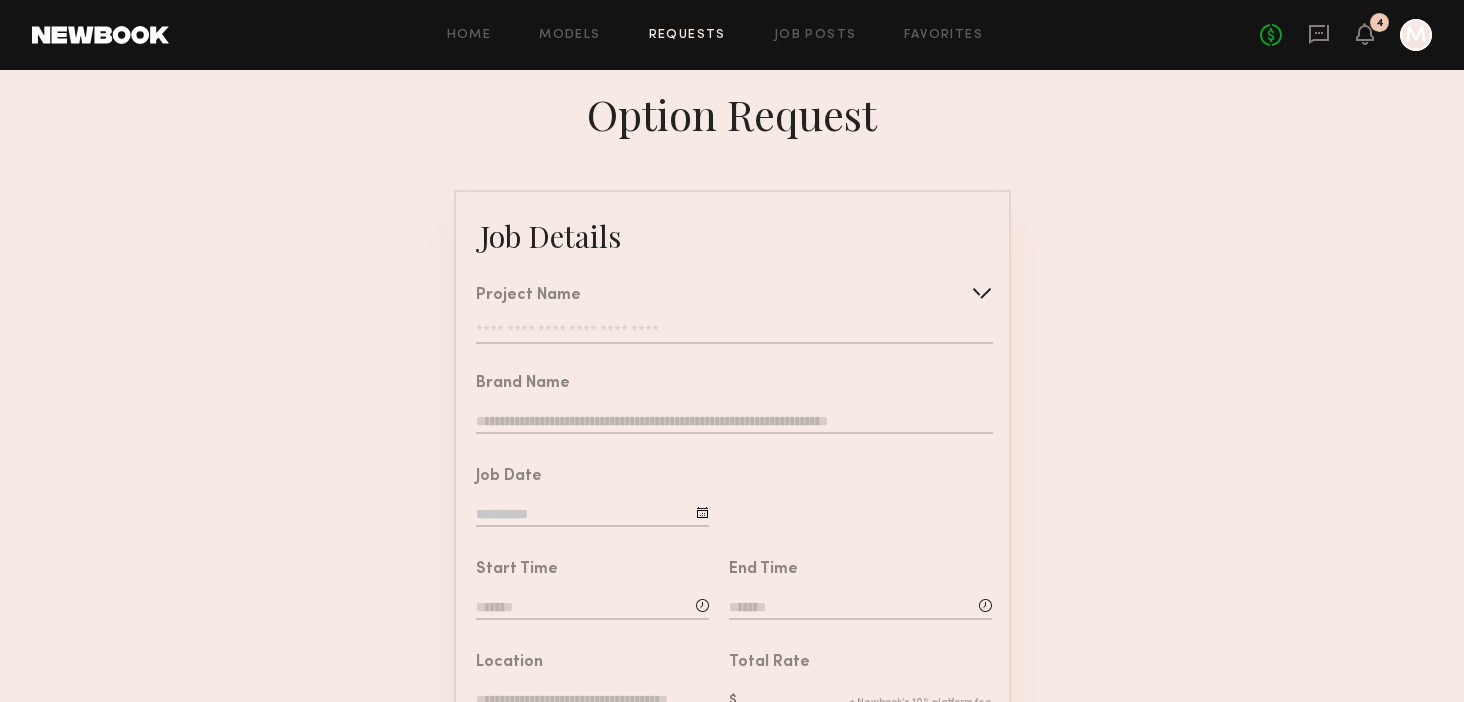 click 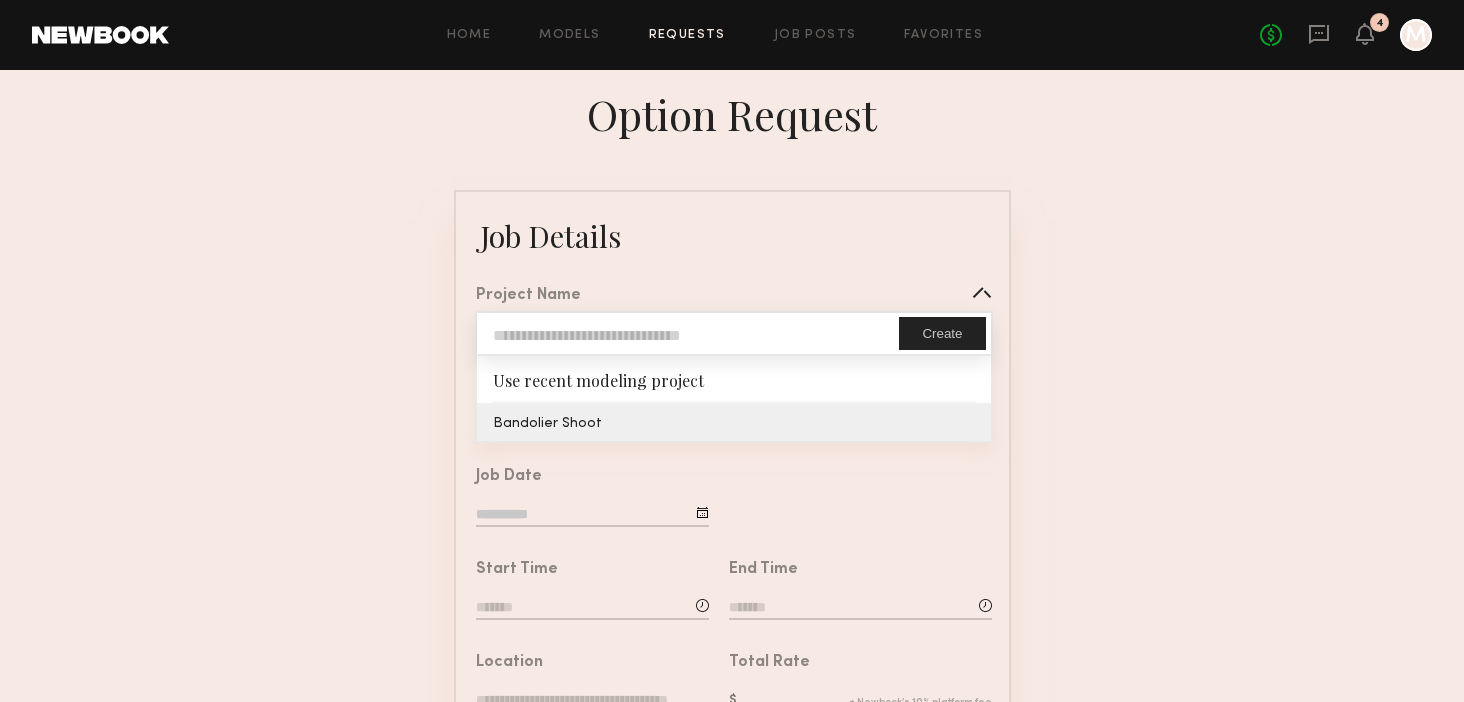 type on "**********" 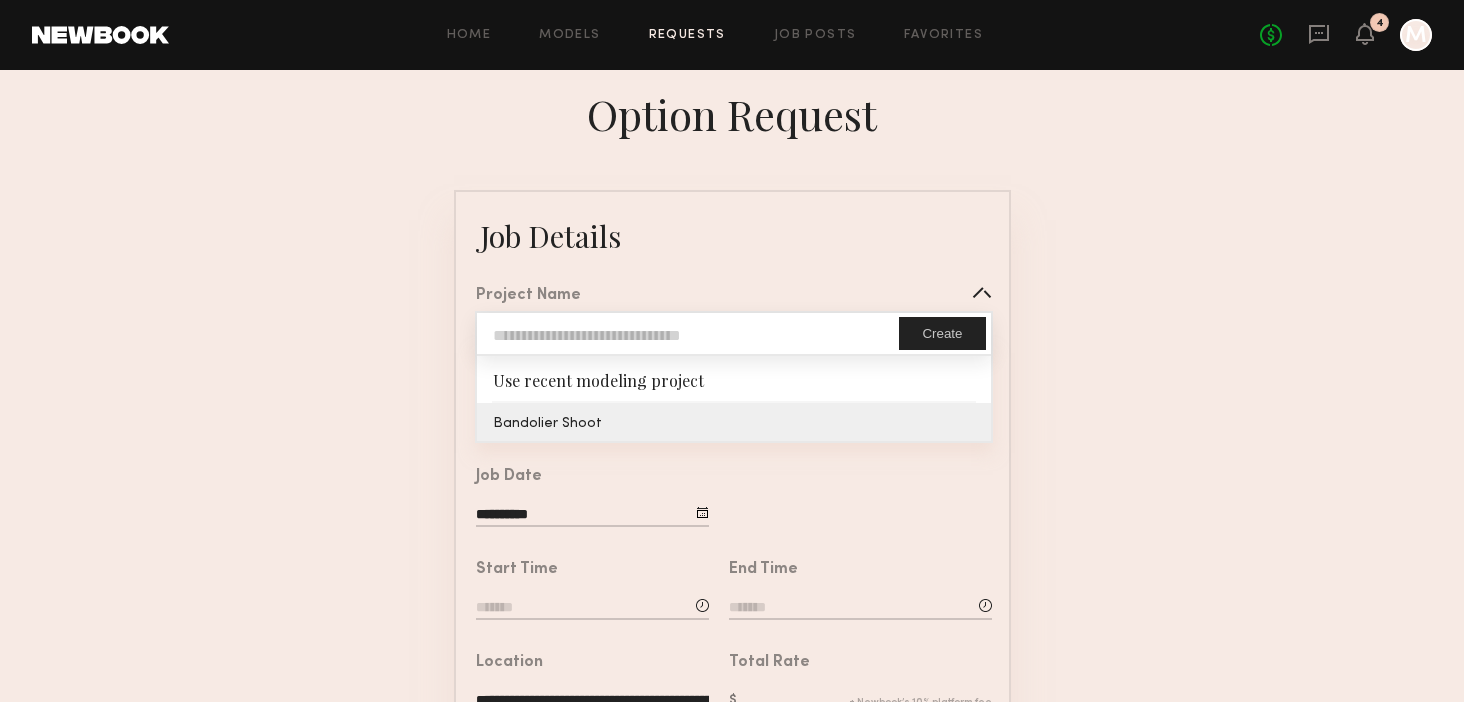 click on "**********" 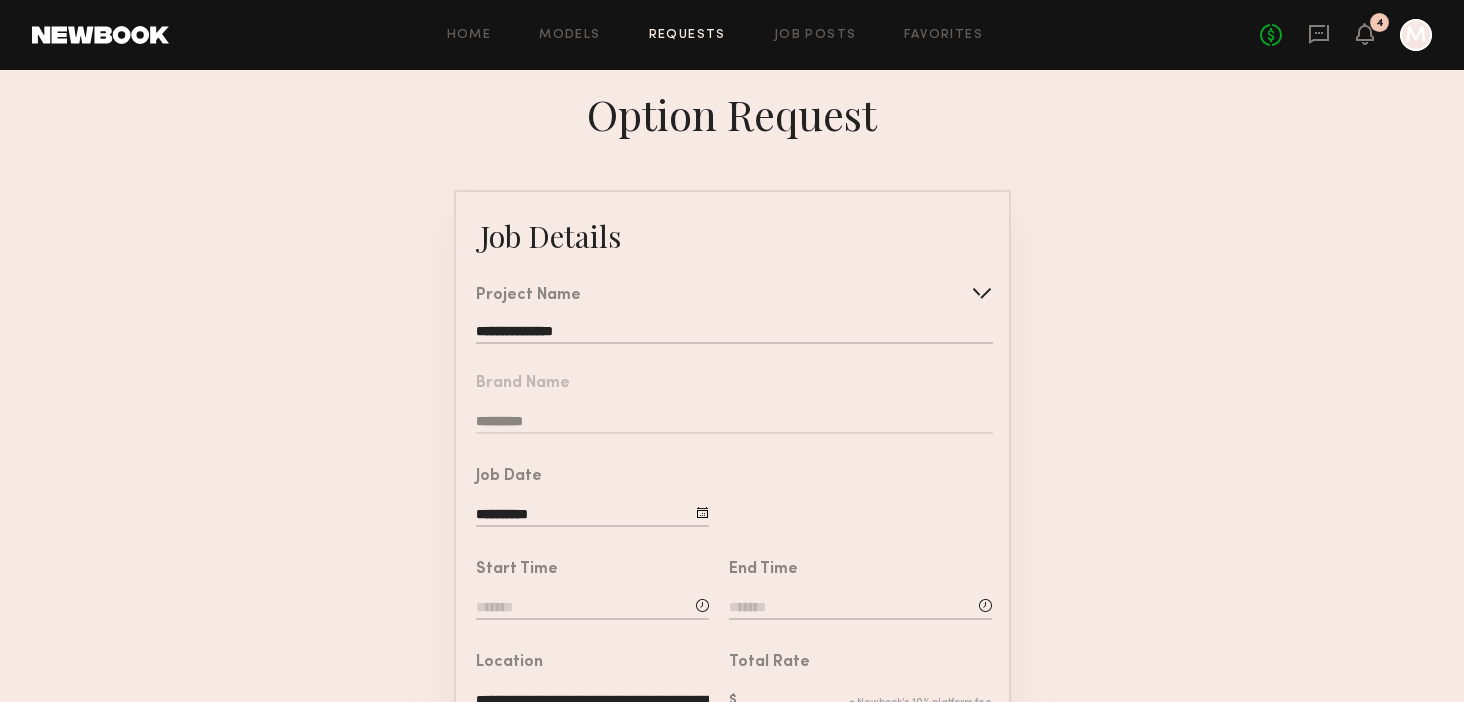click on "**********" 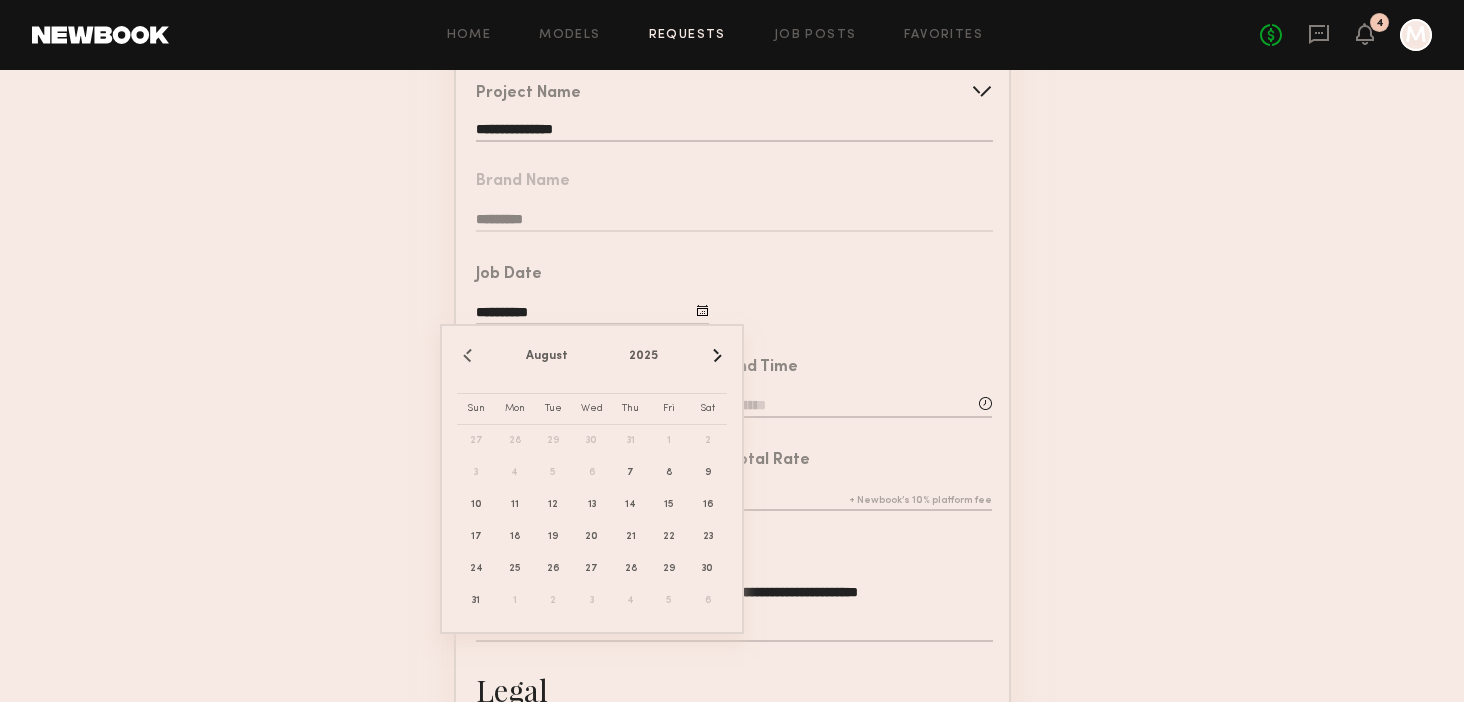 scroll, scrollTop: 216, scrollLeft: 0, axis: vertical 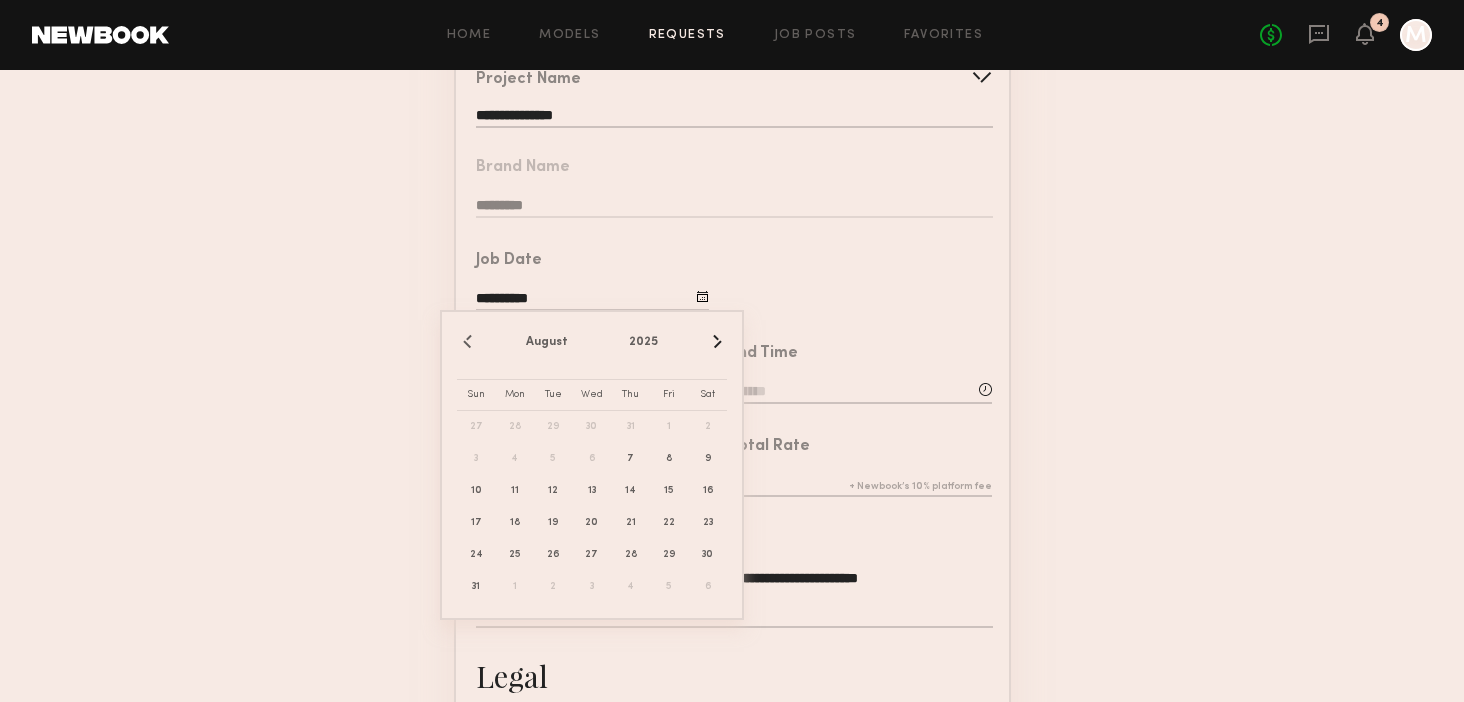 type on "**********" 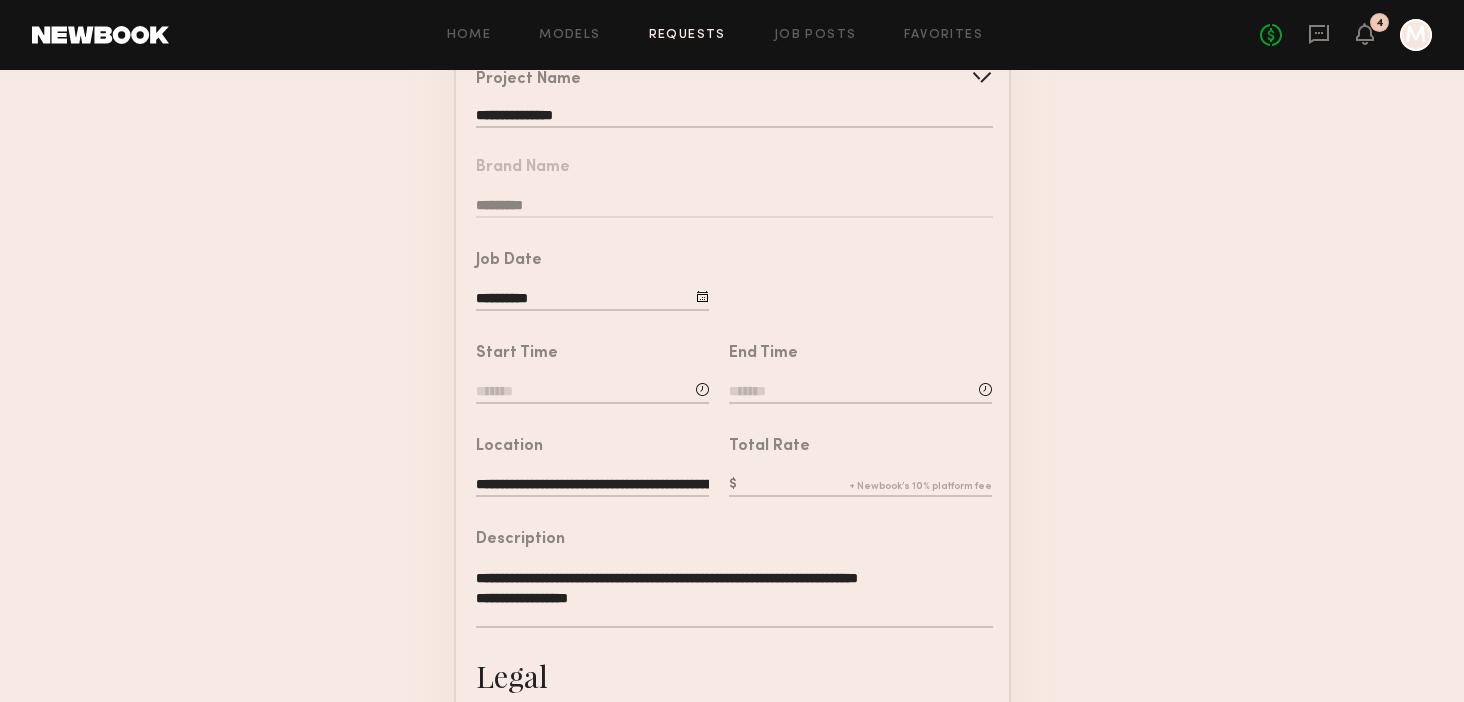 click 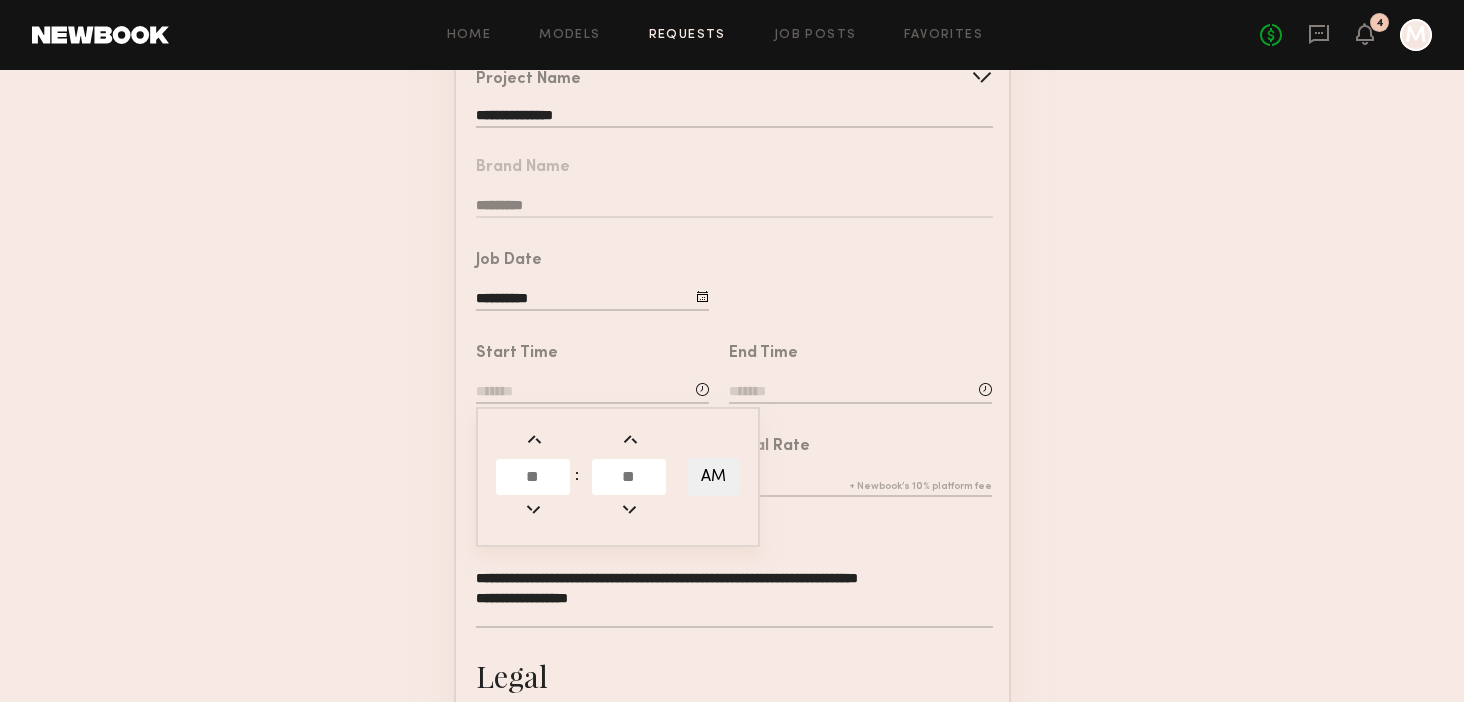 click 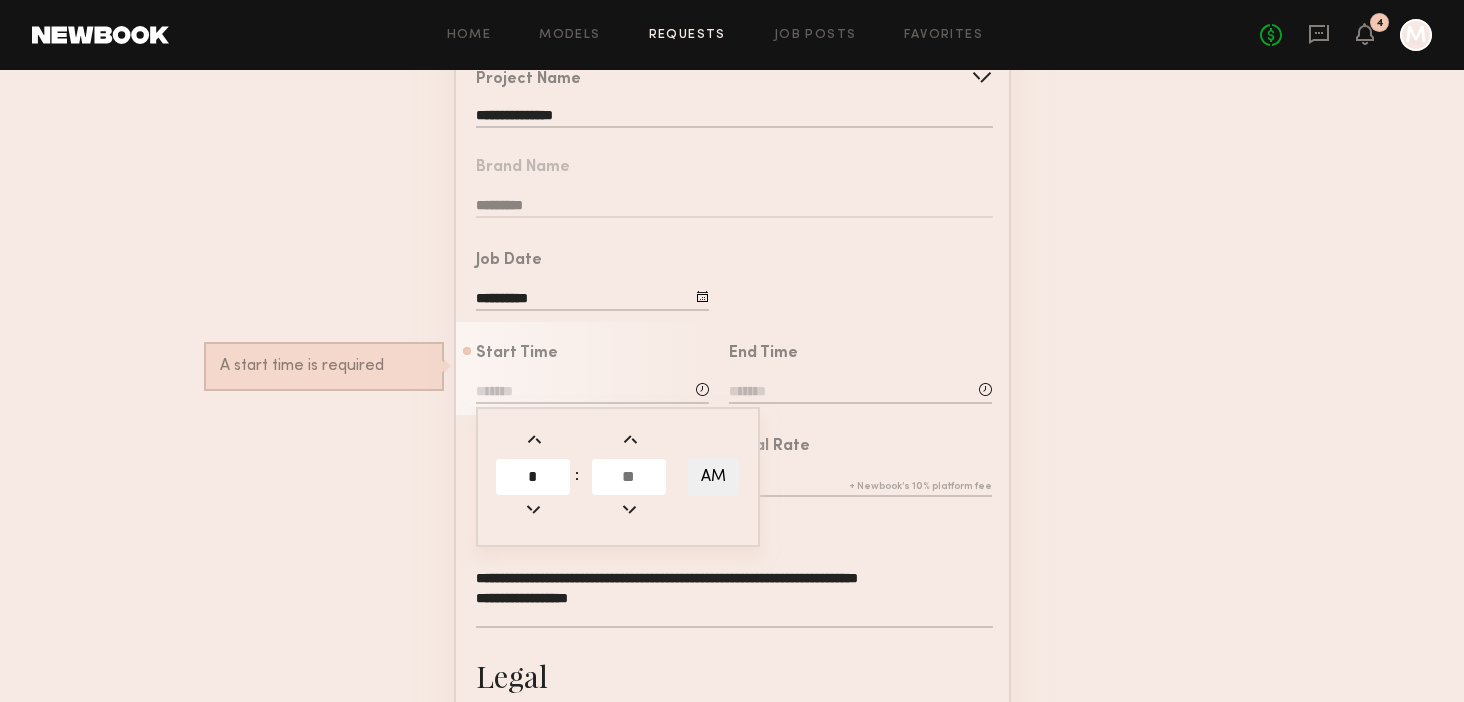type on "*" 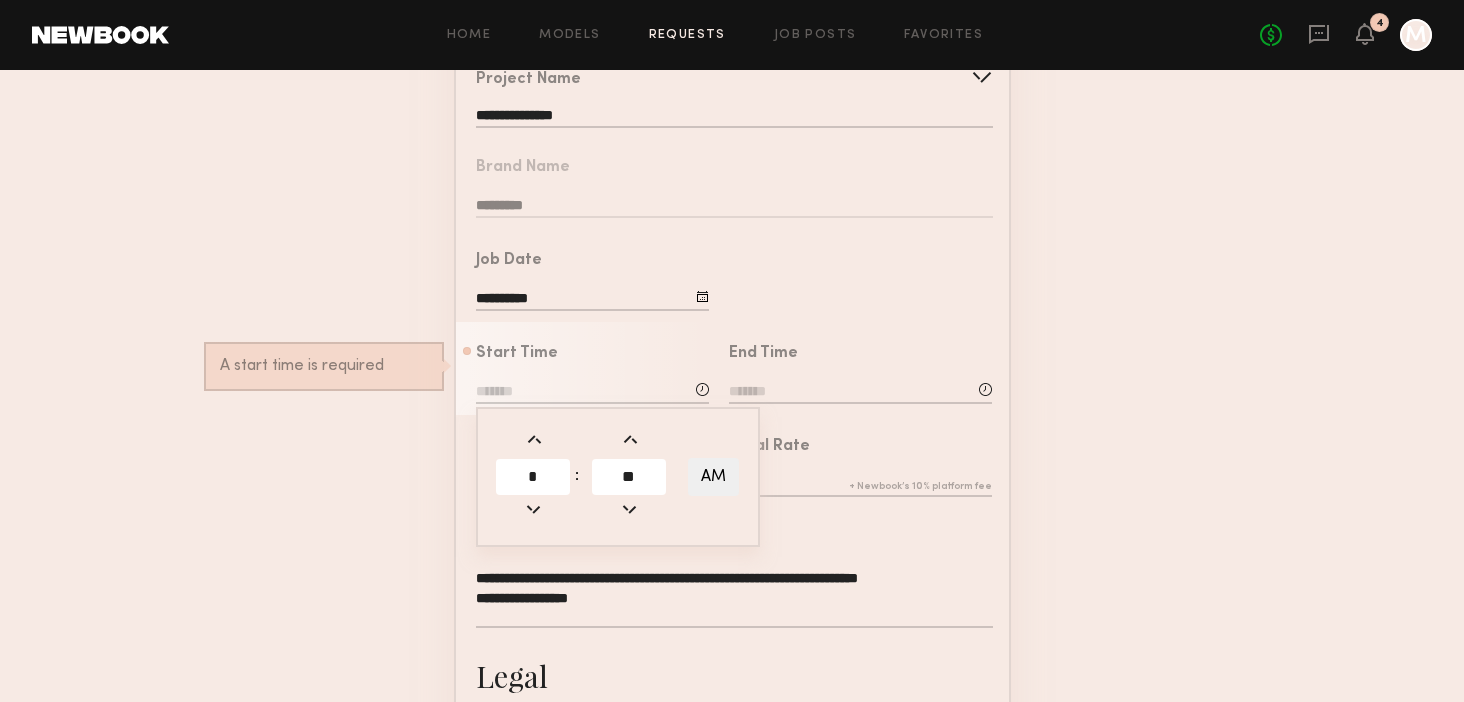 type on "**" 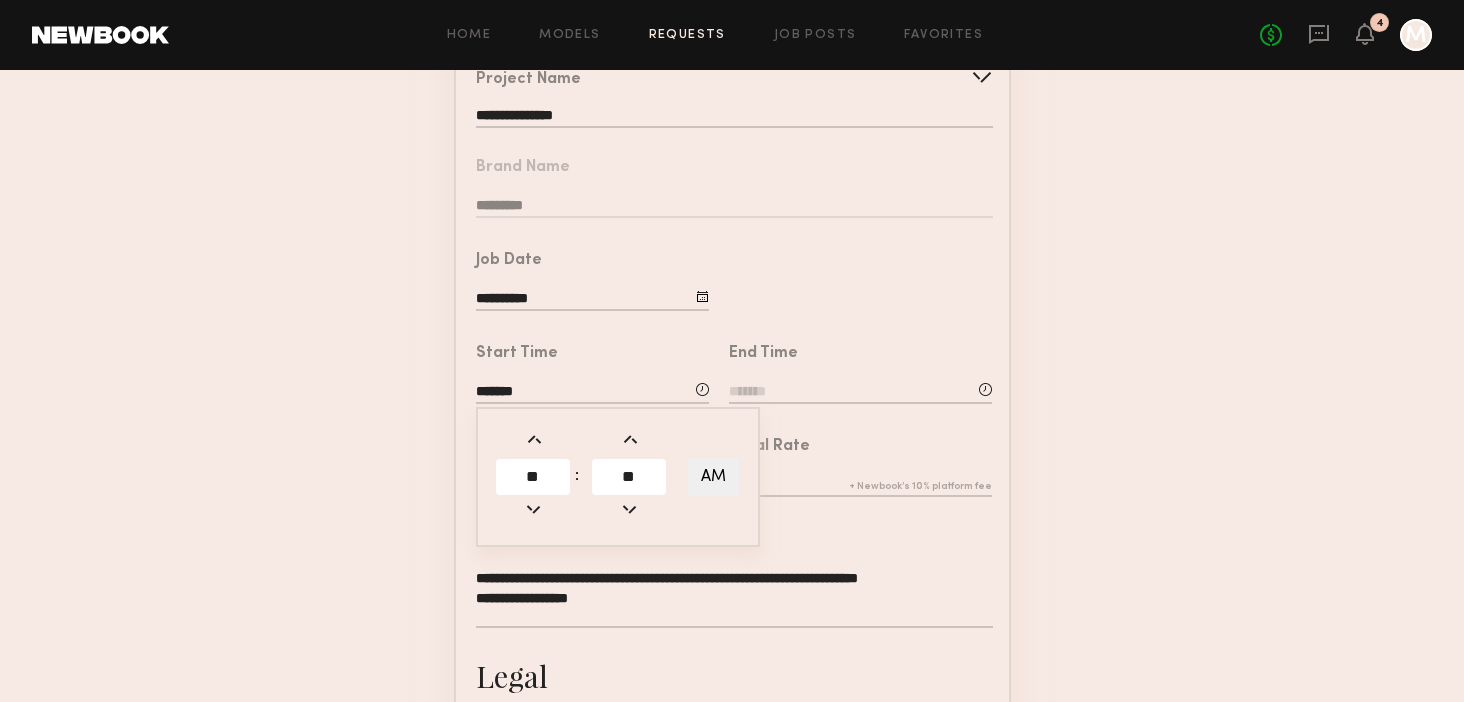 click on "End Time" 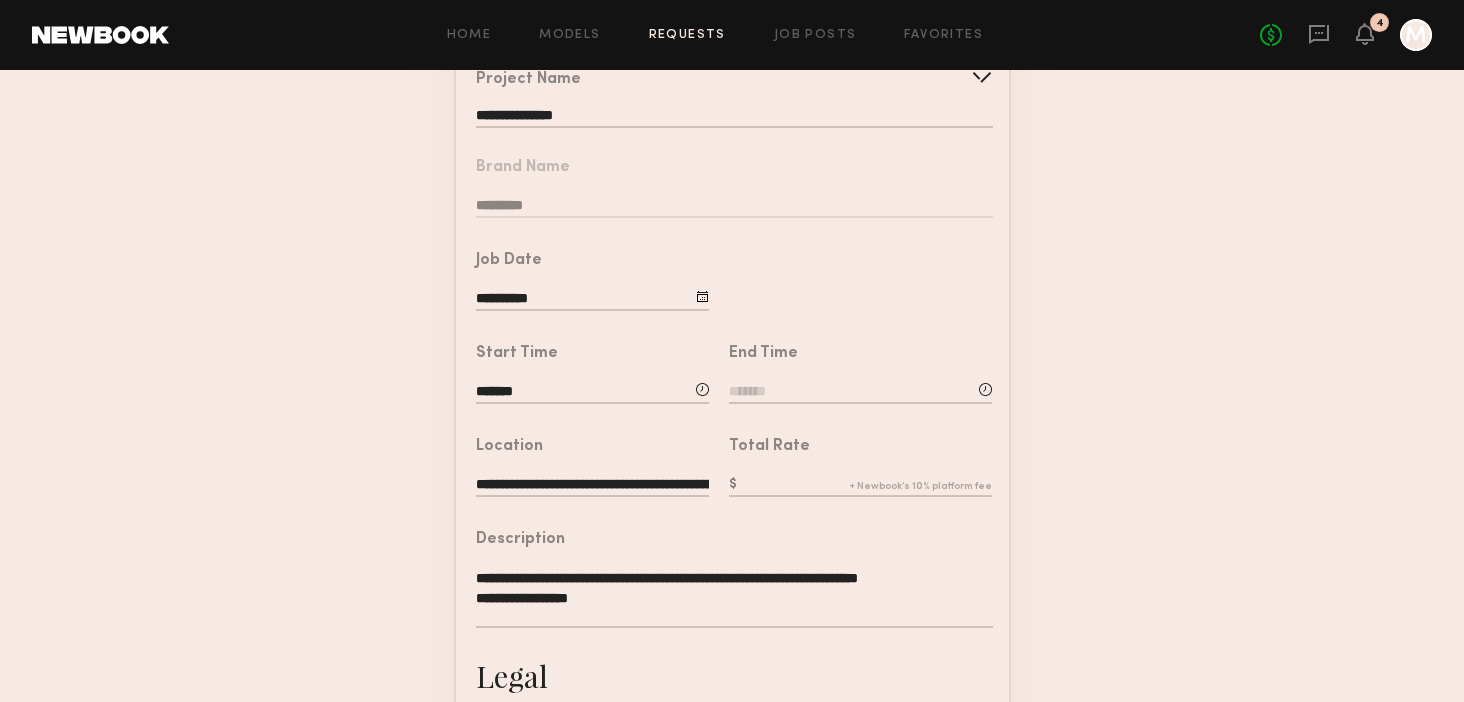 click on "*******" 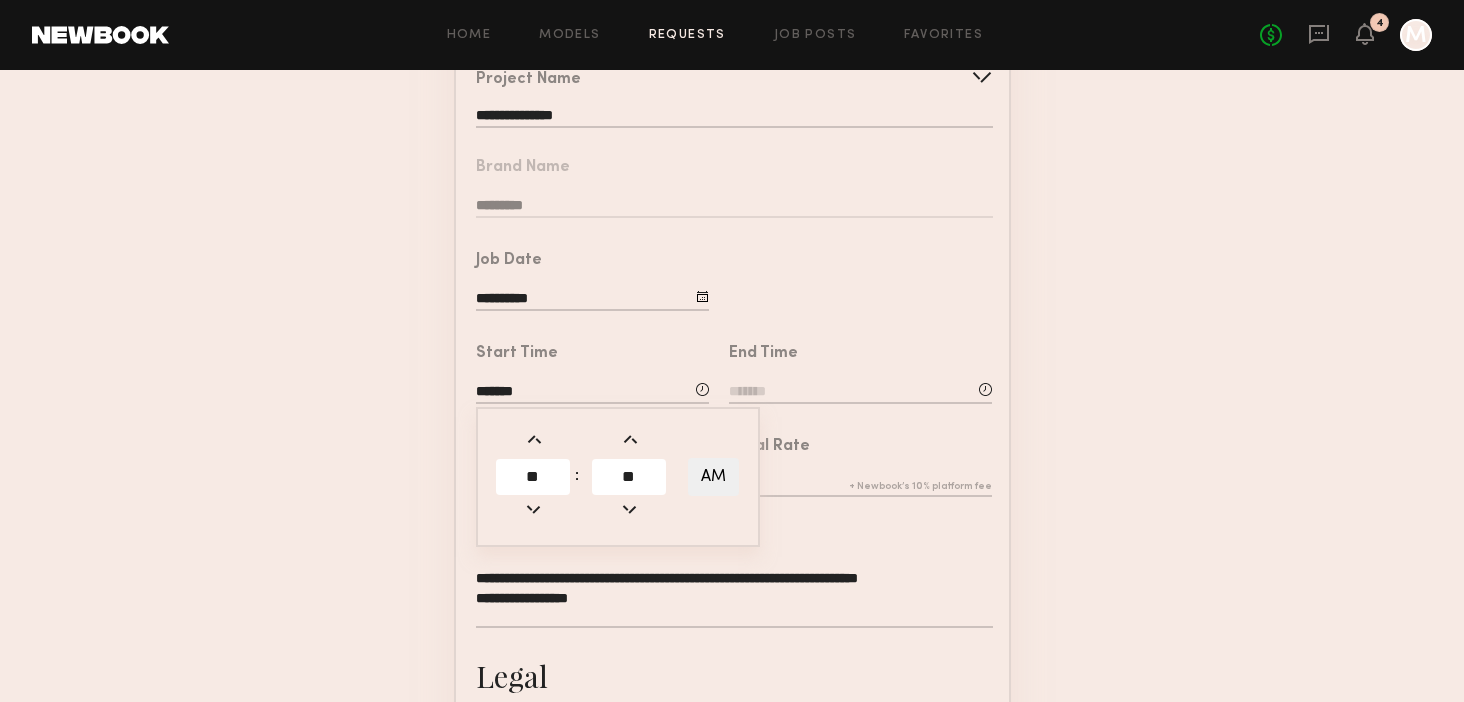 click on "AM" 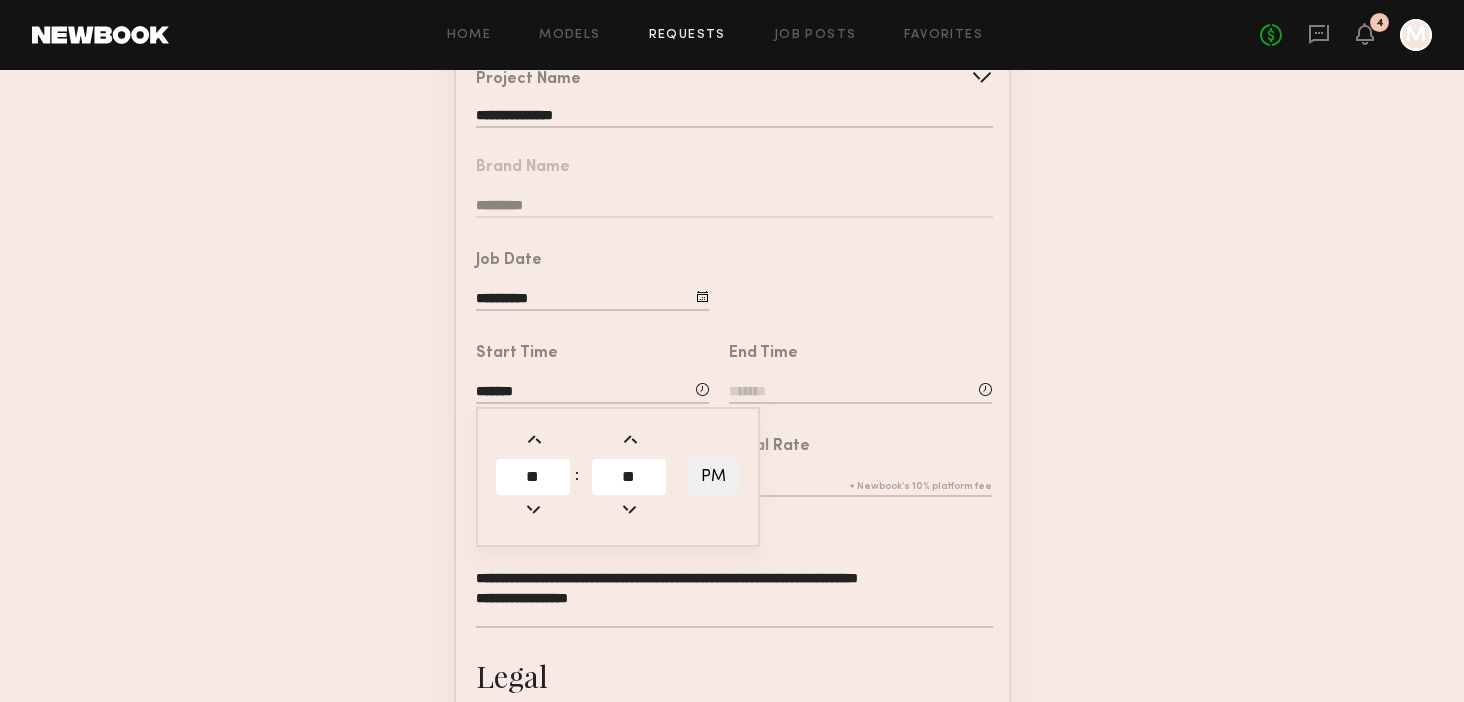 click on "**" 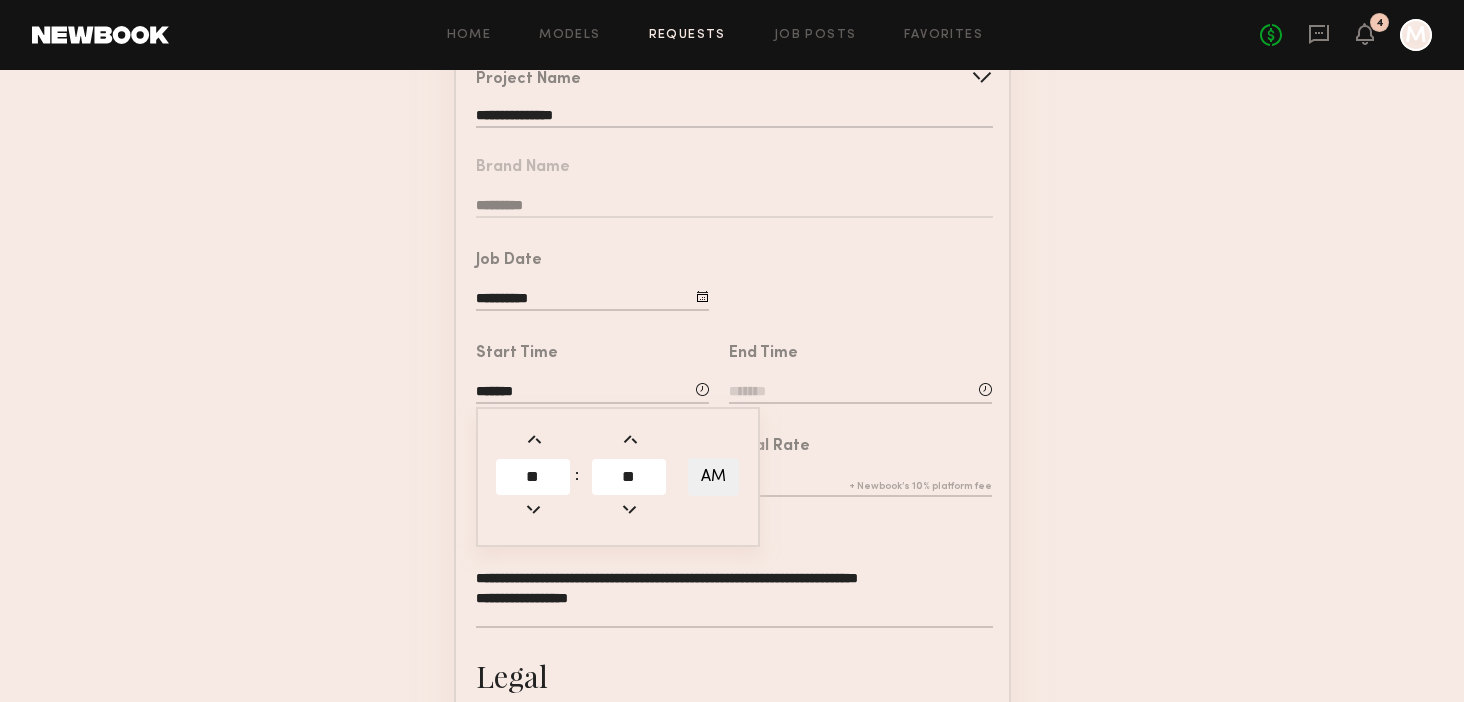 click on "Total Rate" 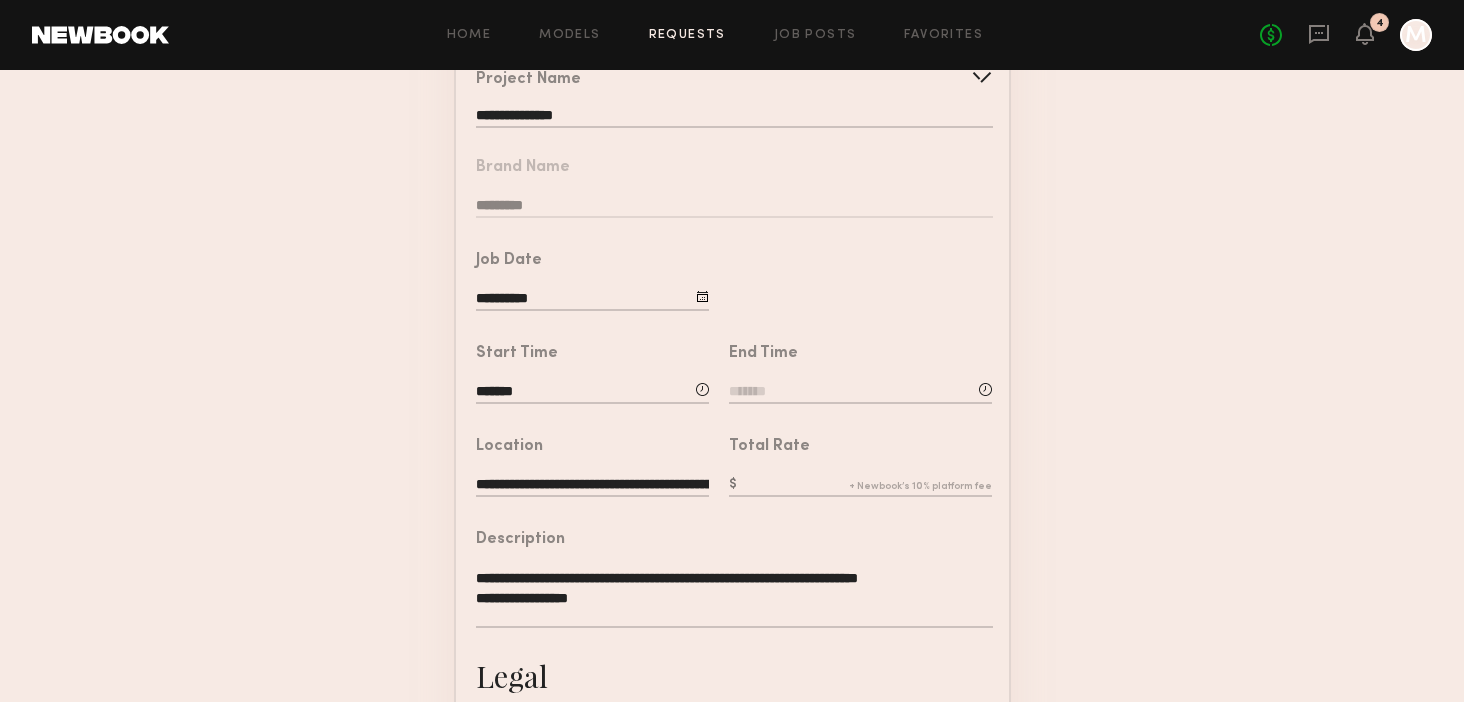 click 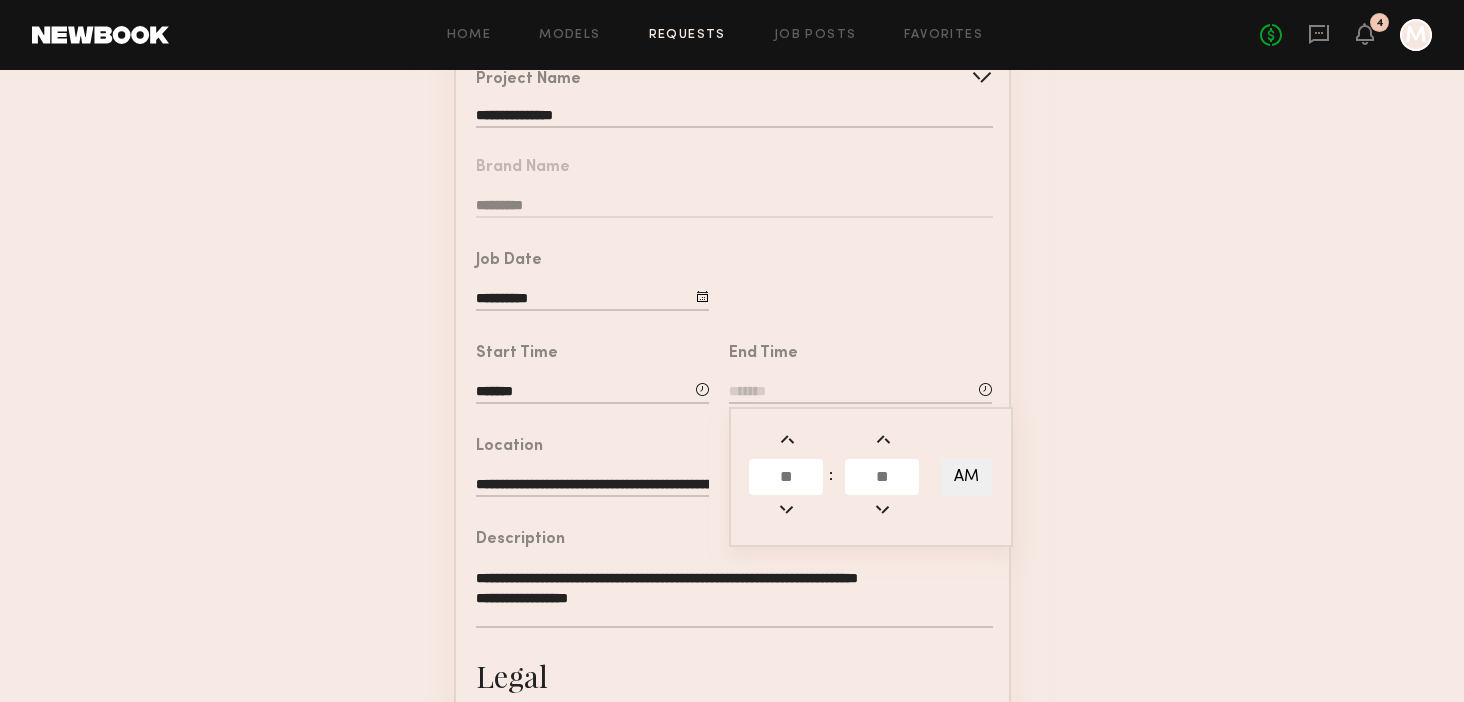 click 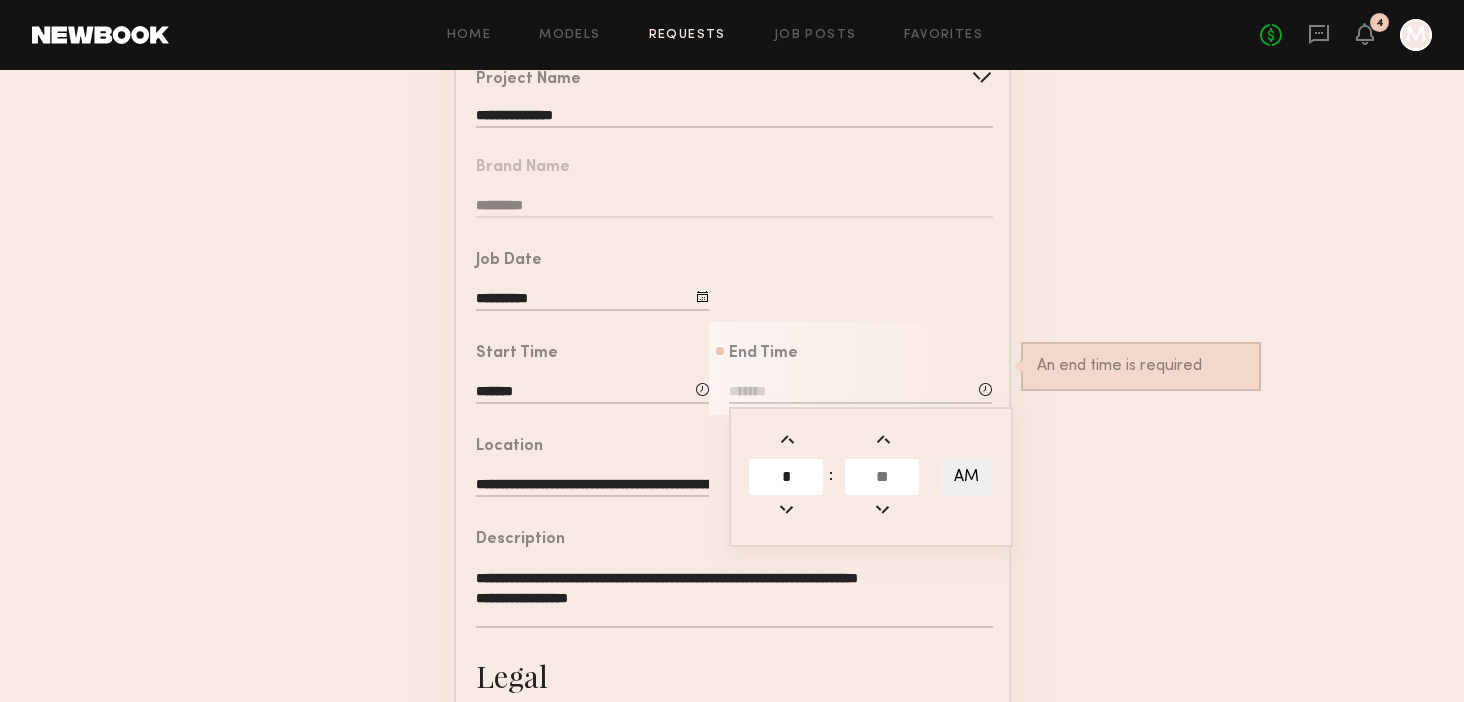 type on "*" 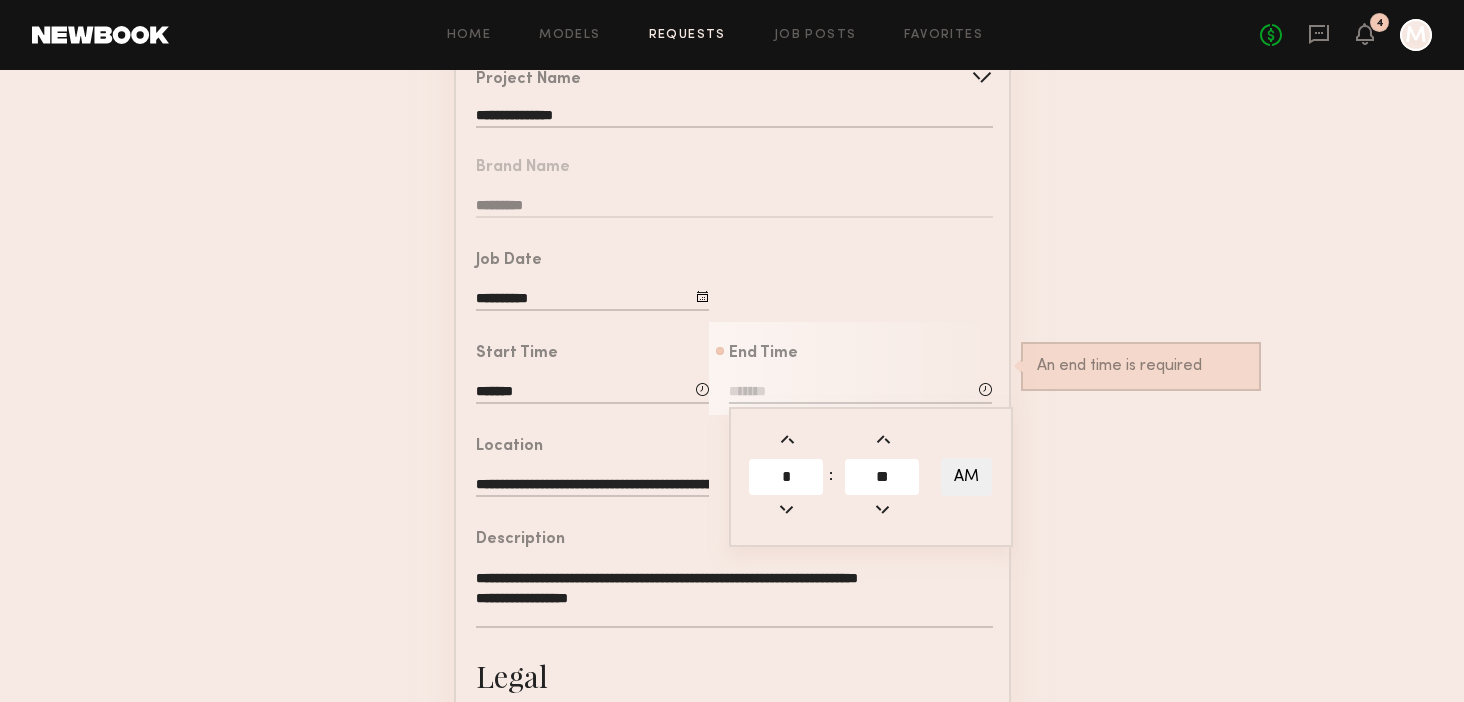 type on "**" 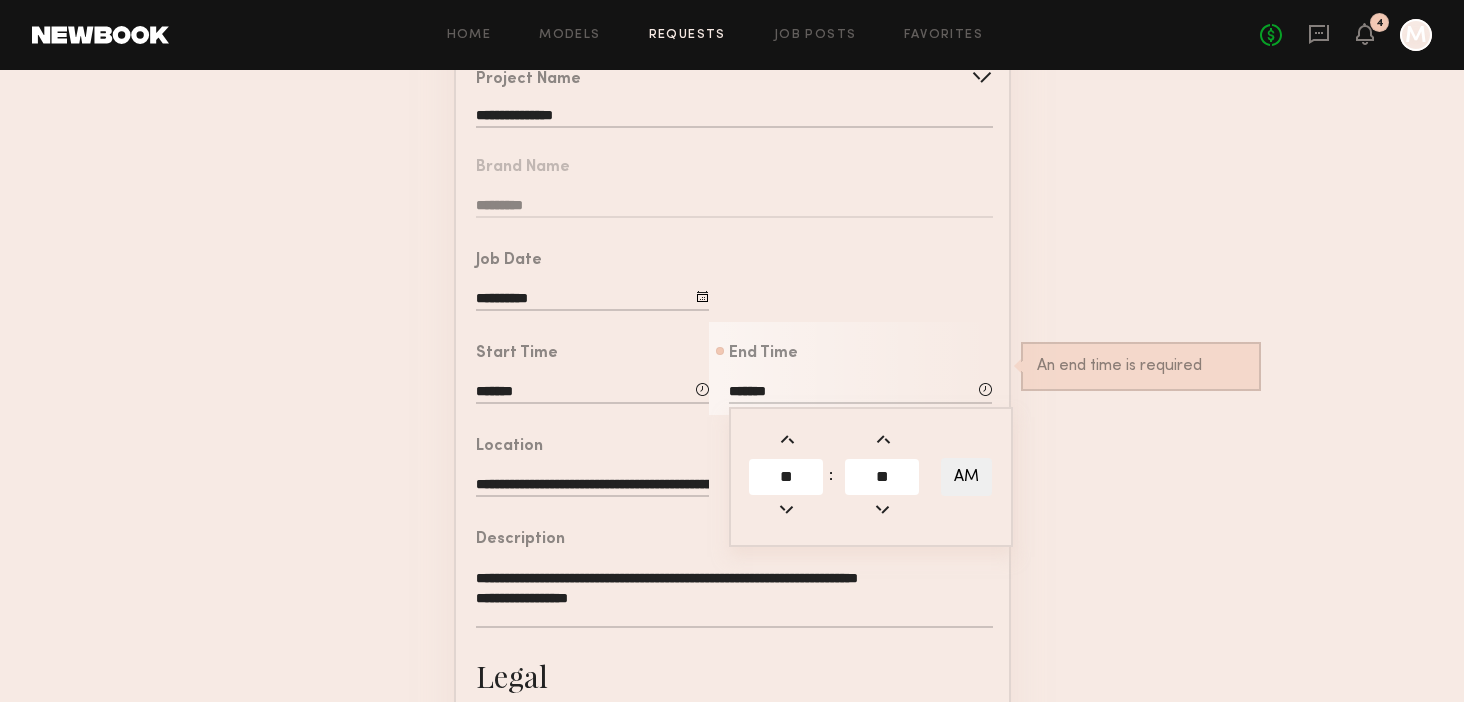 click on "AM" 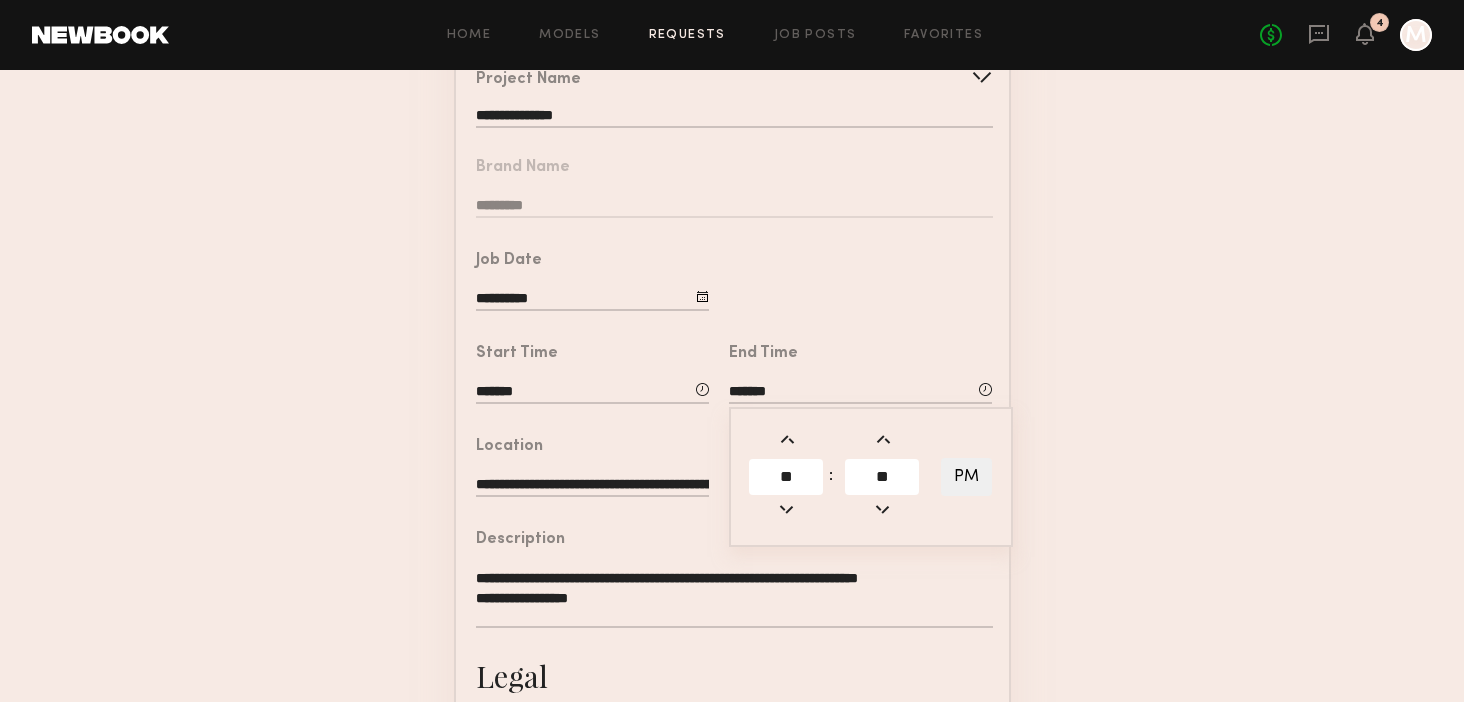 click on "**********" 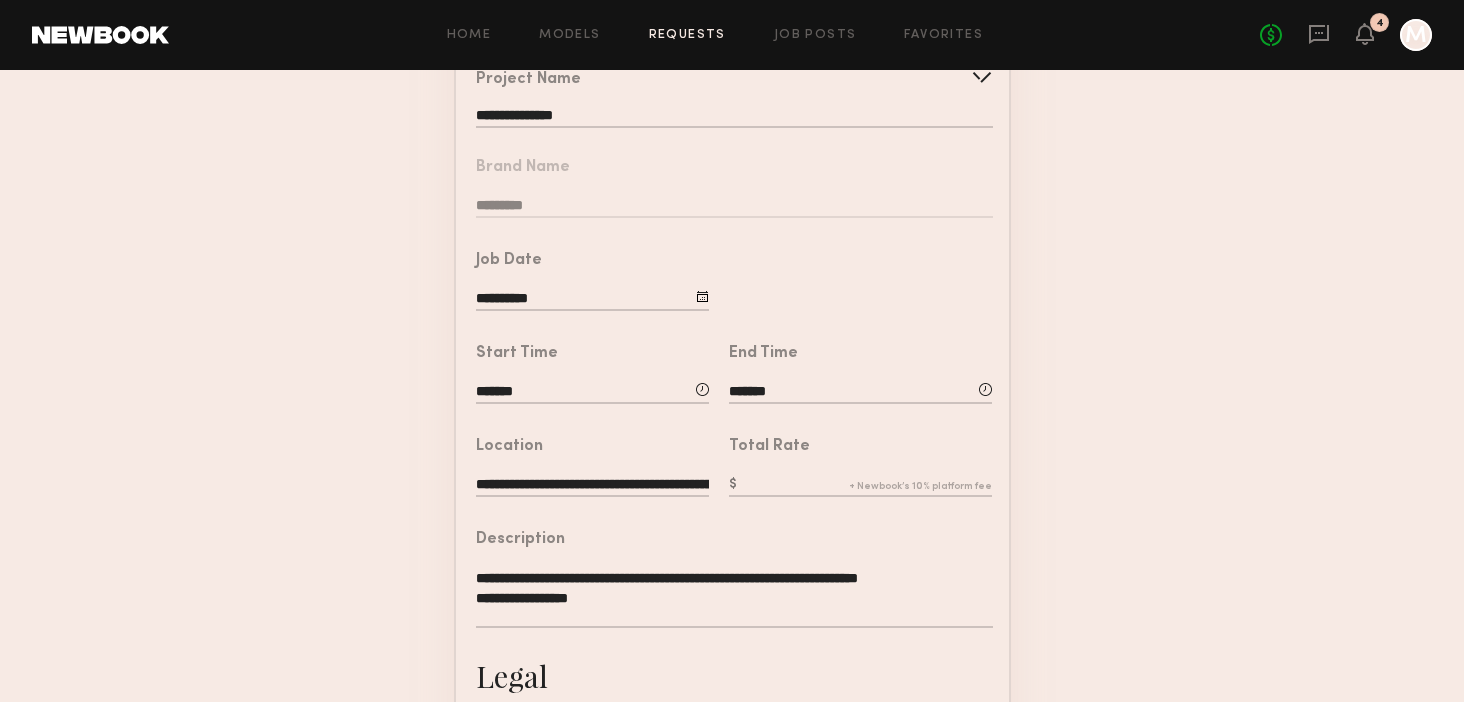 scroll, scrollTop: 249, scrollLeft: 0, axis: vertical 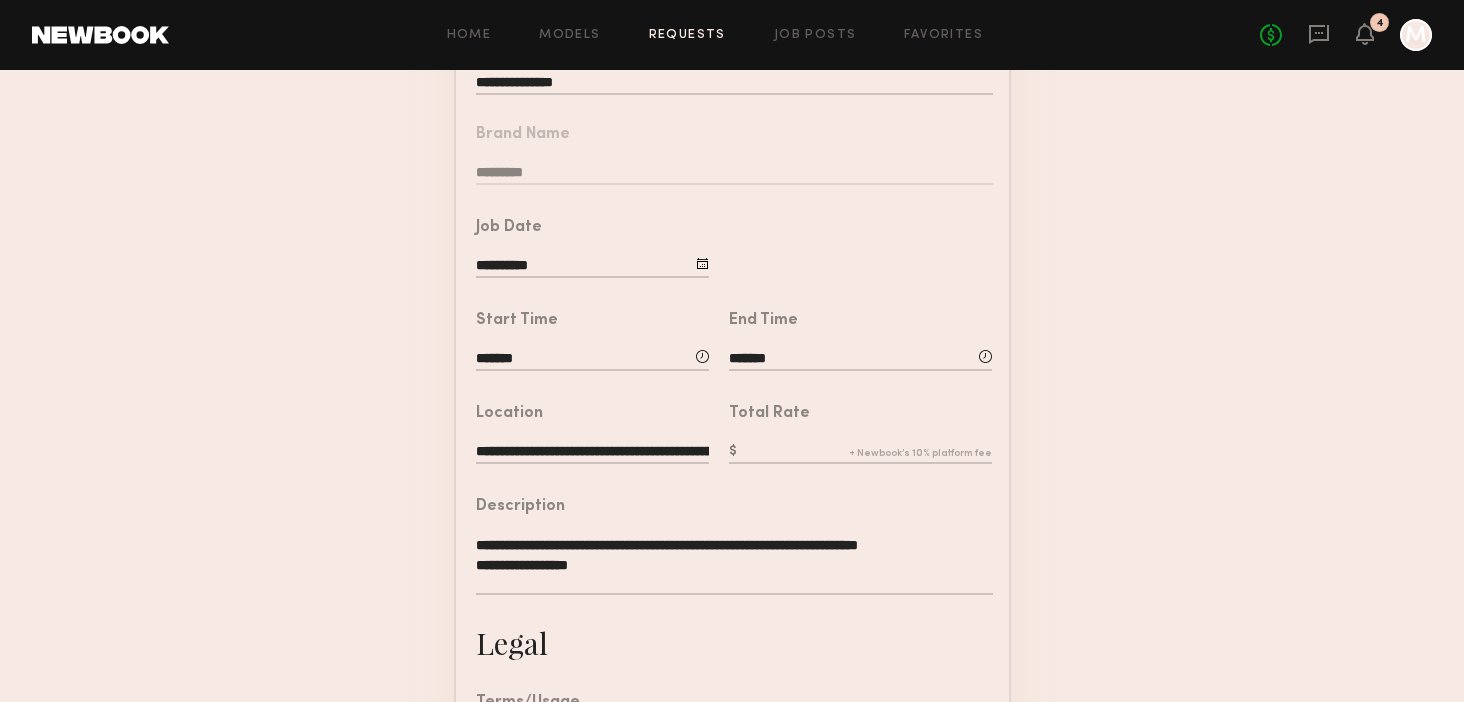 click 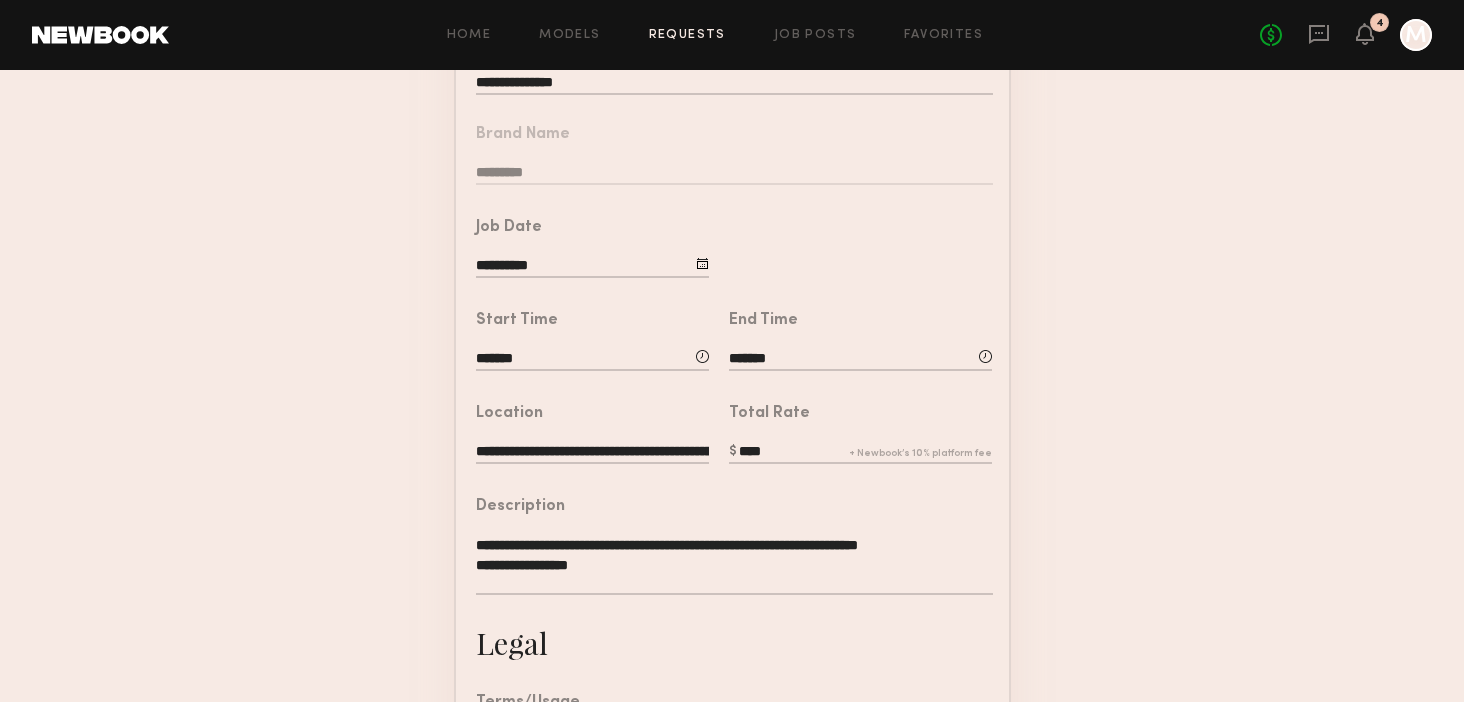 type on "****" 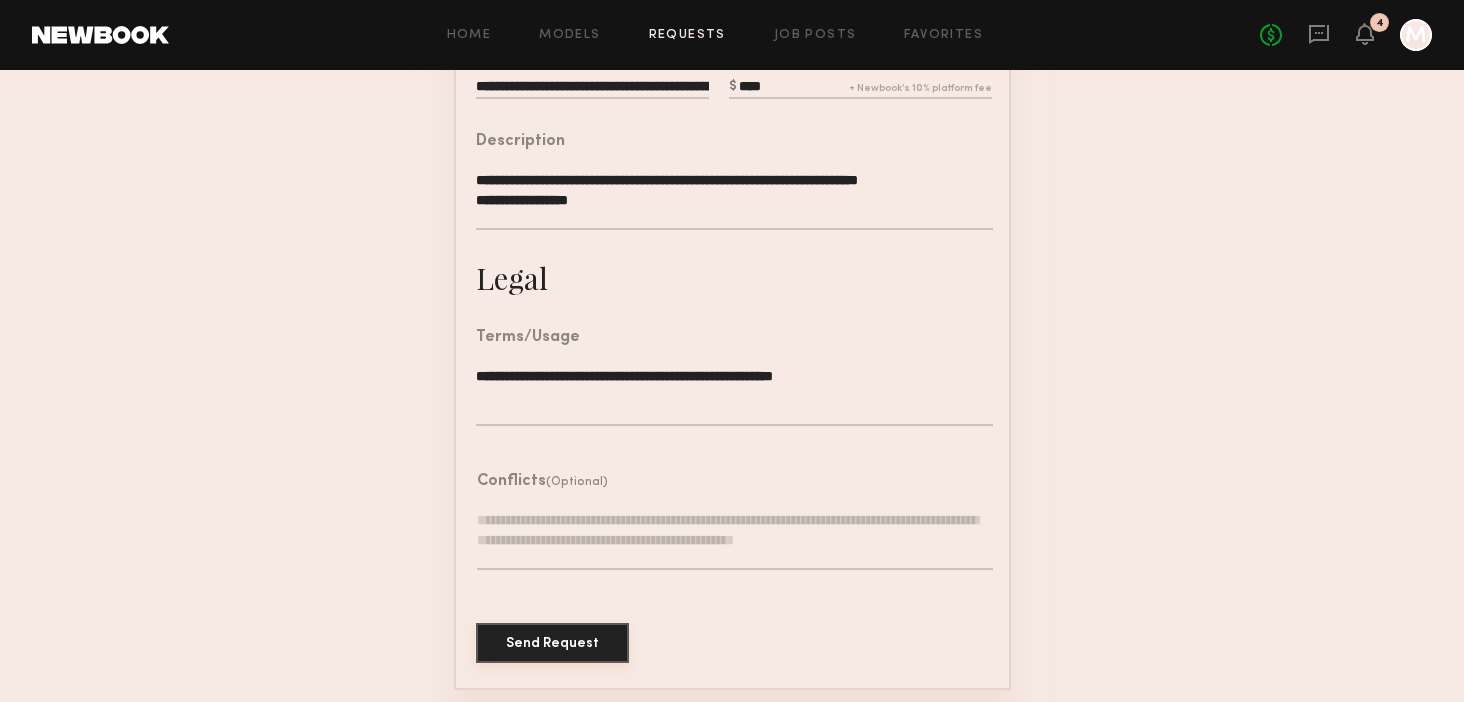 click on "Send Request" 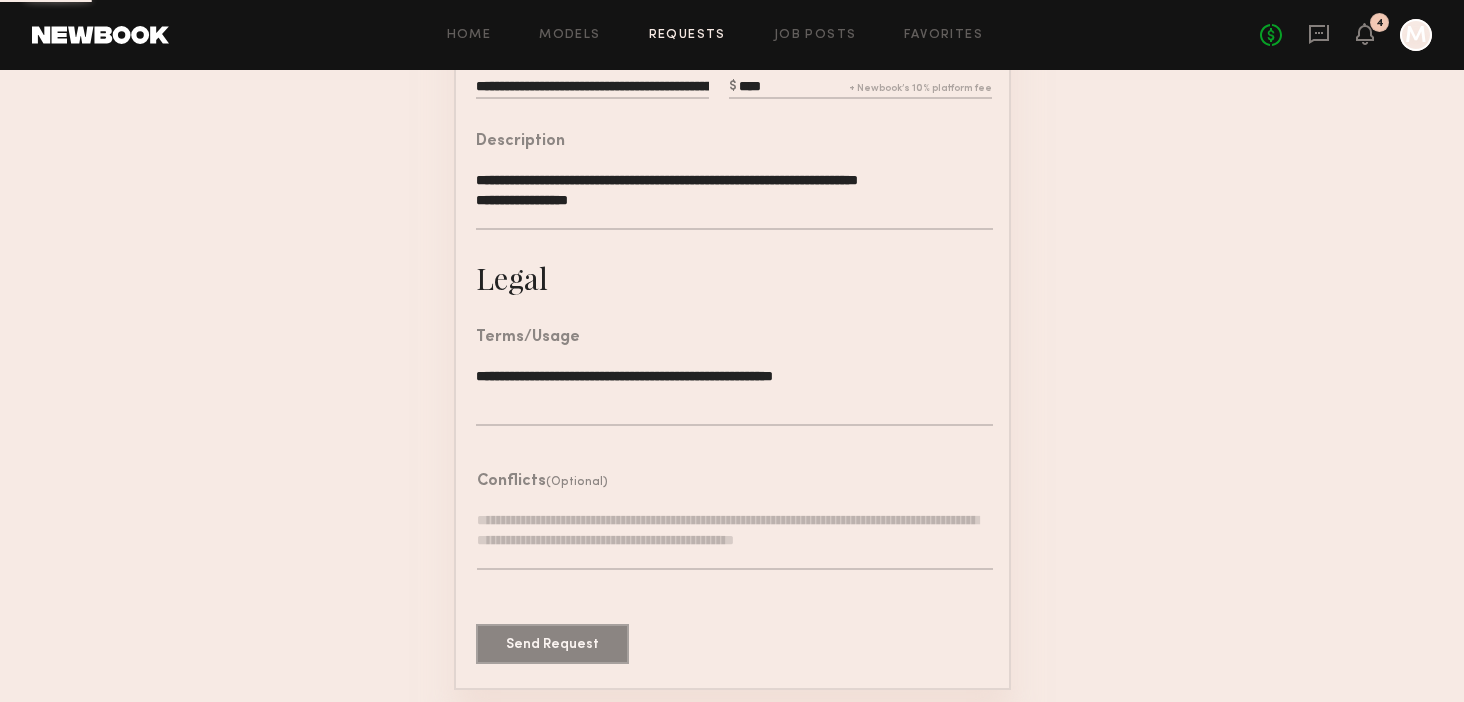 scroll, scrollTop: 0, scrollLeft: 0, axis: both 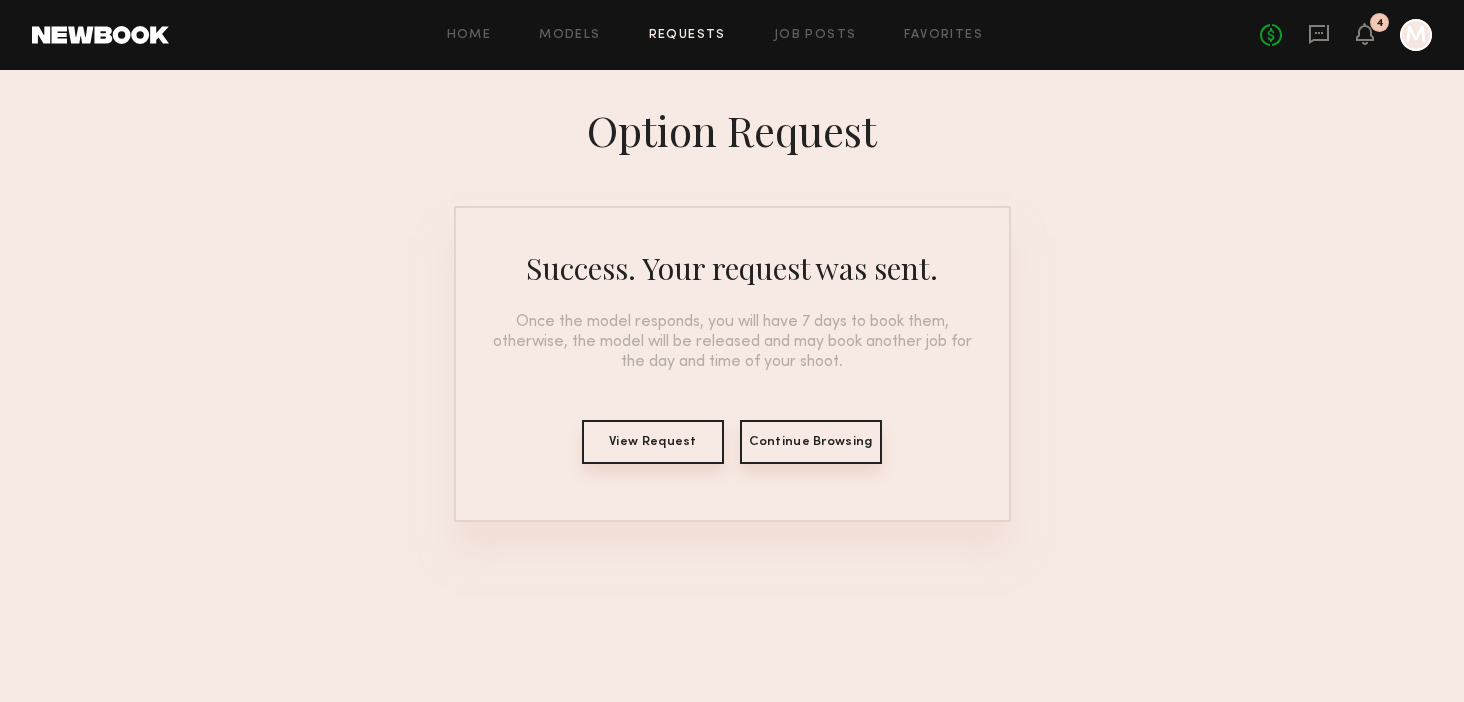 click on "Continue Browsing" 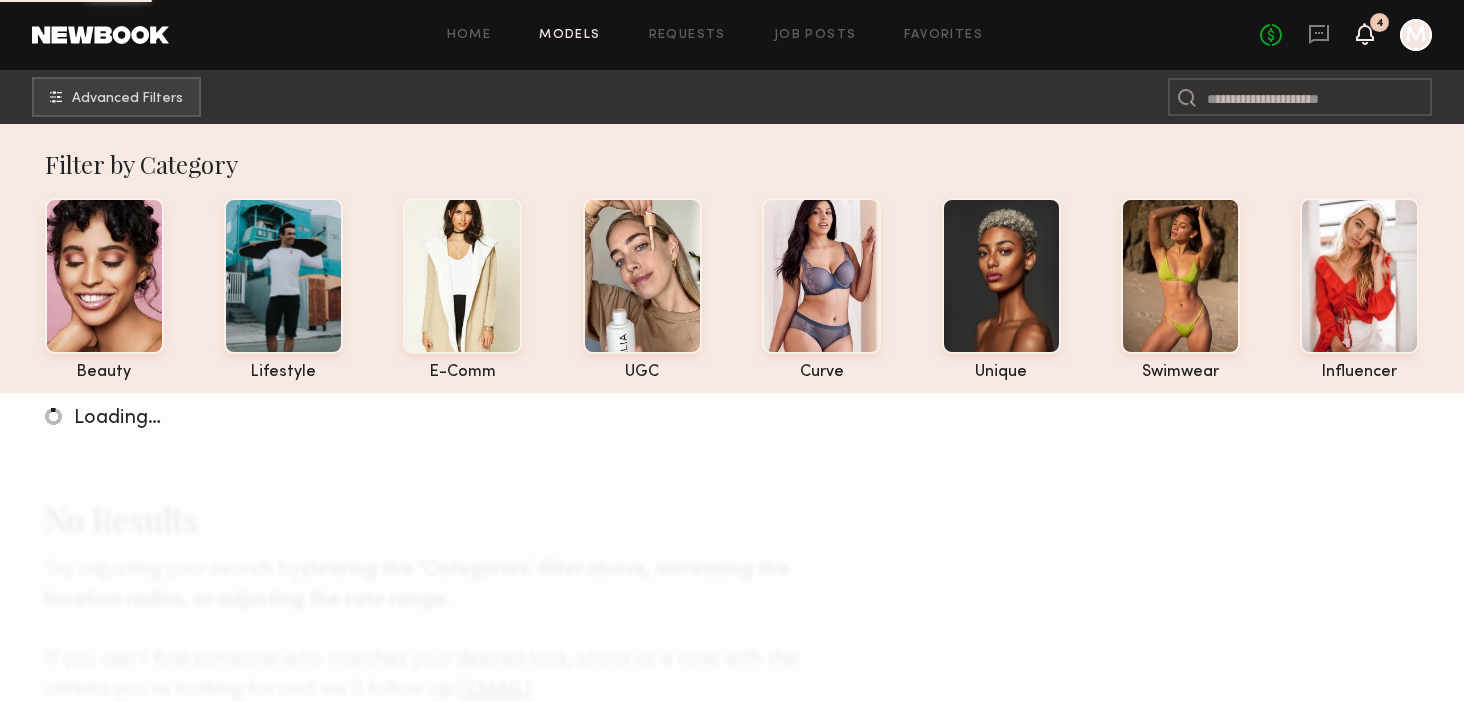 click 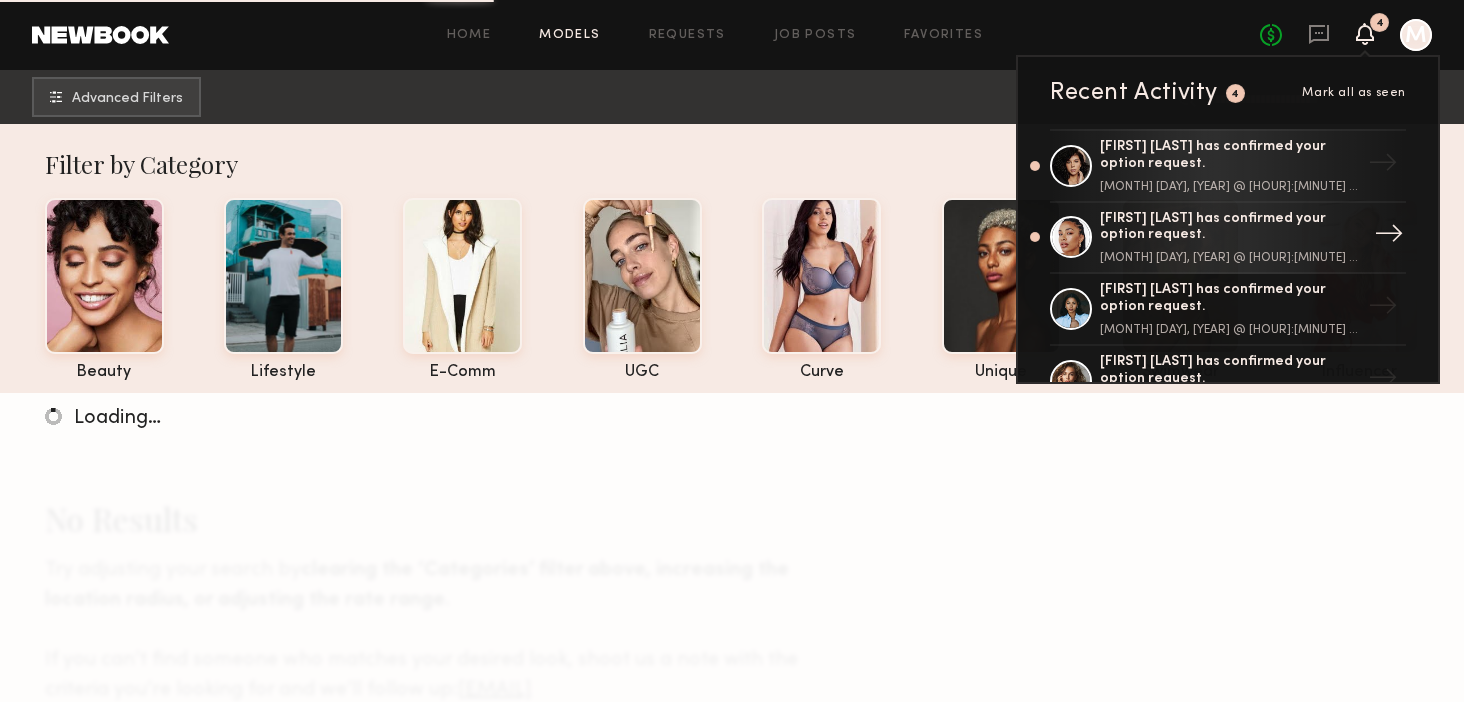 click on "[FIRST] [LAST] has confirmed your option request." 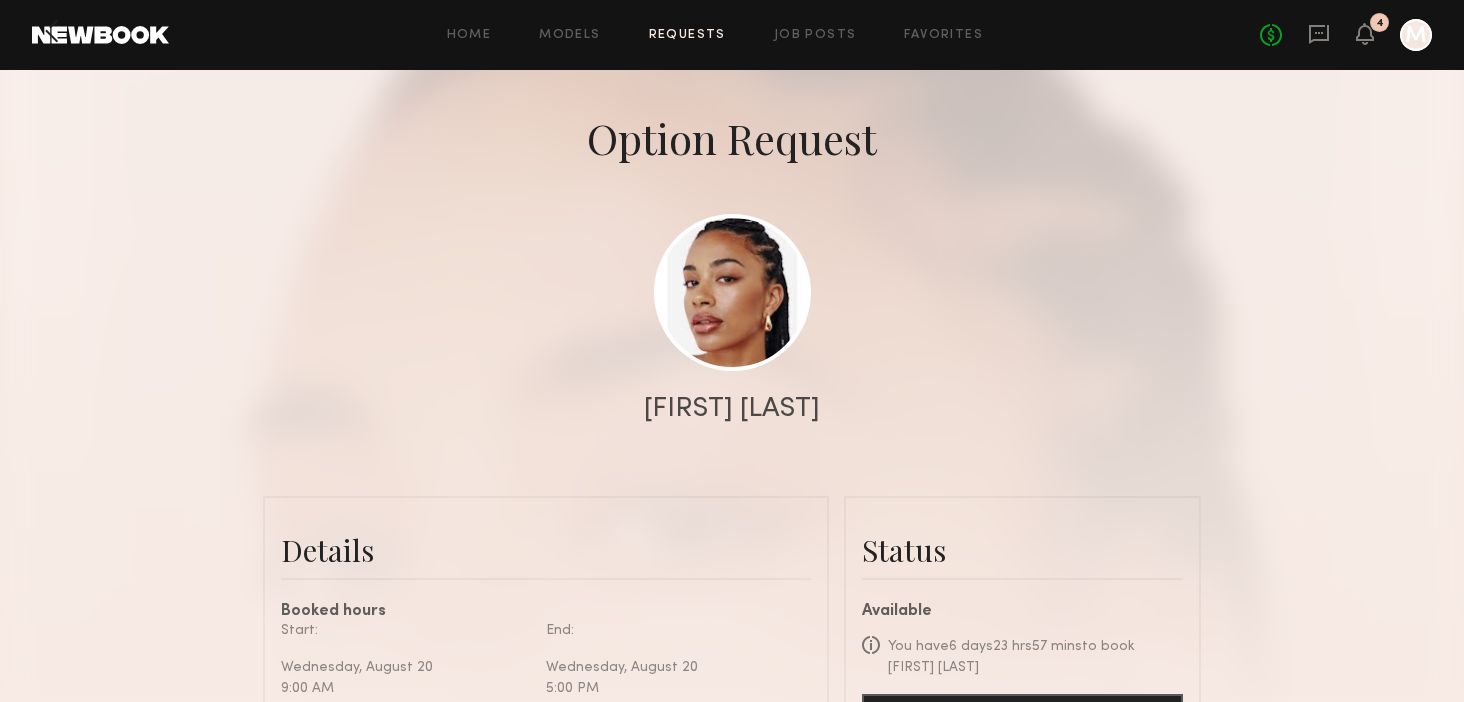 scroll, scrollTop: 22, scrollLeft: 0, axis: vertical 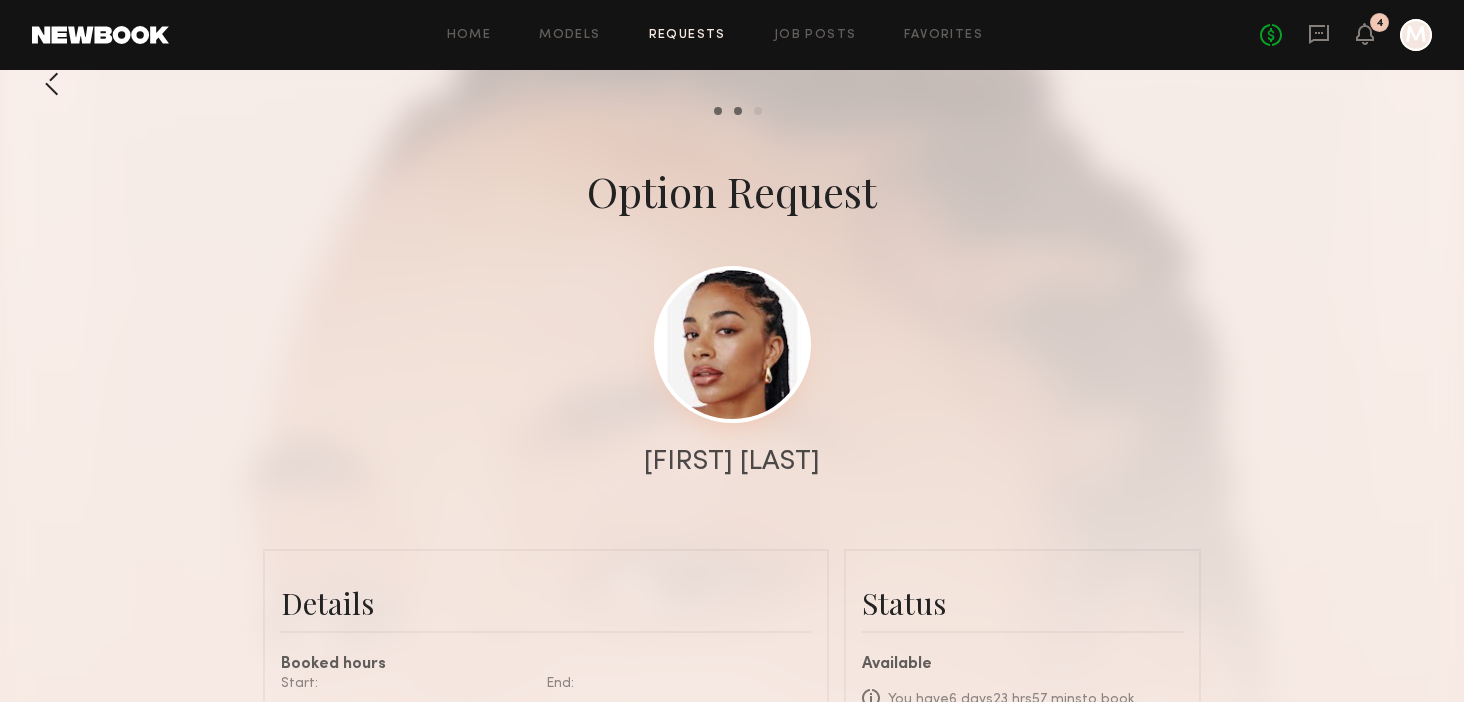 click 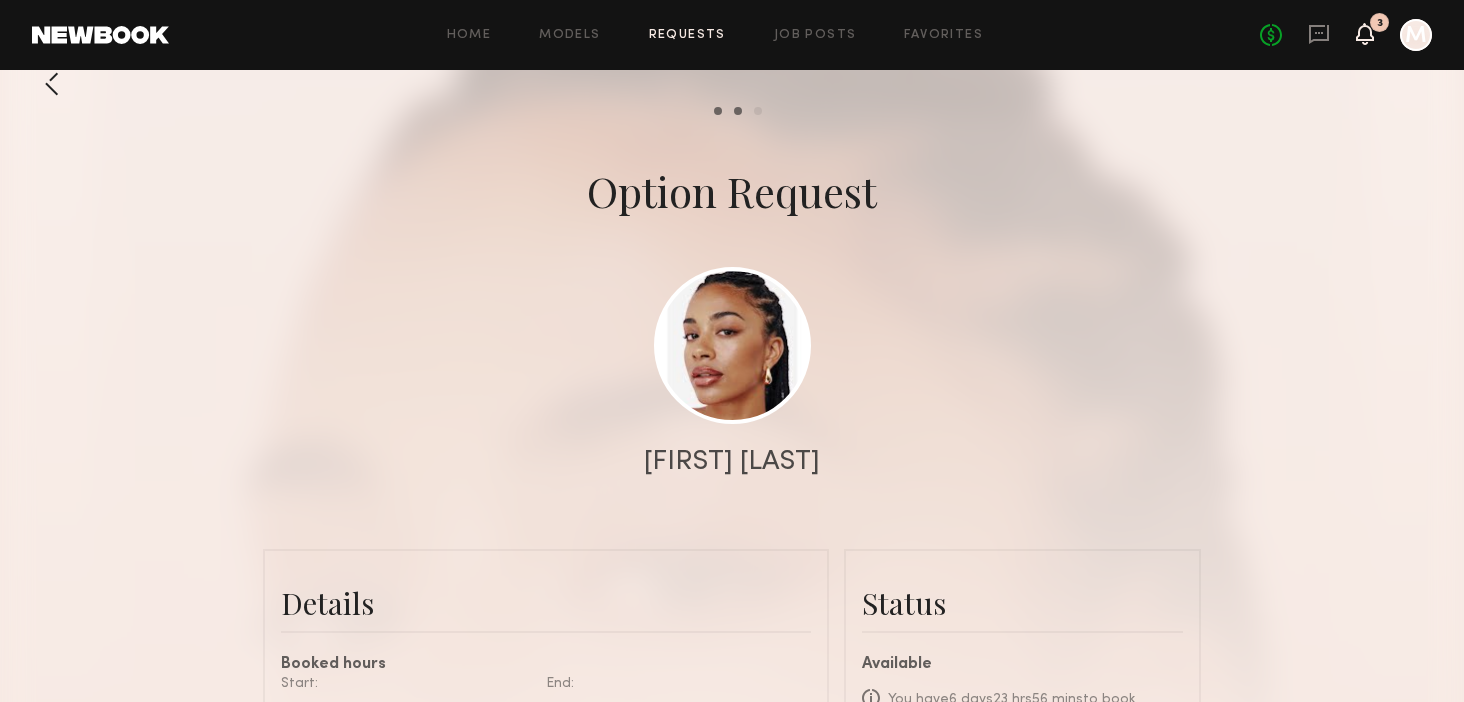 click 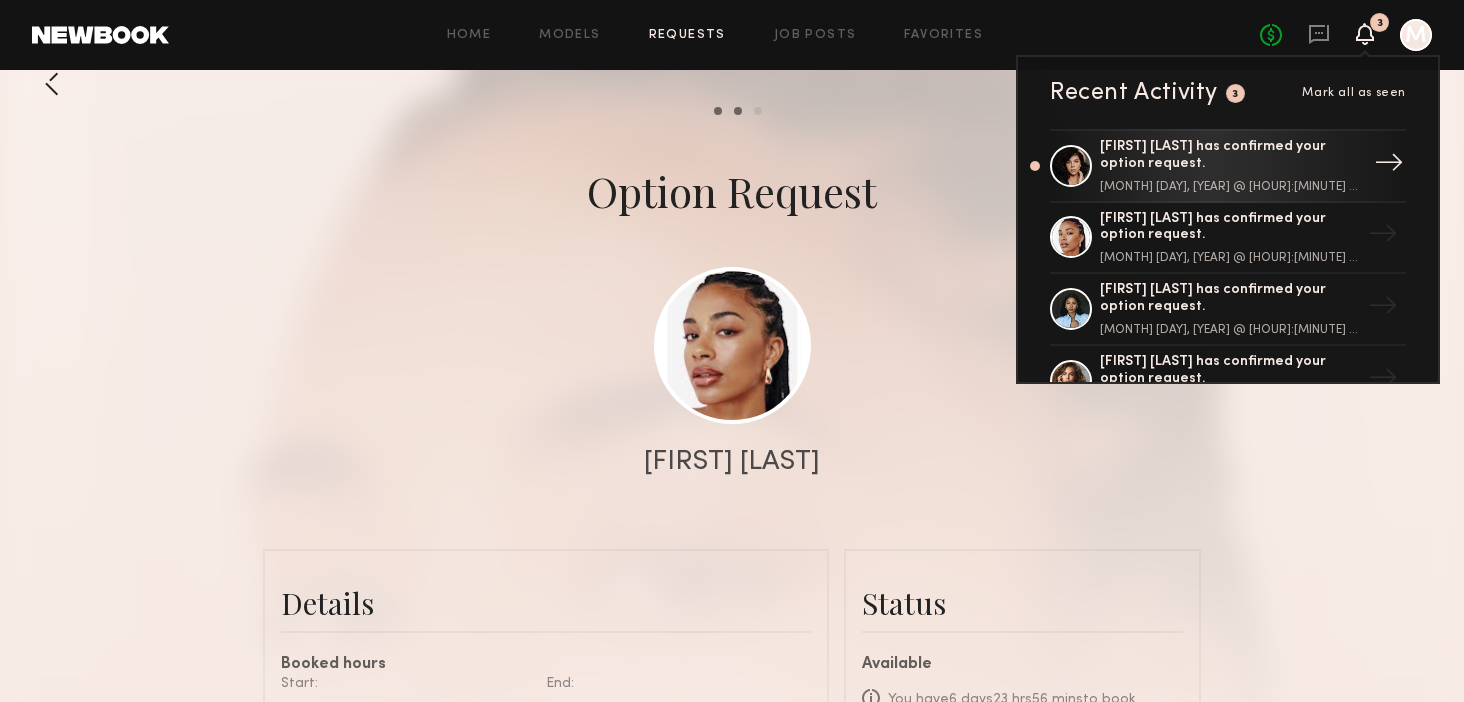 click on "[FIRST] [LAST] has confirmed your option request." 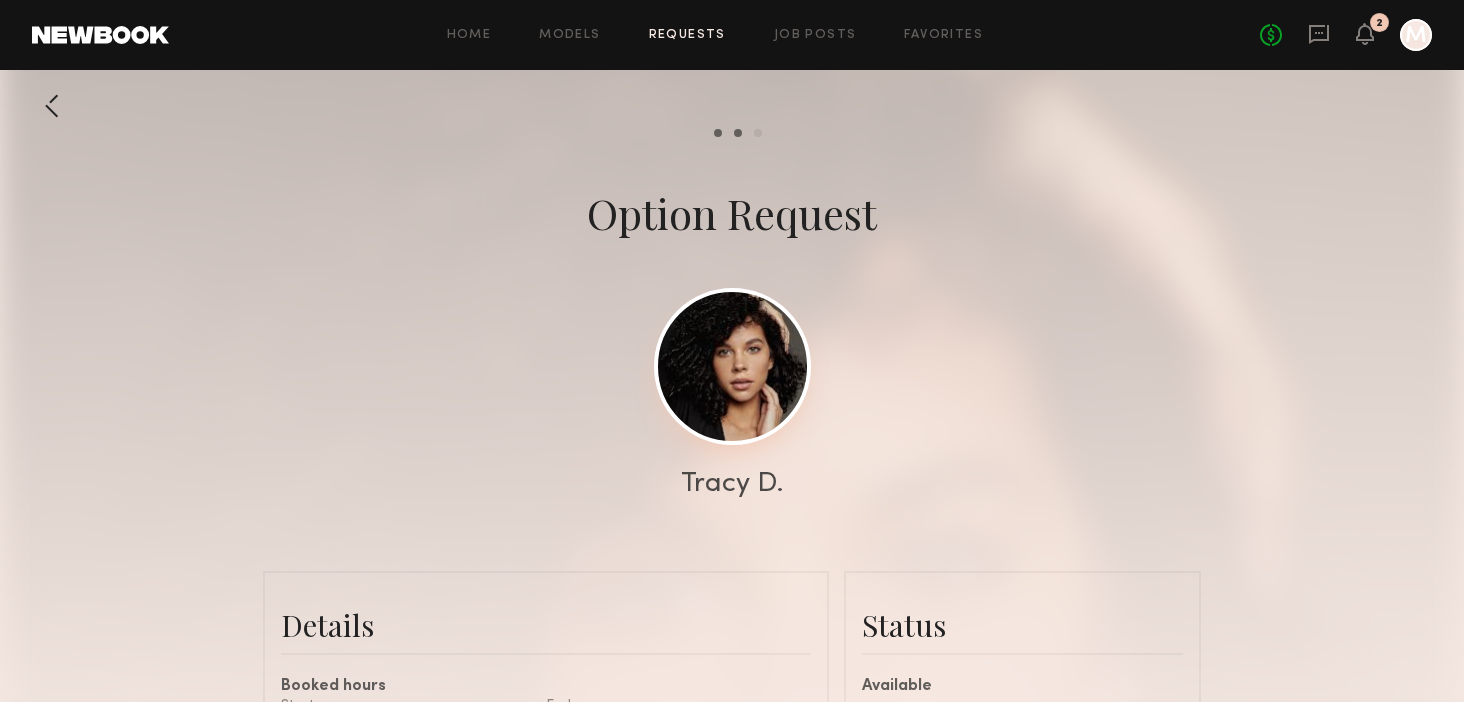 click 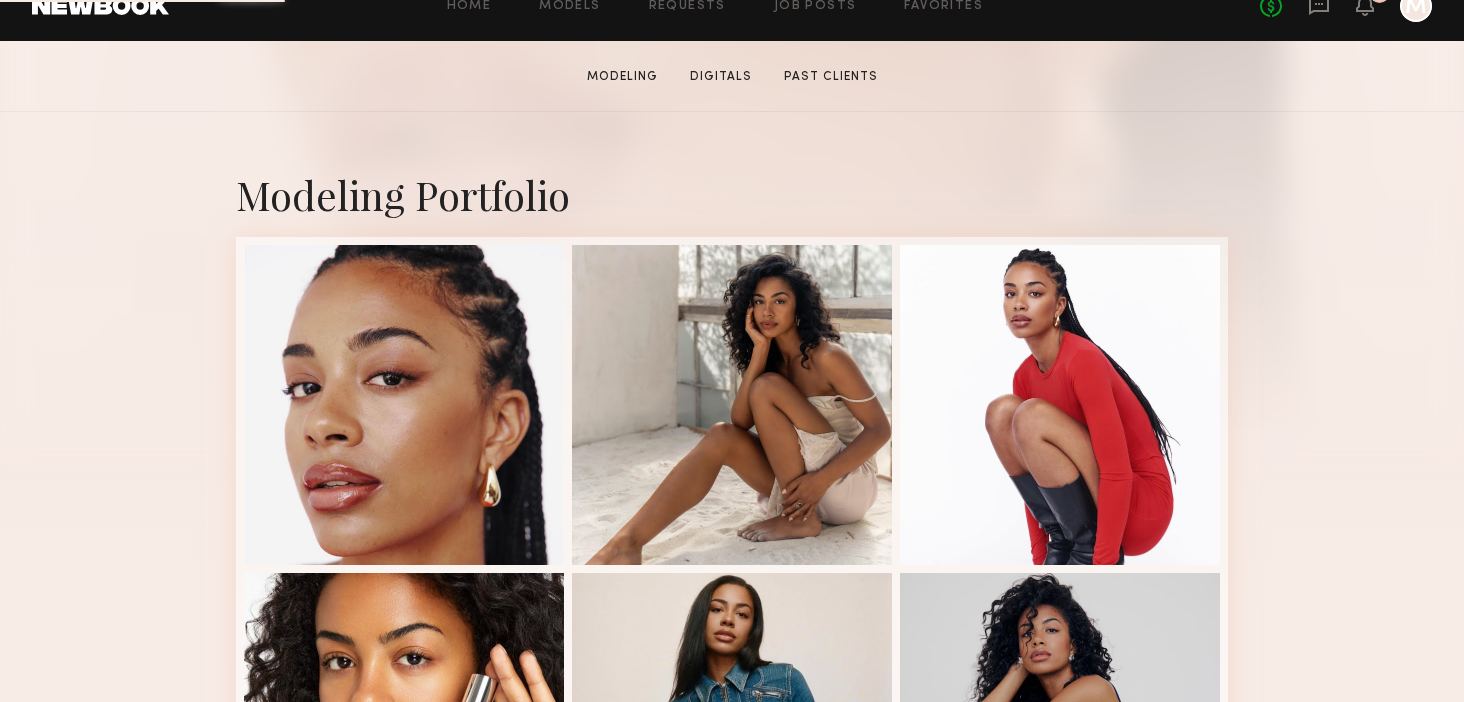 scroll, scrollTop: 345, scrollLeft: 0, axis: vertical 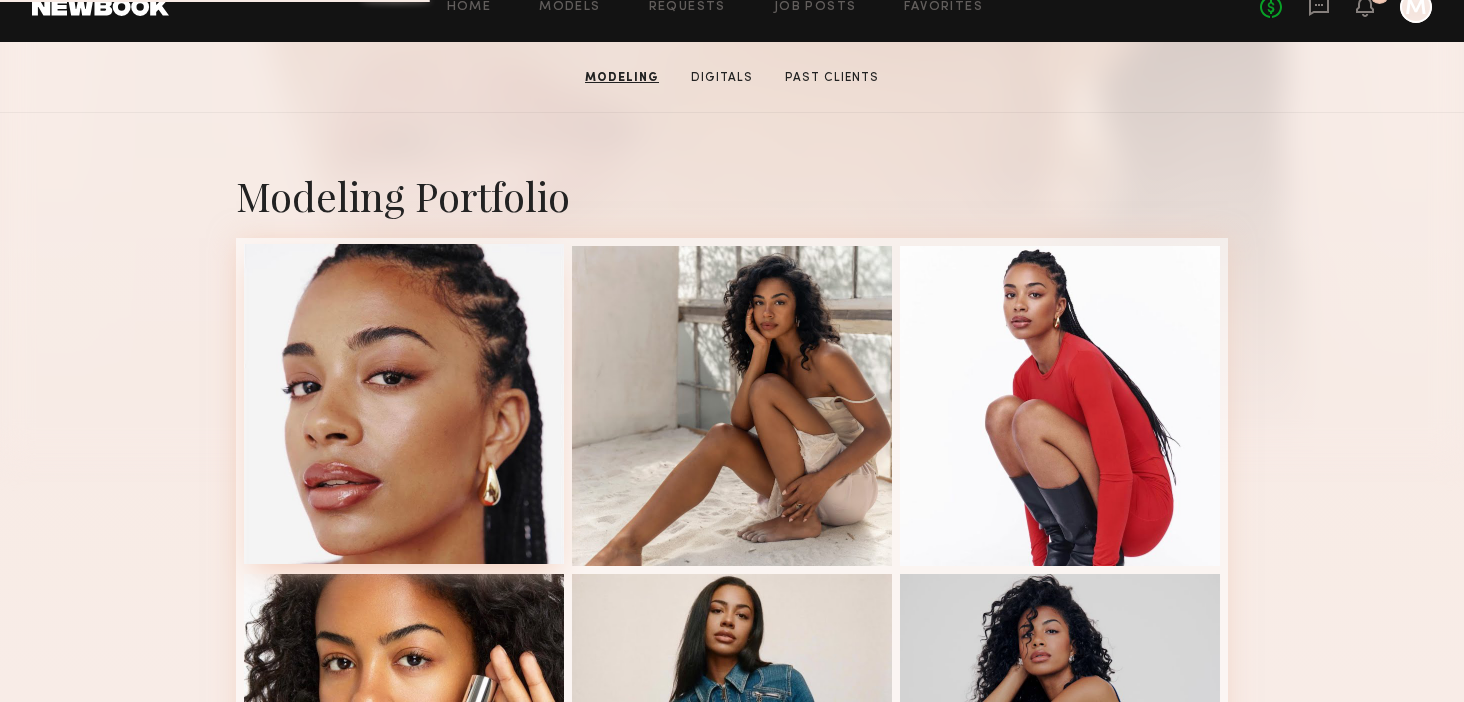 click at bounding box center [404, 404] 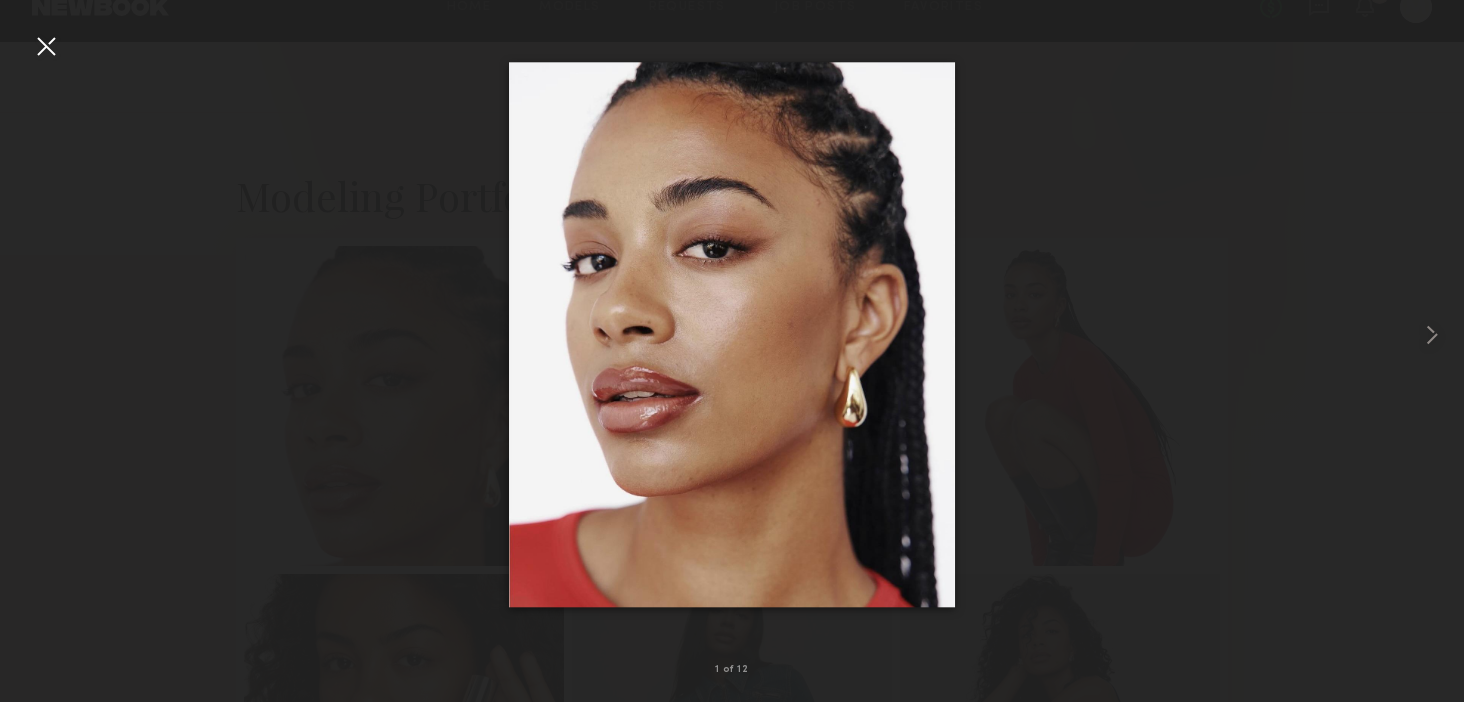click at bounding box center [46, 46] 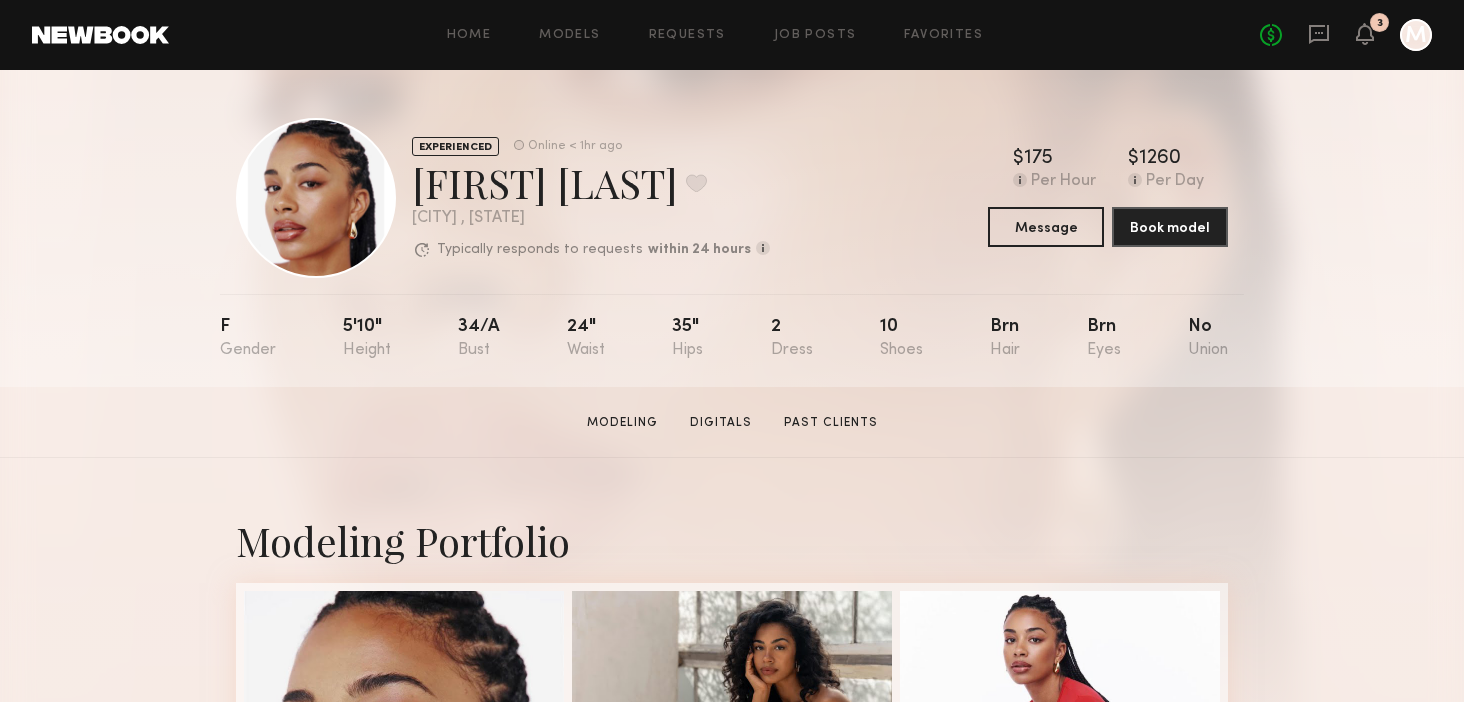 scroll, scrollTop: 336, scrollLeft: 0, axis: vertical 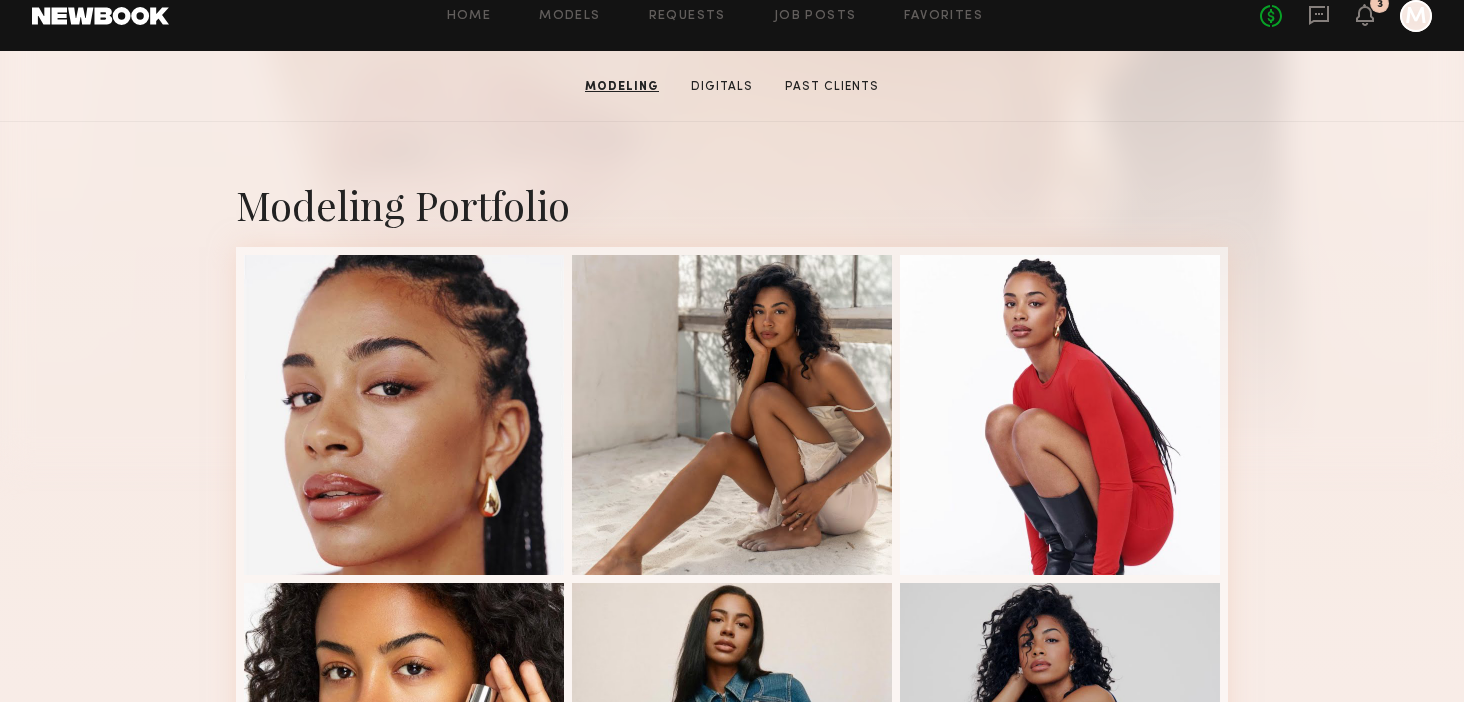 click on "Modeling Portfolio View More" at bounding box center (732, 900) 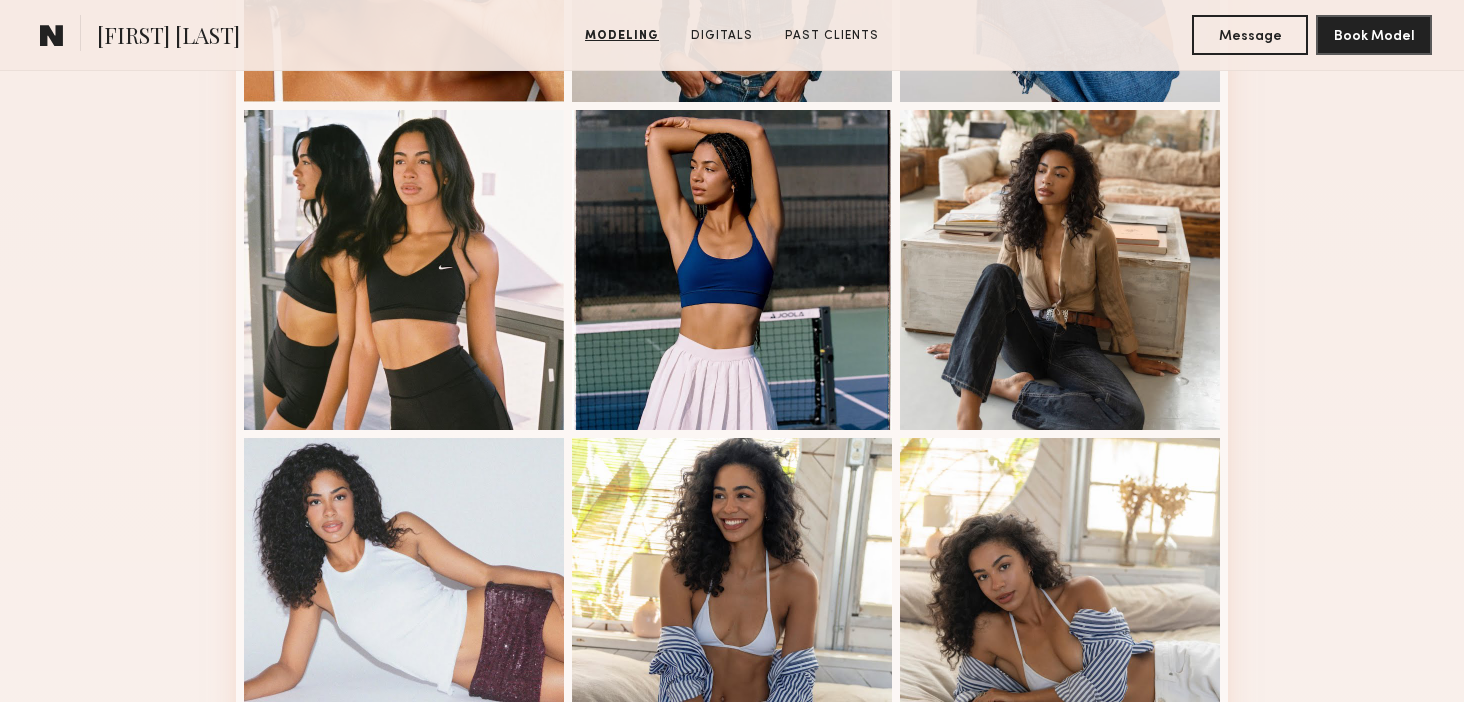 scroll, scrollTop: 1144, scrollLeft: 0, axis: vertical 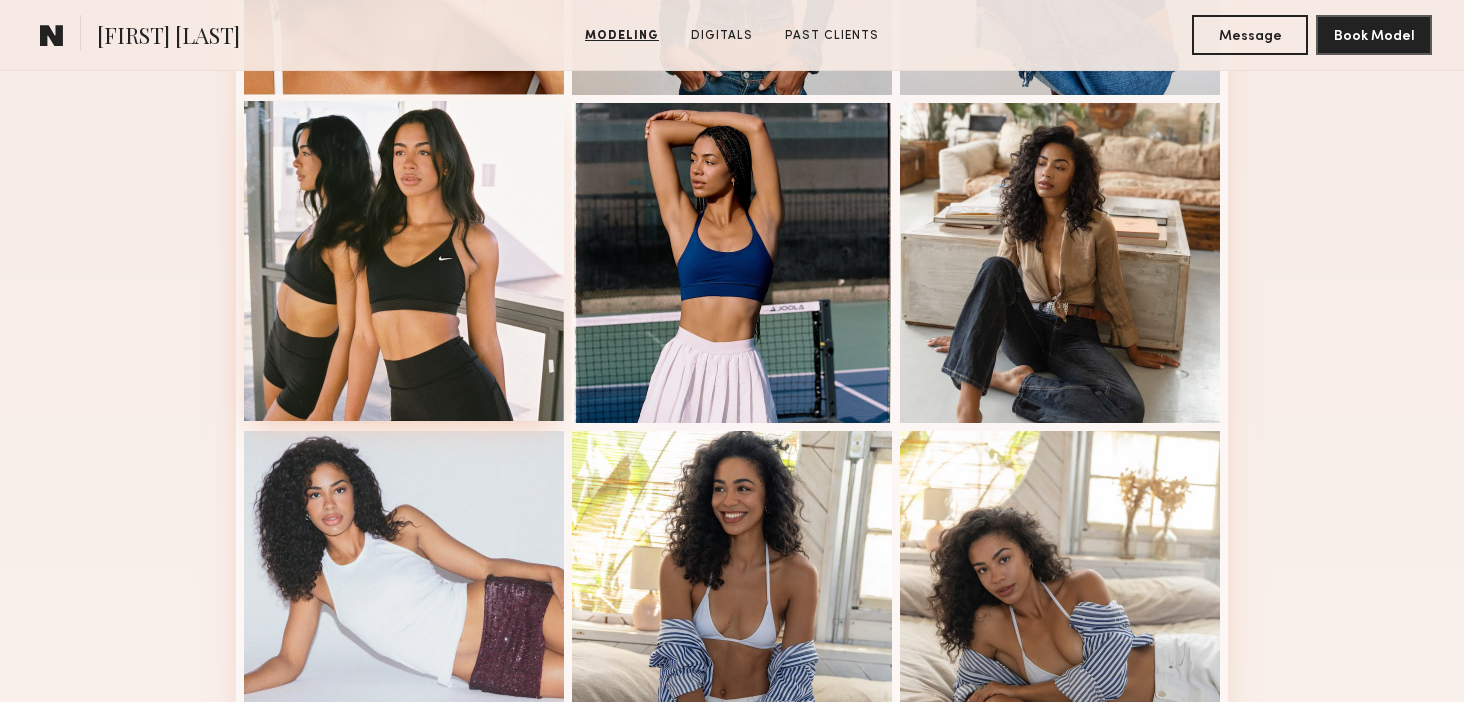 click at bounding box center [404, 261] 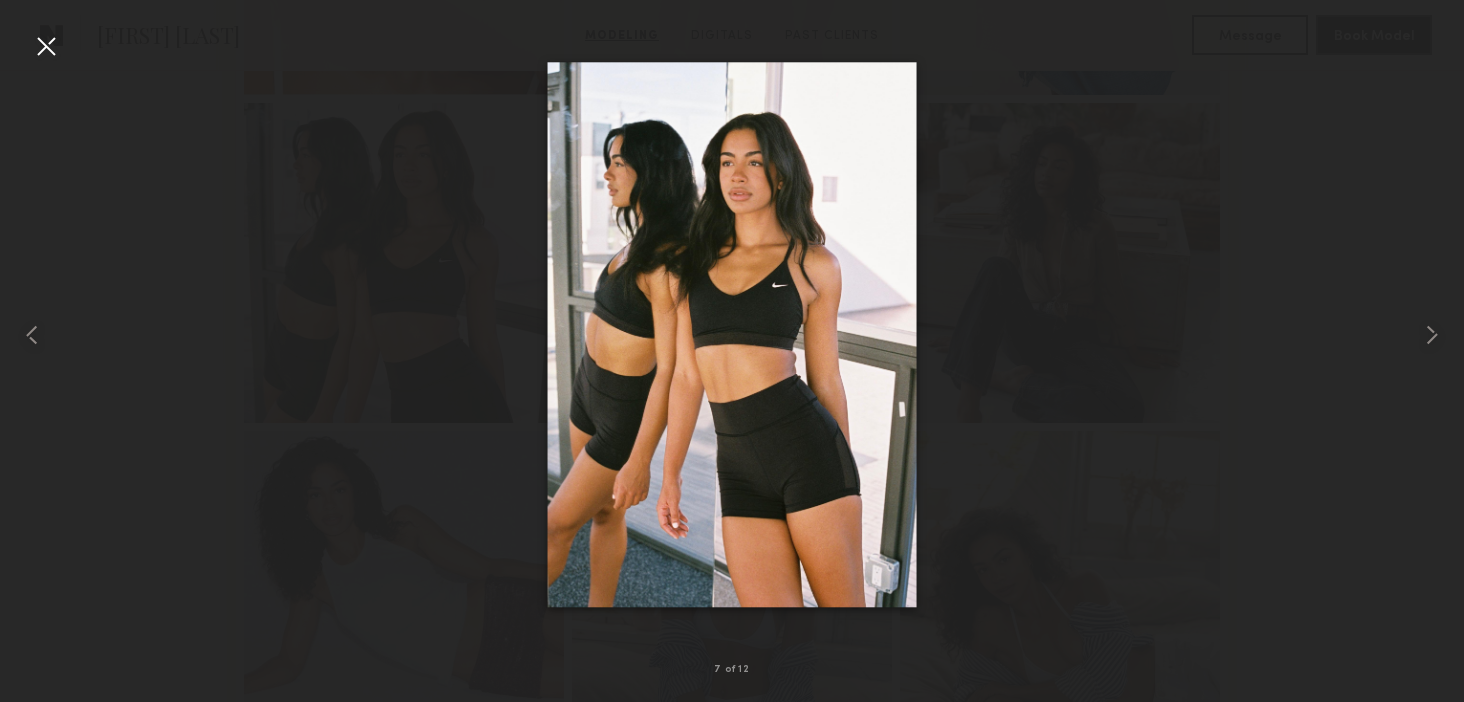 click at bounding box center (46, 46) 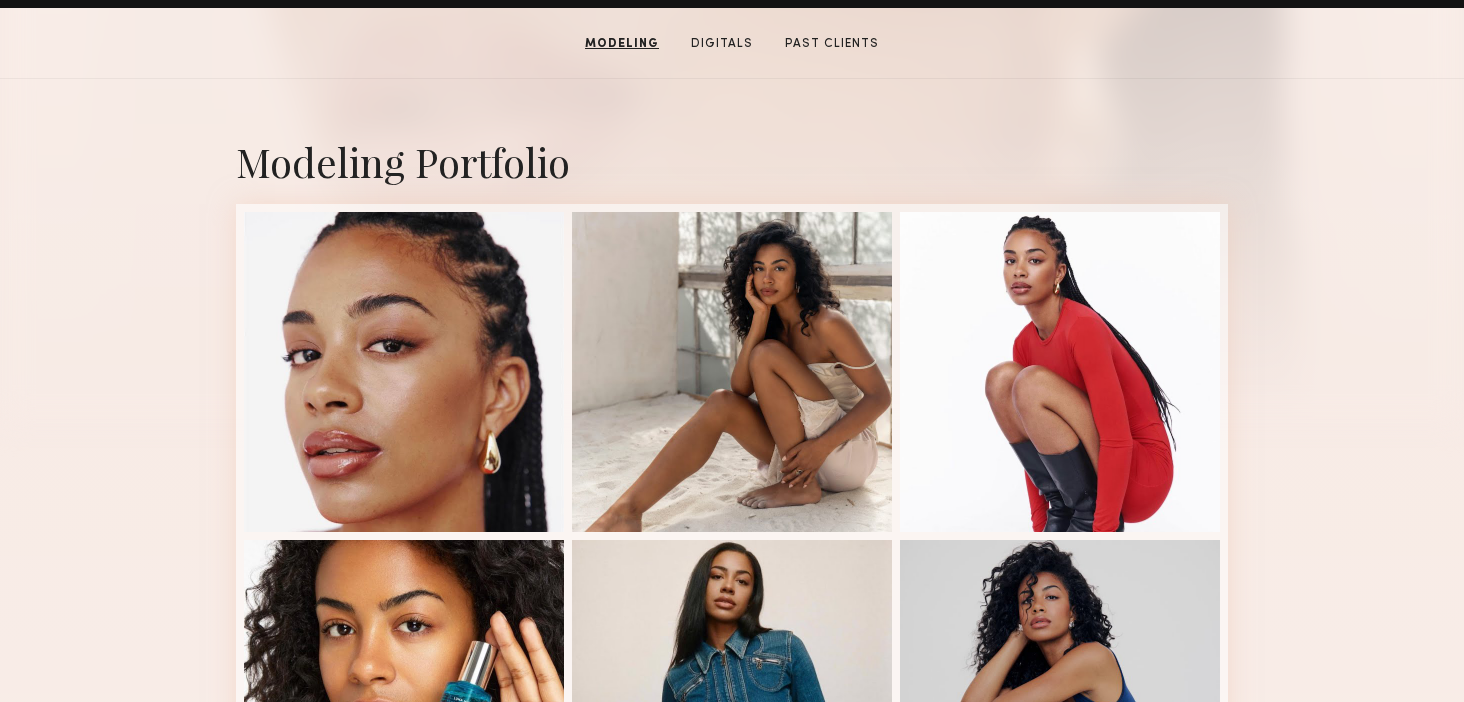 scroll, scrollTop: 375, scrollLeft: 0, axis: vertical 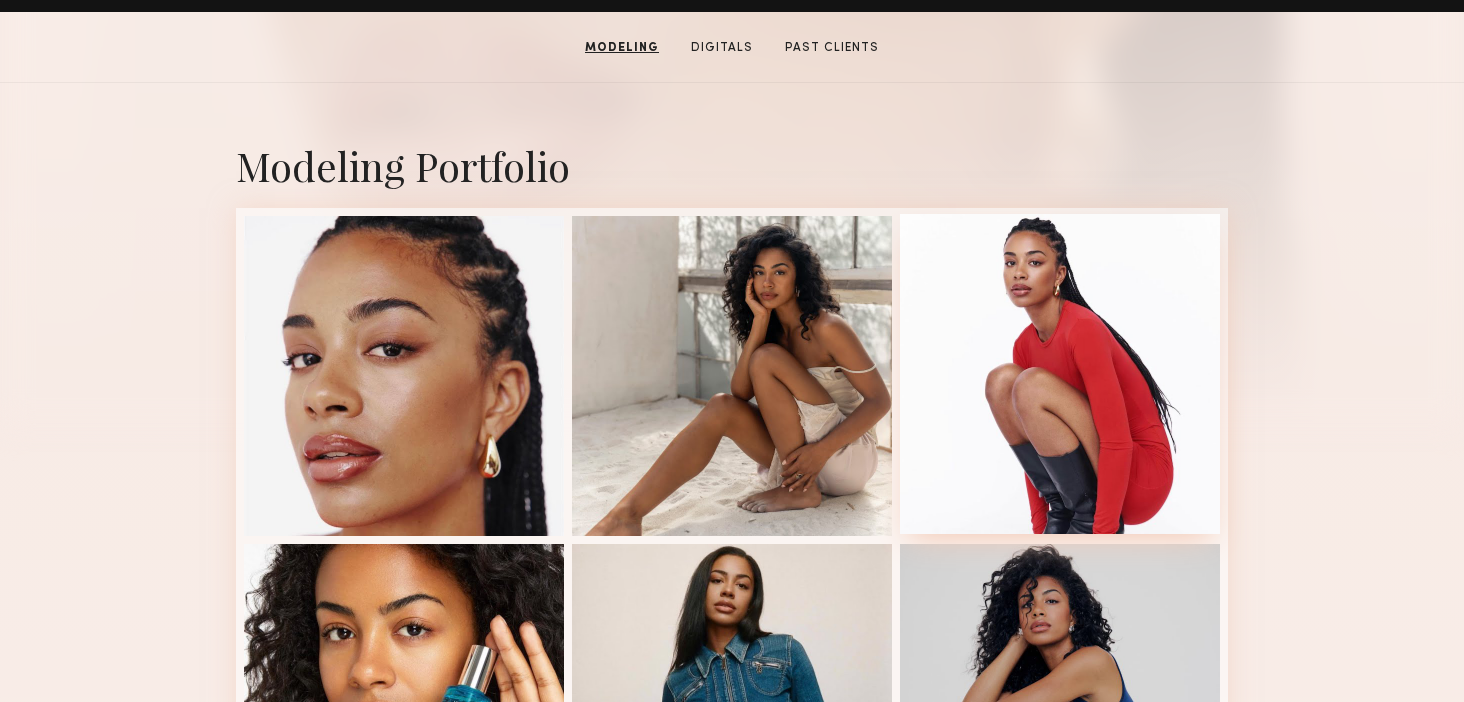 click at bounding box center [1060, 374] 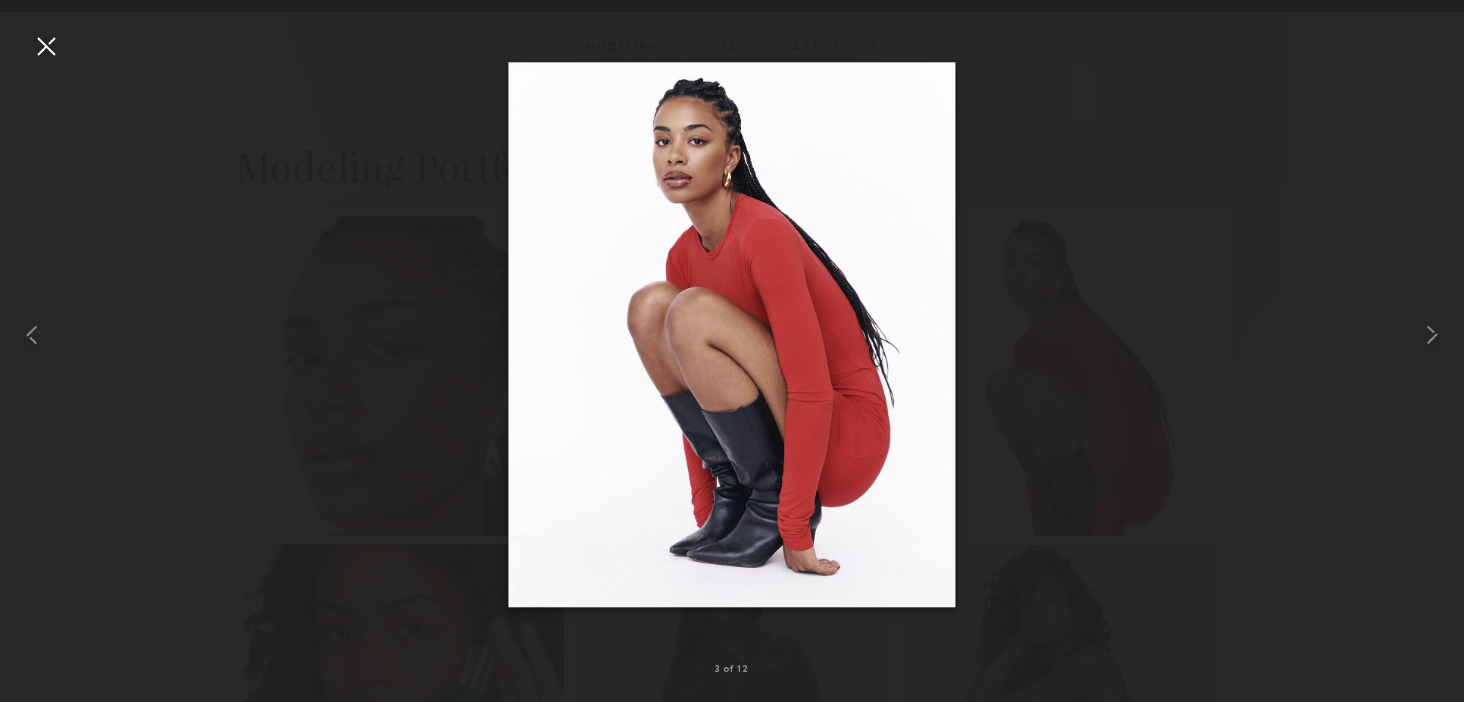 click at bounding box center (46, 46) 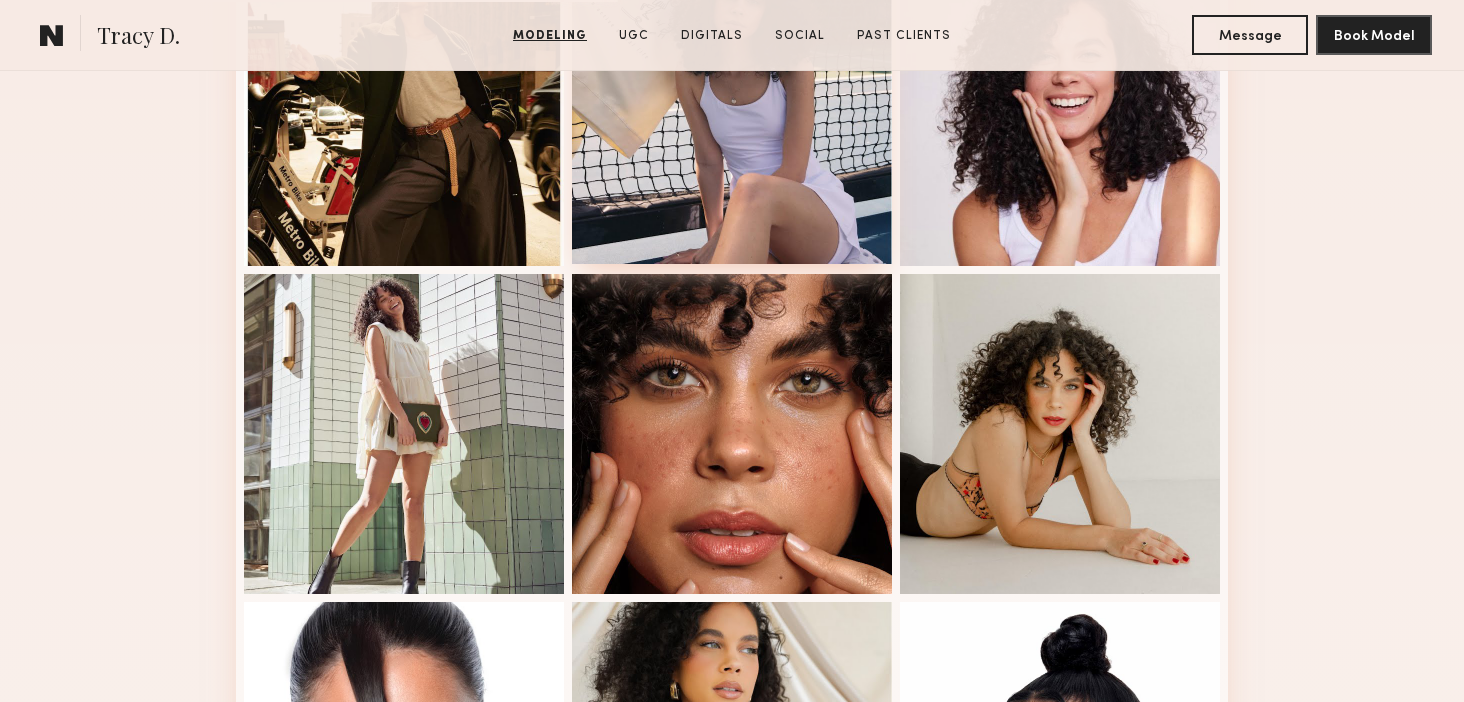 scroll, scrollTop: 977, scrollLeft: 0, axis: vertical 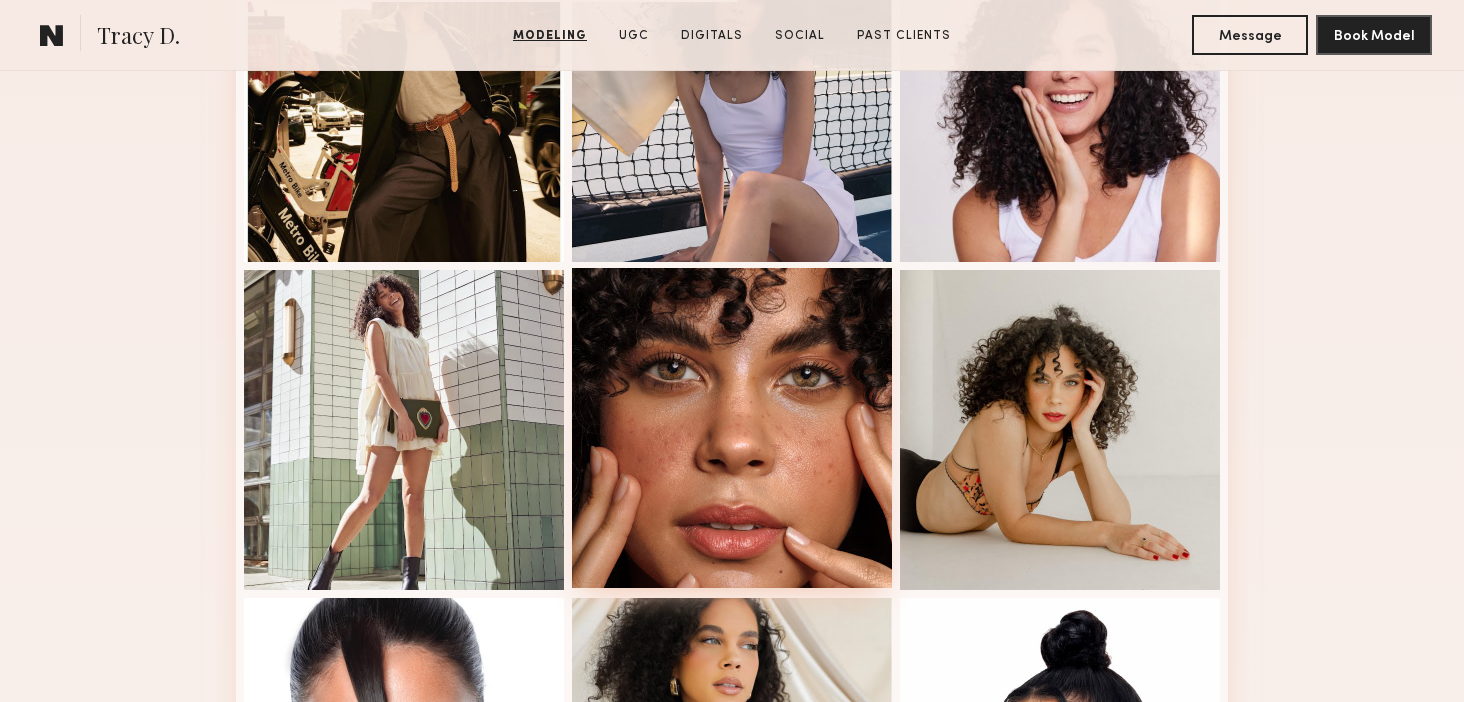 click at bounding box center [732, 428] 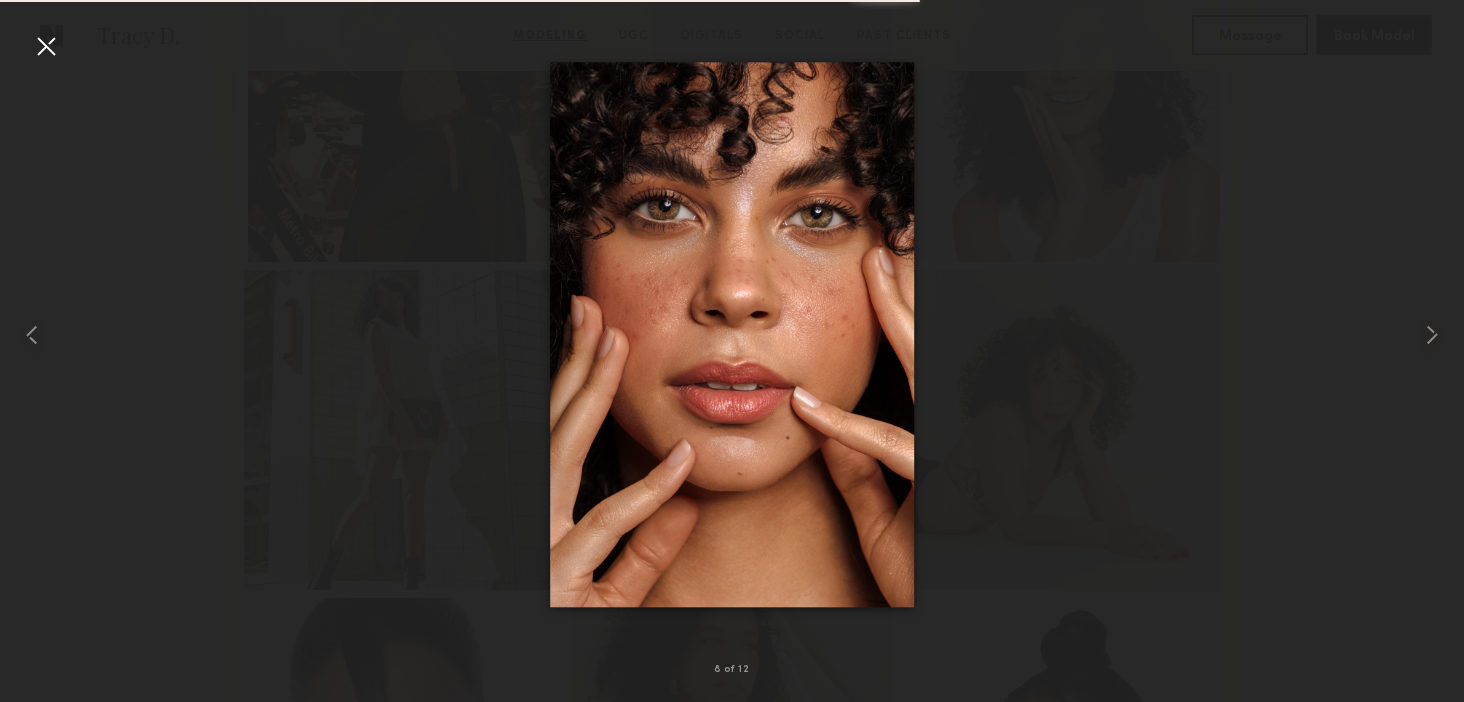 click at bounding box center (46, 46) 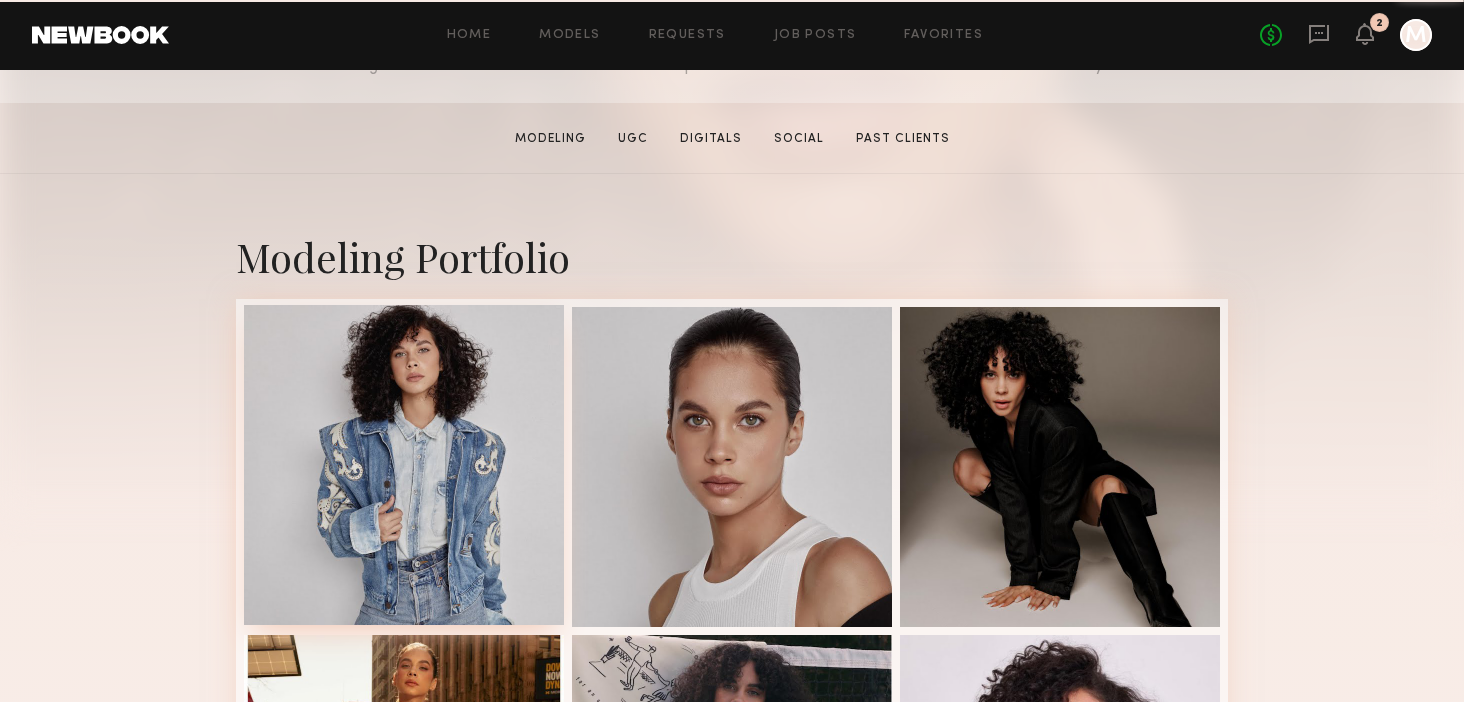 scroll, scrollTop: 287, scrollLeft: 0, axis: vertical 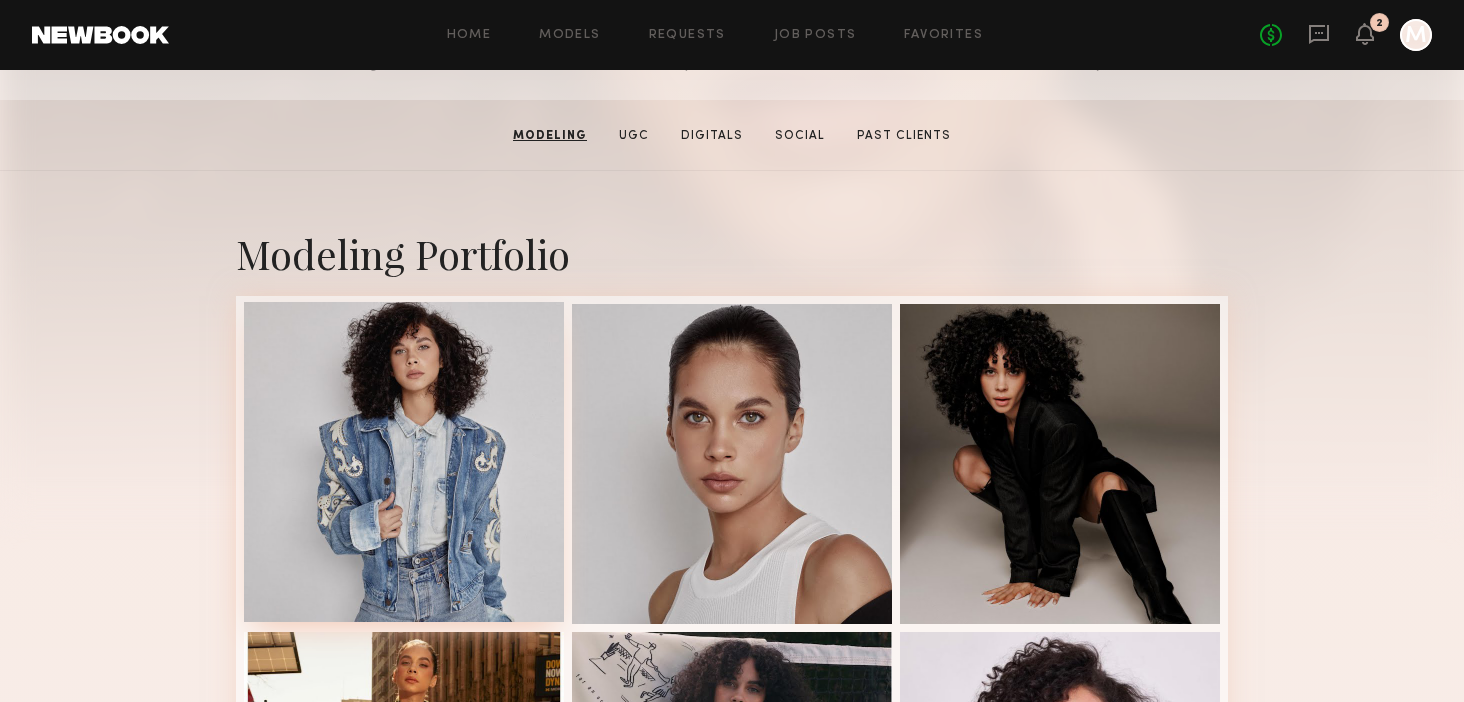 click at bounding box center [404, 462] 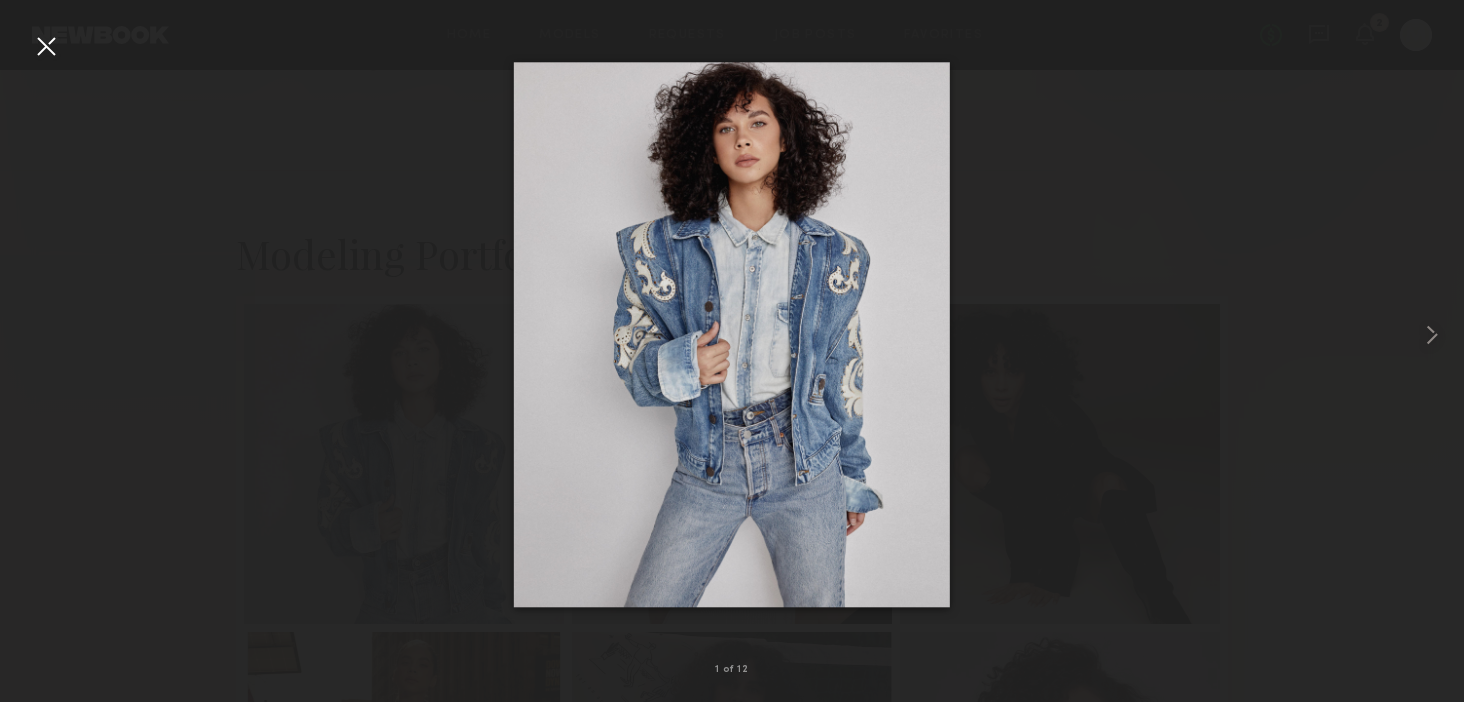 click at bounding box center [46, 46] 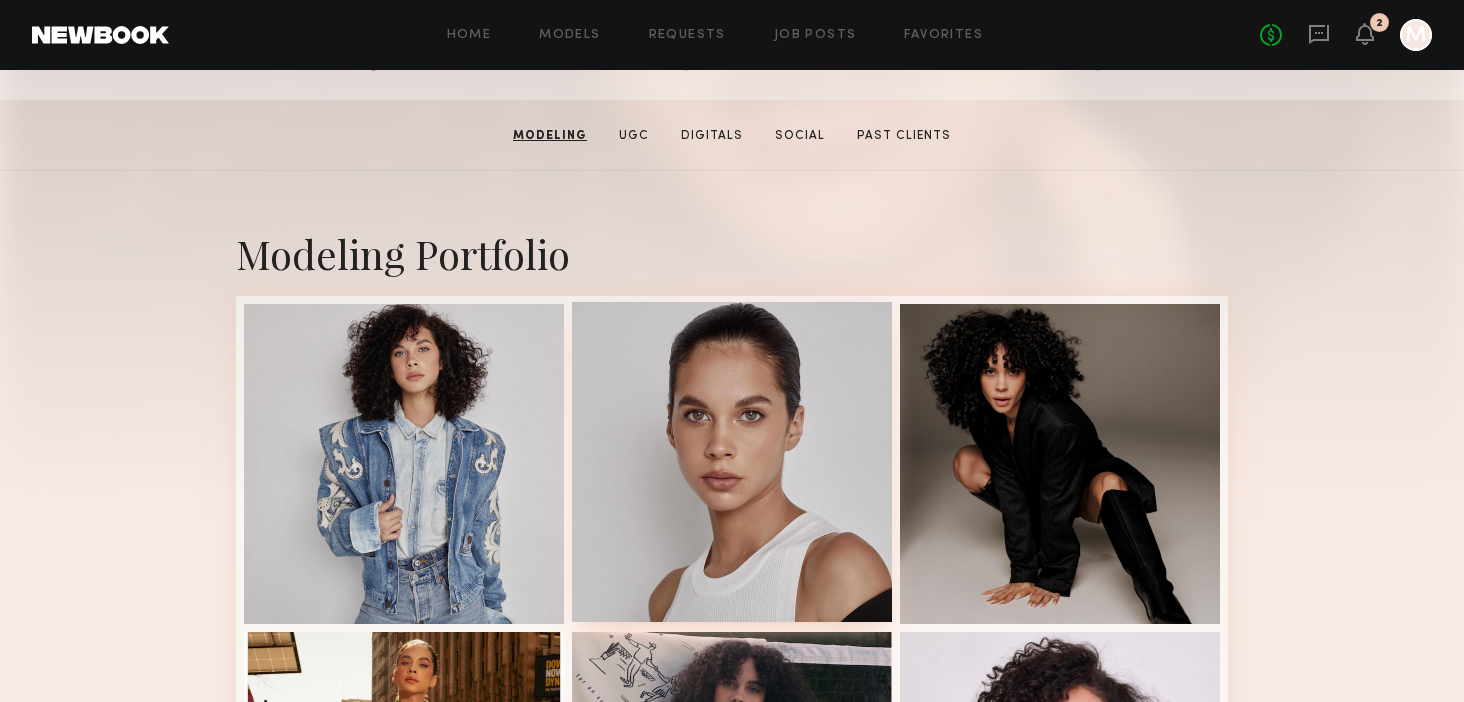 click at bounding box center [732, 462] 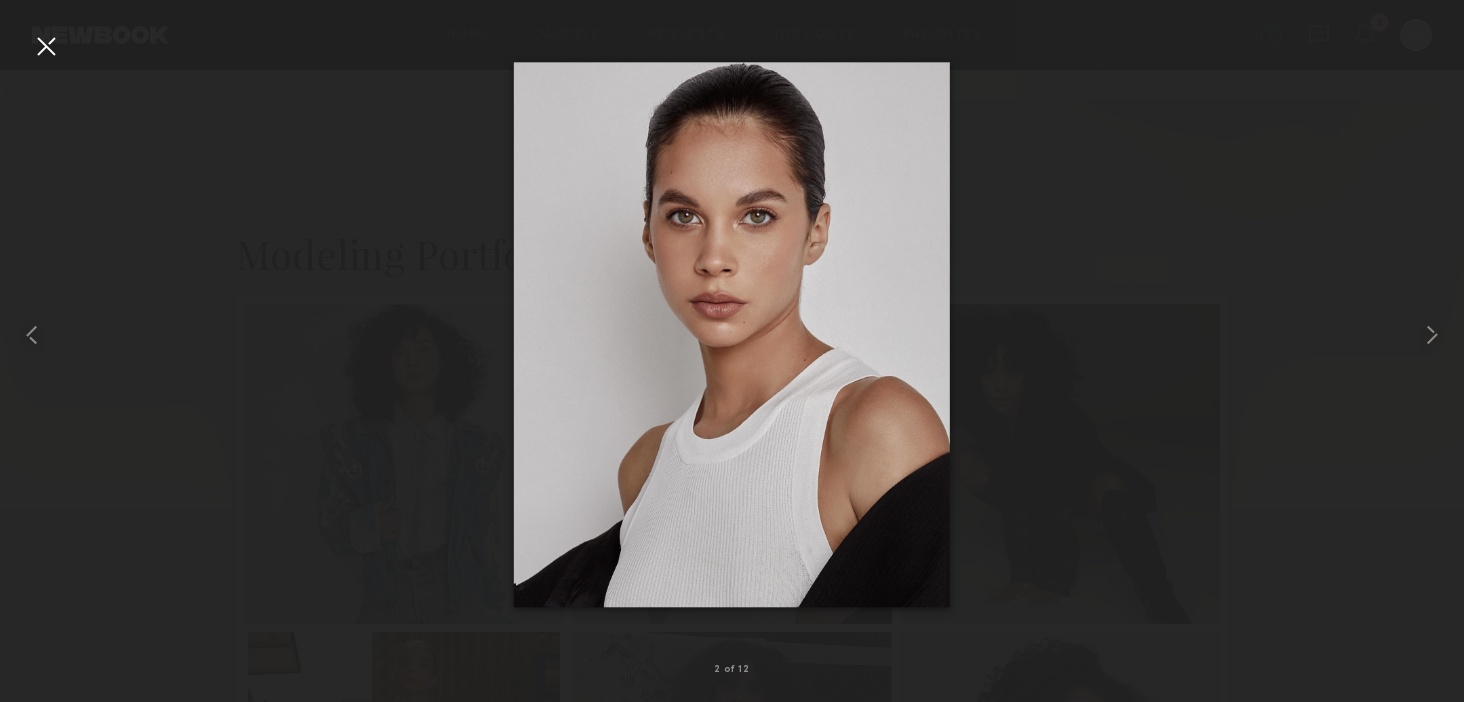 click at bounding box center [46, 46] 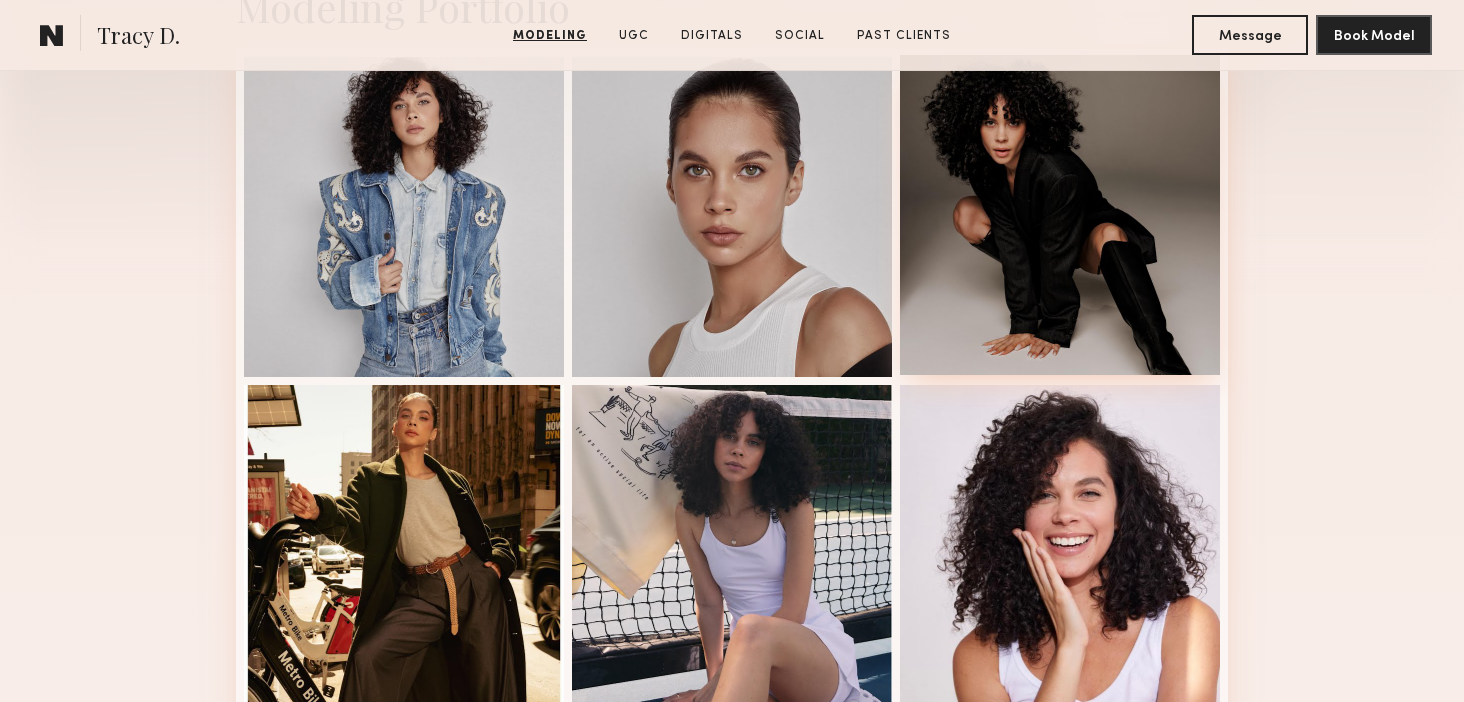 scroll, scrollTop: 537, scrollLeft: 0, axis: vertical 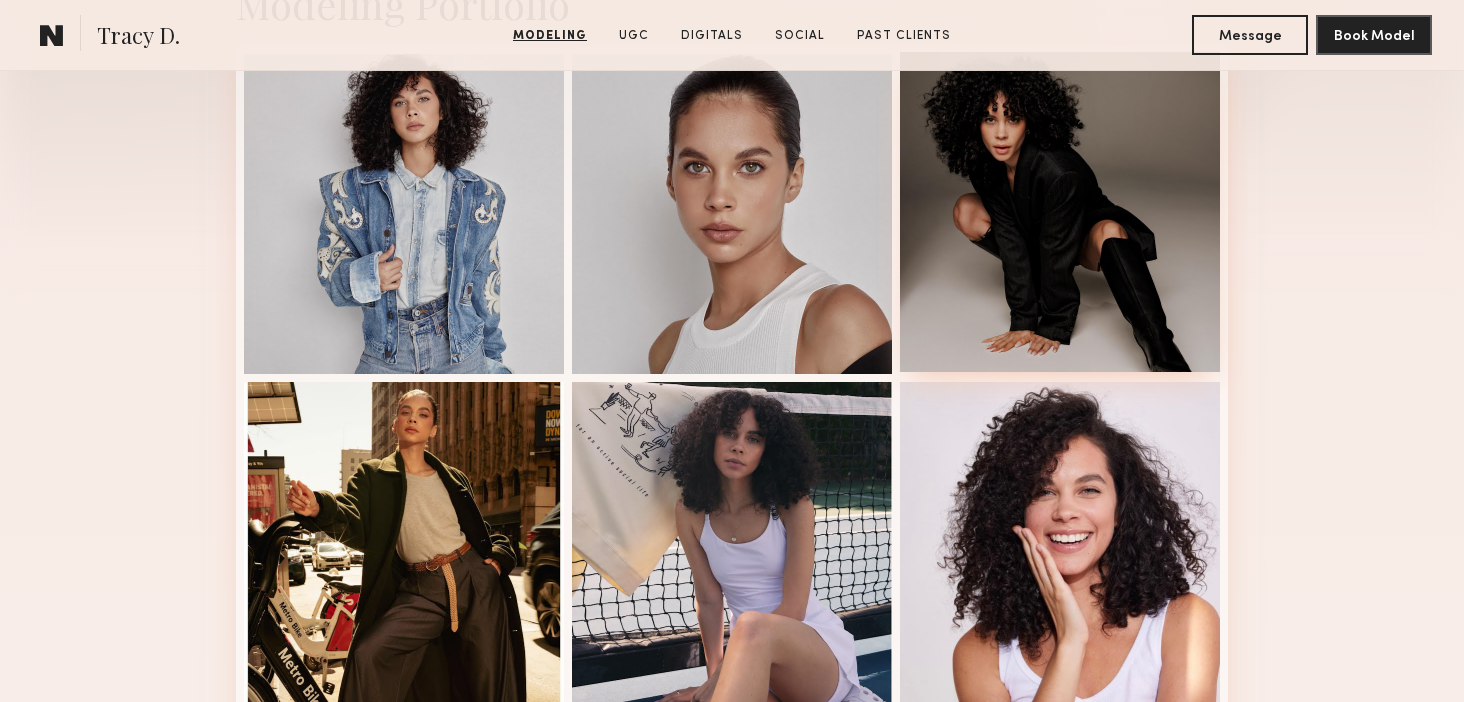 click at bounding box center [1060, 212] 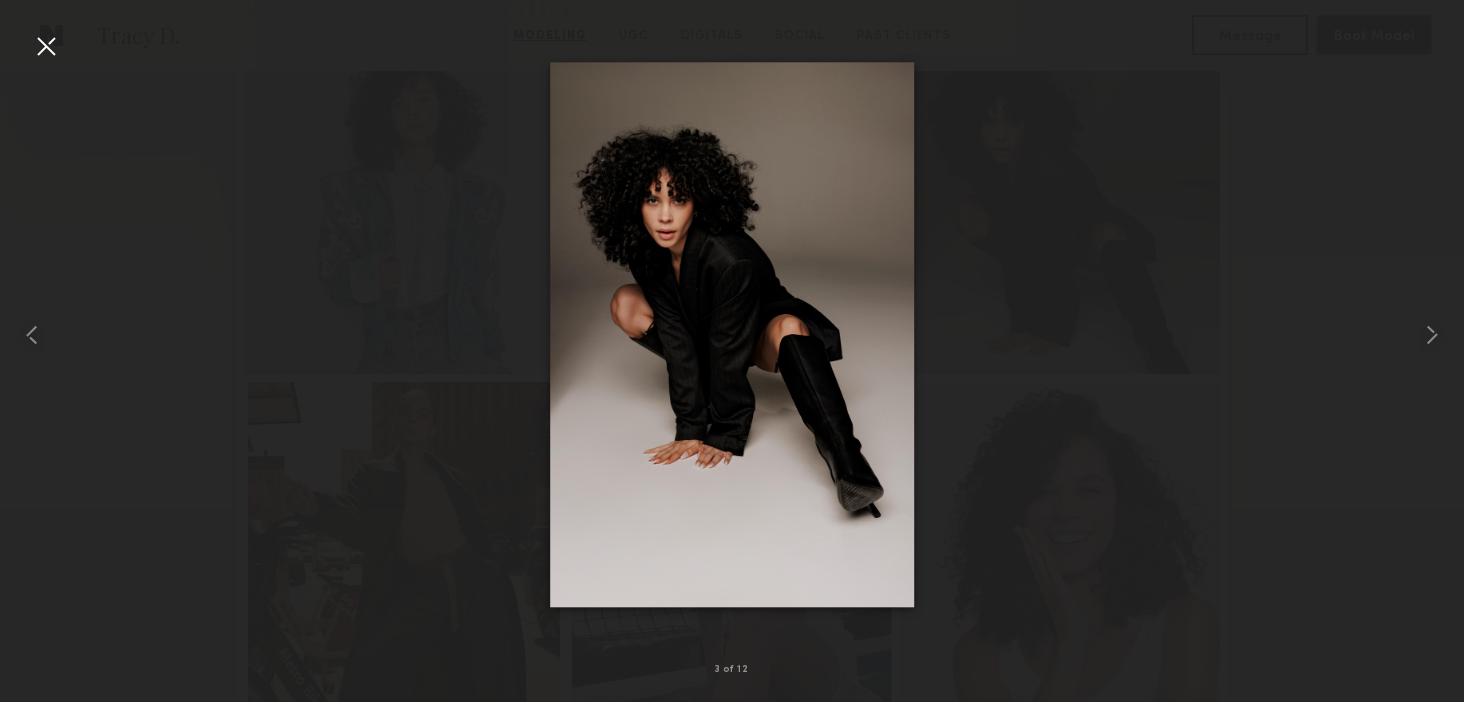 click at bounding box center [732, 335] 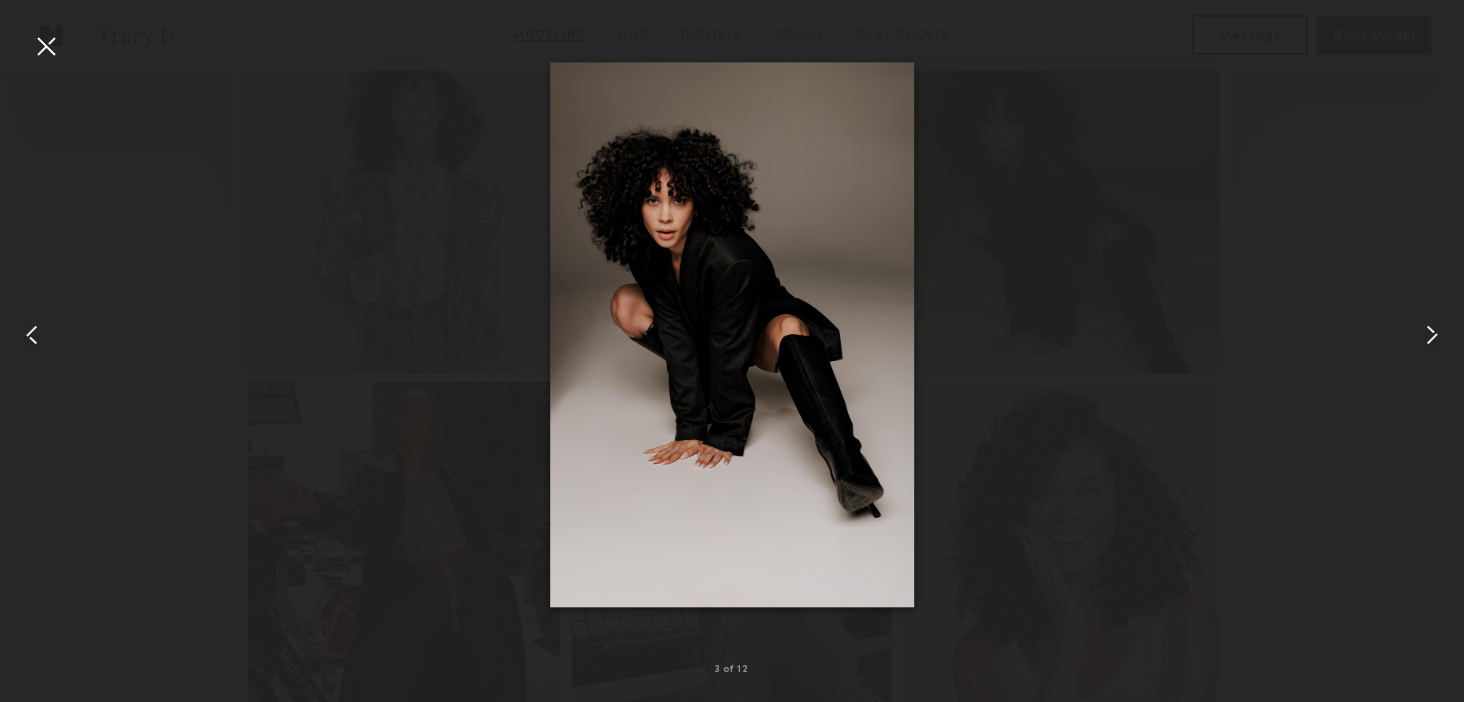 click at bounding box center [46, 46] 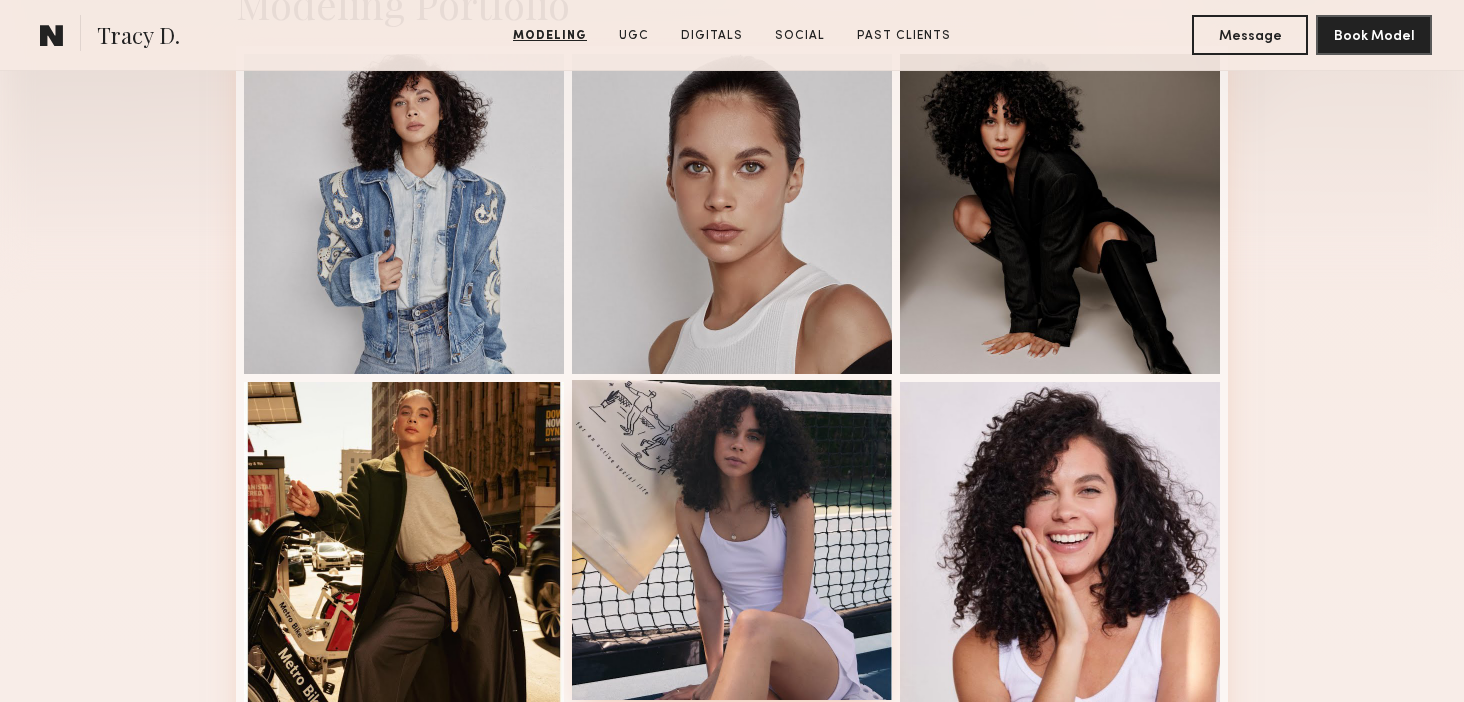 scroll, scrollTop: 0, scrollLeft: 0, axis: both 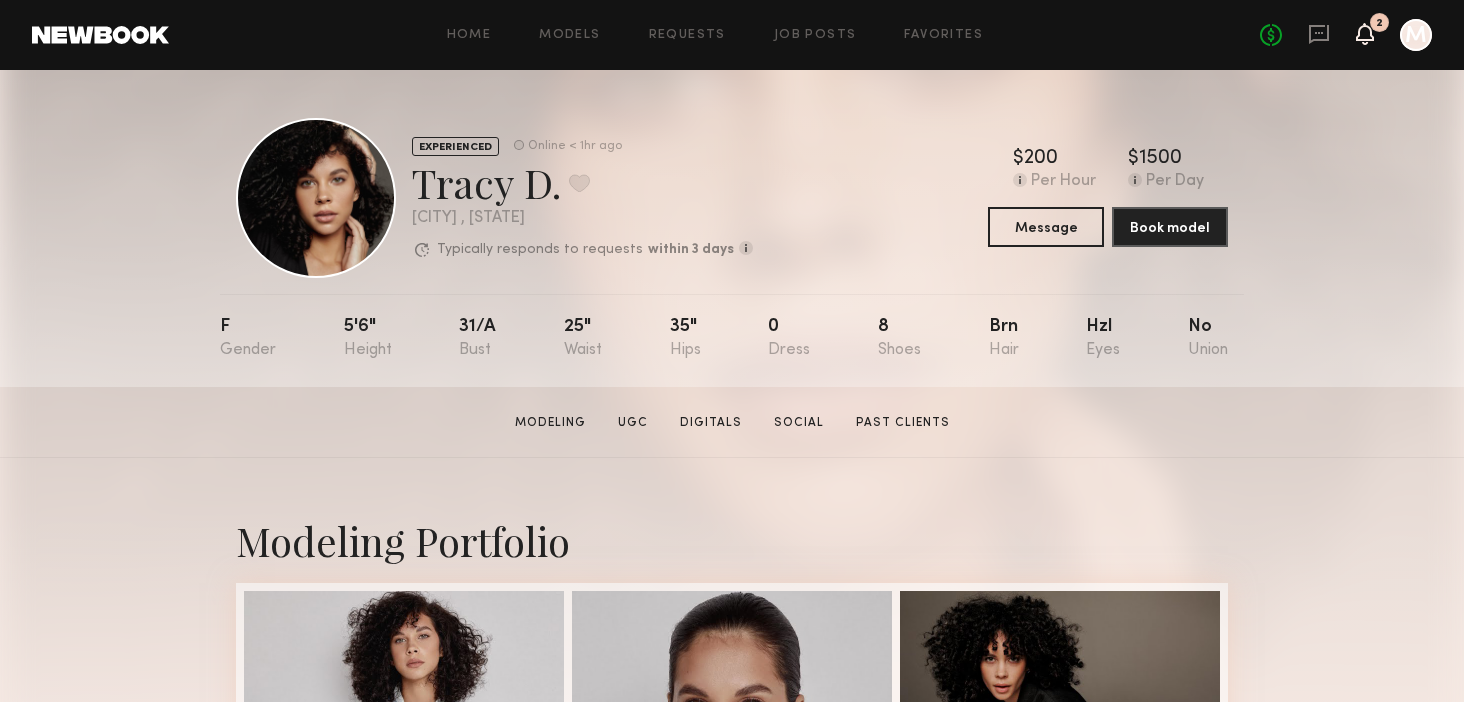click 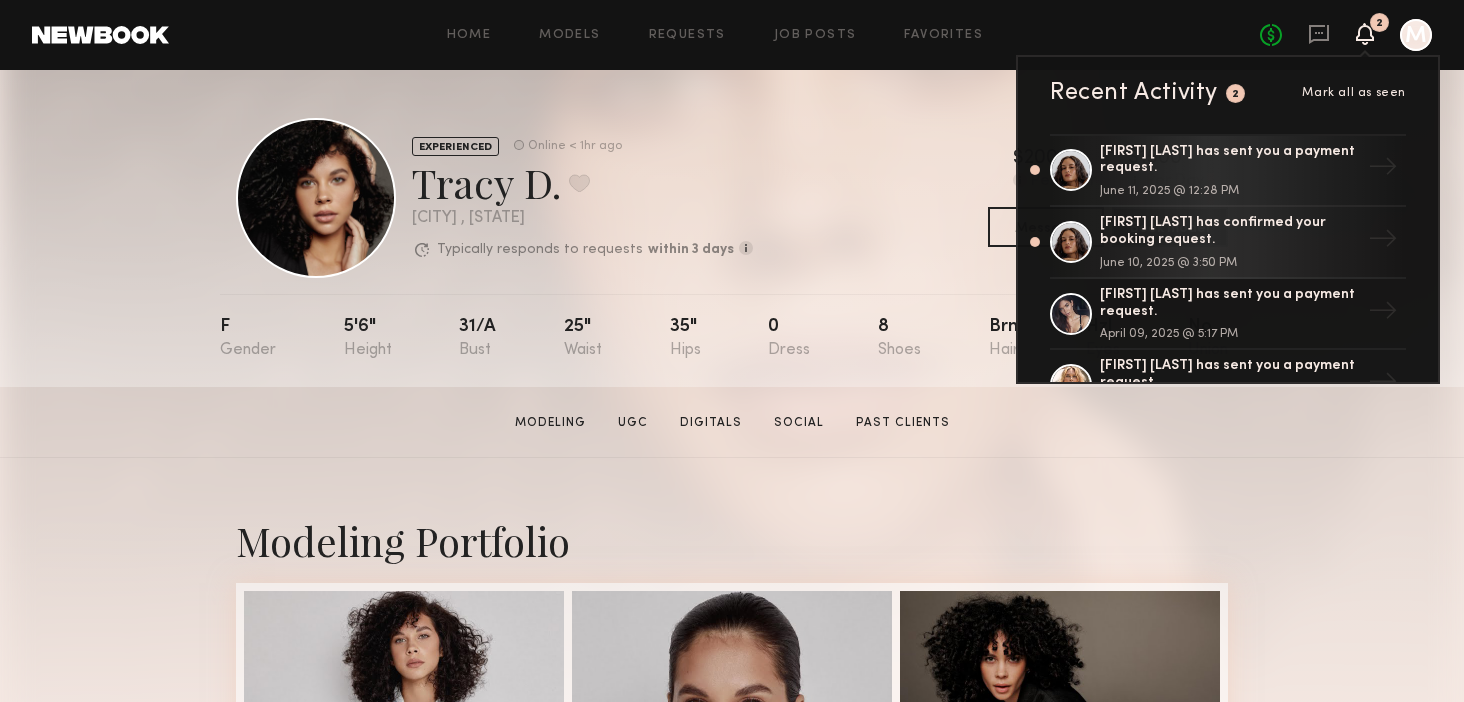 scroll, scrollTop: 427, scrollLeft: 0, axis: vertical 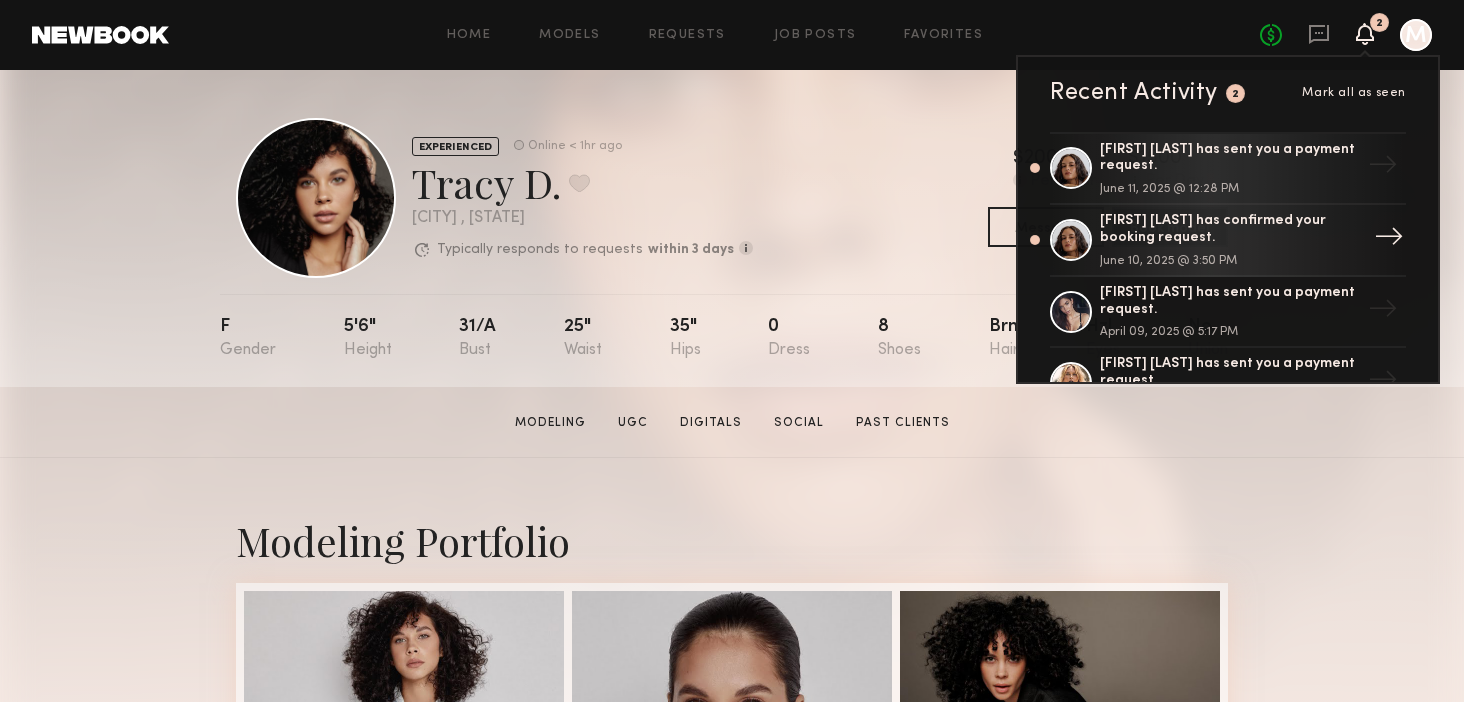 click on "[FIRST] [LAST] has confirmed your booking request." 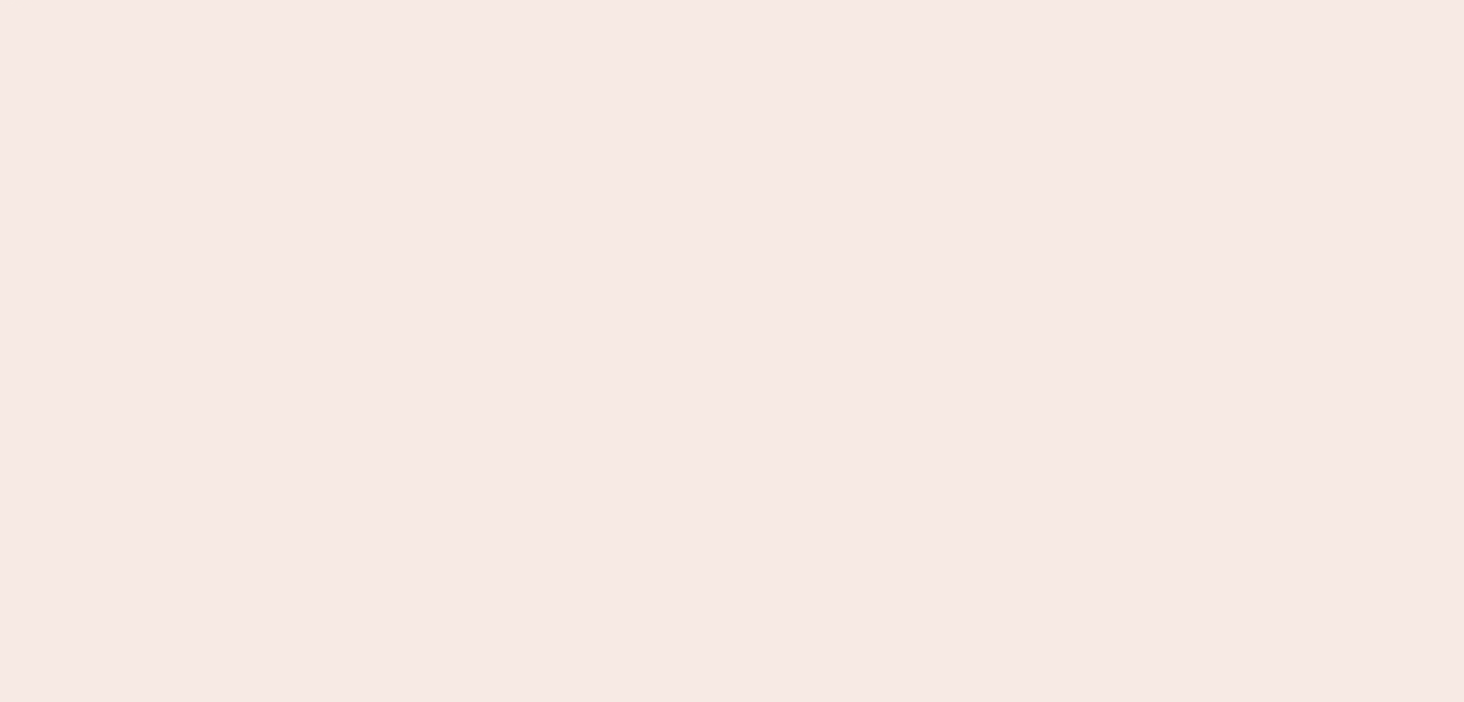 scroll, scrollTop: 0, scrollLeft: 0, axis: both 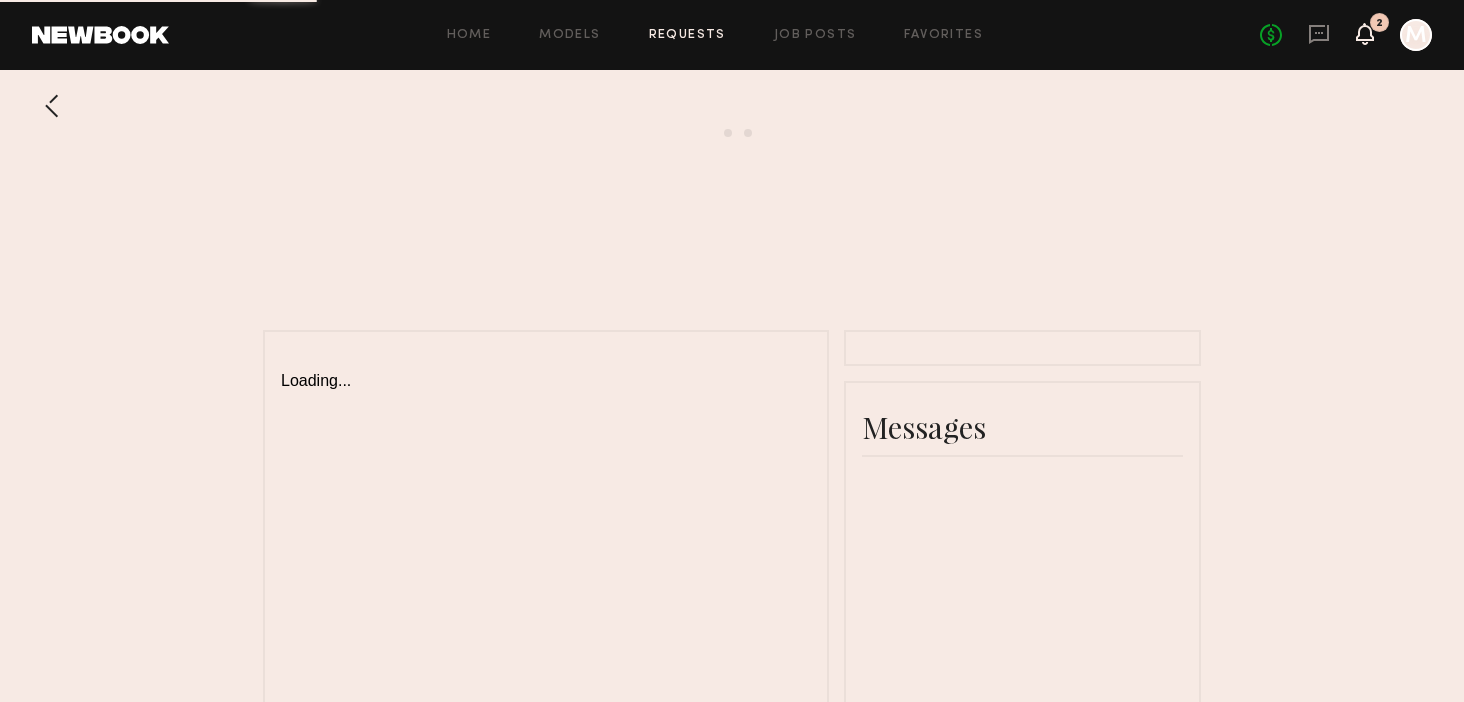 click 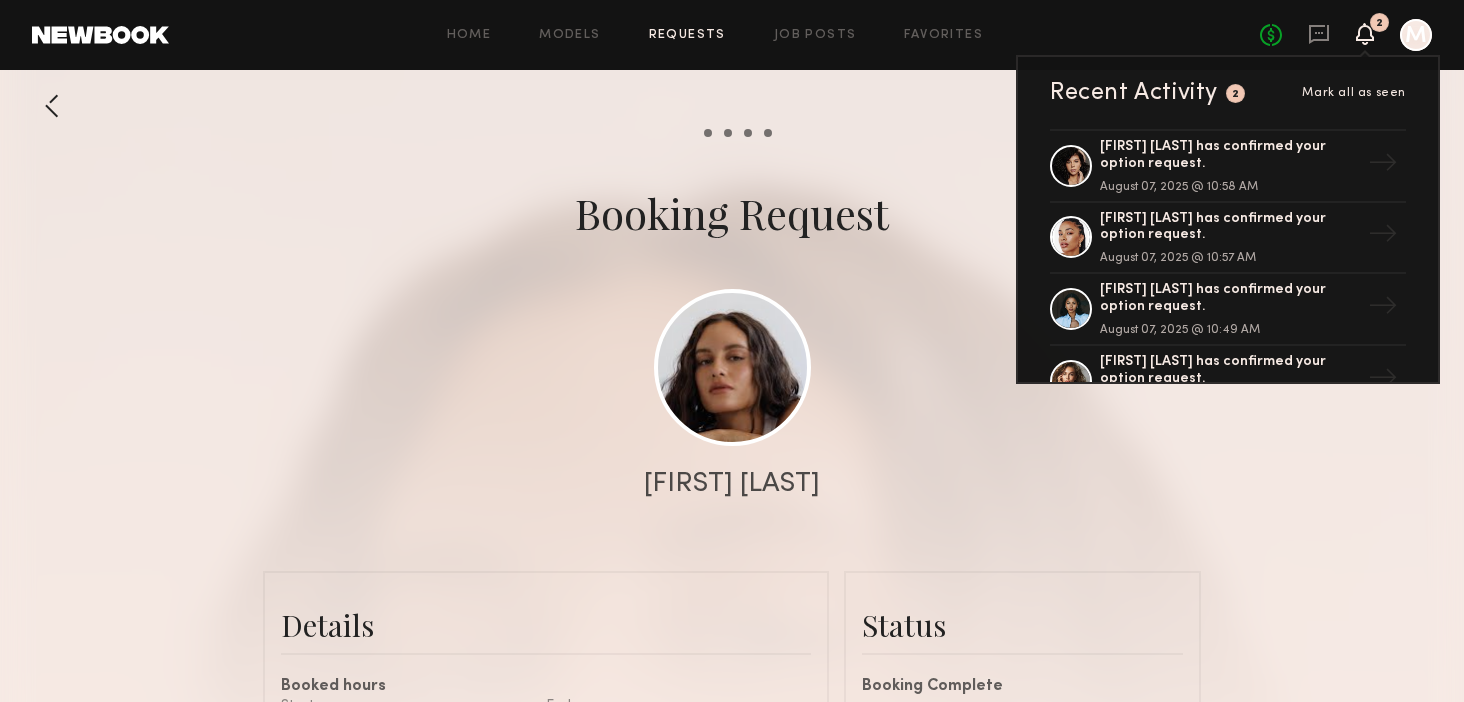 scroll, scrollTop: 1670, scrollLeft: 0, axis: vertical 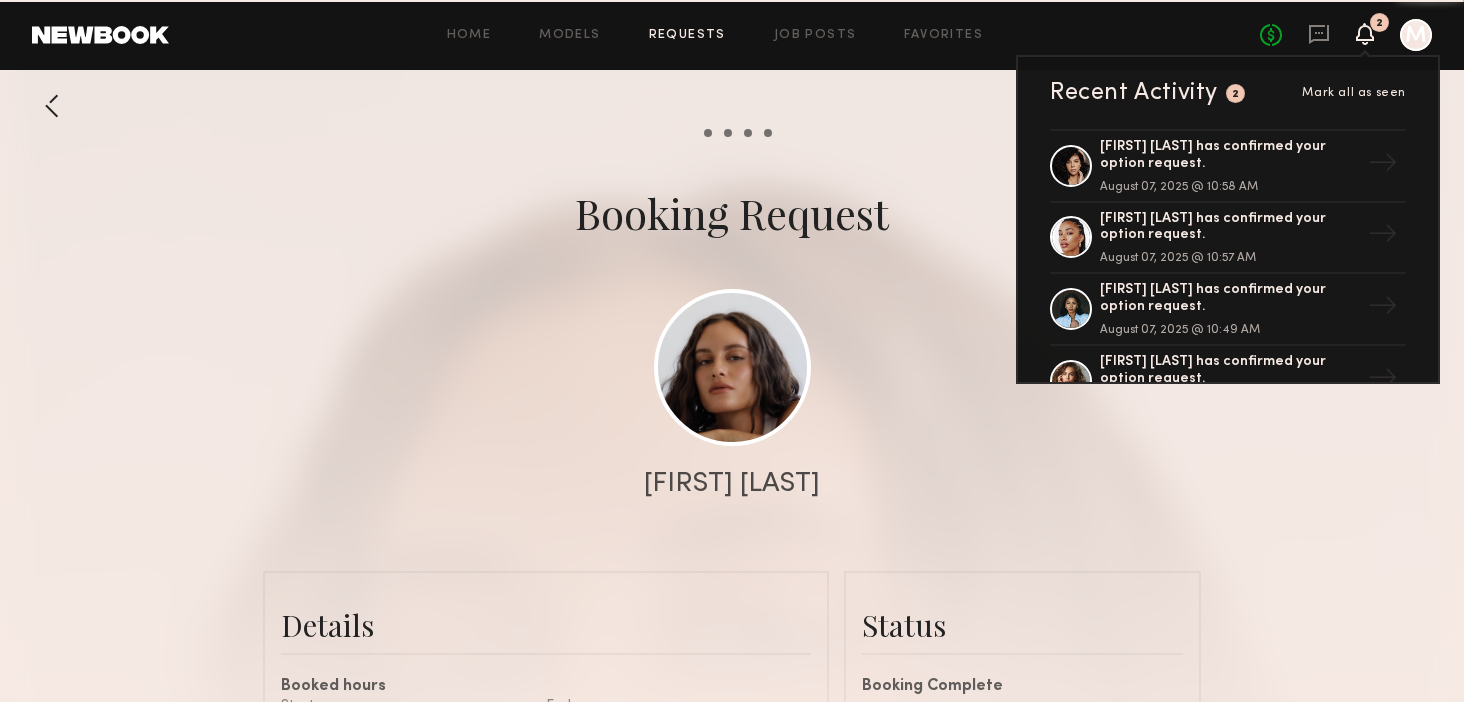 click on "Home Models Requests Job Posts Favorites Sign Out No fees up to $5,000 2 Recent Activity 2 Mark all as seen [FIRST] [LAST] has confirmed your option request. [DATE] @ [TIME] → [FIRST] [LAST] has confirmed your option request. [DATE] @ [TIME] → [FIRST] [LAST] has confirmed your option request. [DATE] @ [TIME] → [FIRST] [LAST] has confirmed your option request. [DATE] @ [TIME] → [FIRST] [LAST] has sent you a payment request. [DATE] @ [TIME] → [FIRST] [LAST] has confirmed your booking request. [DATE] @ [TIME] → [FIRST] [LAST] has sent you a payment request. [DATE] @ [TIME] → [FIRST] [LAST] has confirmed your booking request. [DATE] @ [TIME] → [FIRST] [LAST] has sent you a payment request. [DATE] @ [TIME] → [FIRST] [LAST] has sent you a payment request. [DATE] @ [TIME] → [FIRST] [LAST] has confirmed your booking request. [DATE] @ [TIME] → [FIRST] [LAST] has confirmed your booking request. [DATE] @ [TIME] → → → → M" 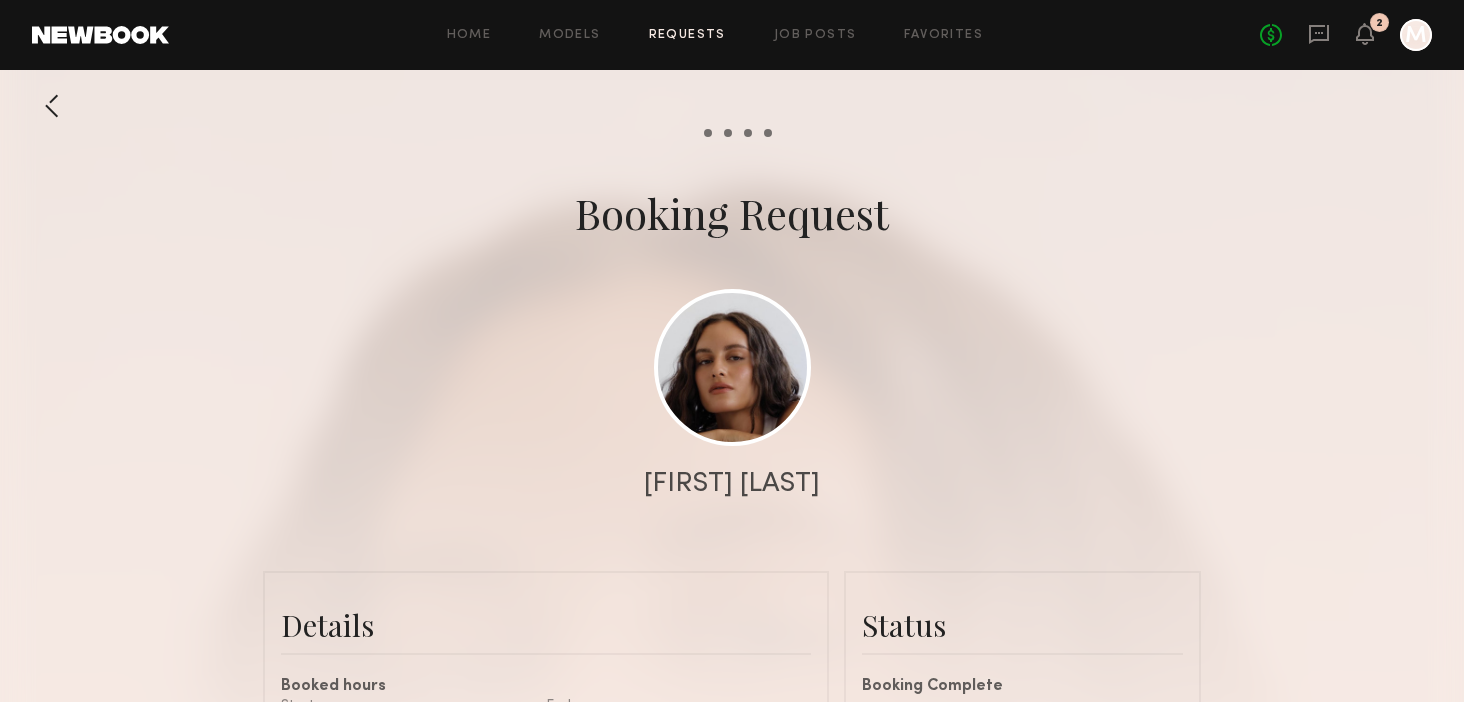 click 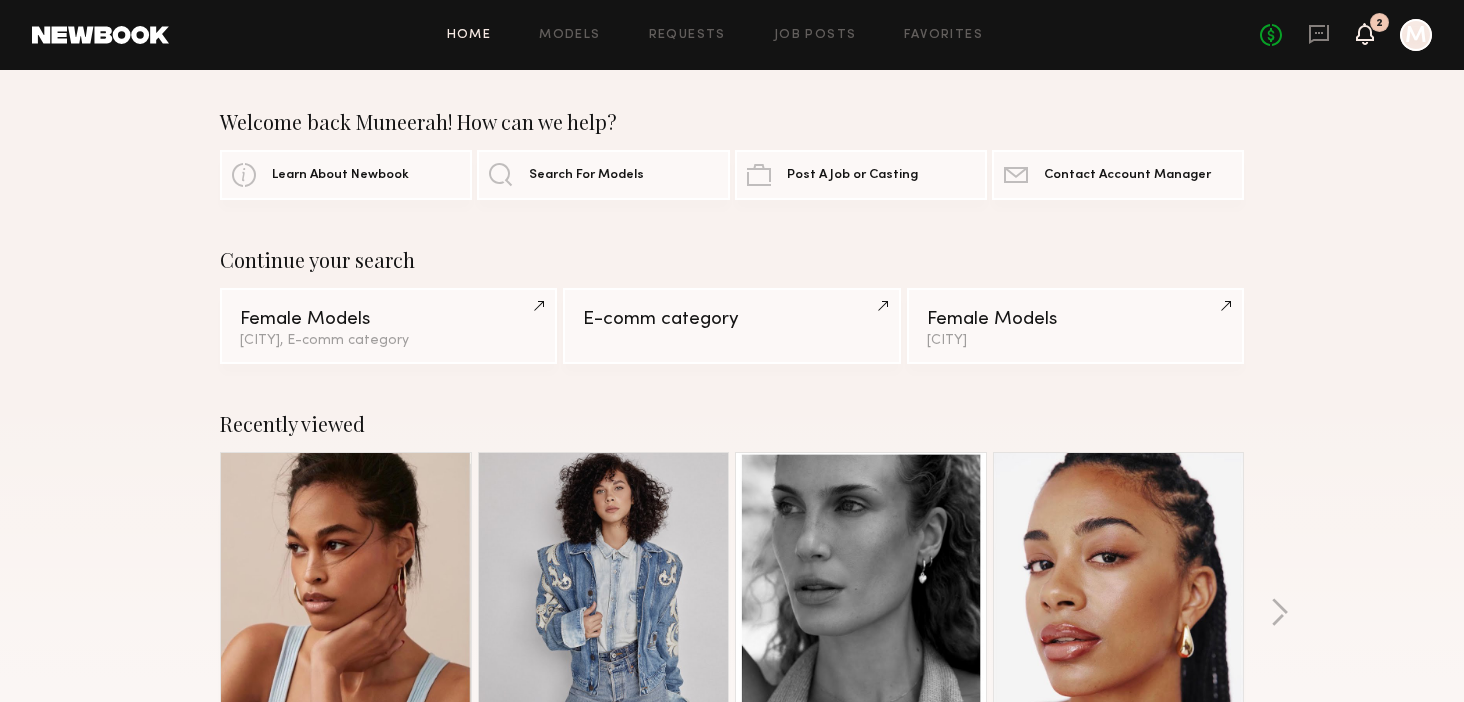 click 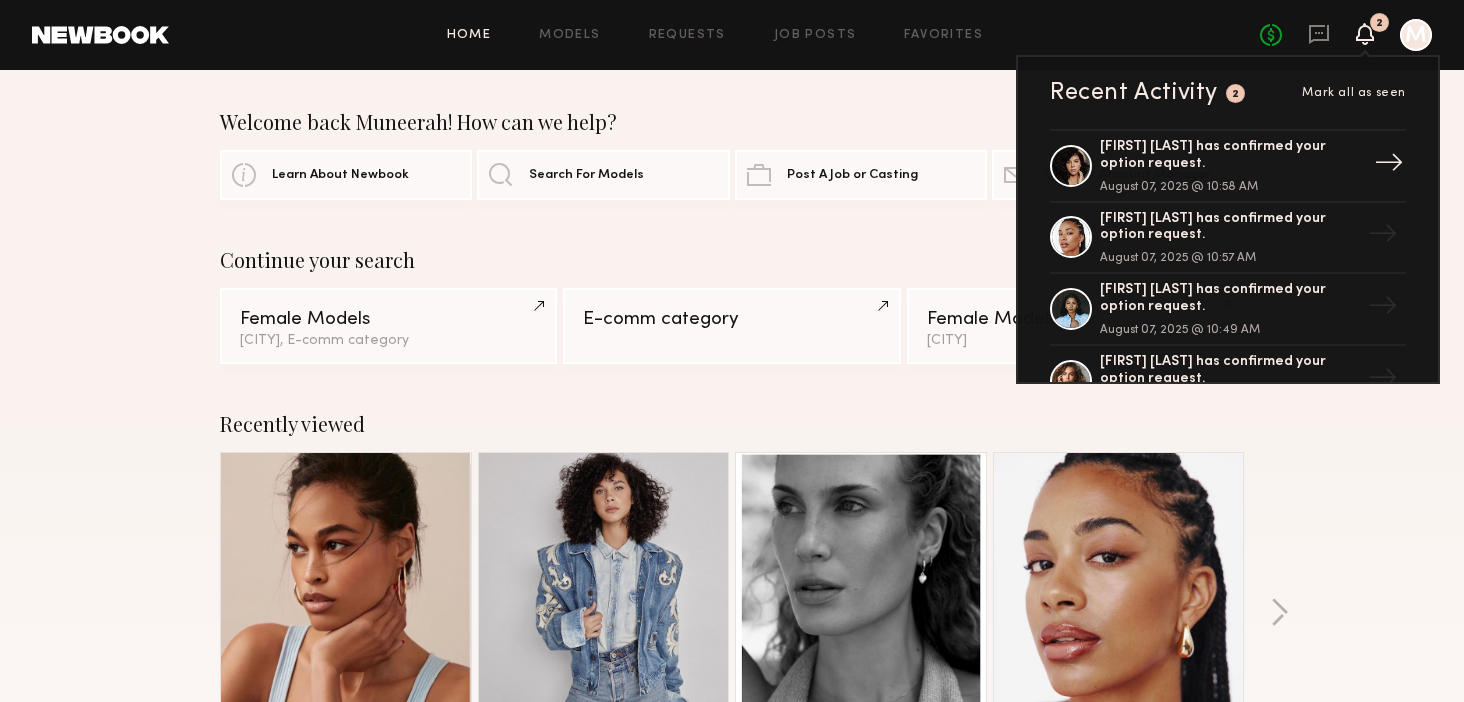 click on "[FIRST] [LAST] has confirmed your option request." 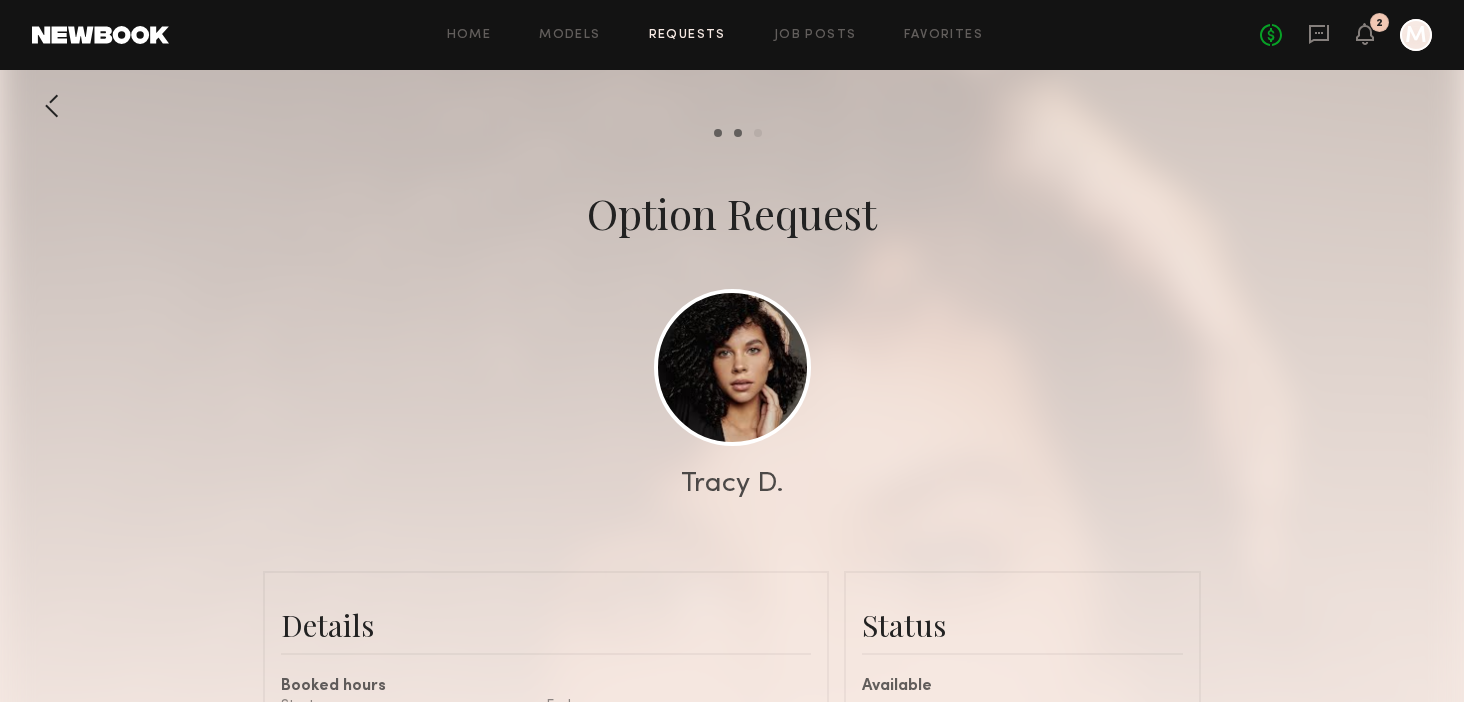 click 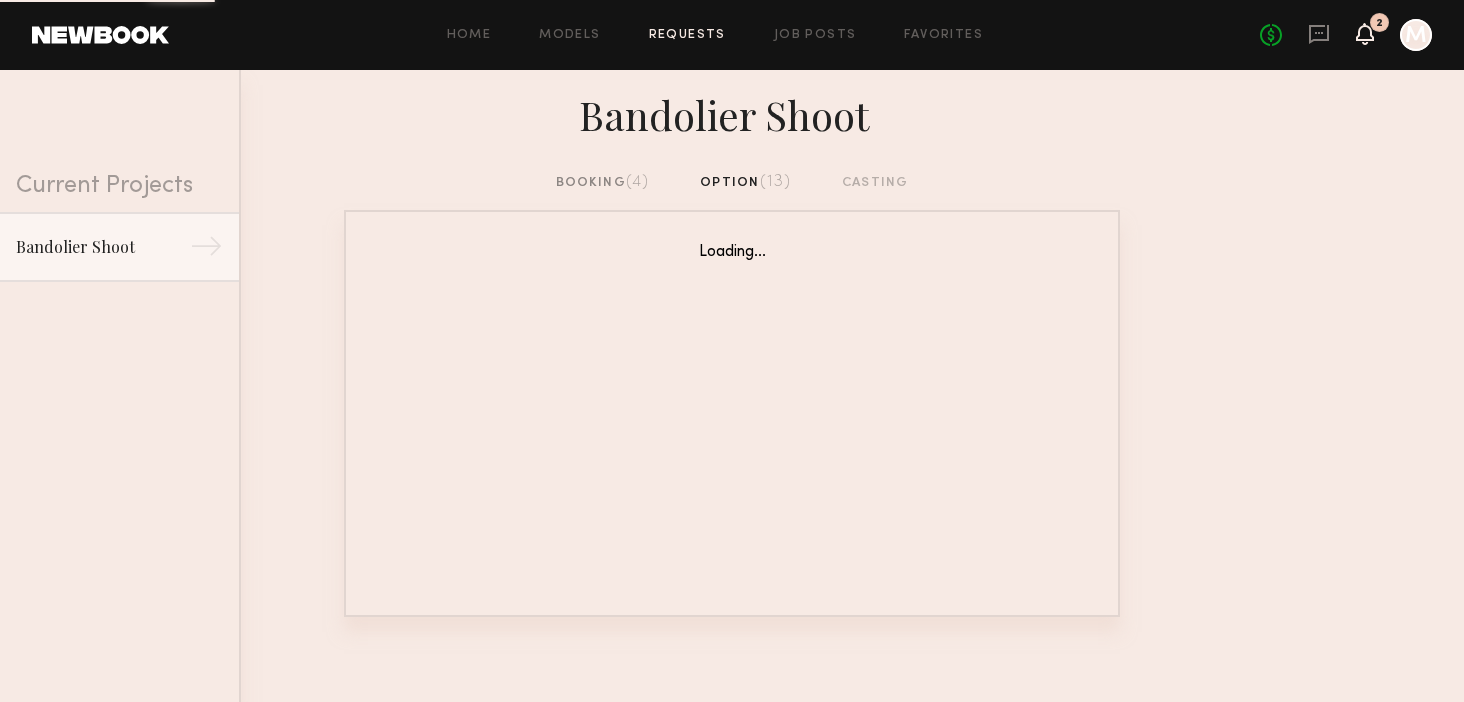 click 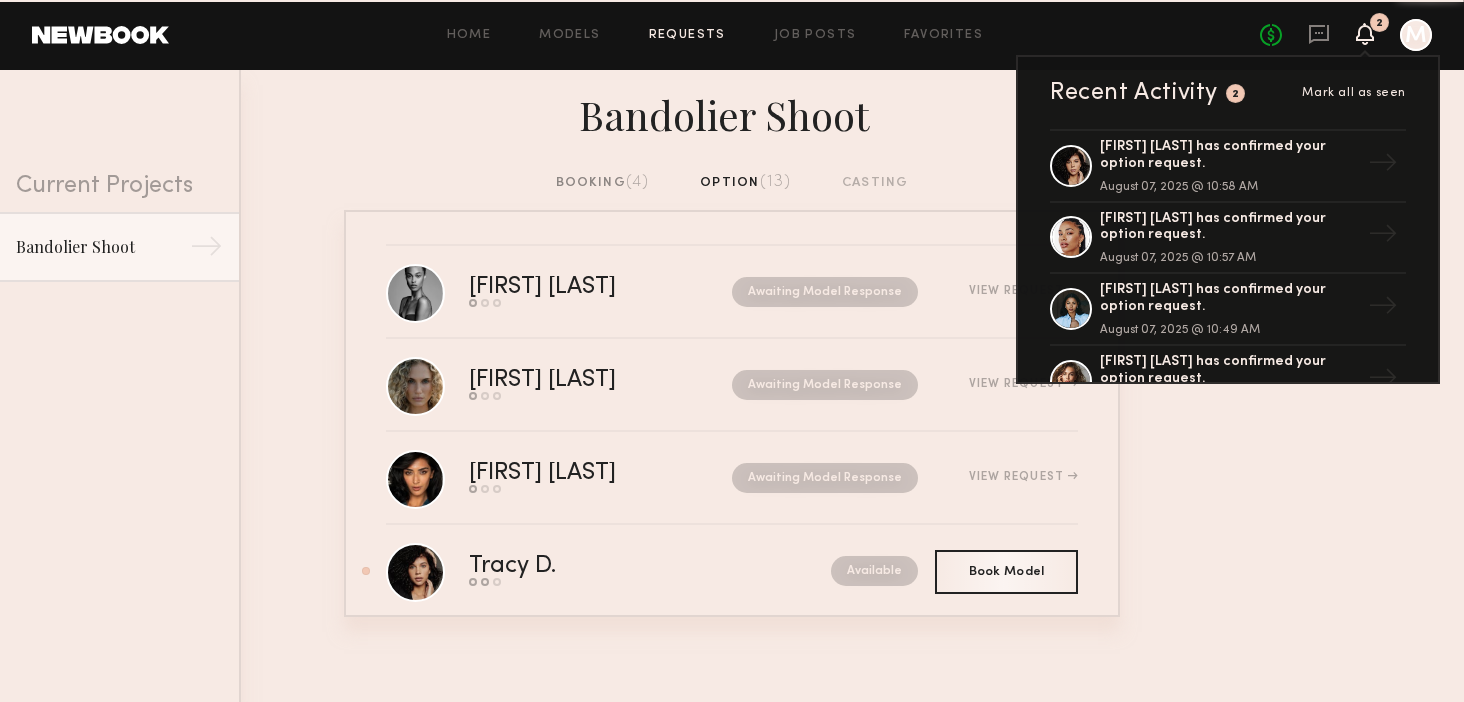 click 